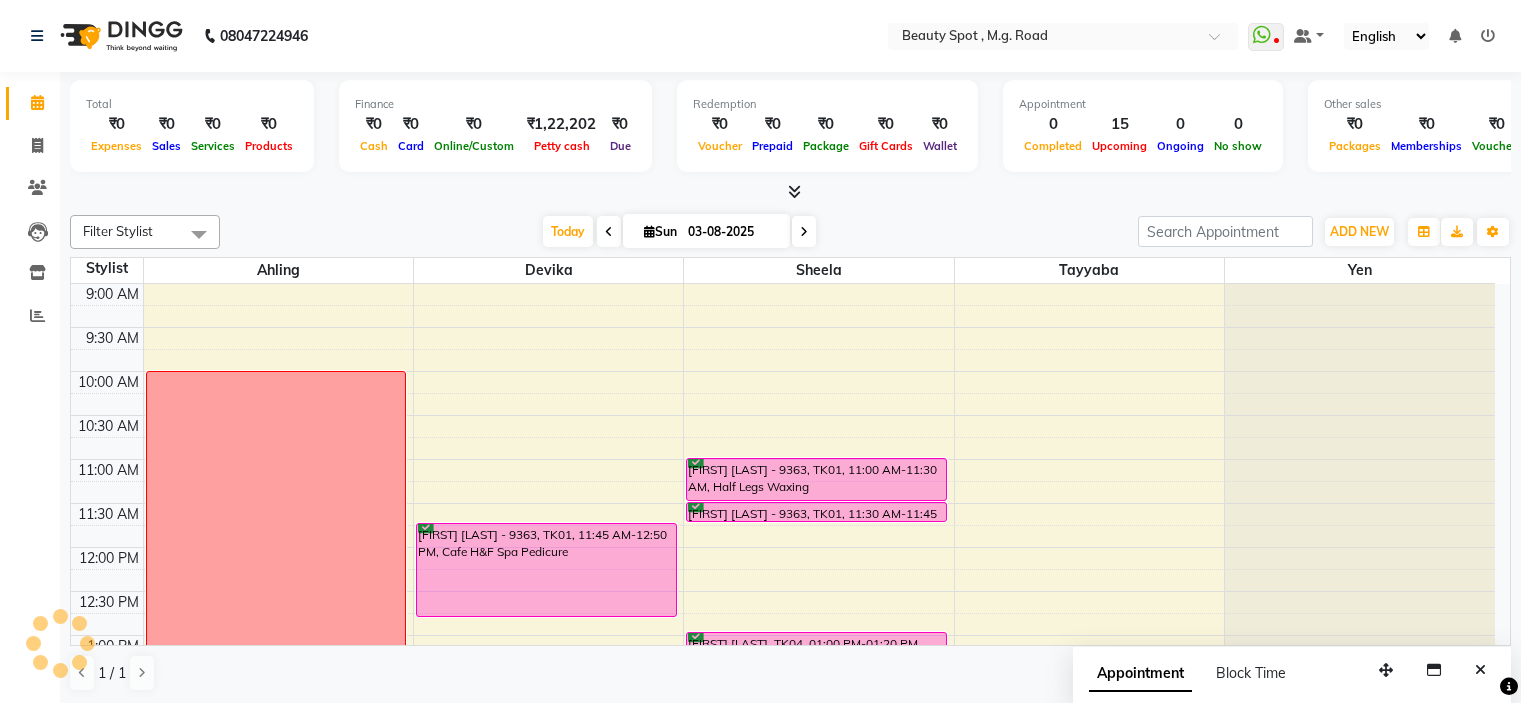 scroll, scrollTop: 0, scrollLeft: 0, axis: both 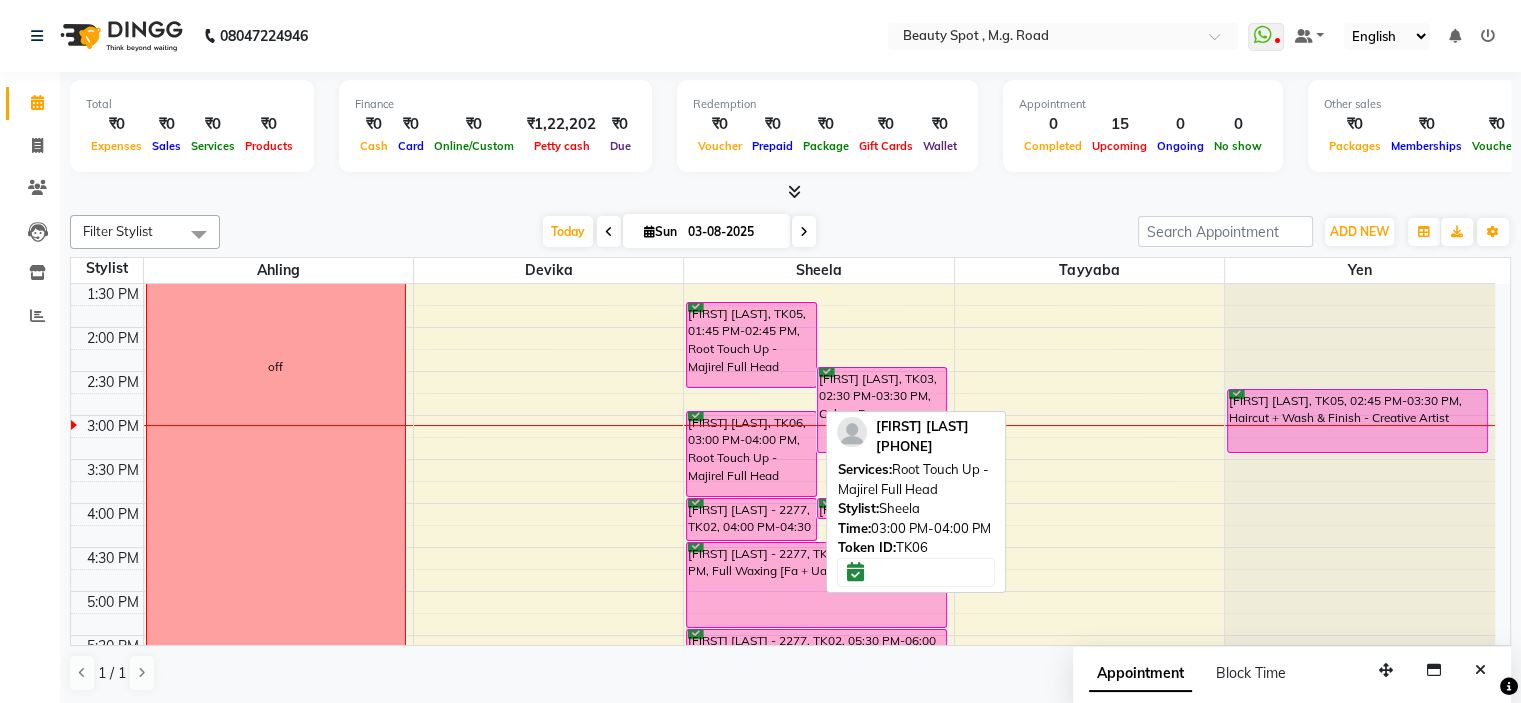 click on "[FIRST] [LAST], TK06, 03:00 PM-04:00 PM, Root Touch Up - Majirel Full Head" at bounding box center [751, 454] 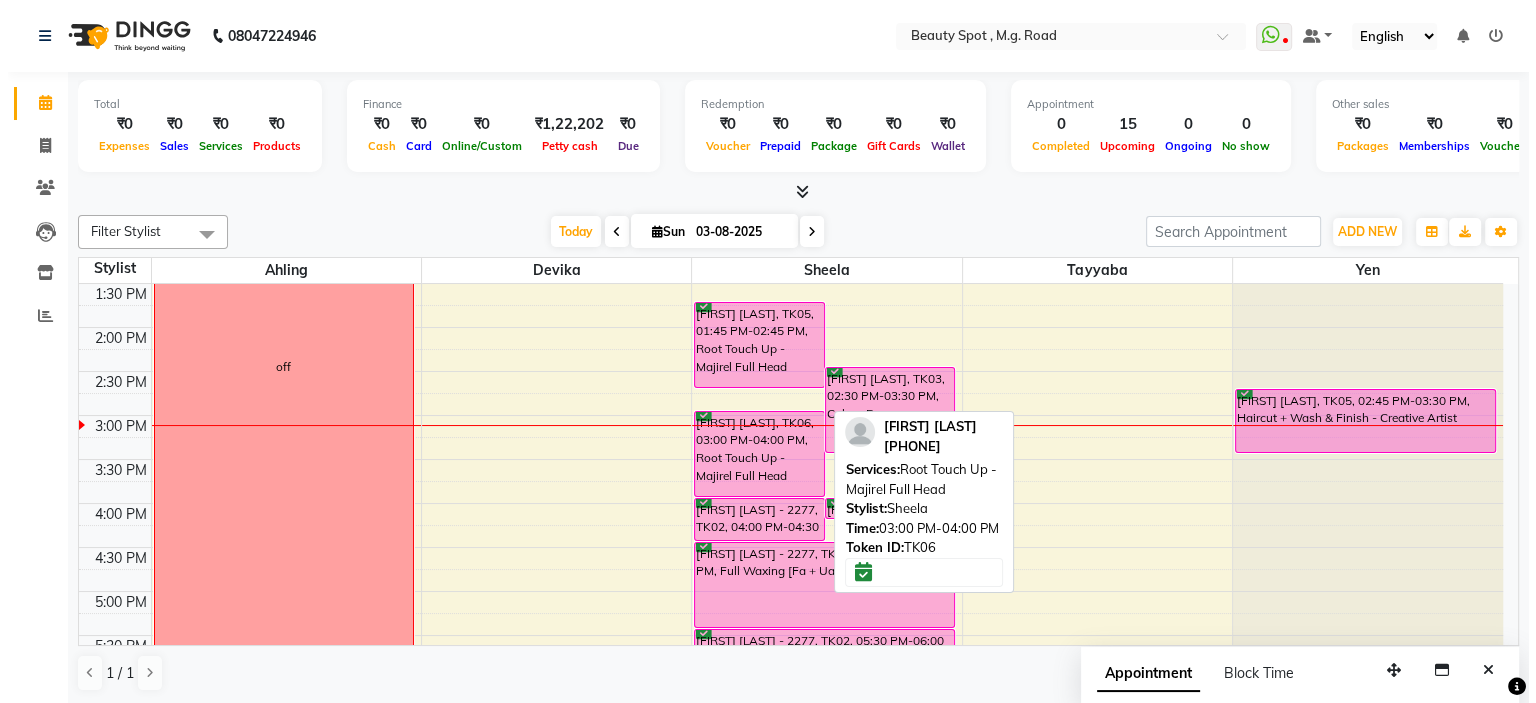 select on "6" 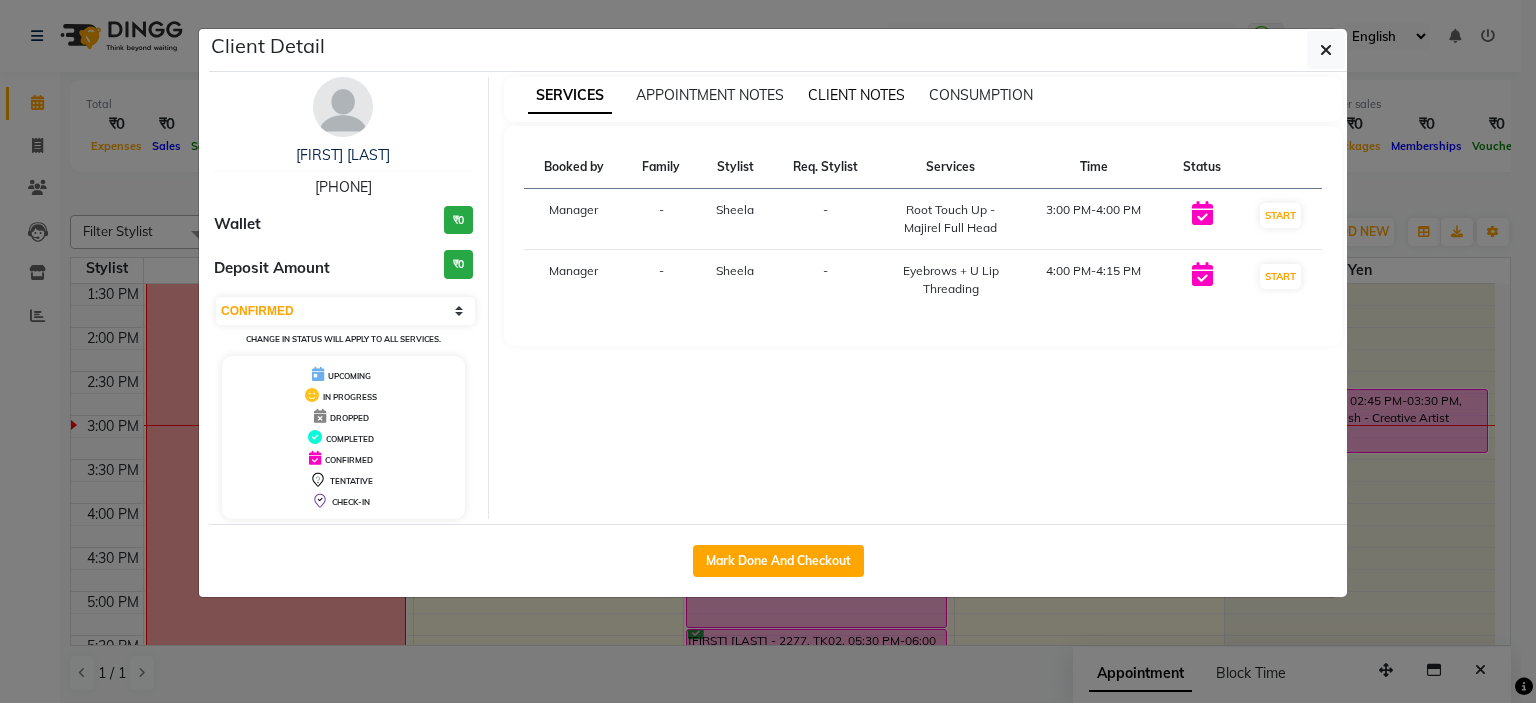 click on "CLIENT NOTES" at bounding box center (856, 95) 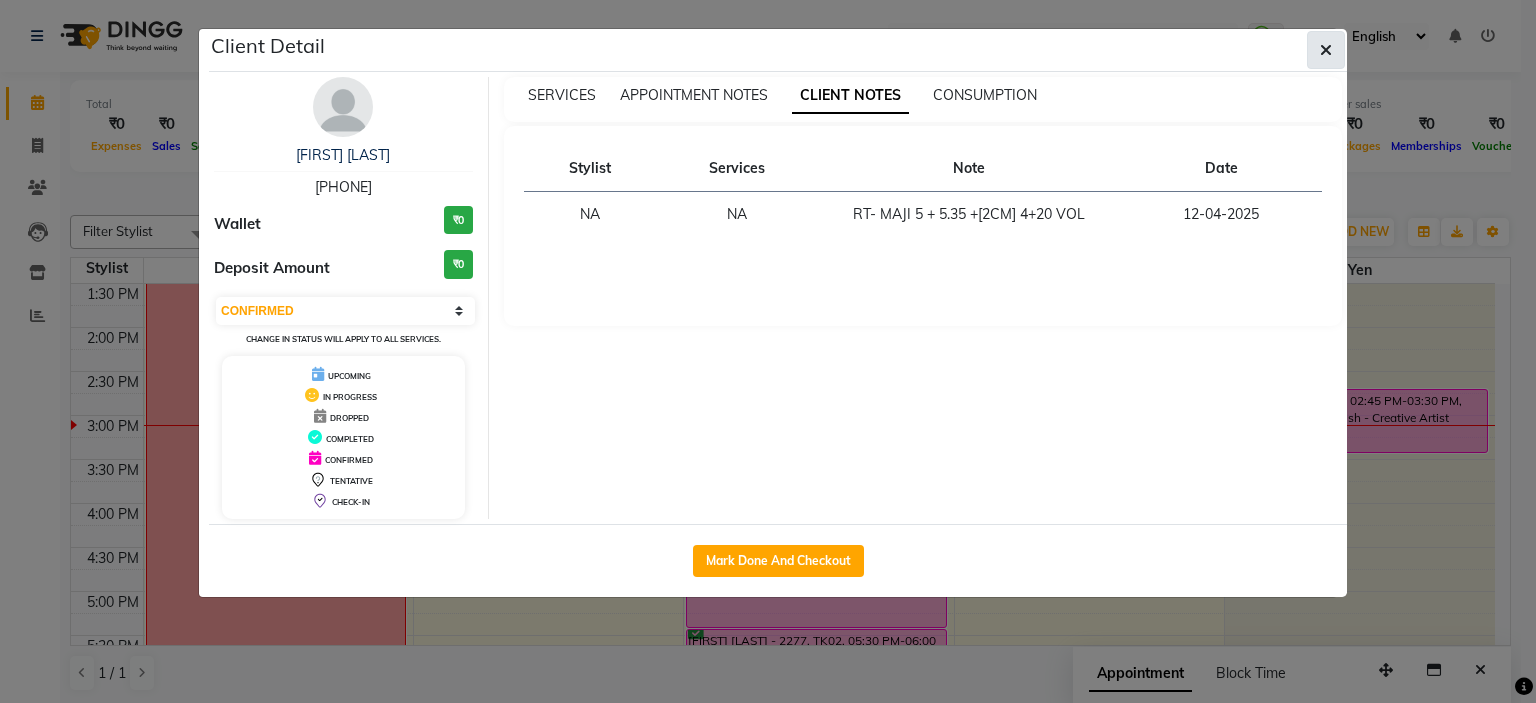click 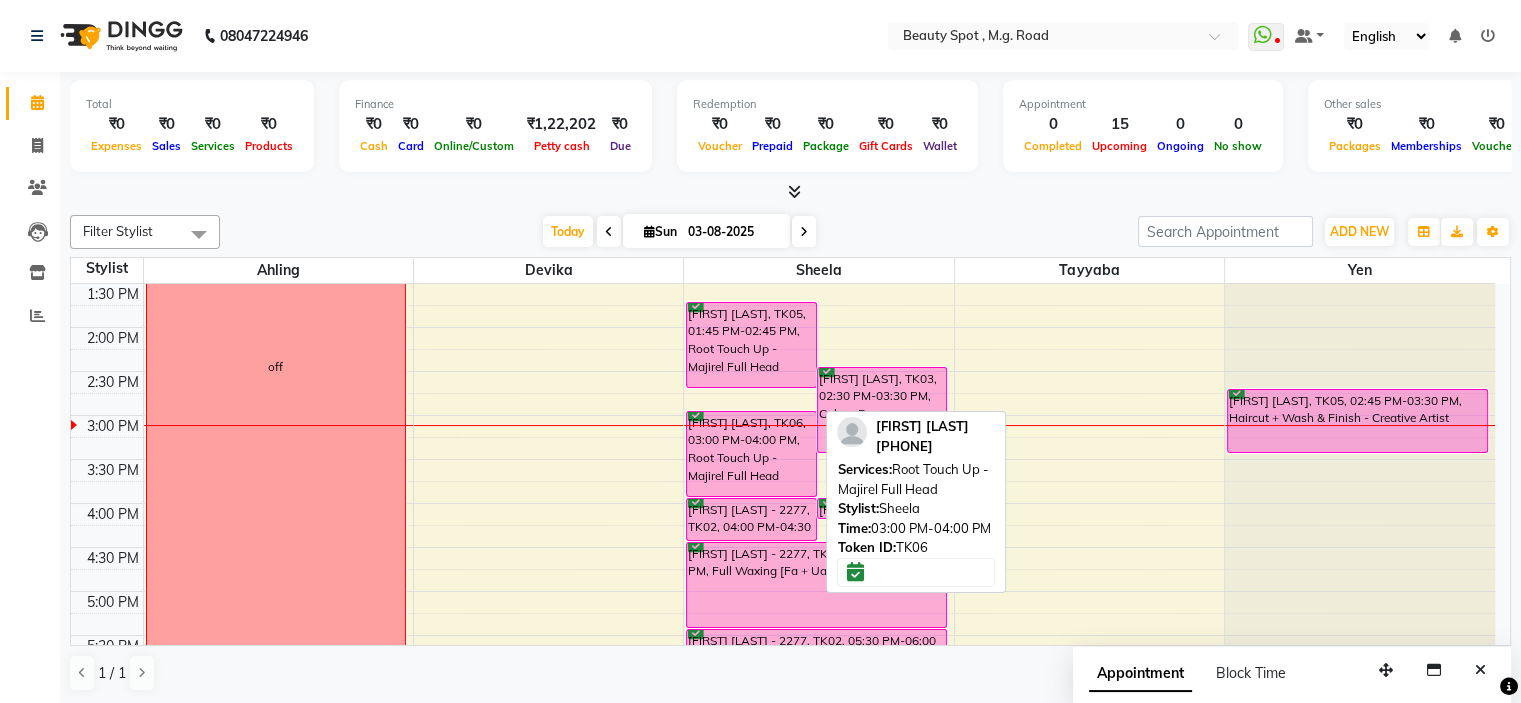 click on "MELISHA FERNANDES, TK06, 03:00 PM-04:00 PM, Root Touch Up - Majirel Full Head" at bounding box center (751, 454) 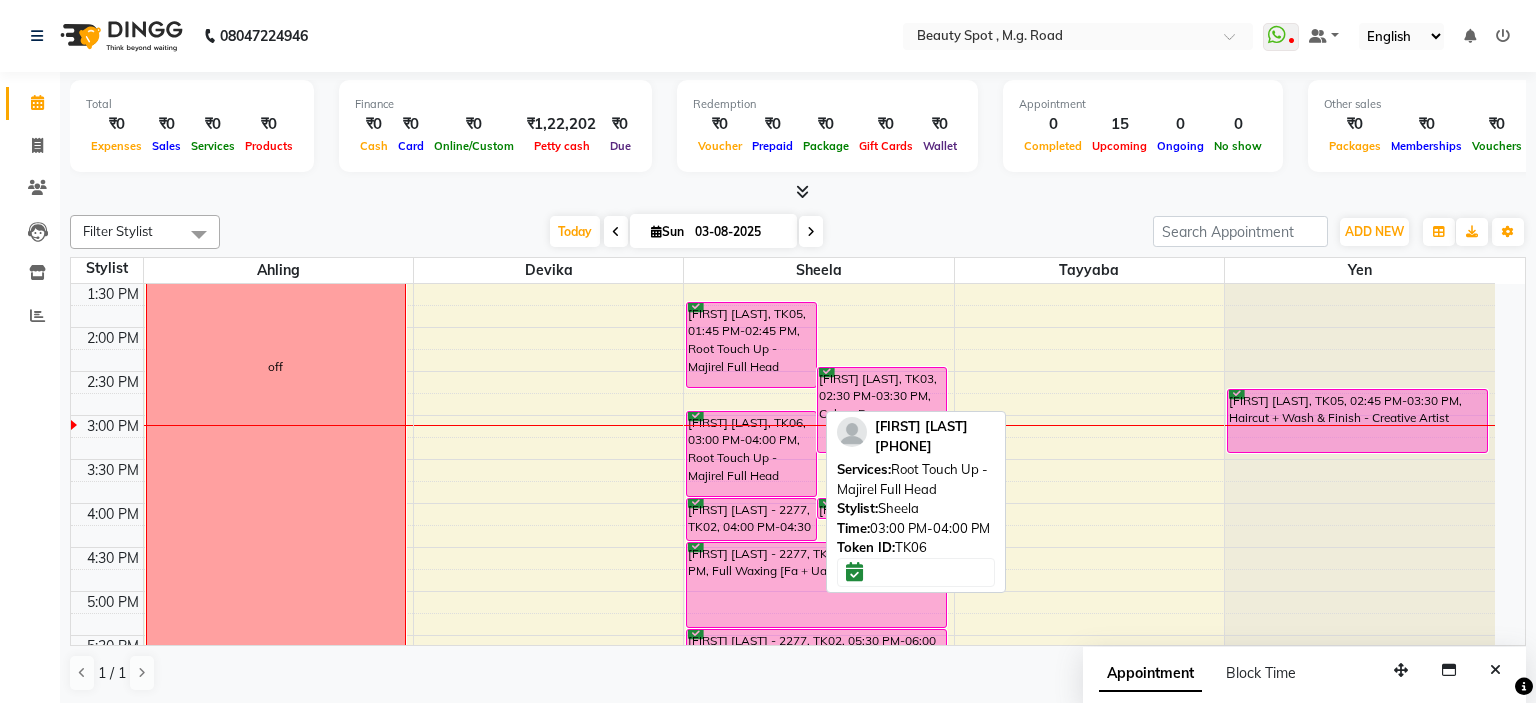 select on "6" 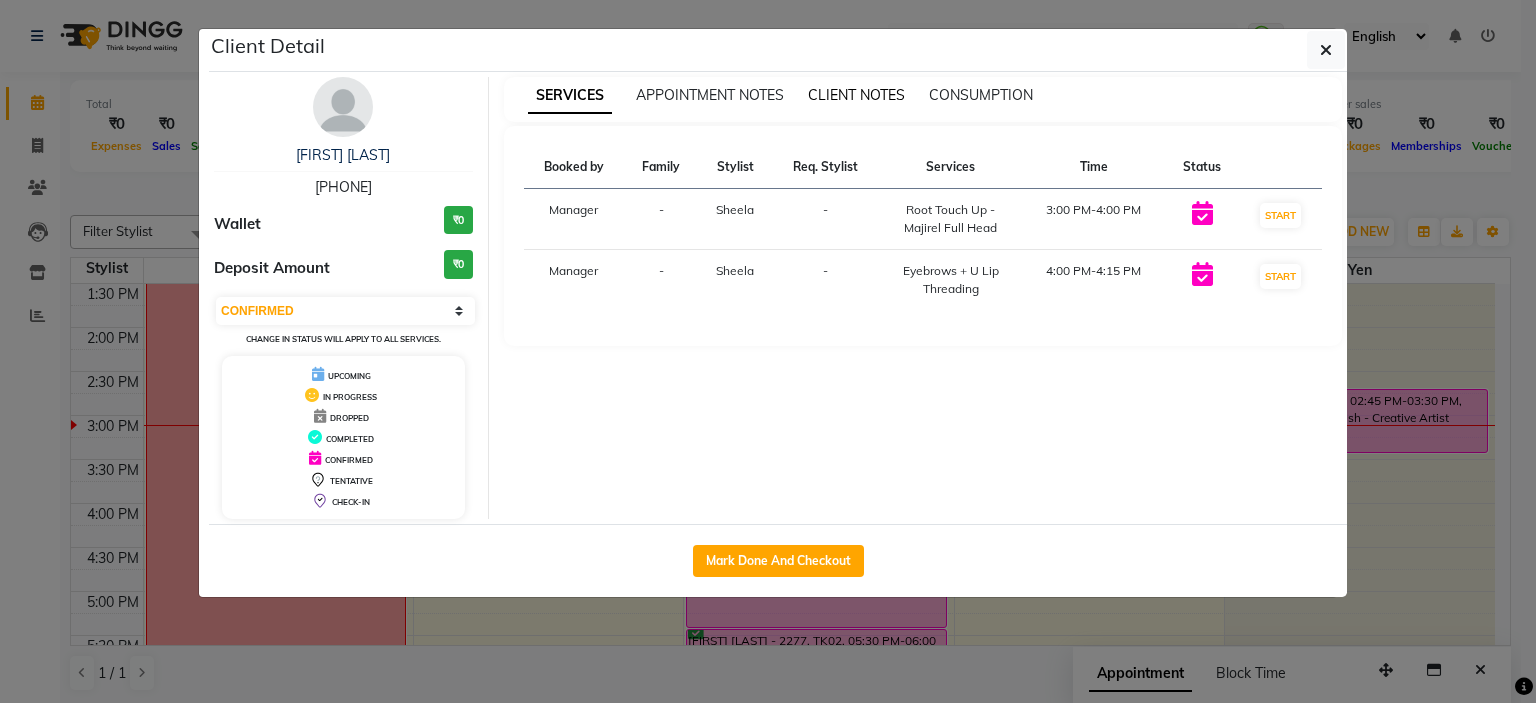 click on "CLIENT NOTES" at bounding box center (856, 95) 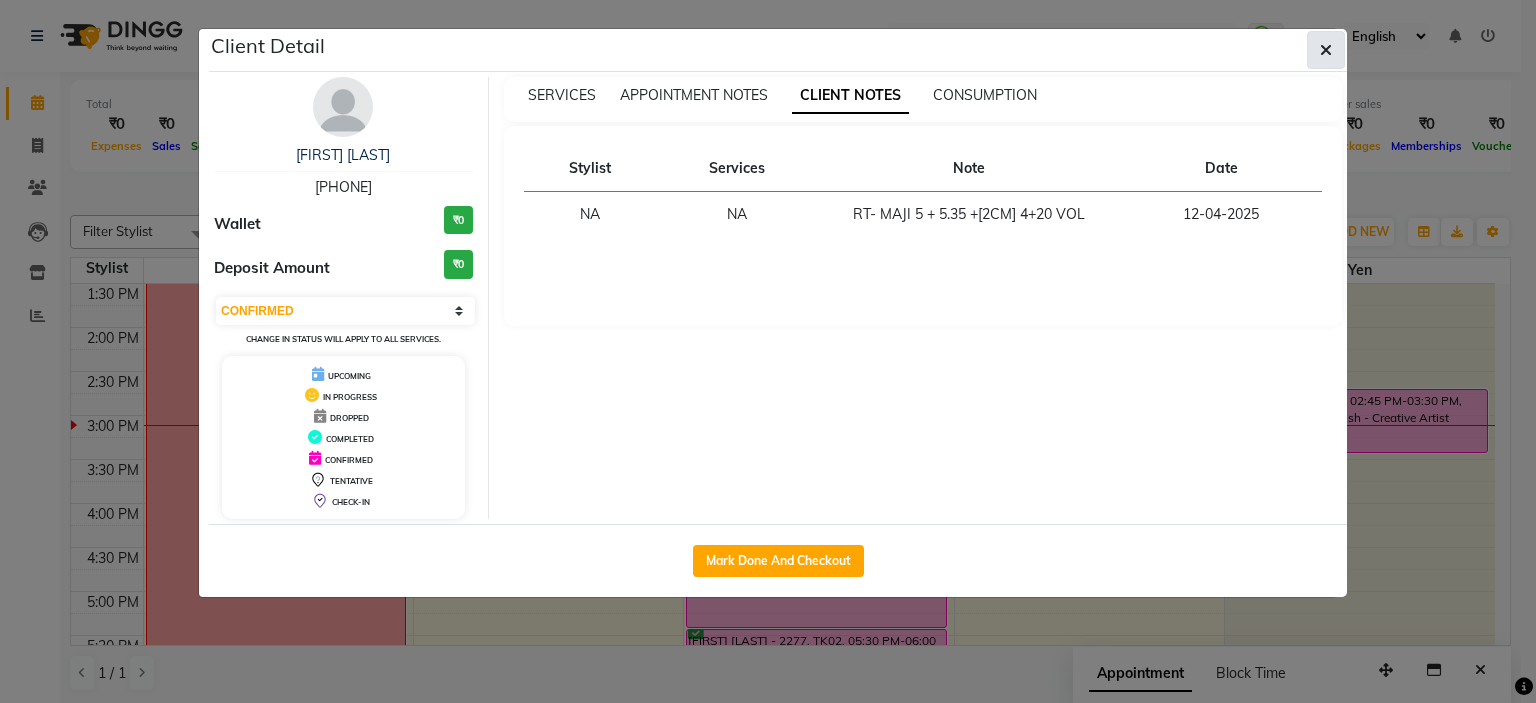 click 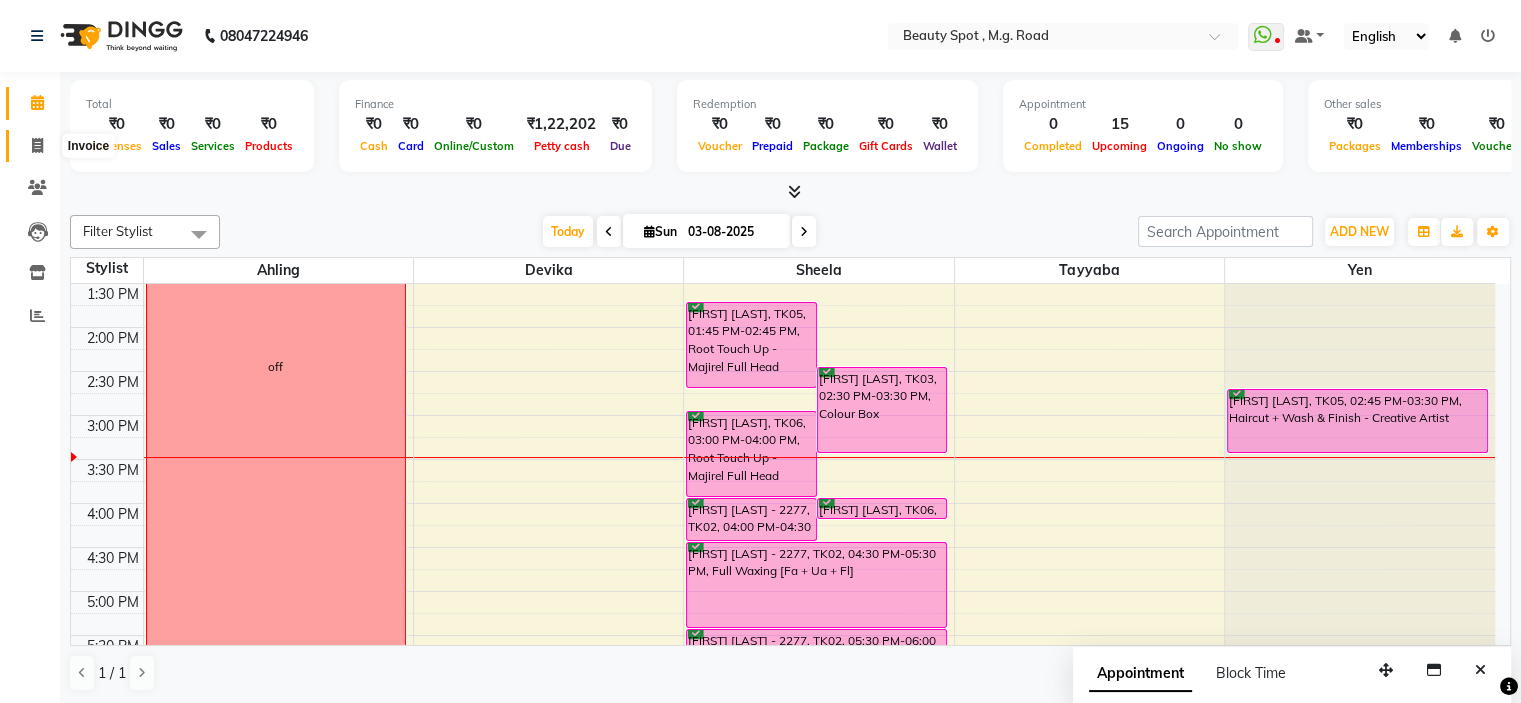 click 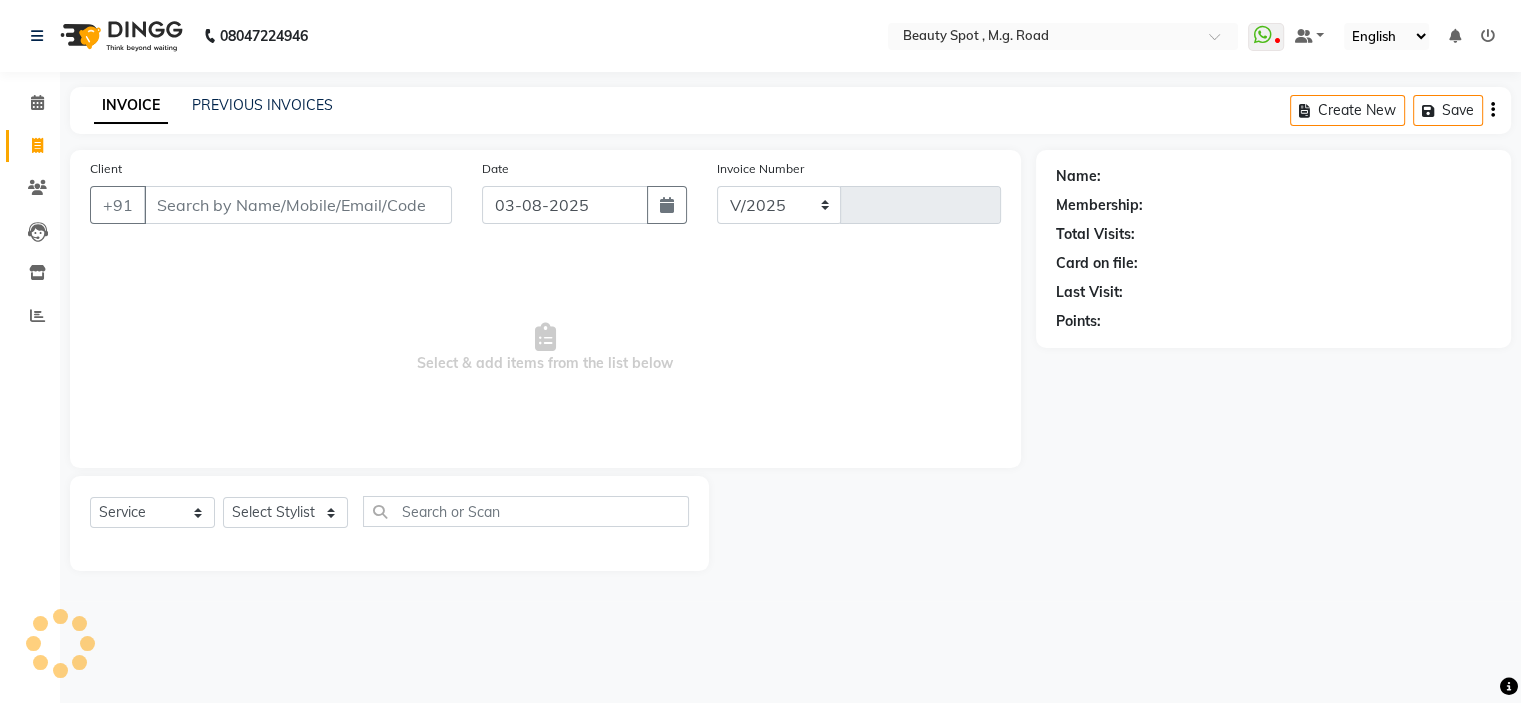 select on "7357" 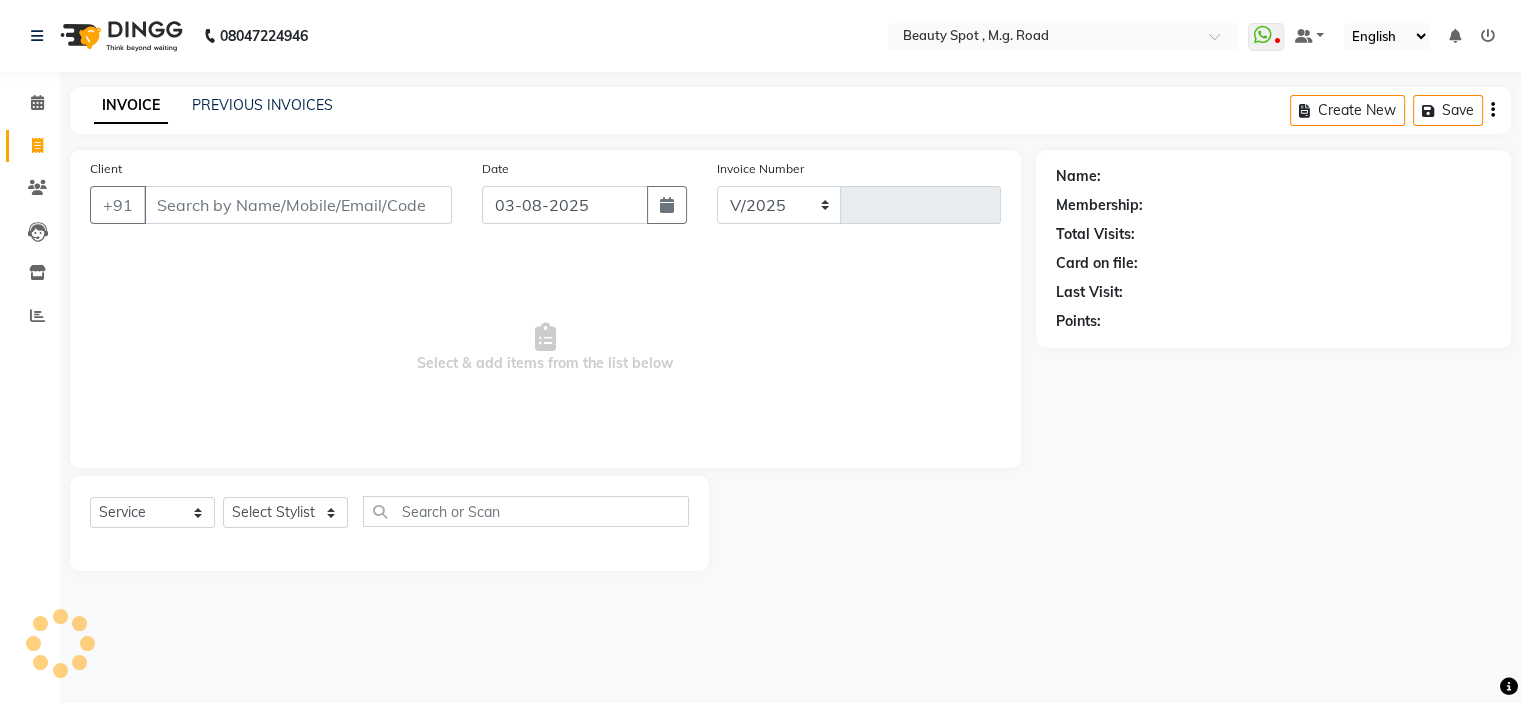 type on "0574" 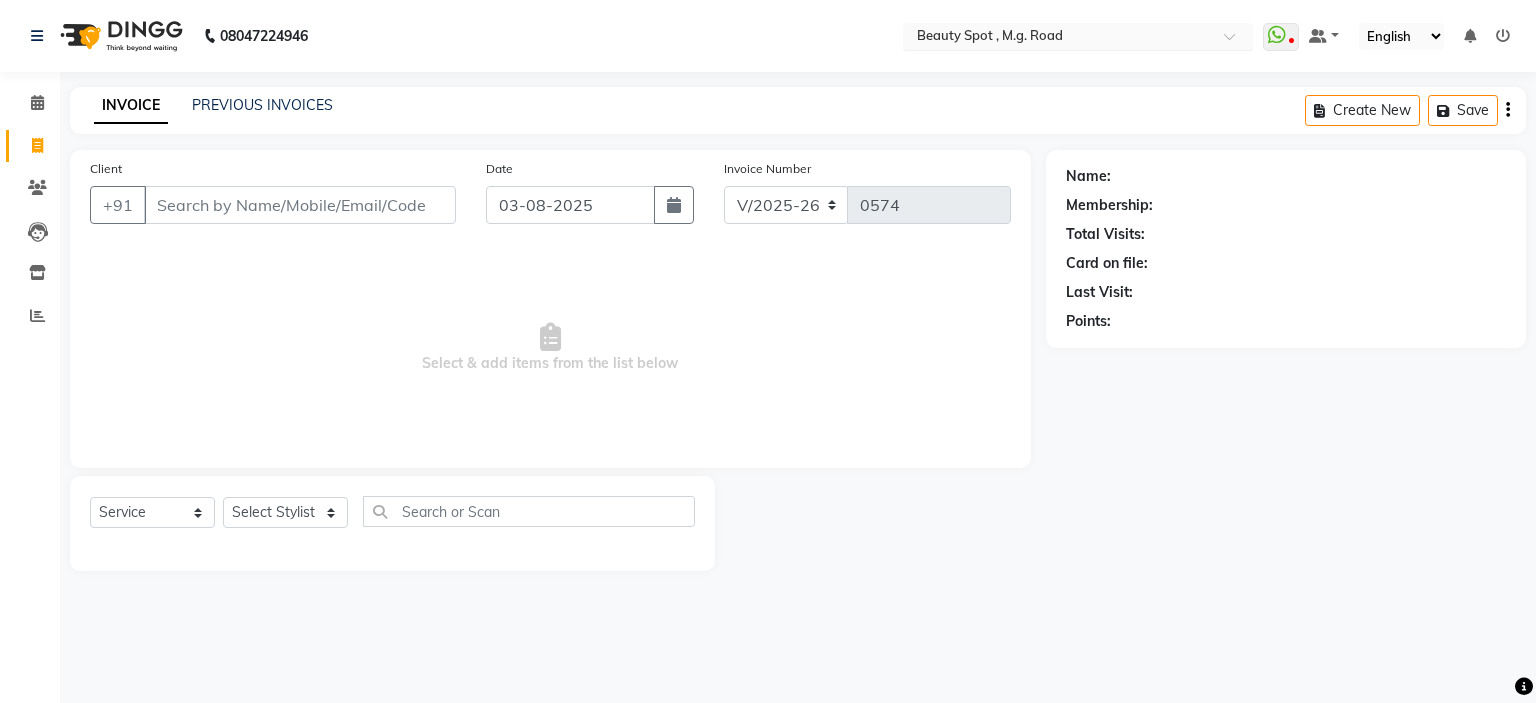 click at bounding box center (1058, 38) 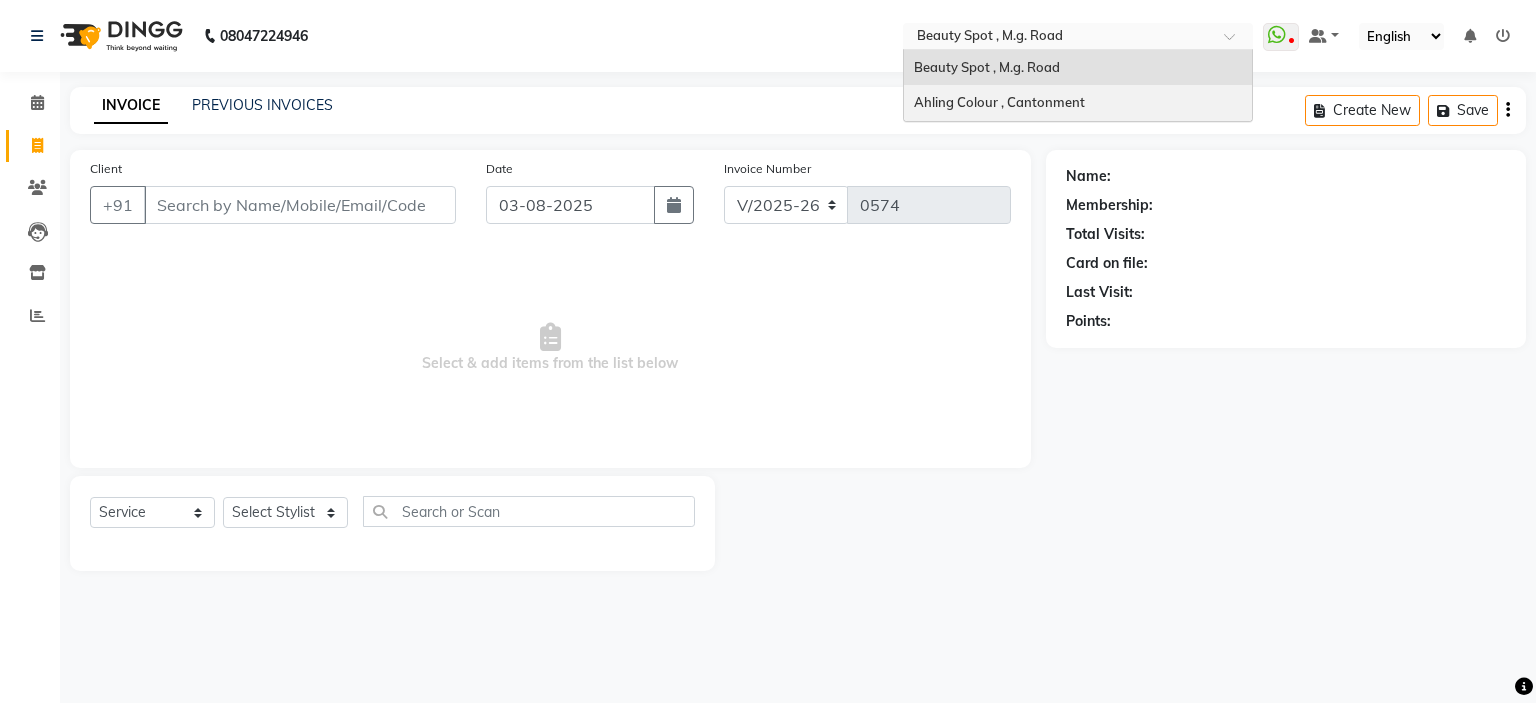 click on "Ahling Colour , Cantonment" at bounding box center [999, 102] 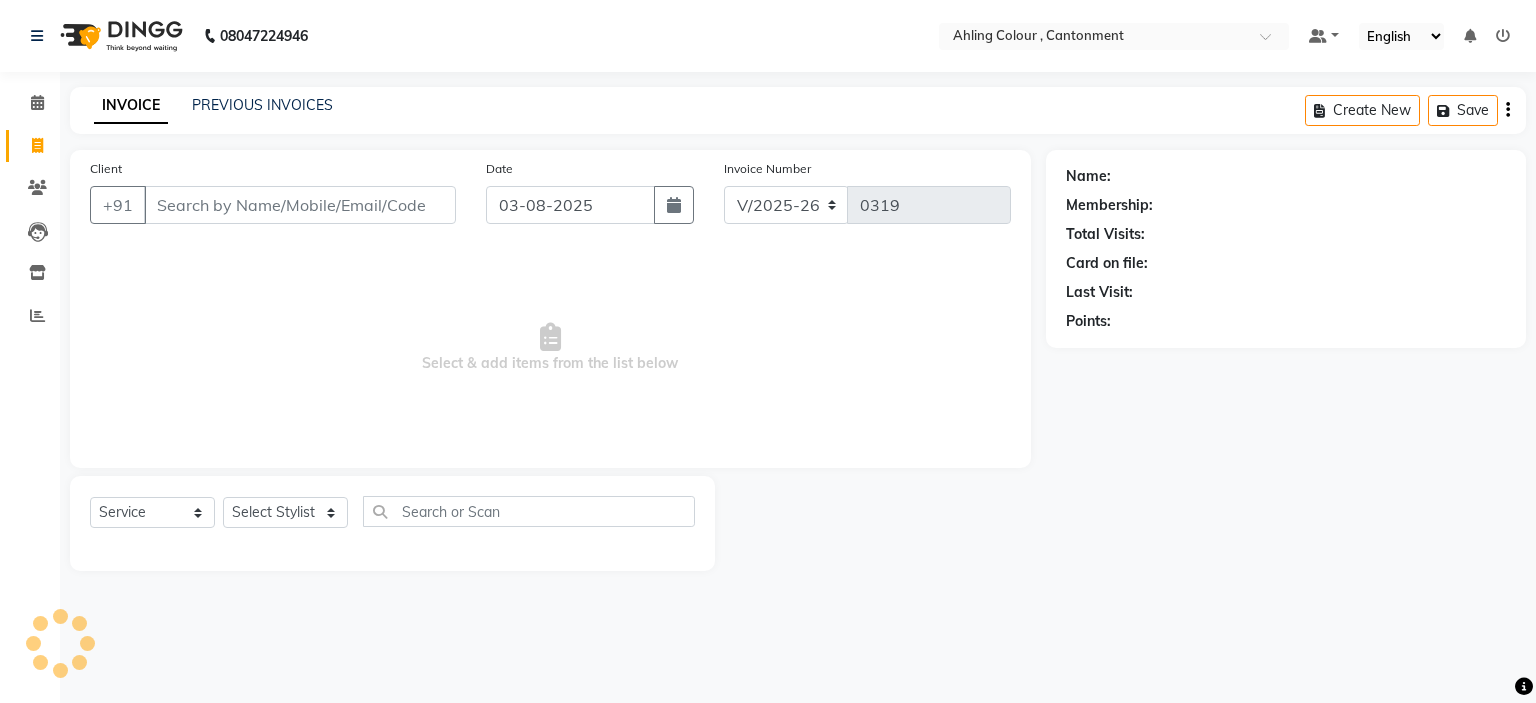 select on "7830" 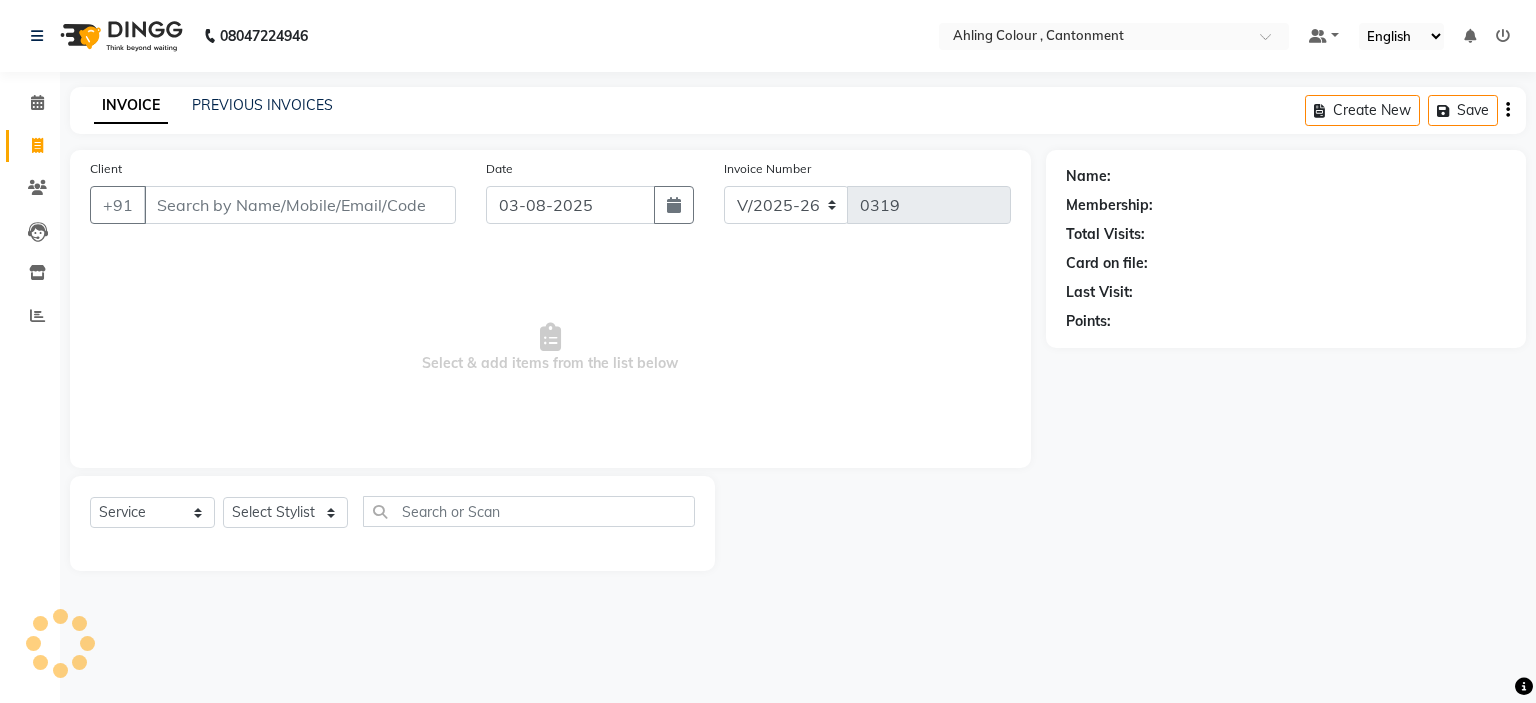 scroll, scrollTop: 0, scrollLeft: 0, axis: both 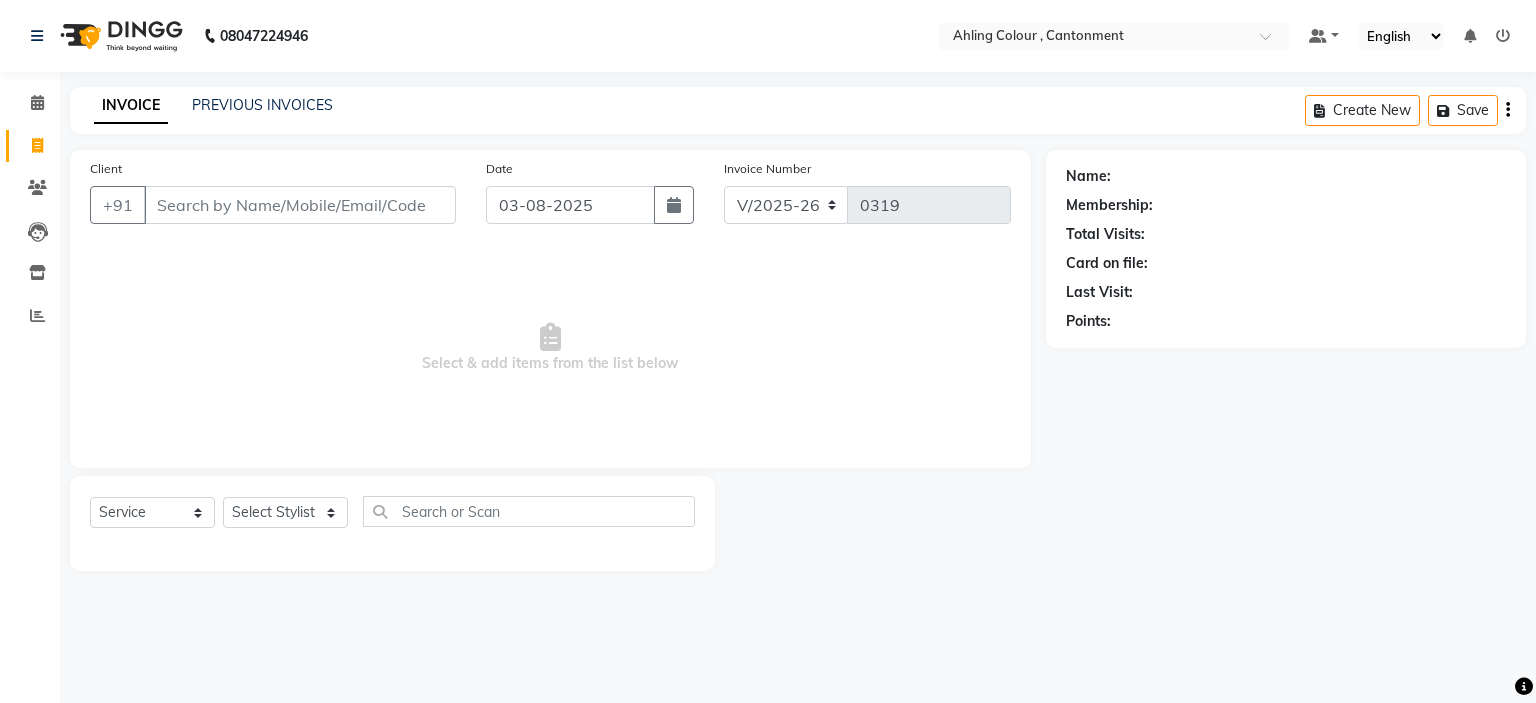 click on "Client" at bounding box center [300, 205] 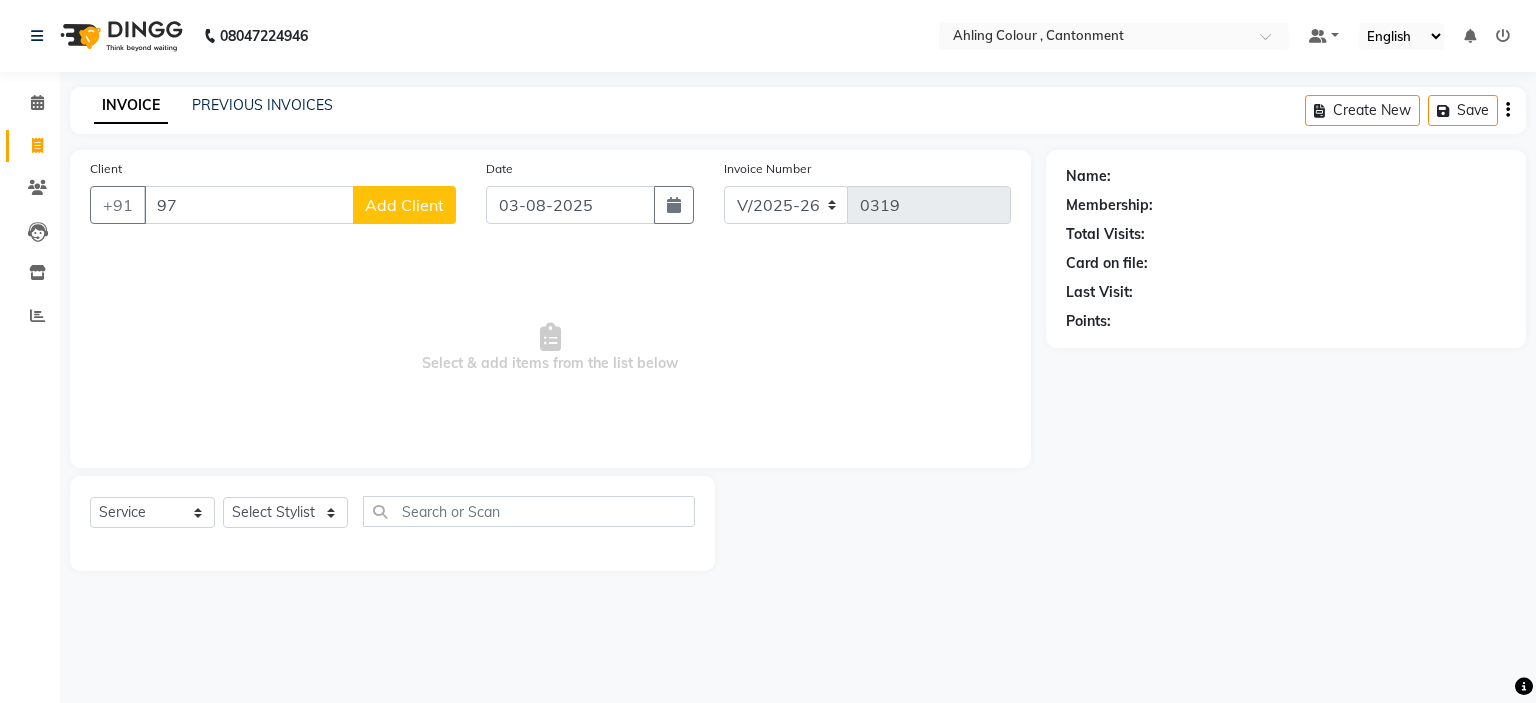 type on "9" 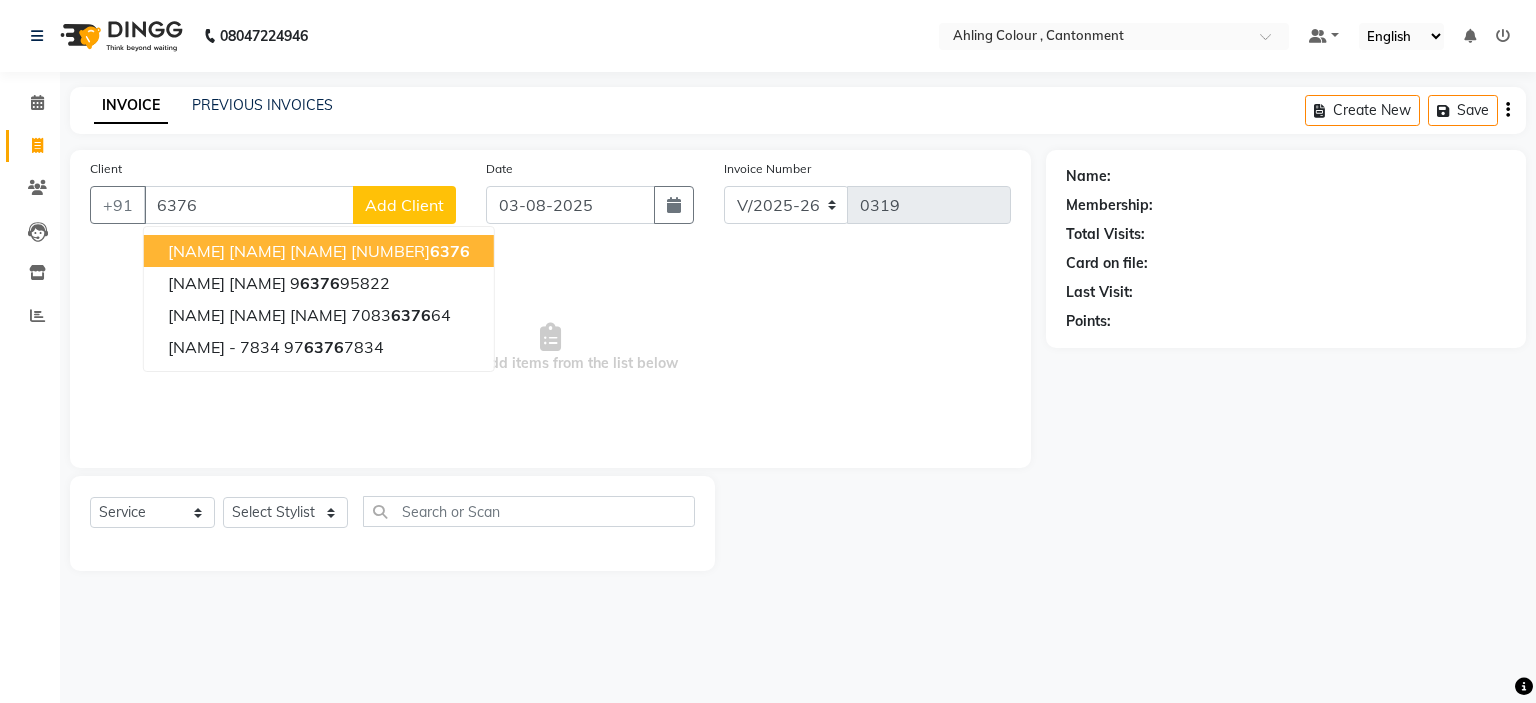 click on "[NAME] [NAME] [NAME]" at bounding box center [257, 251] 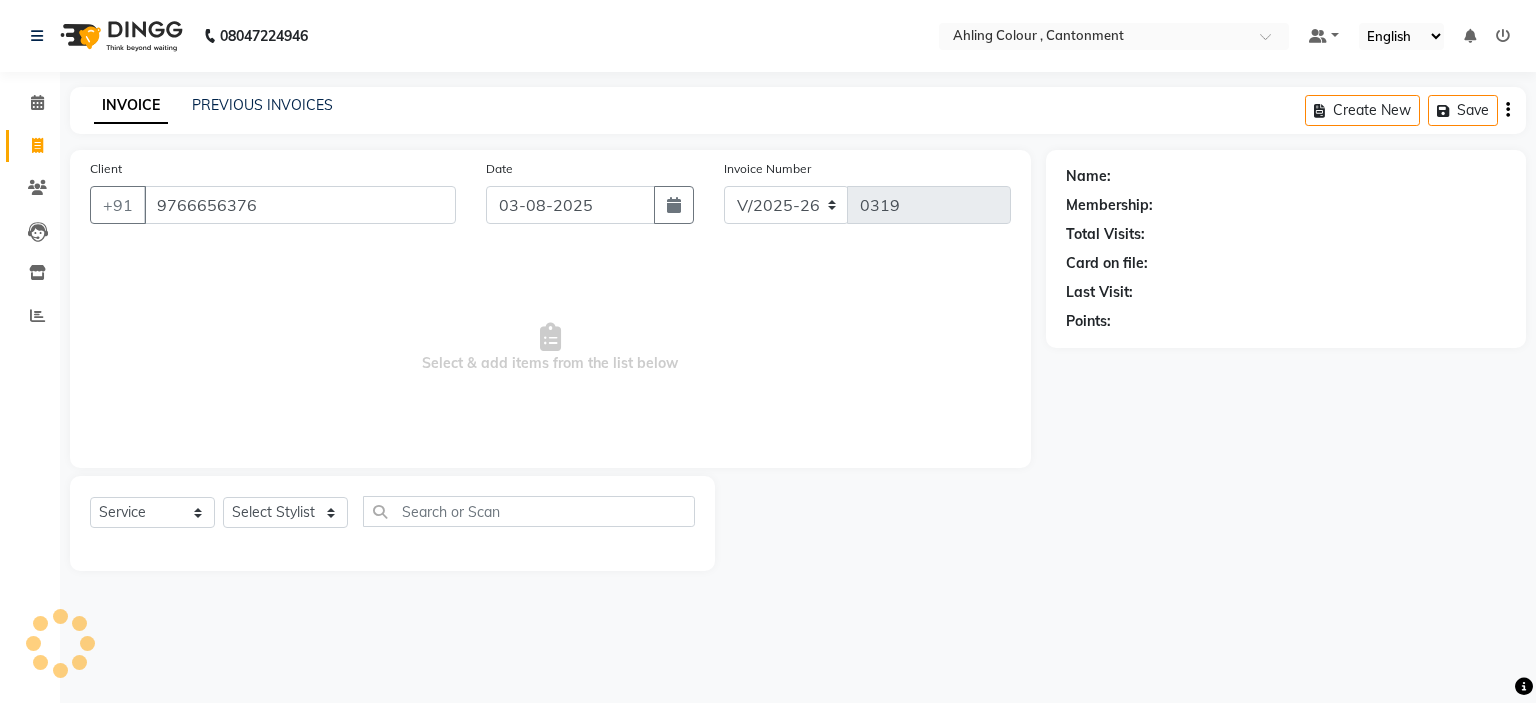 type on "9766656376" 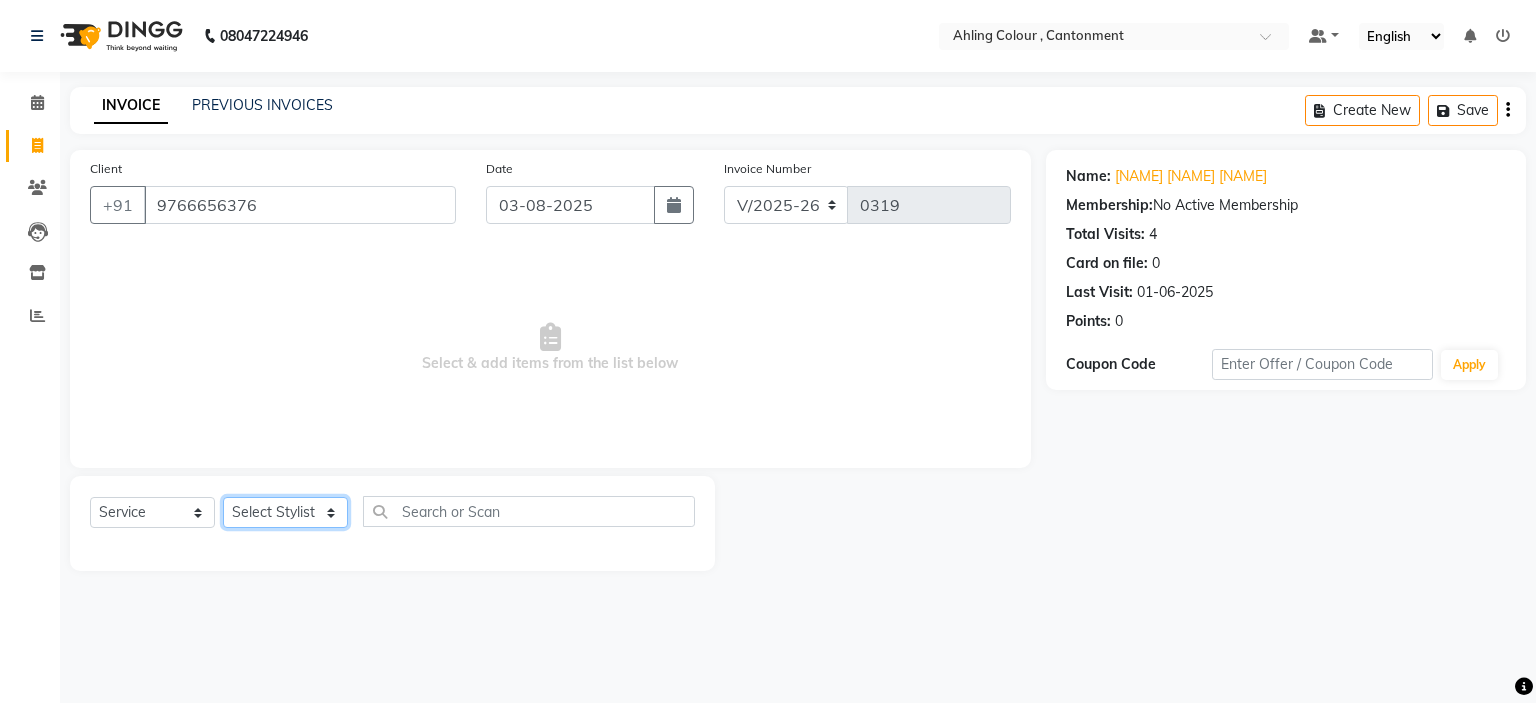 click on "Select Stylist Ahling Devika Sanu Sheela Tayyaba Yen" 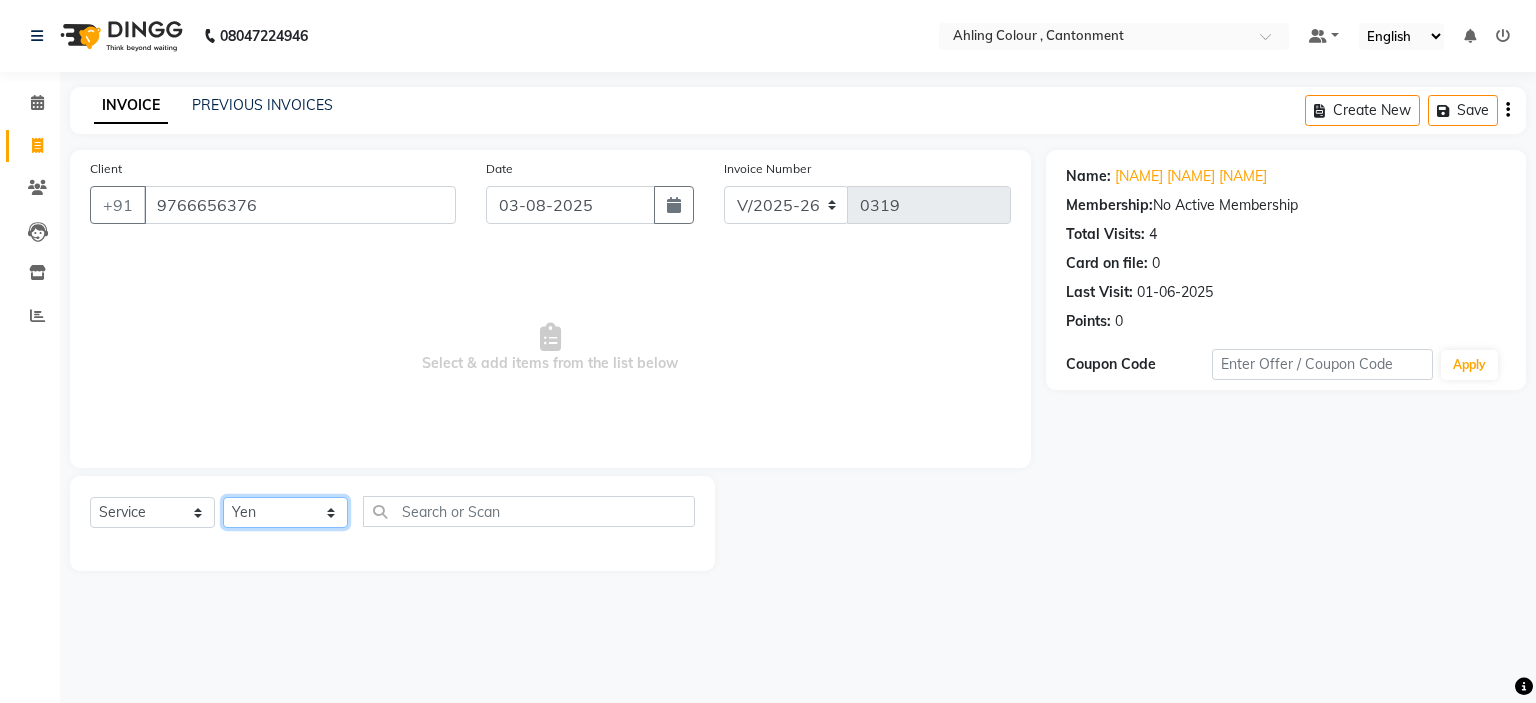 click on "Select Stylist Ahling Devika Sanu Sheela Tayyaba Yen" 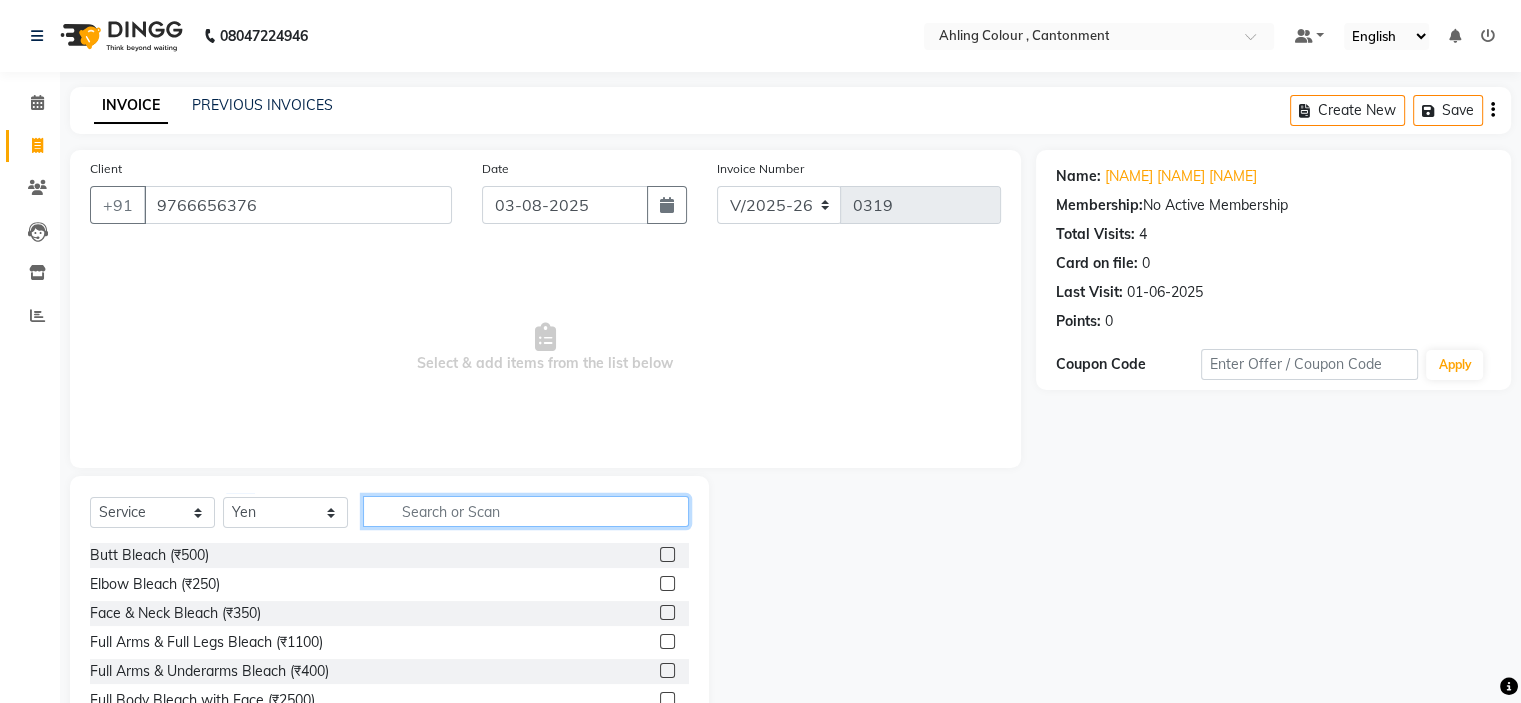 click 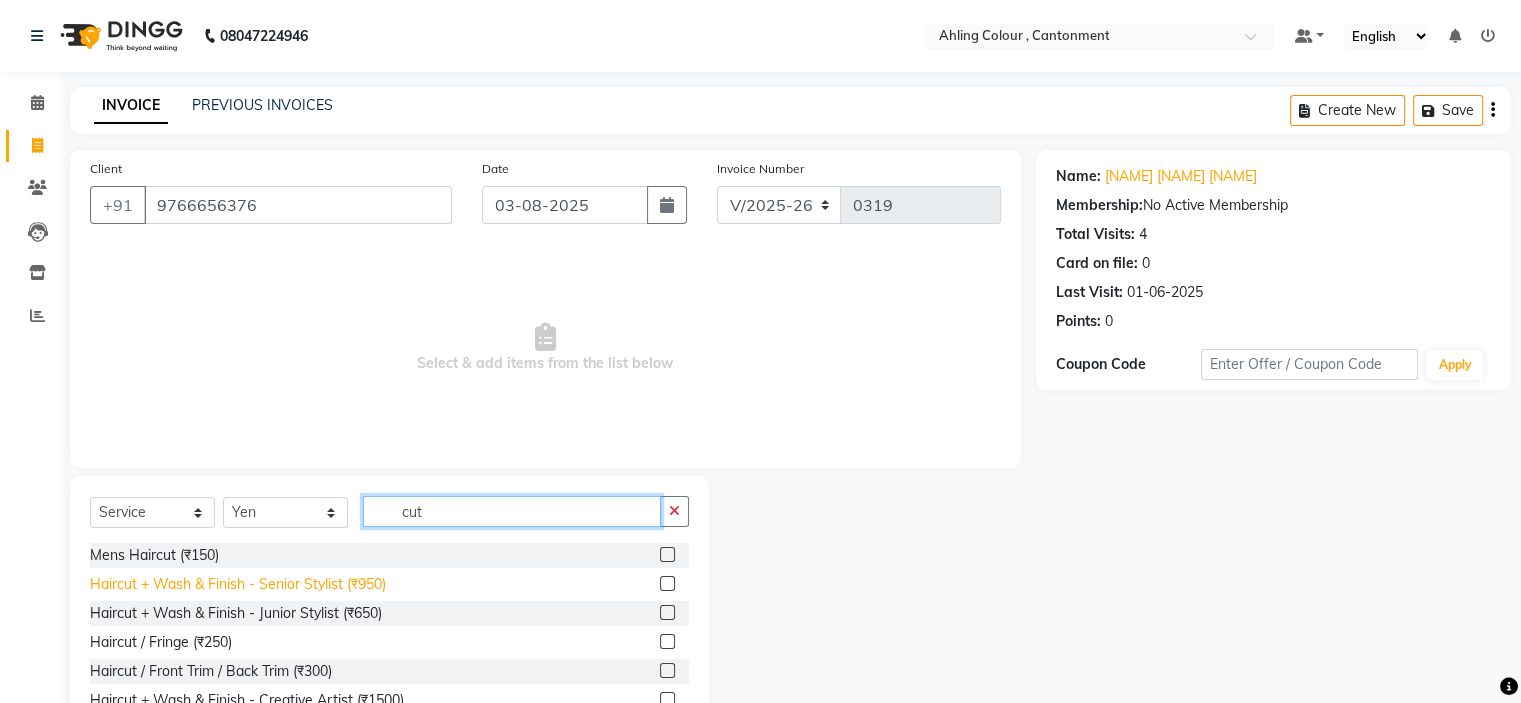 scroll, scrollTop: 60, scrollLeft: 0, axis: vertical 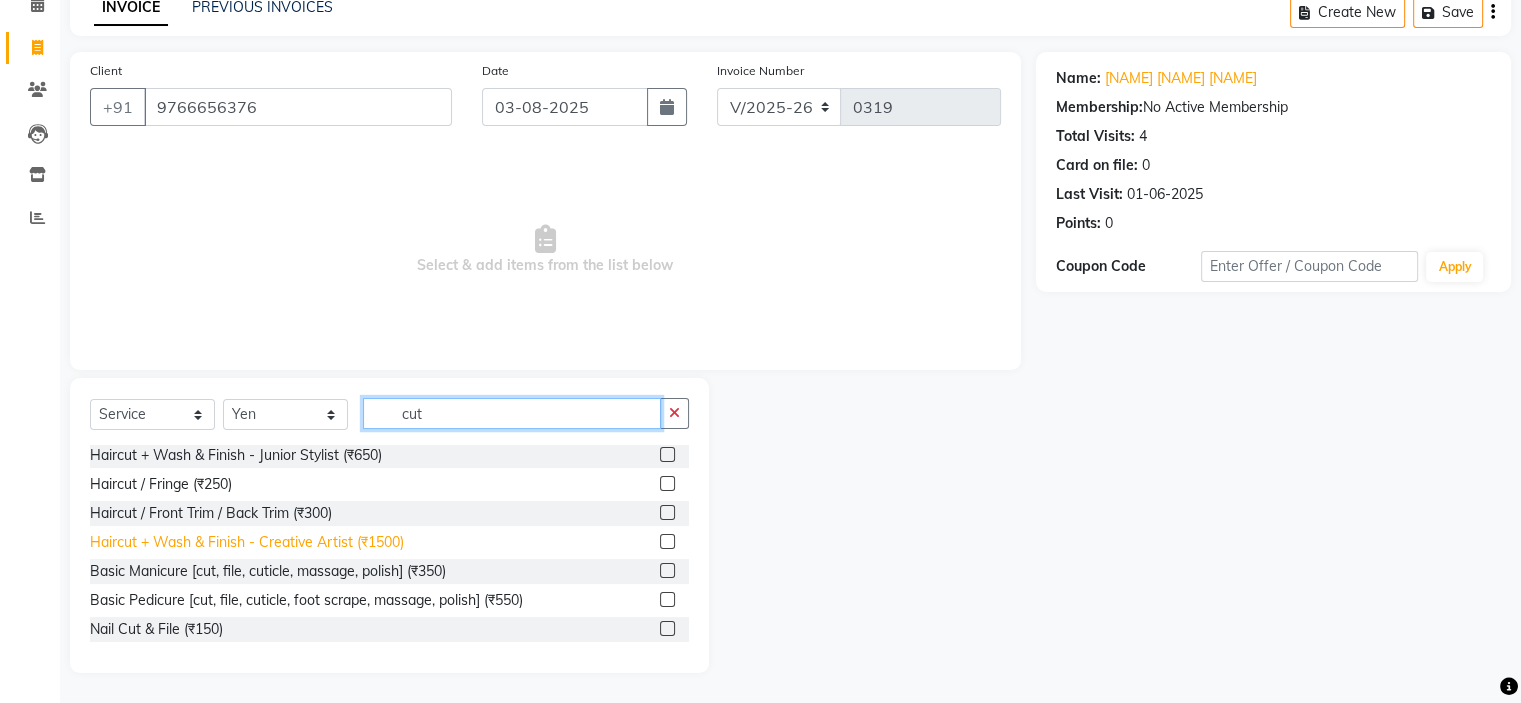 type on "cut" 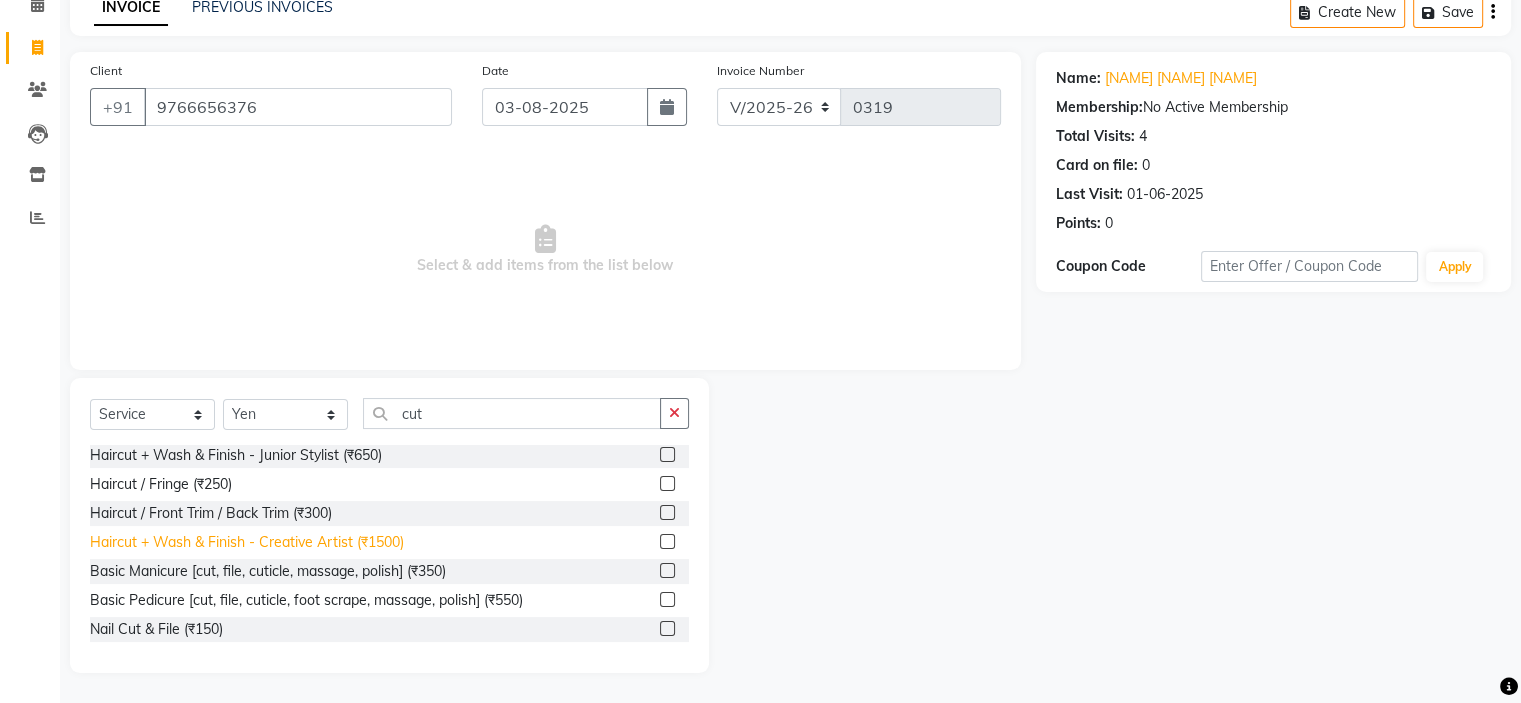 click on "Haircut + Wash & Finish - Creative Artist (₹1500)" 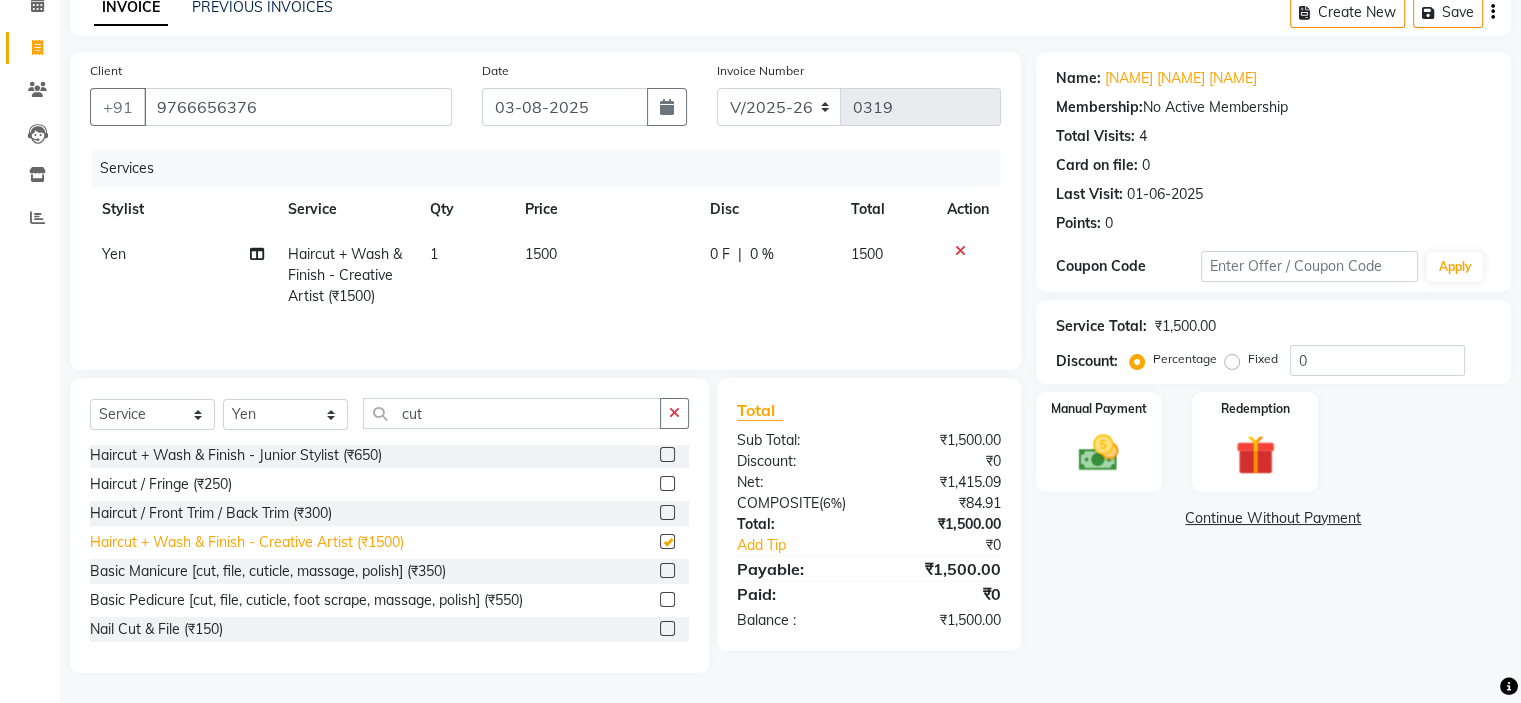 checkbox on "false" 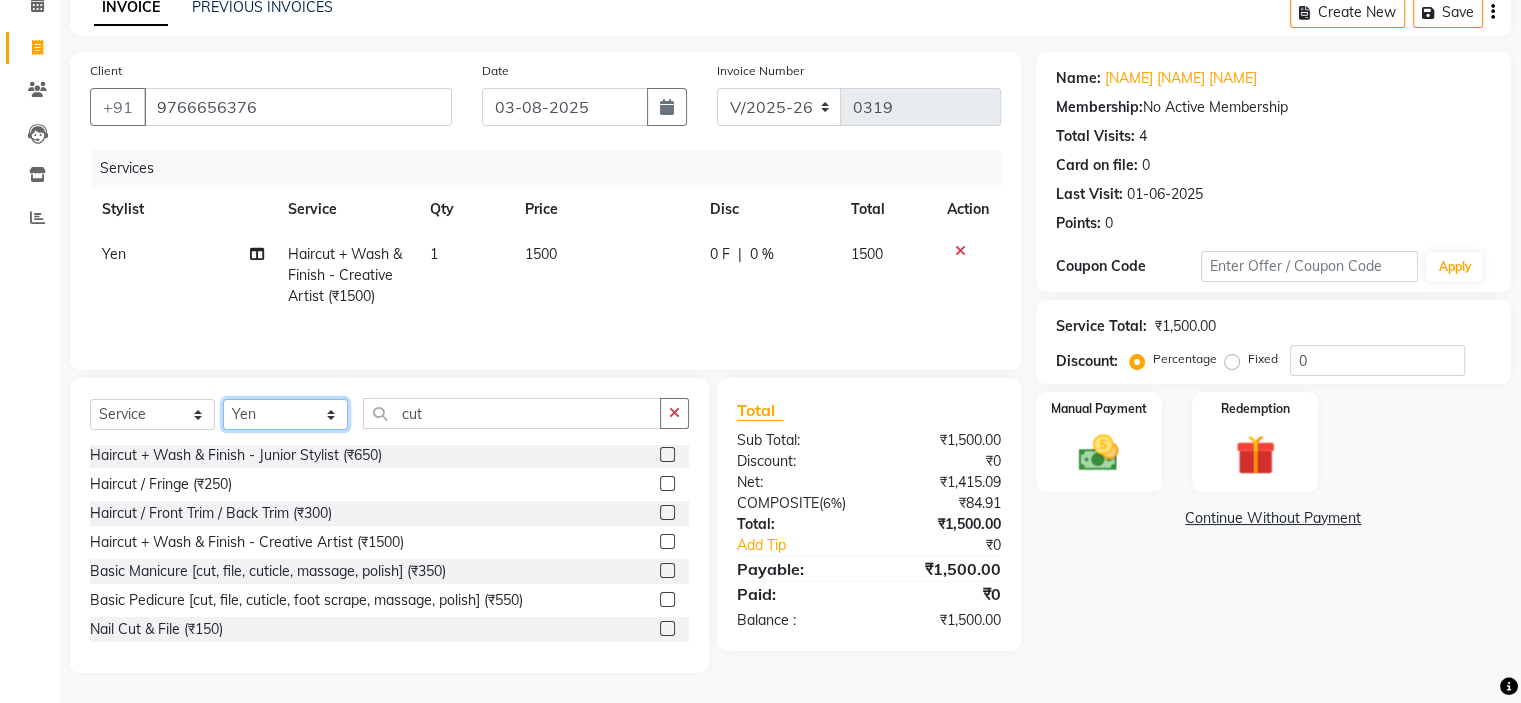 click on "Select Stylist Ahling Devika Sanu Sheela Tayyaba Yen" 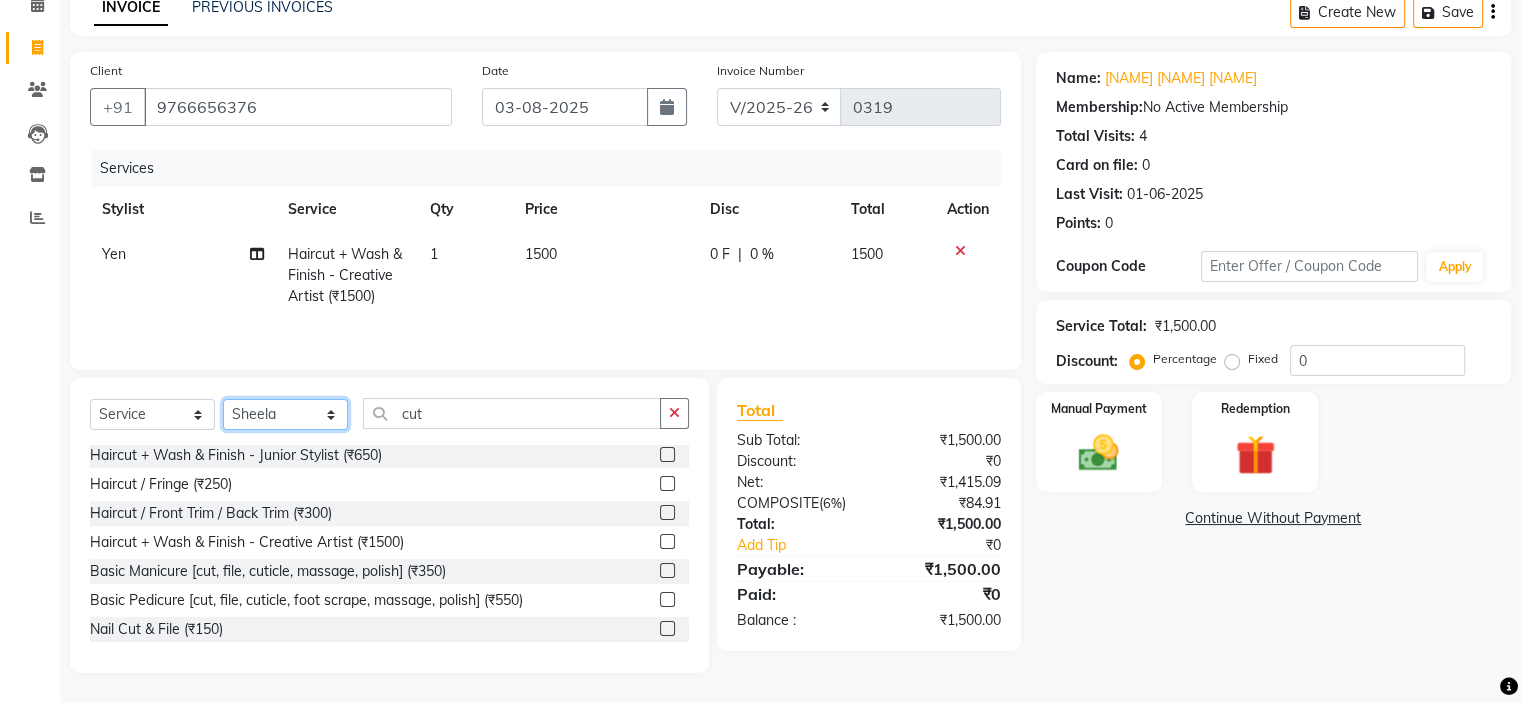 click on "Select Stylist Ahling Devika Sanu Sheela Tayyaba Yen" 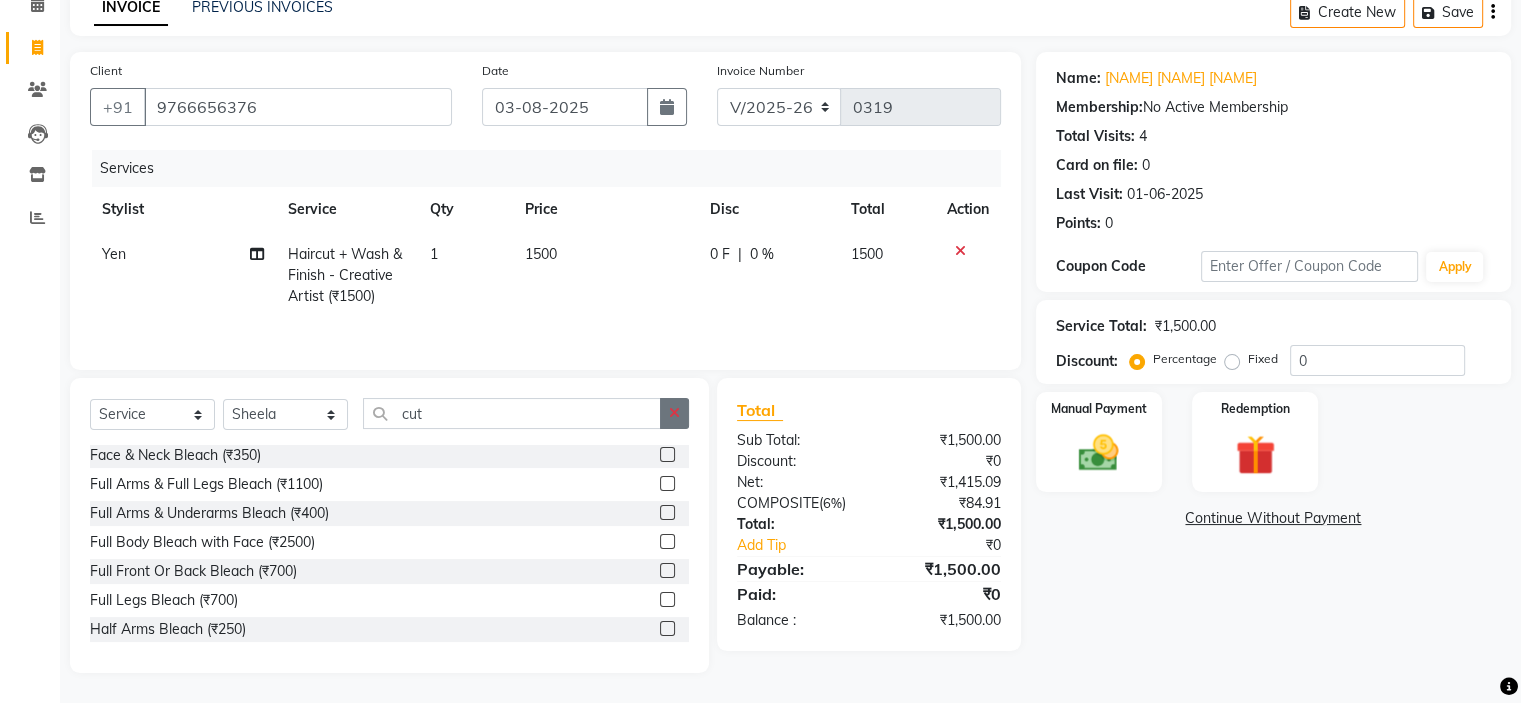 click 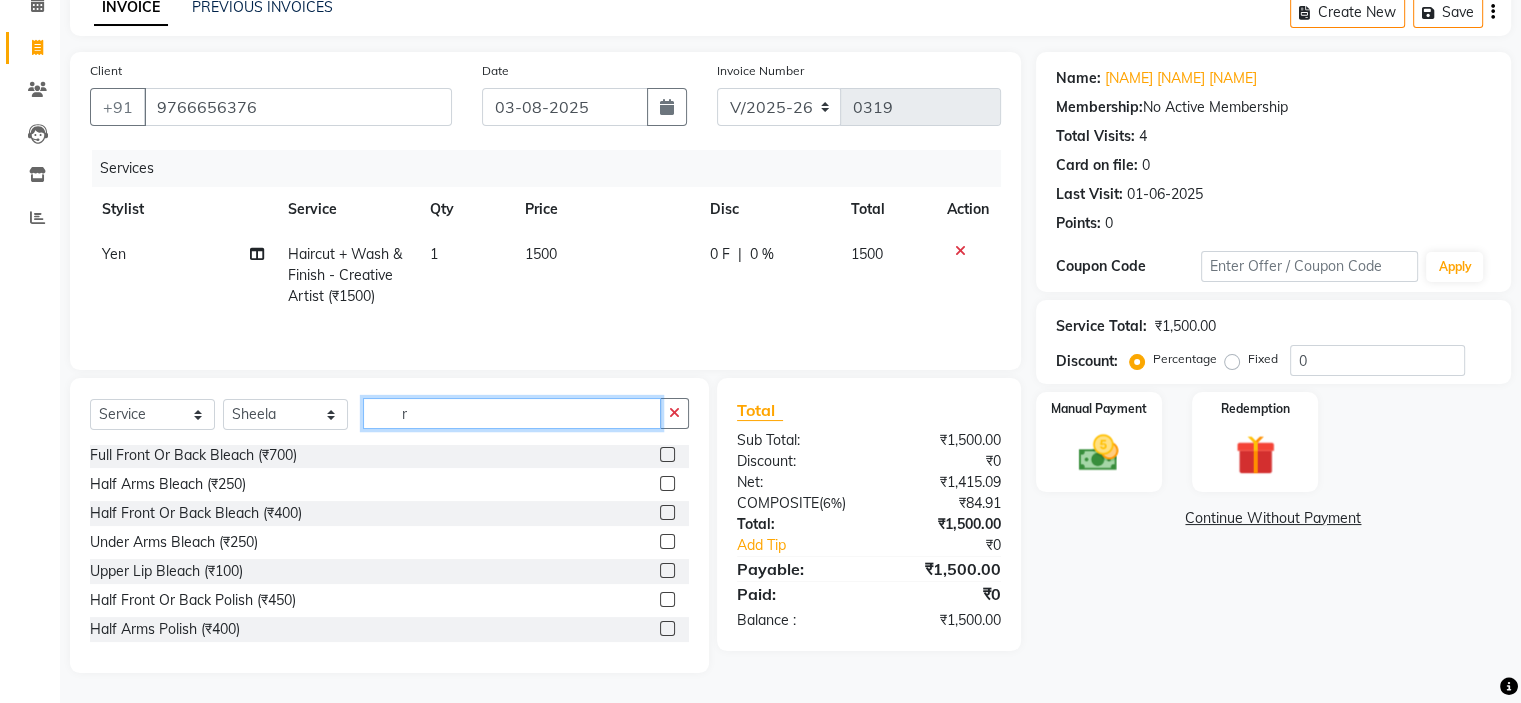 scroll, scrollTop: 0, scrollLeft: 0, axis: both 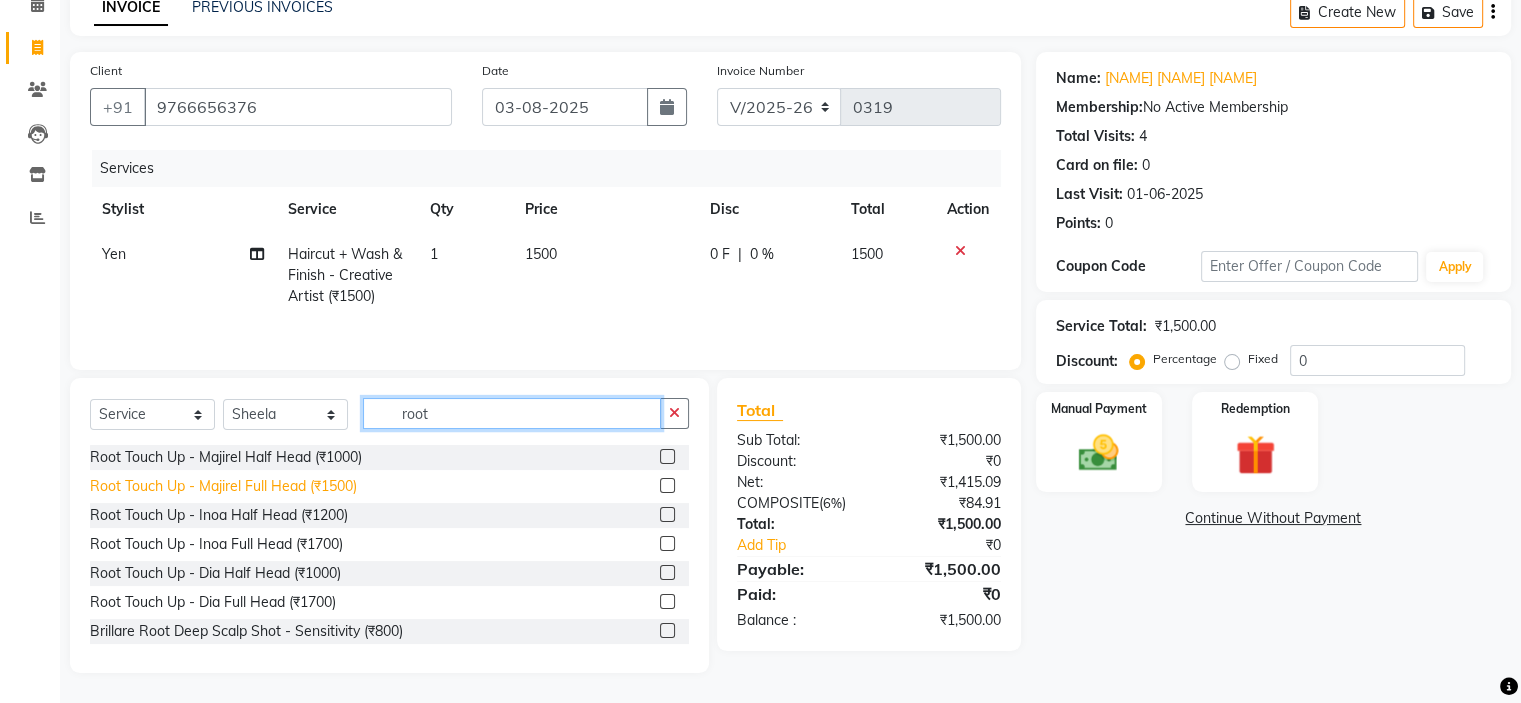 type on "root" 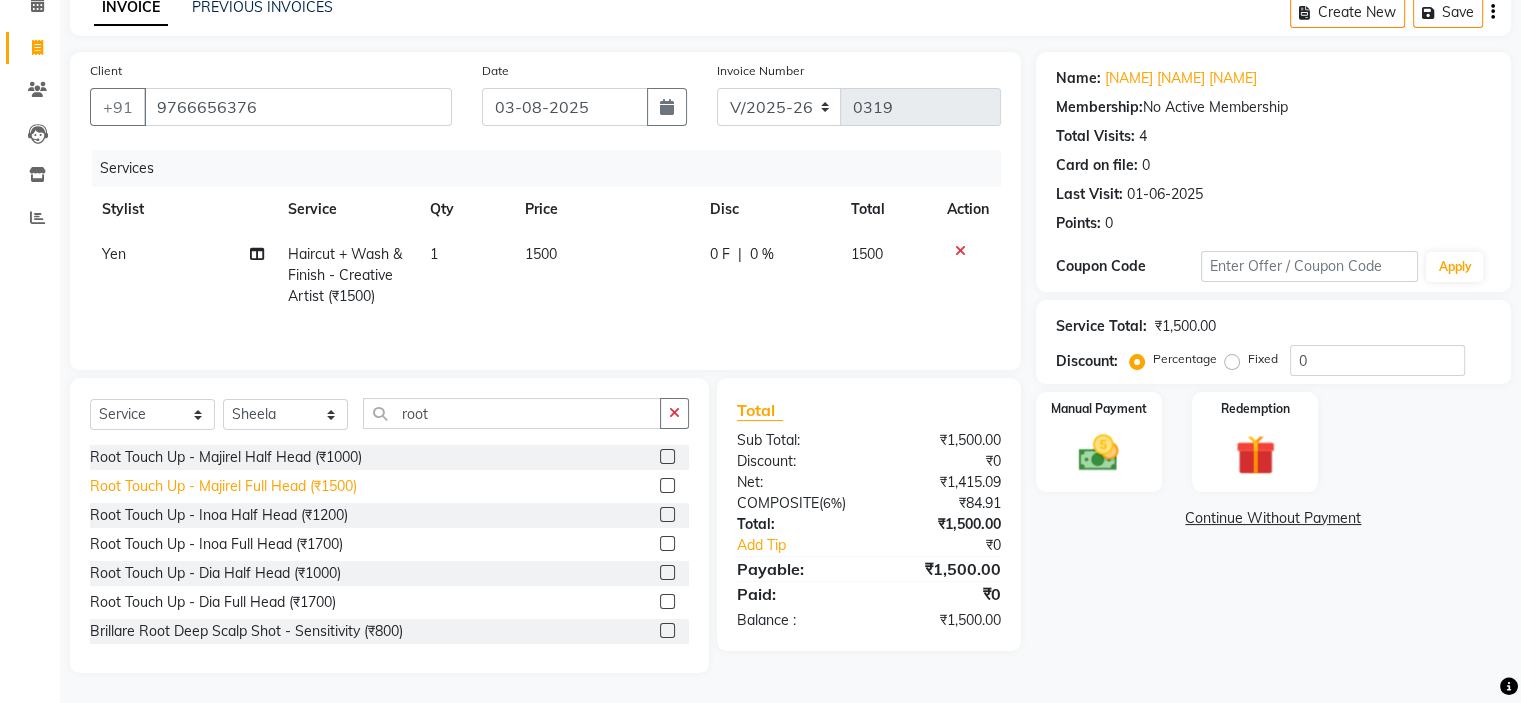 click on "Root Touch Up - Majirel Full Head (₹1500)" 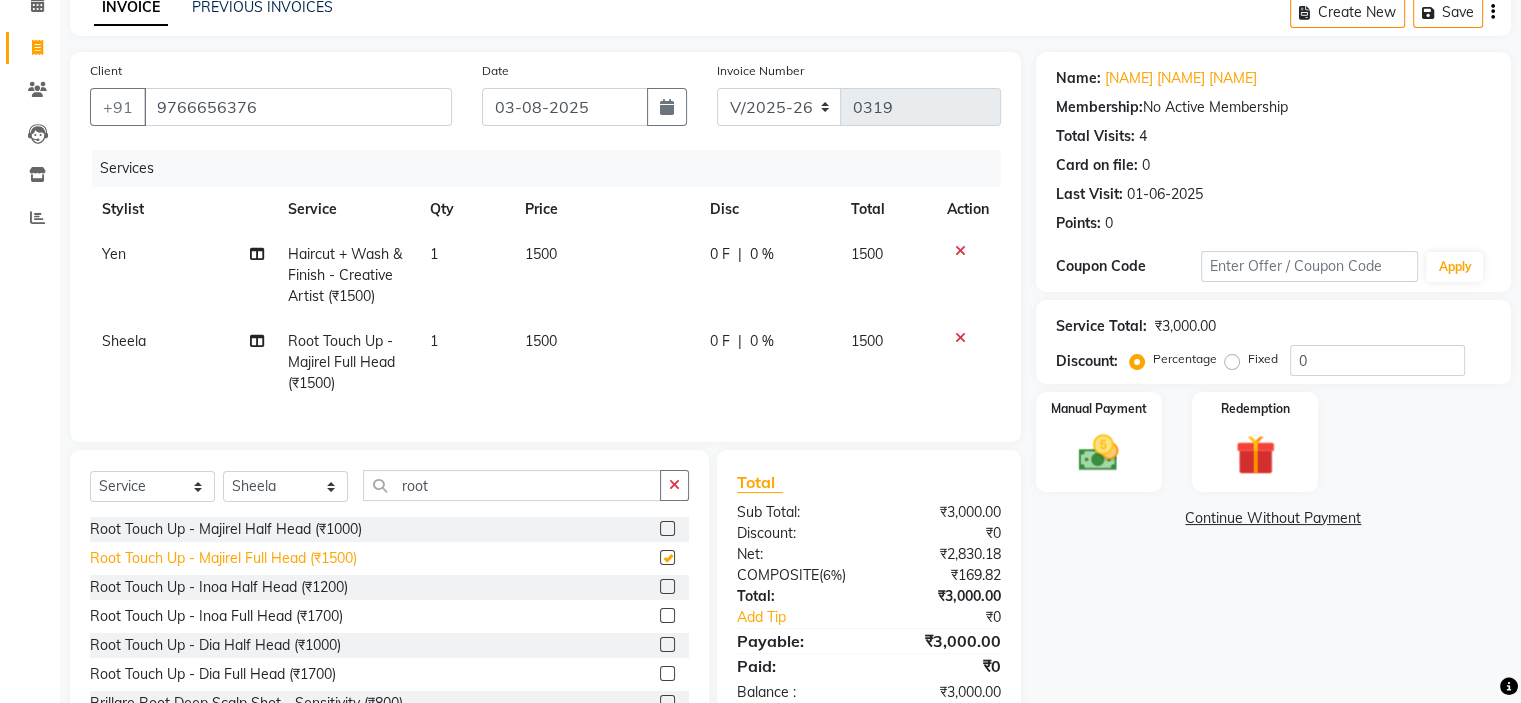 checkbox on "false" 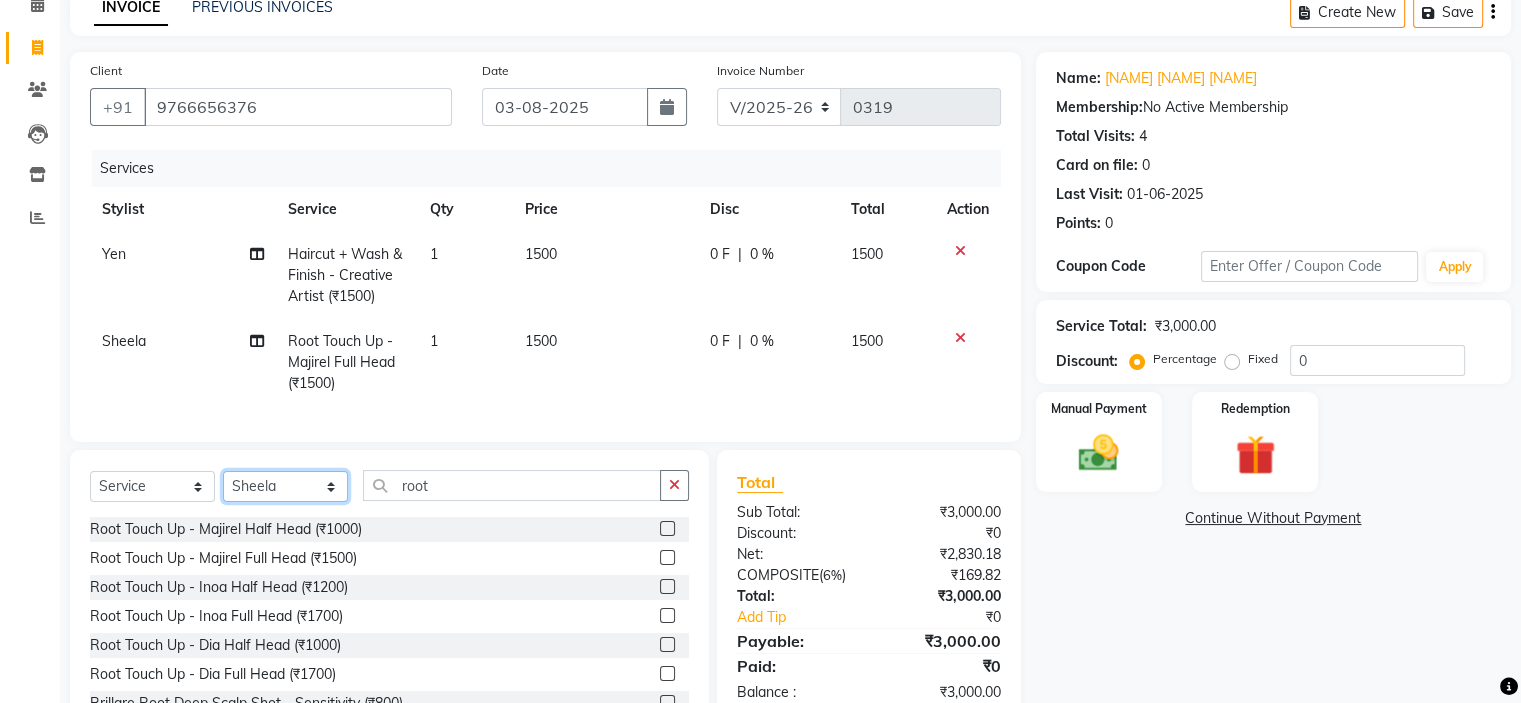 click on "Select Stylist Ahling Devika Sanu Sheela Tayyaba Yen" 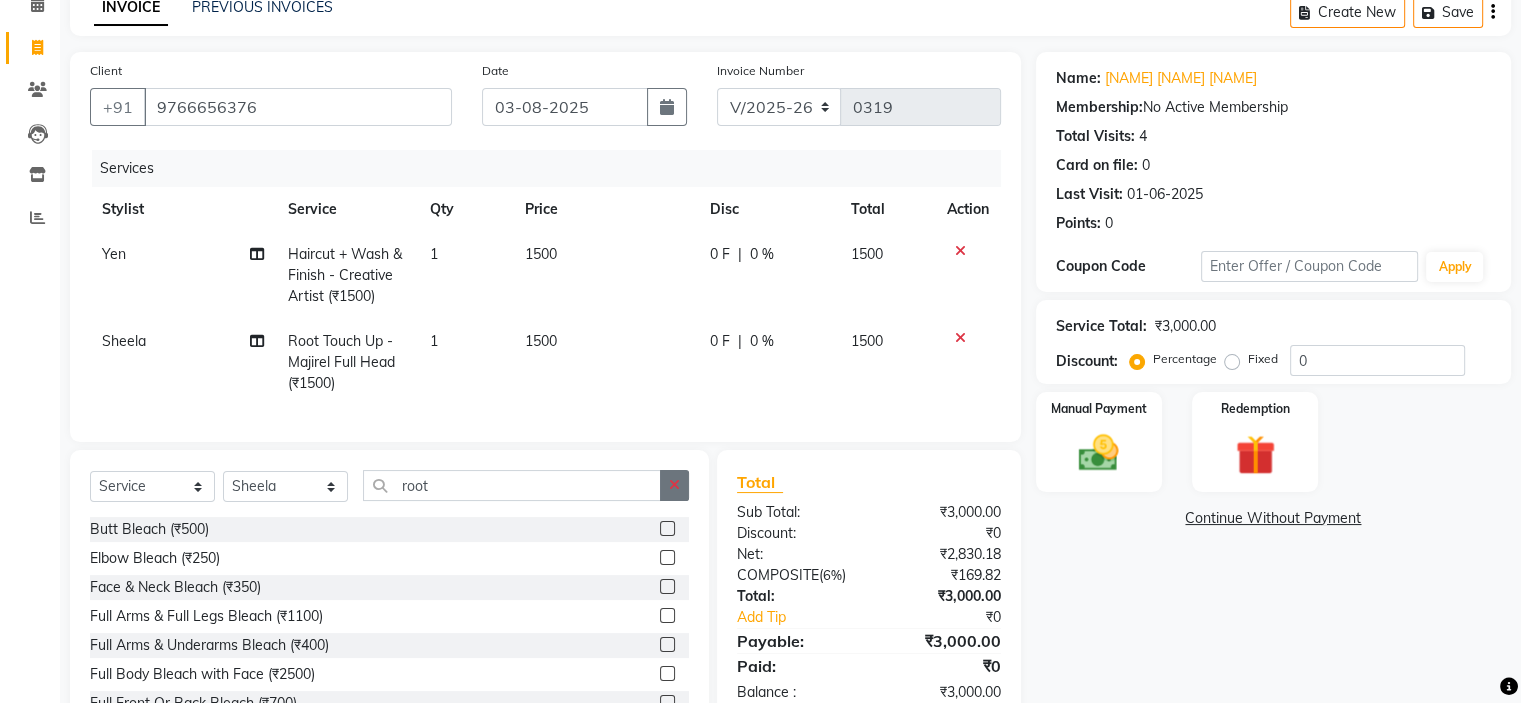 click 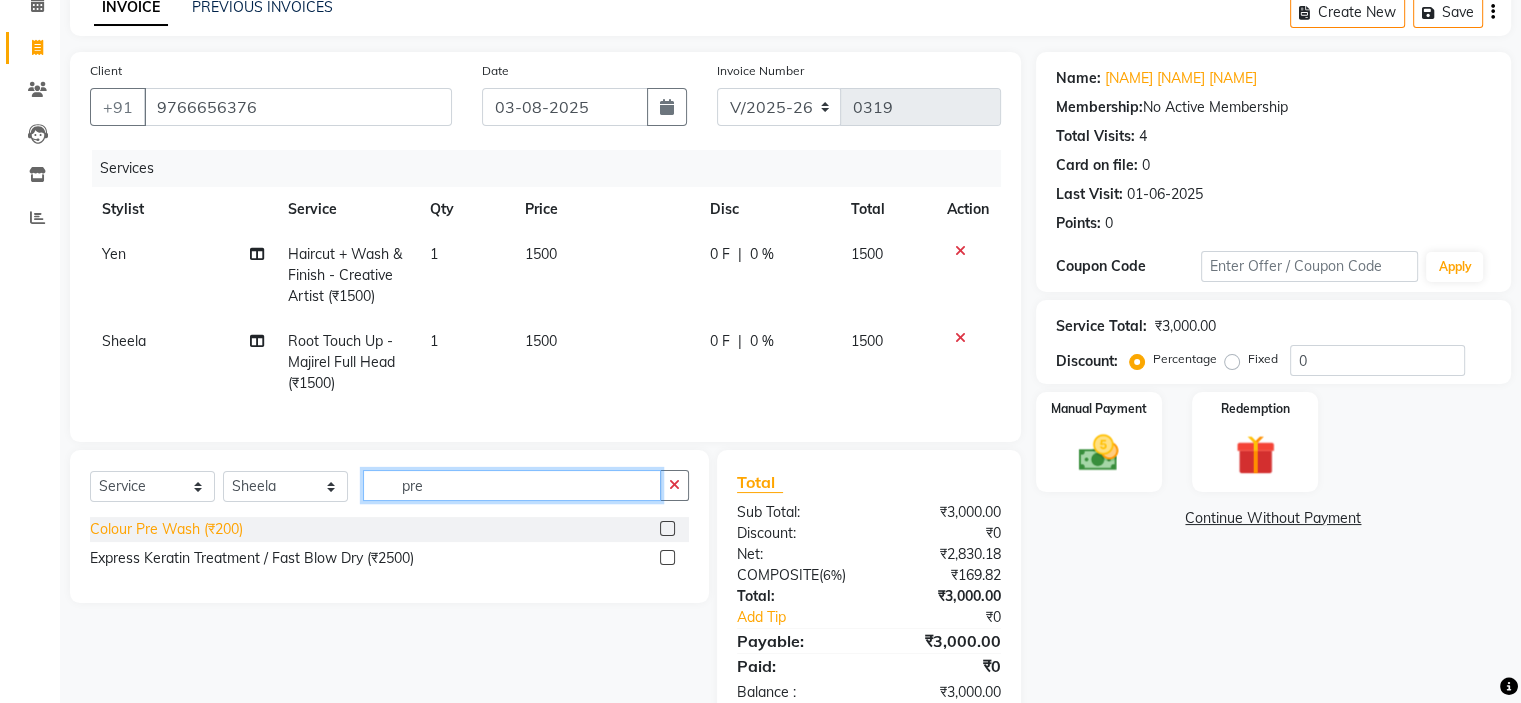 type on "pre" 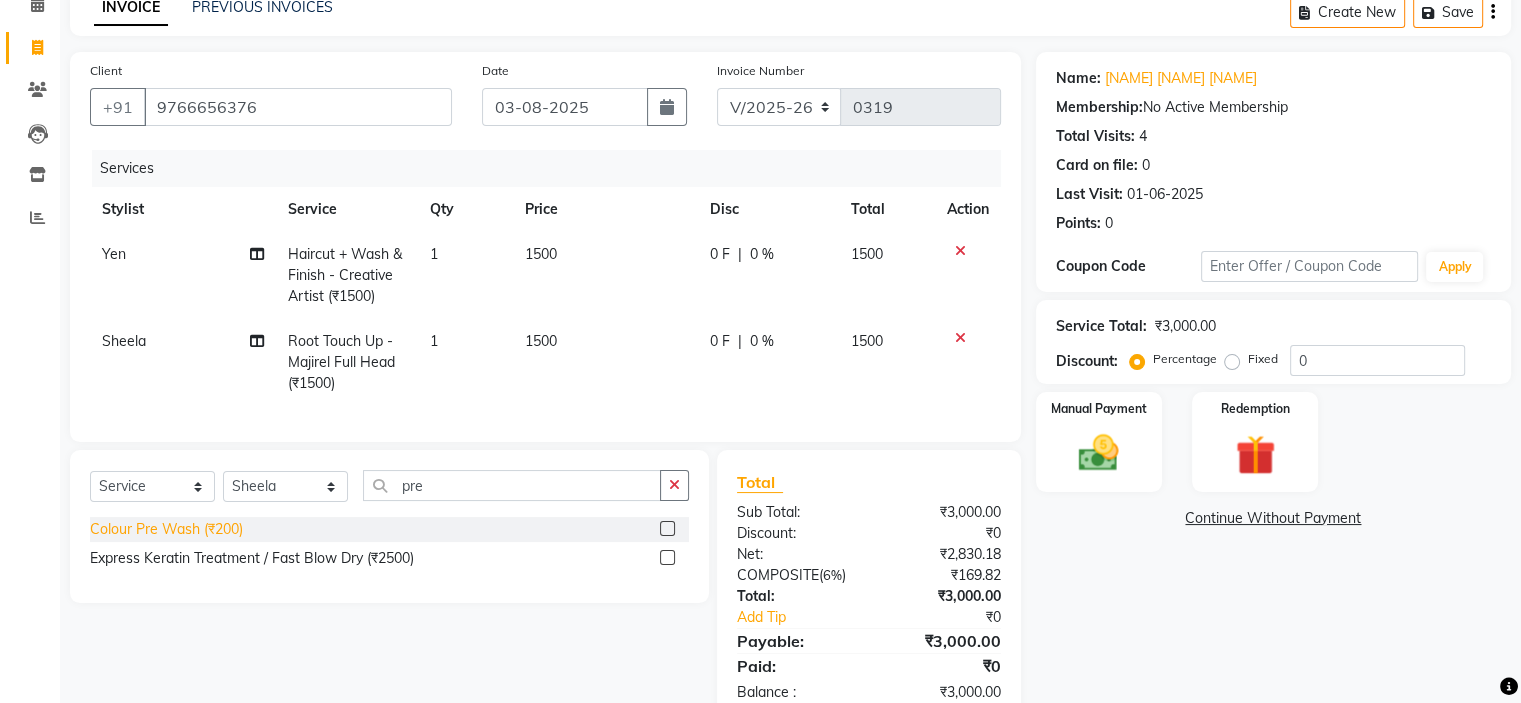 click on "Colour Pre Wash (₹200)" 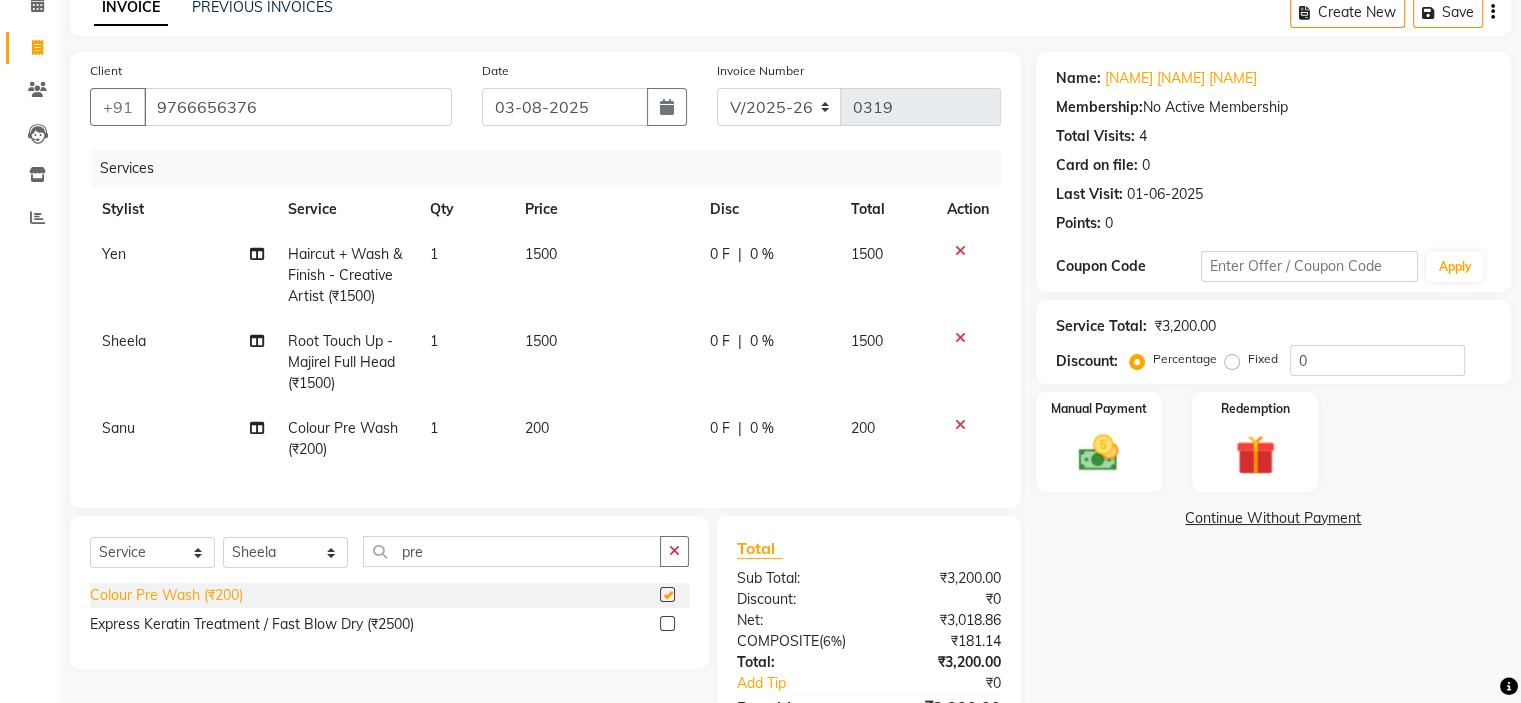 checkbox on "false" 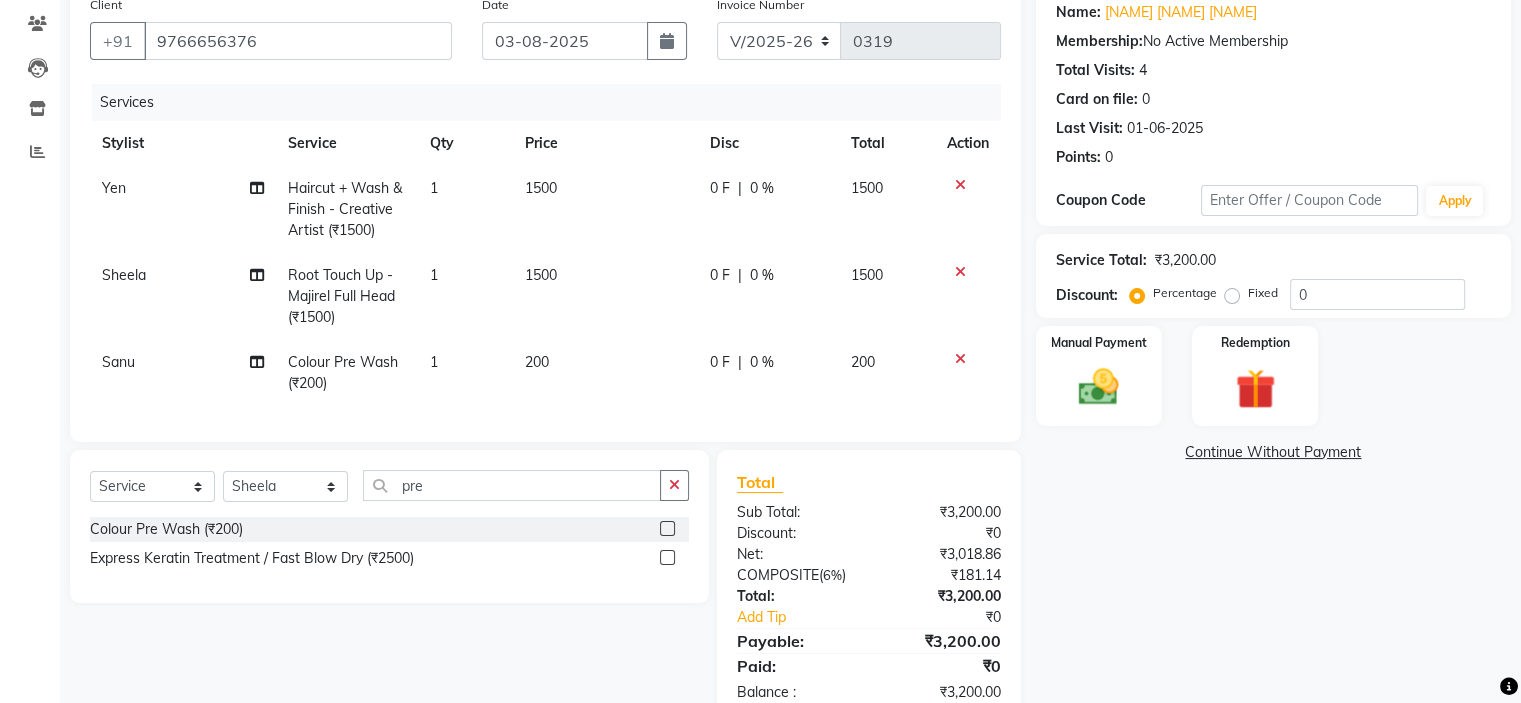 scroll, scrollTop: 229, scrollLeft: 0, axis: vertical 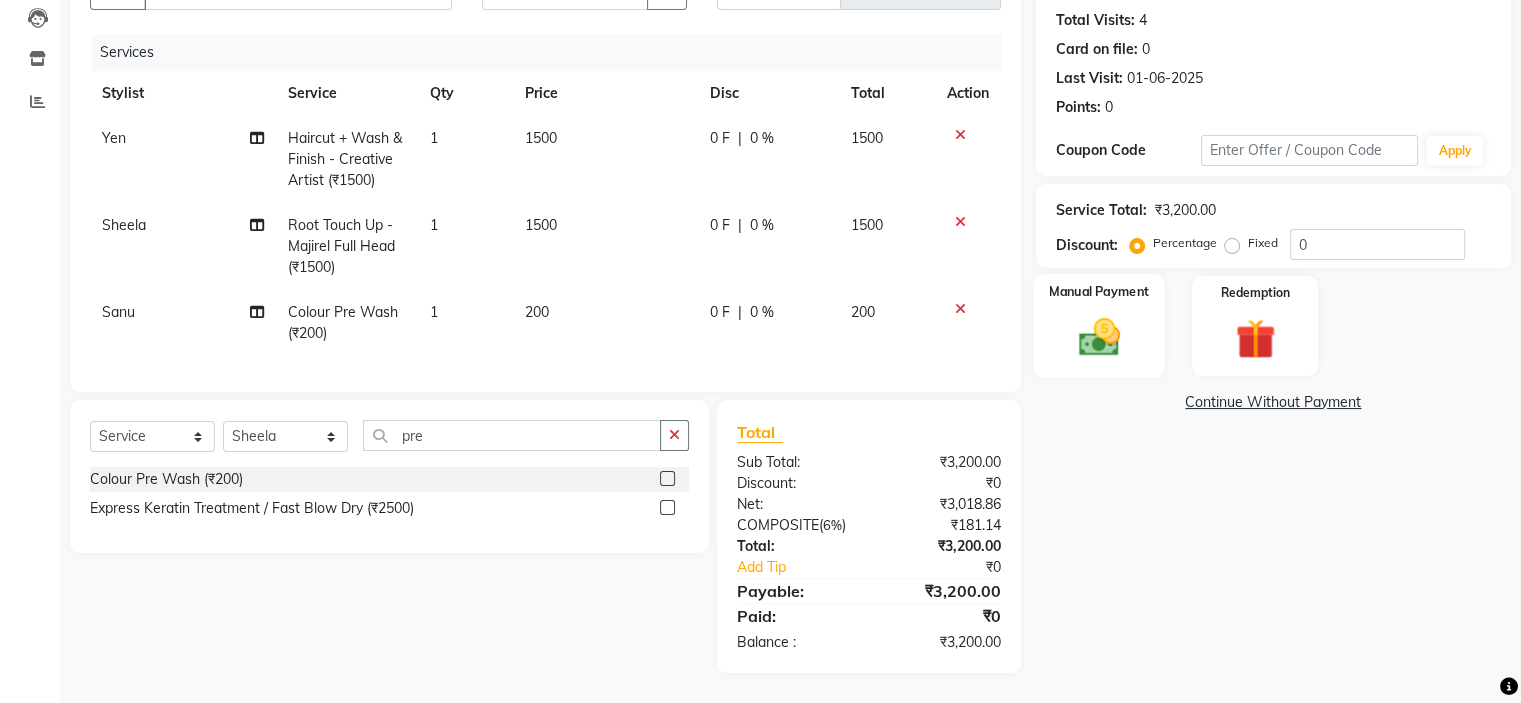 click 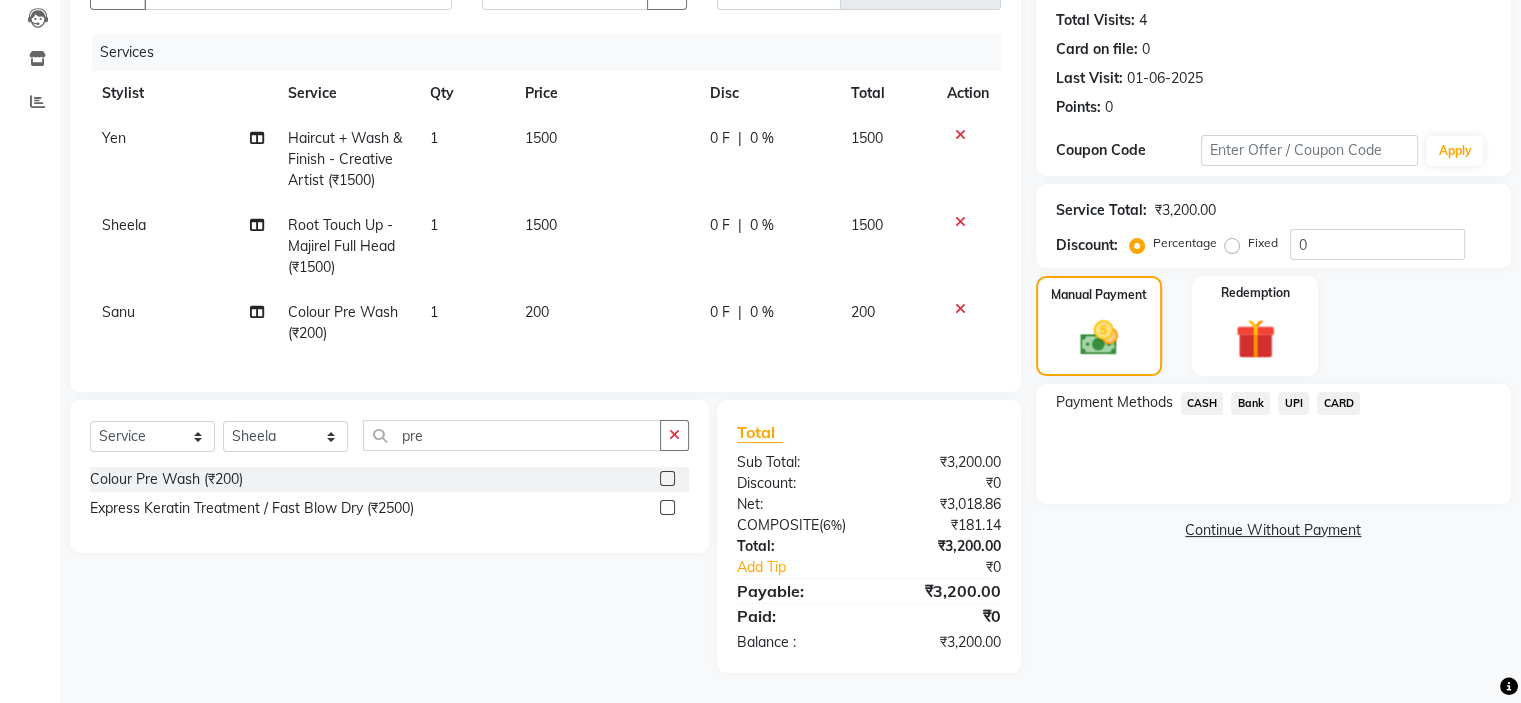 click on "CASH" 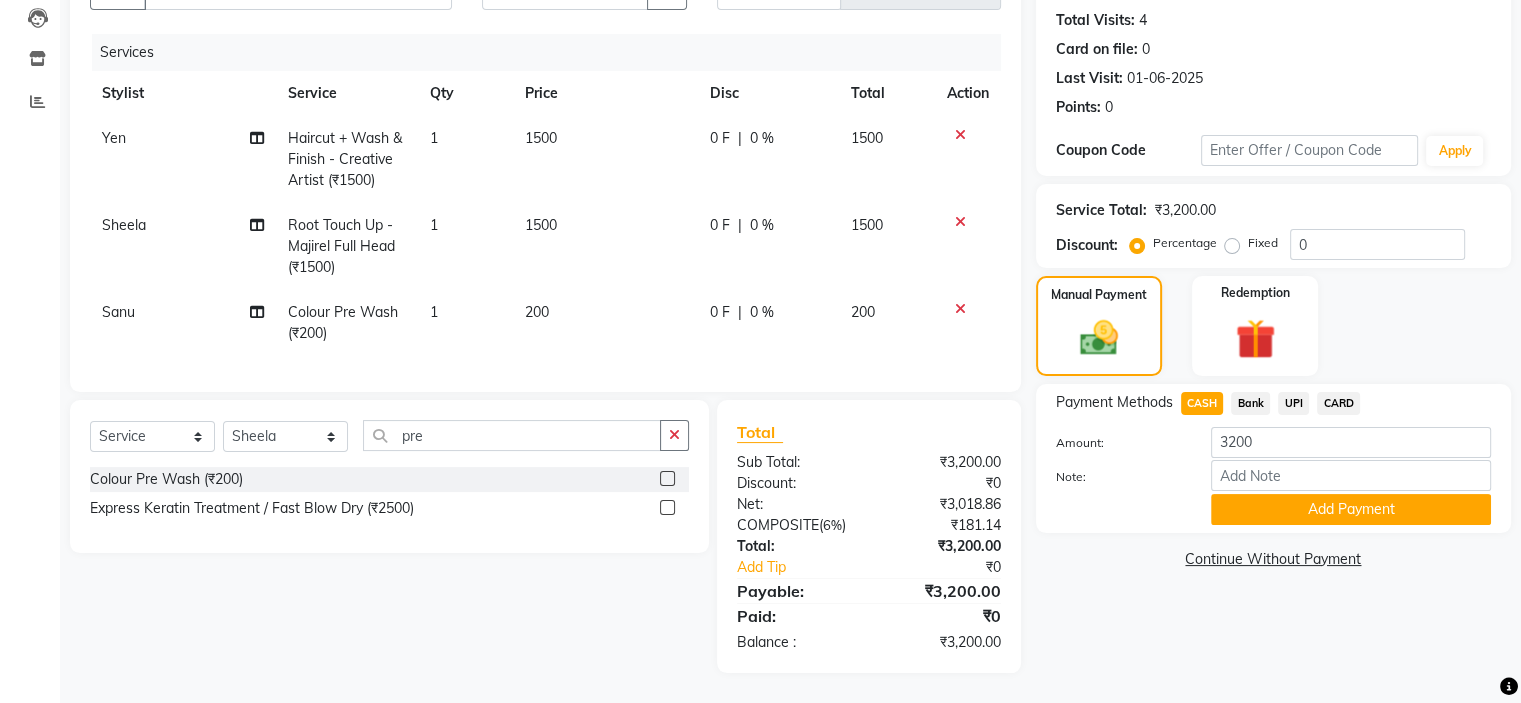 click on "Add Payment" 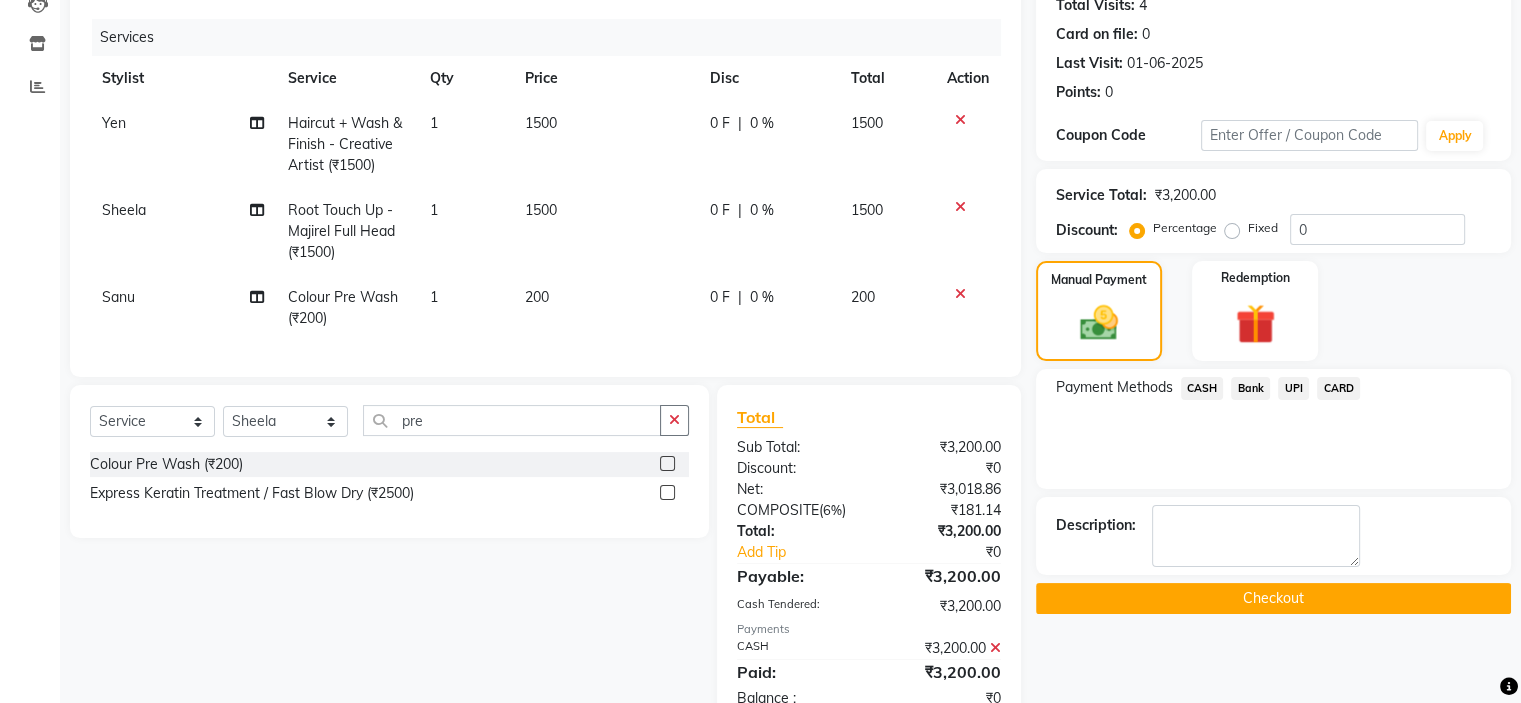 click on "Checkout" 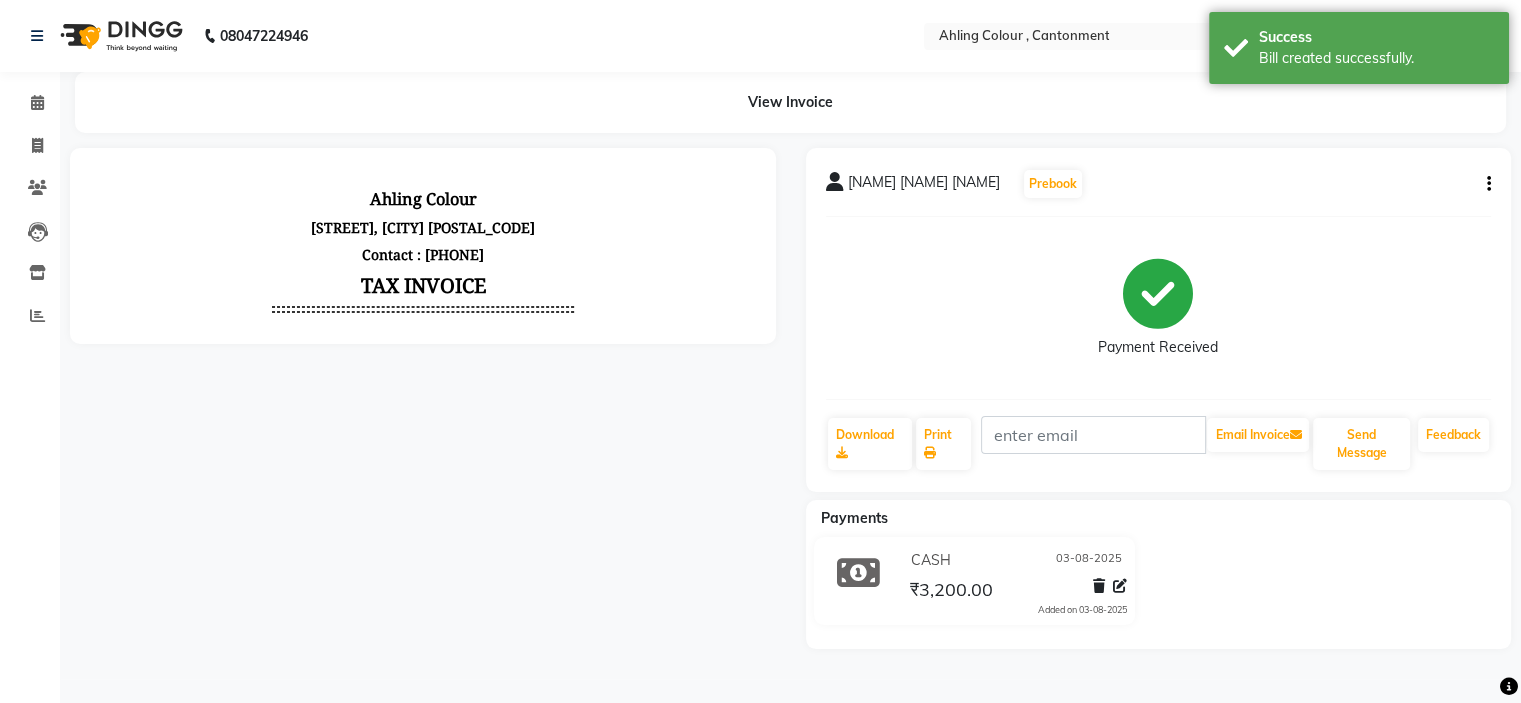 scroll, scrollTop: 0, scrollLeft: 0, axis: both 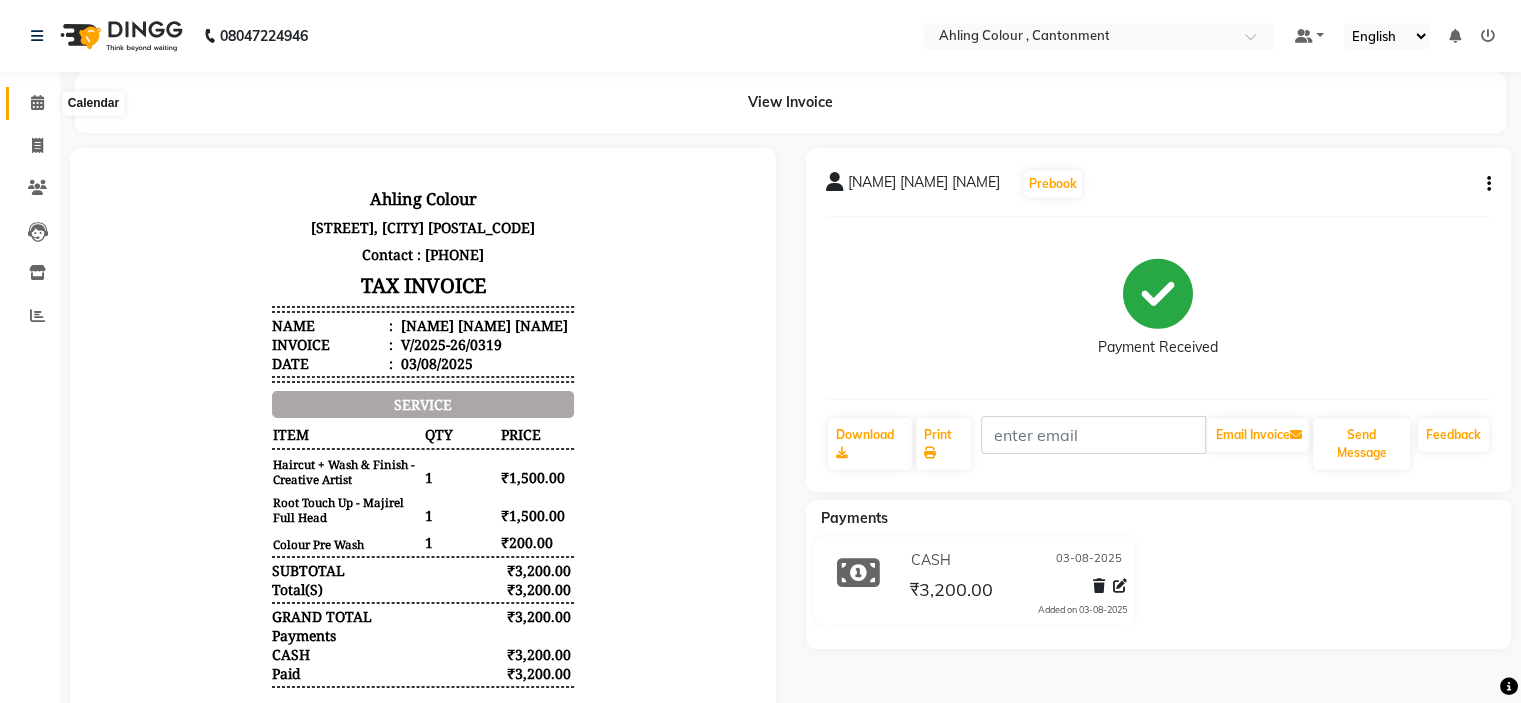 click 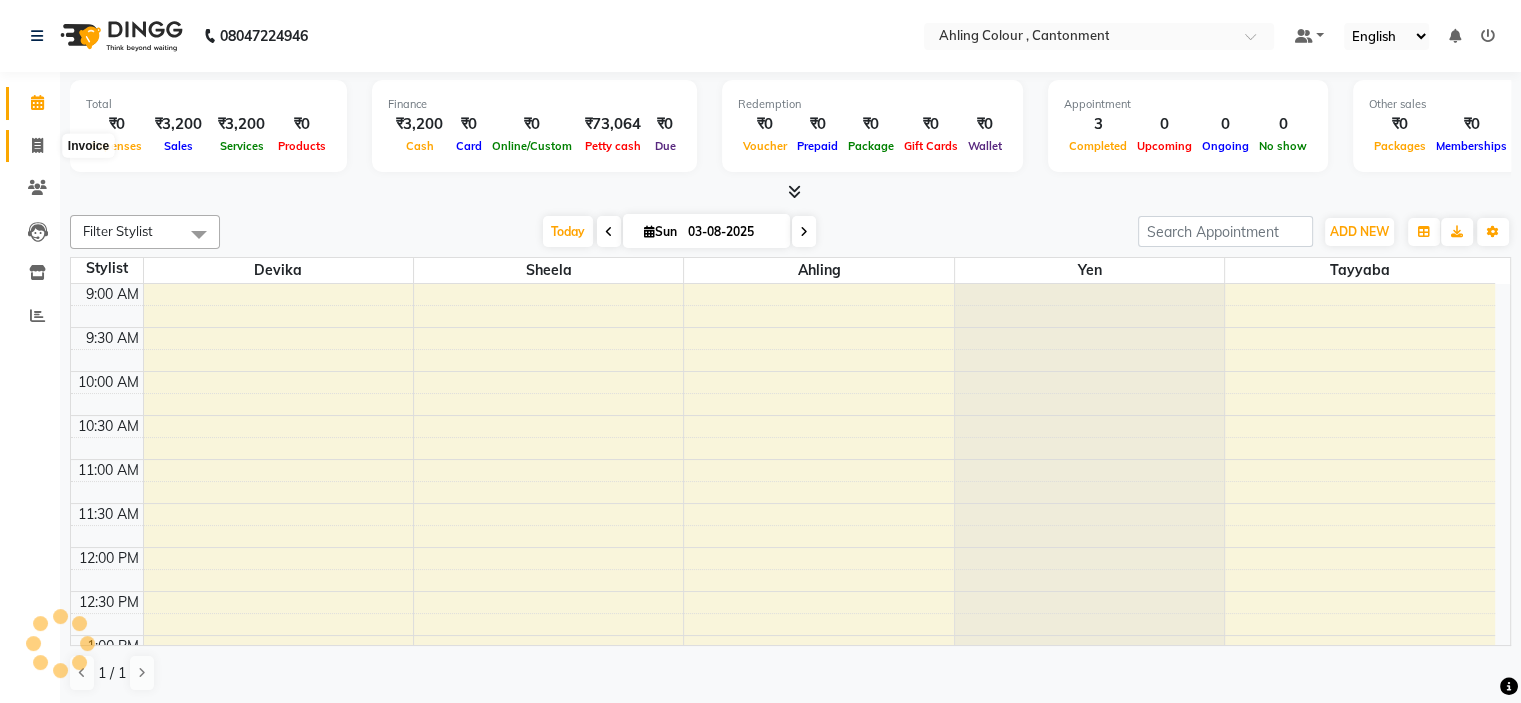 scroll, scrollTop: 524, scrollLeft: 0, axis: vertical 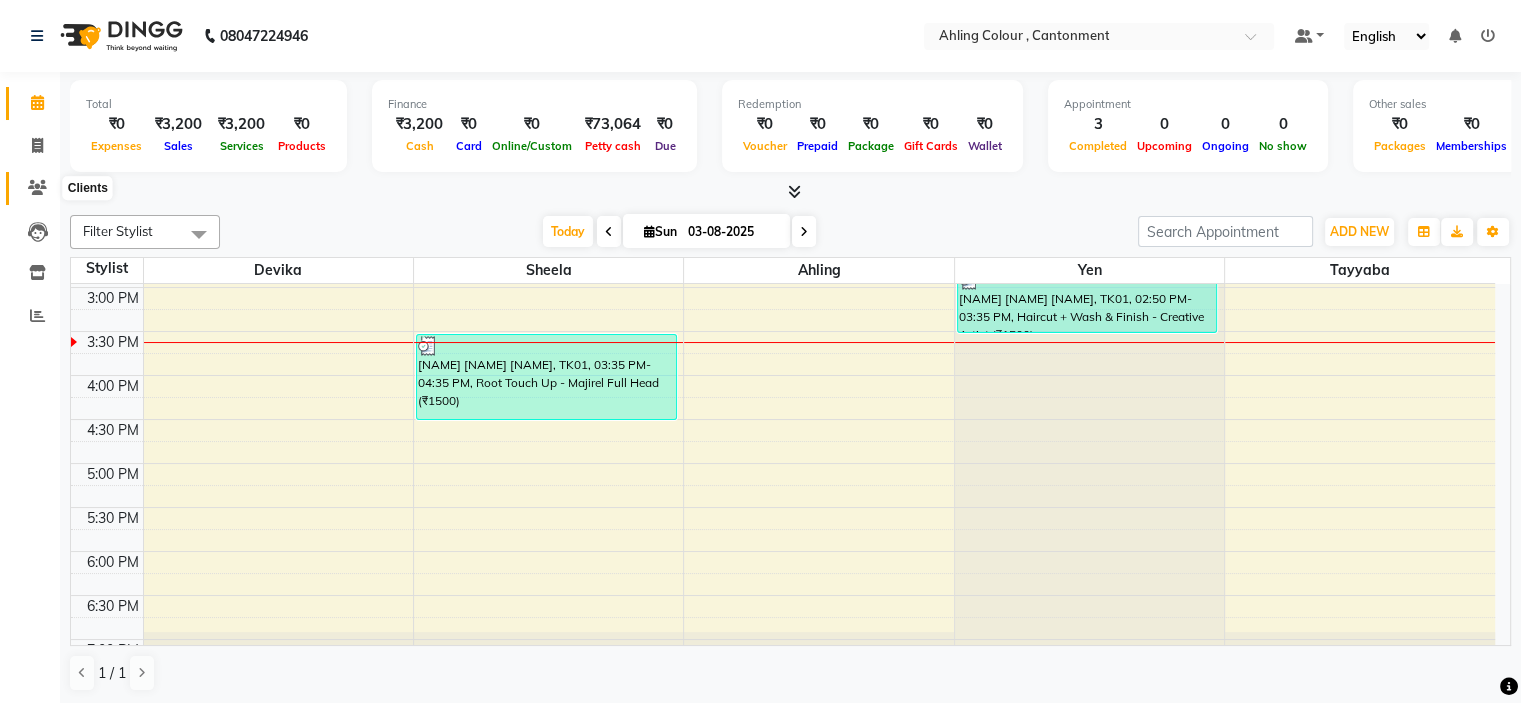 click 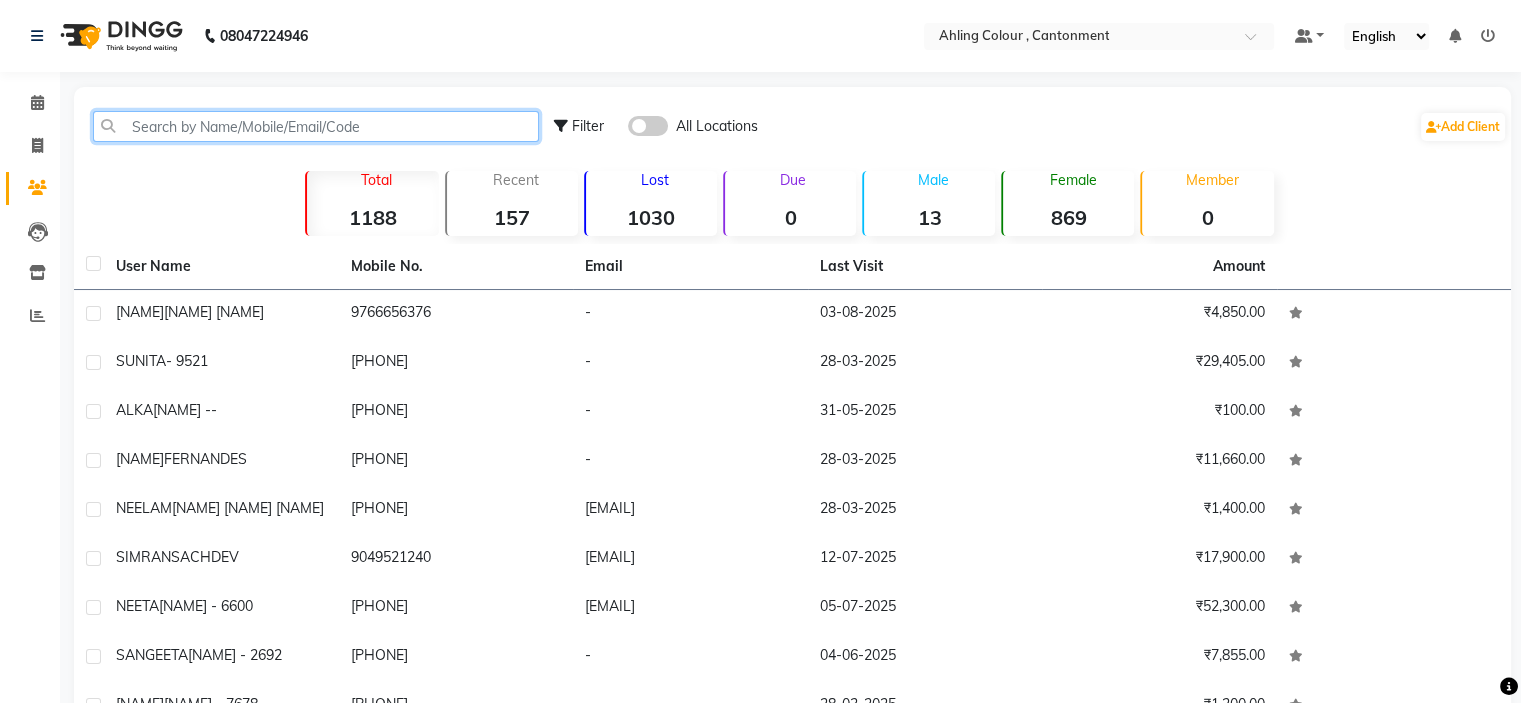 click 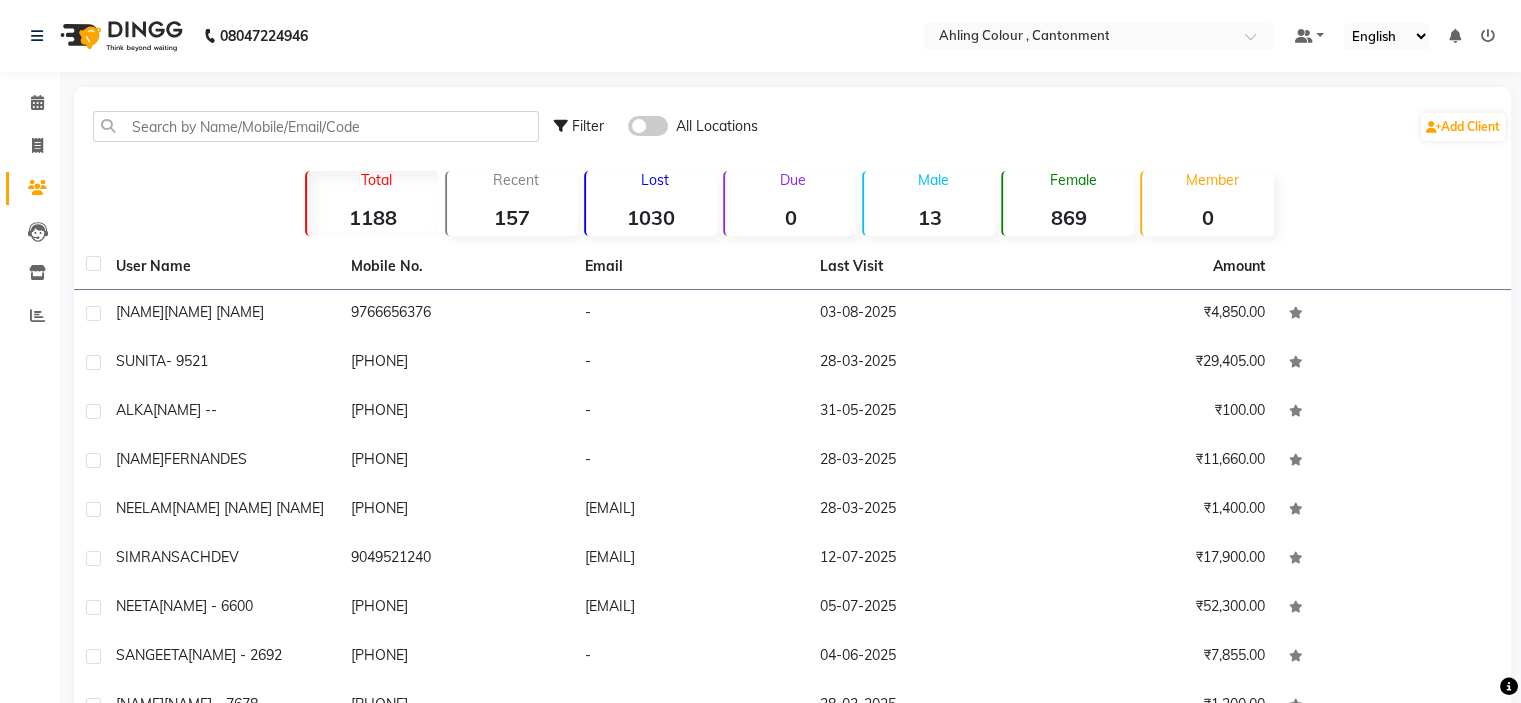 click 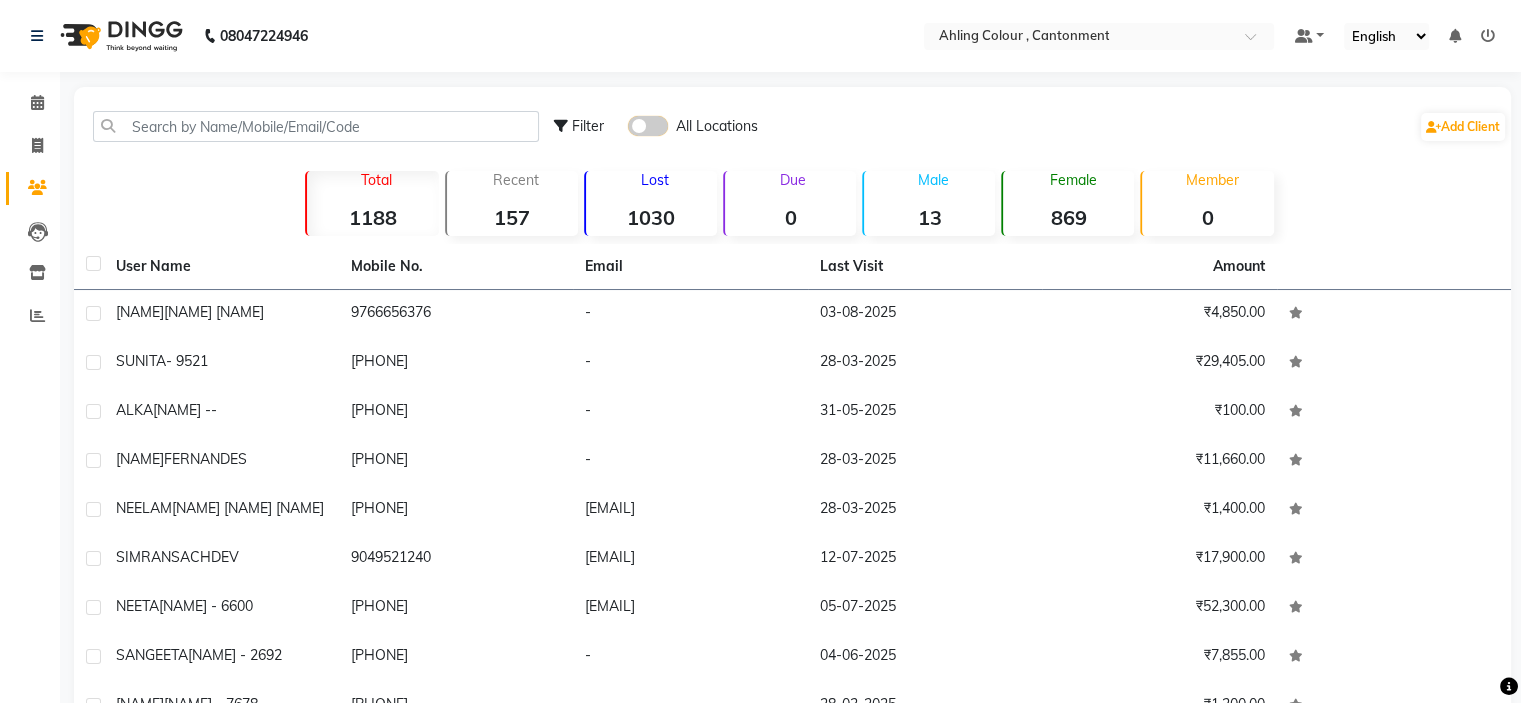 click 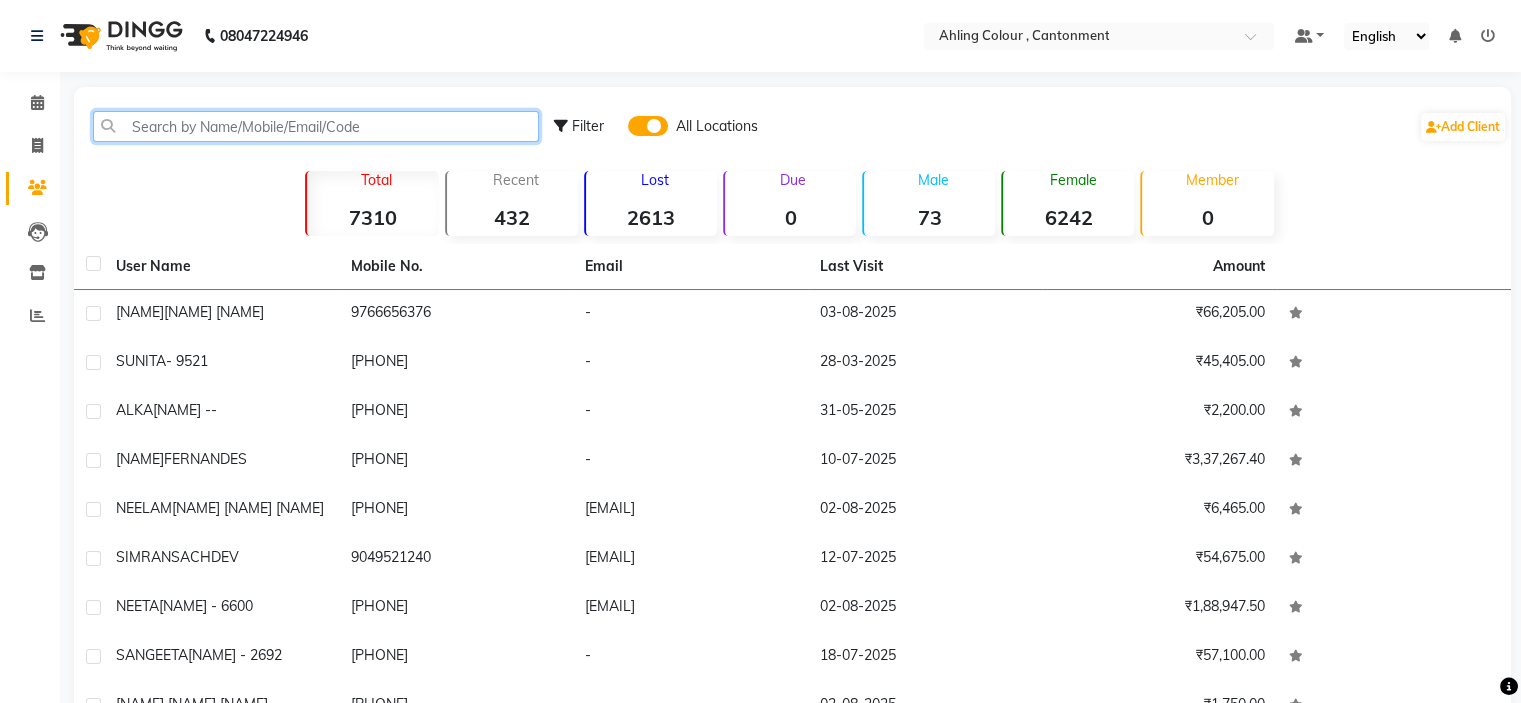 click 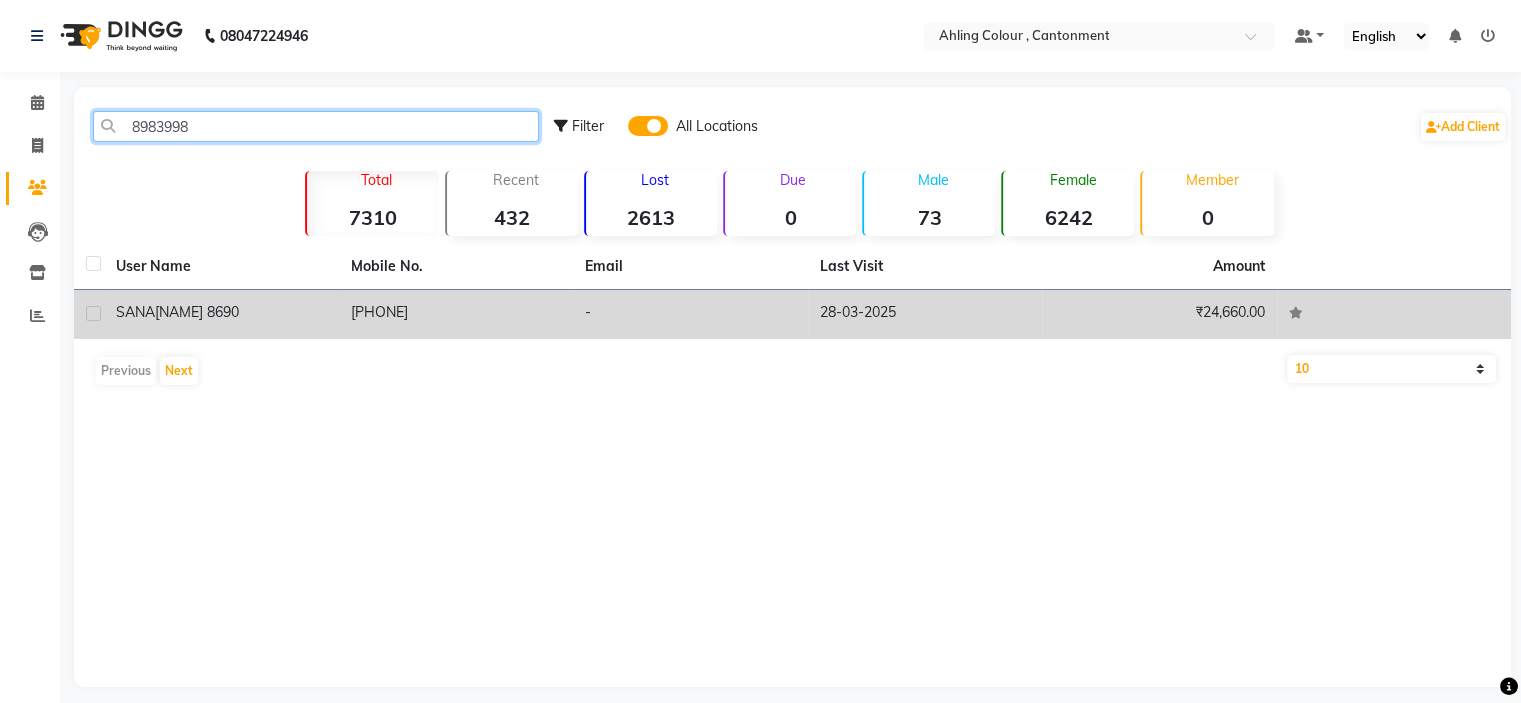 type on "8983998" 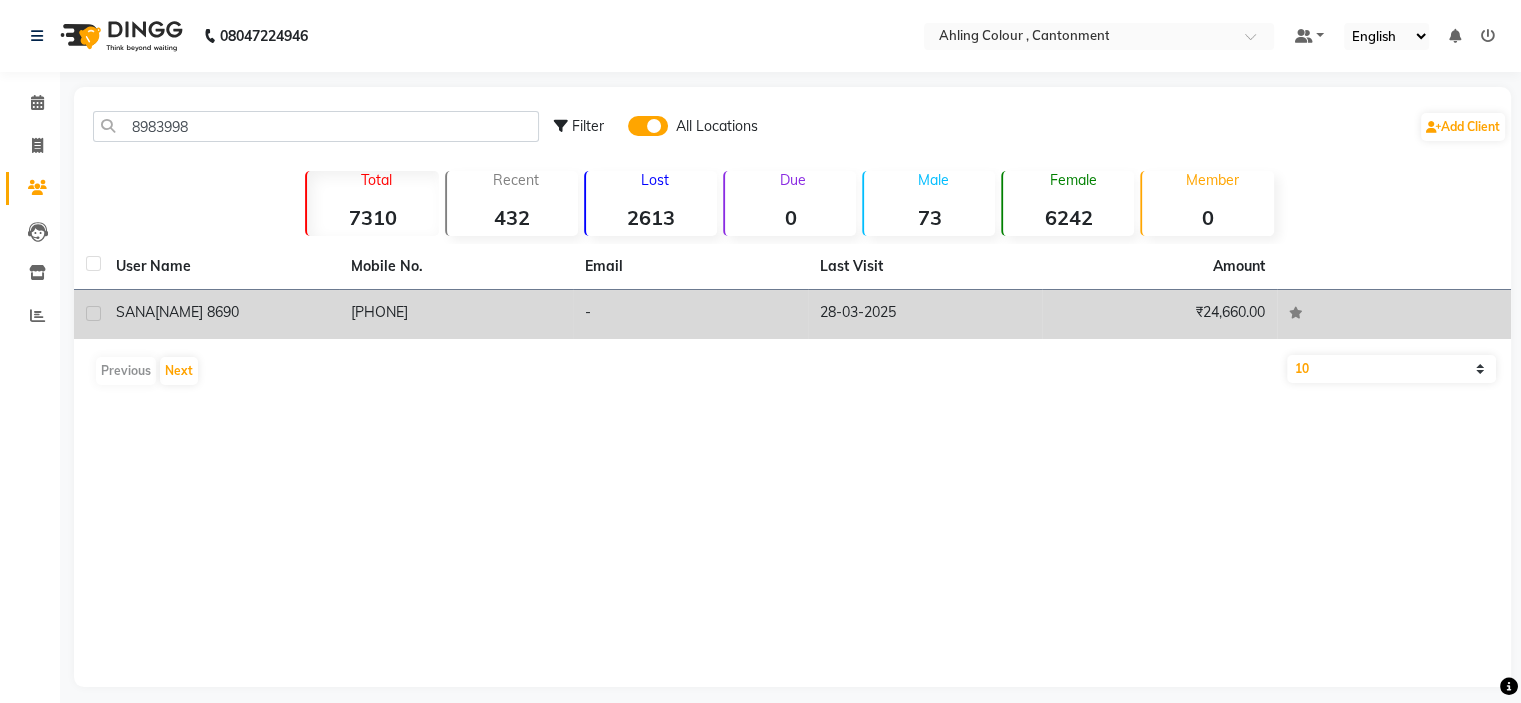 click on "8983998690" 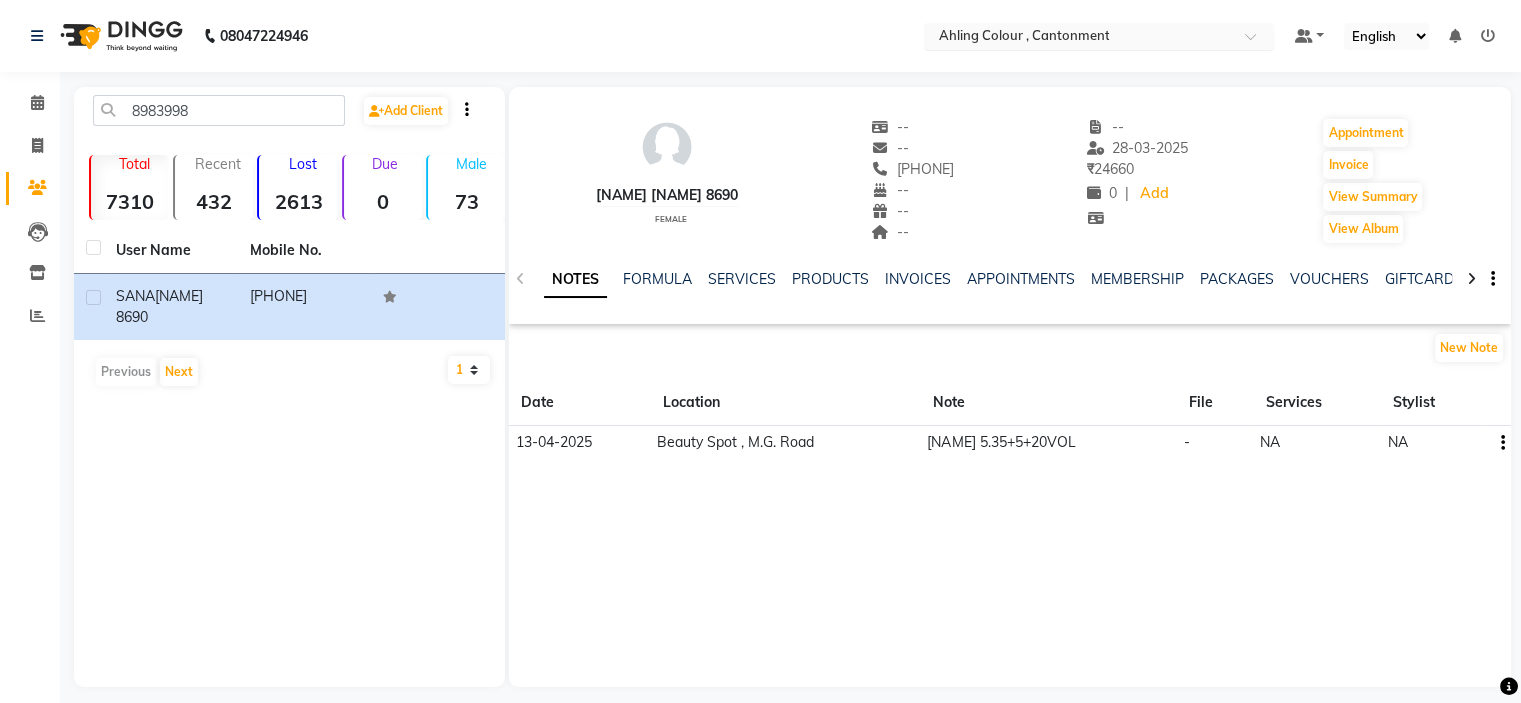 click at bounding box center [1079, 38] 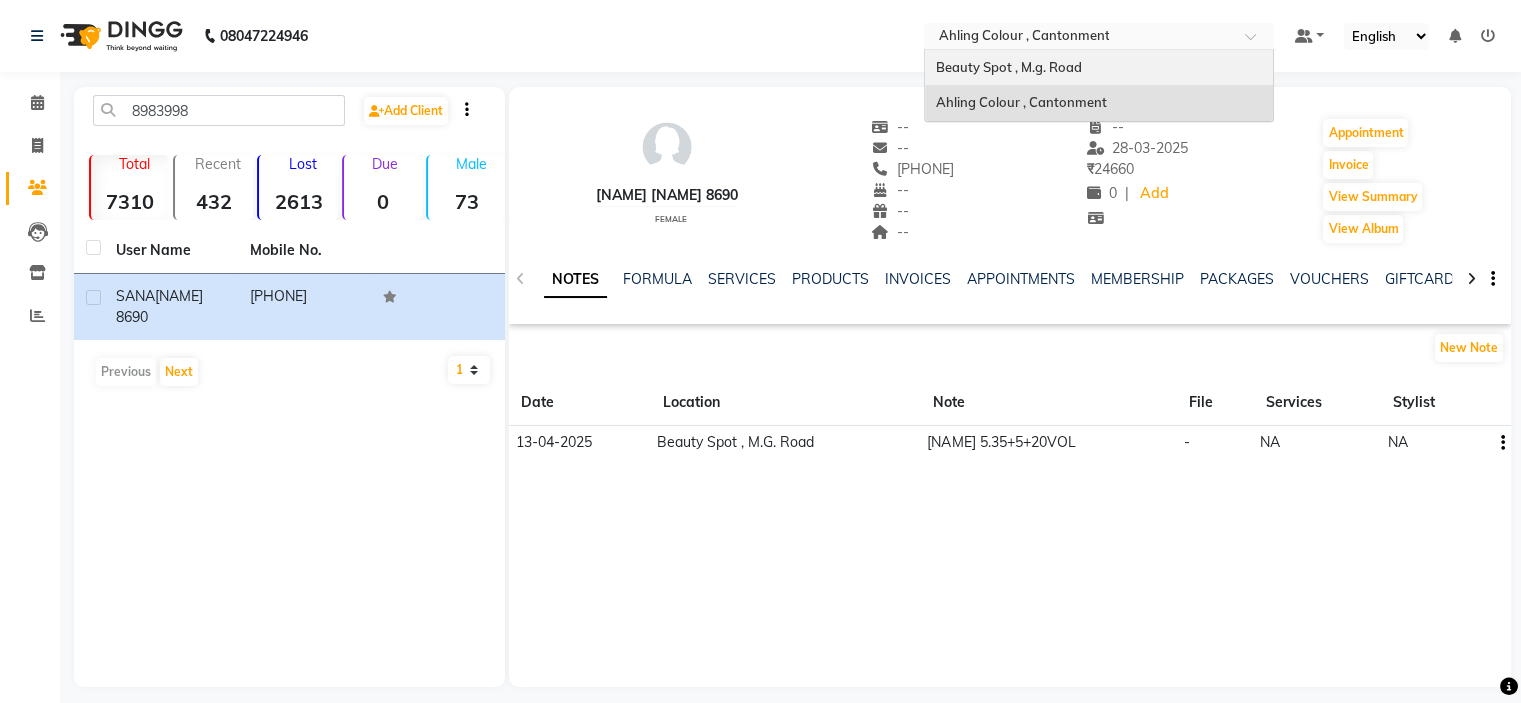 click on "Beauty Spot , M.g. Road" at bounding box center [1008, 67] 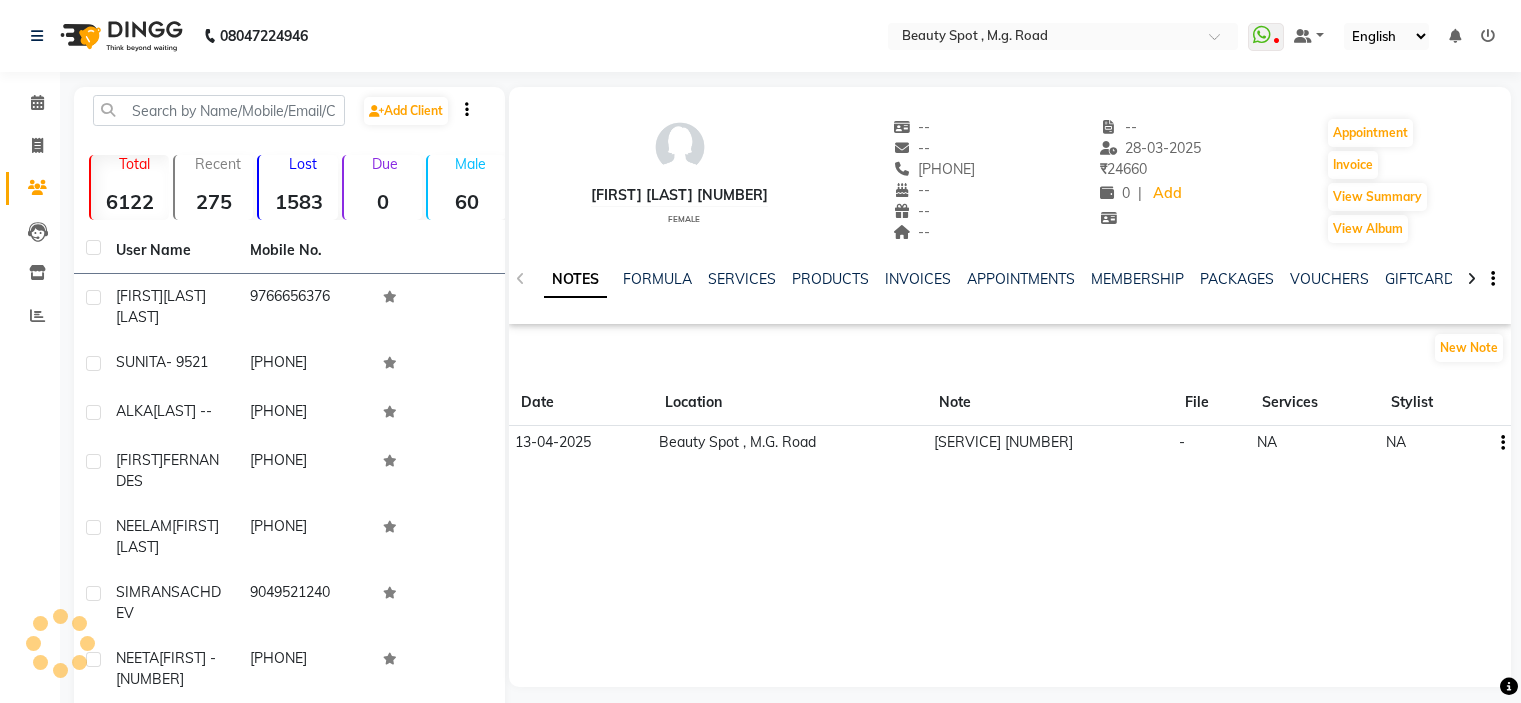 scroll, scrollTop: 0, scrollLeft: 0, axis: both 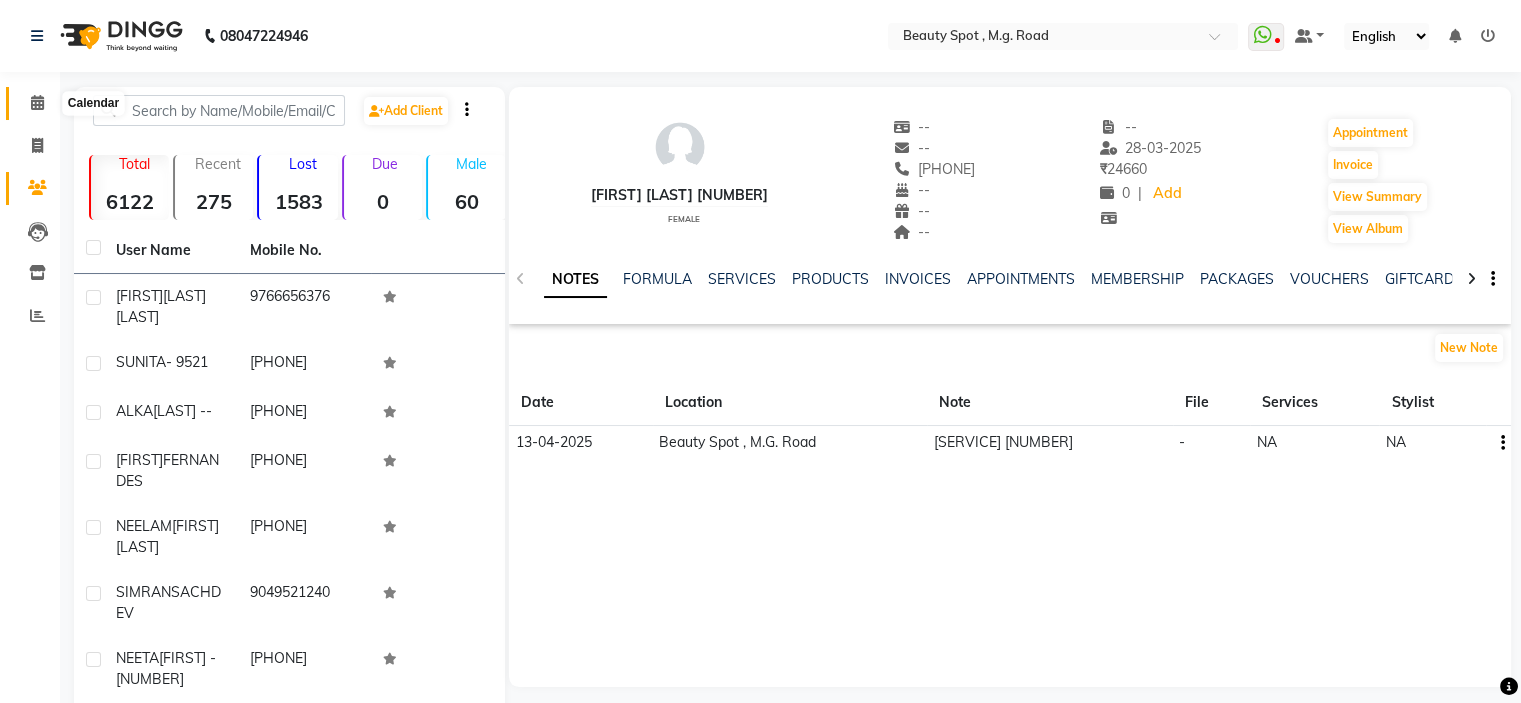 click 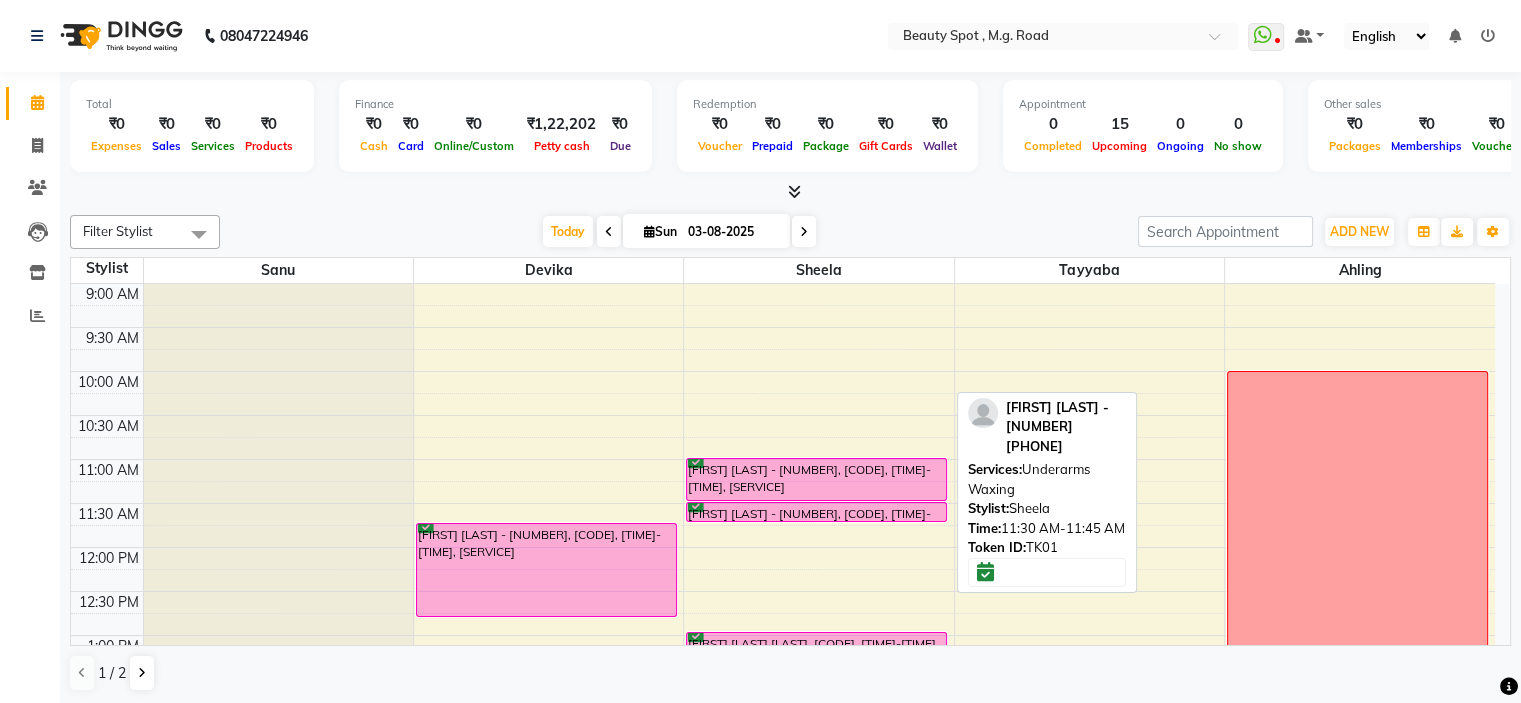click on "NANDINI PIPLANI - 9363, TK01, 11:30 AM-11:45 AM, Underarms Waxing" at bounding box center [816, 512] 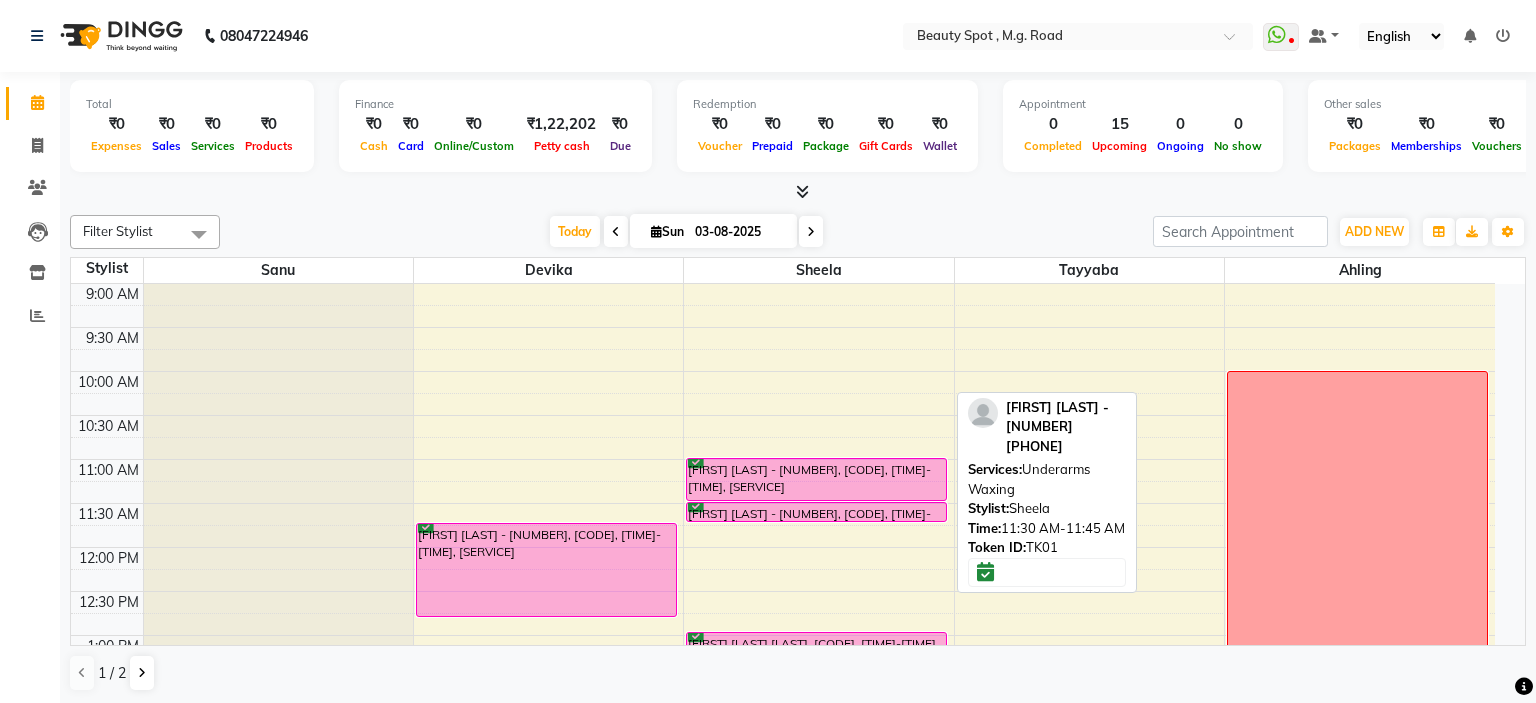 select on "6" 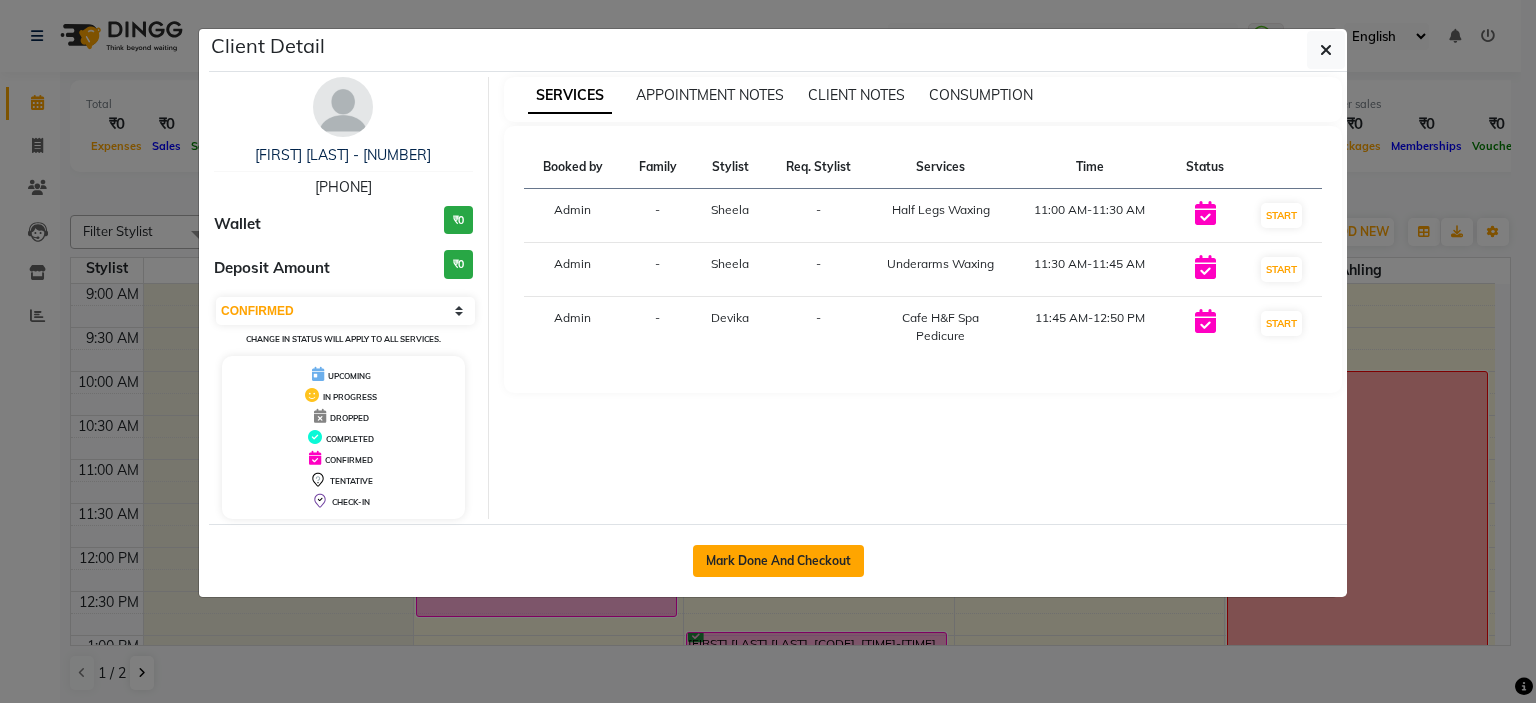 click on "Mark Done And Checkout" 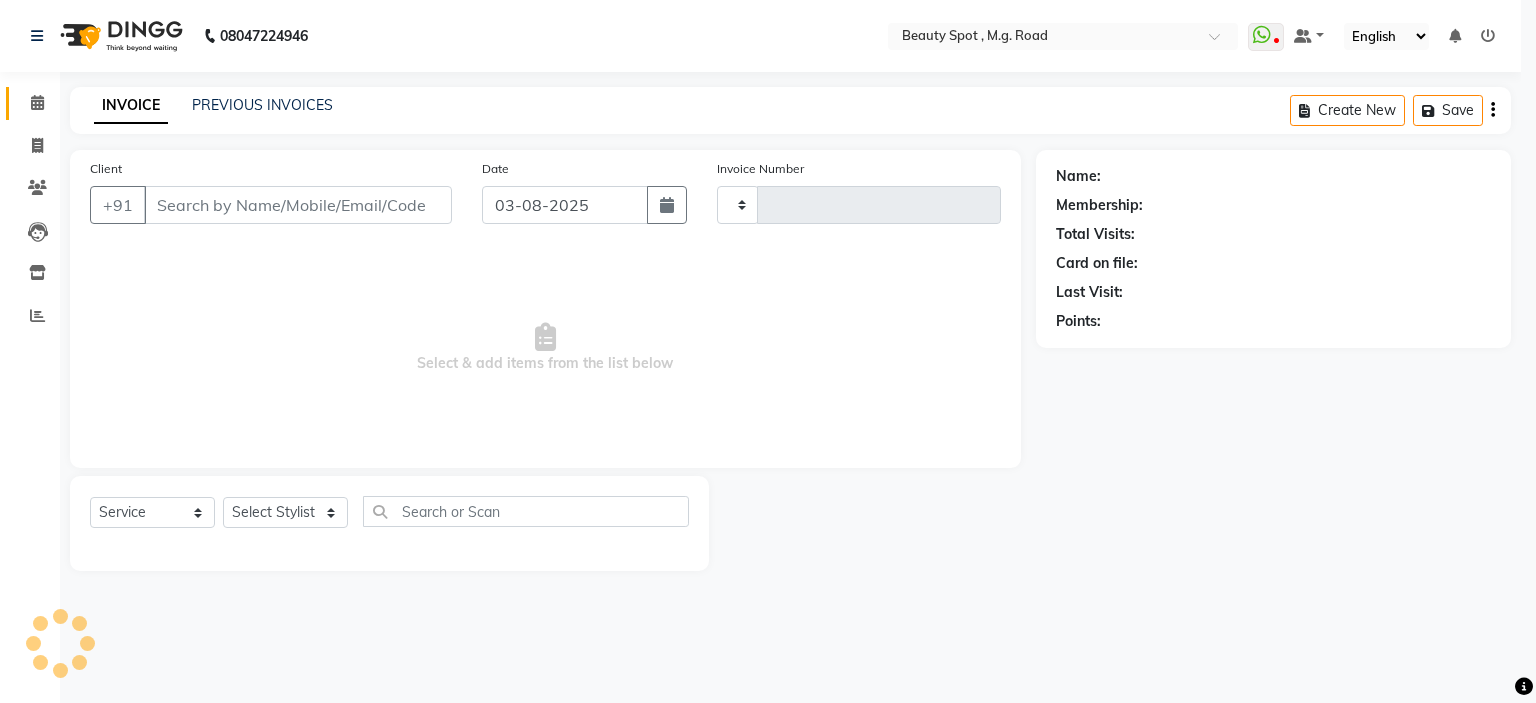 type on "0574" 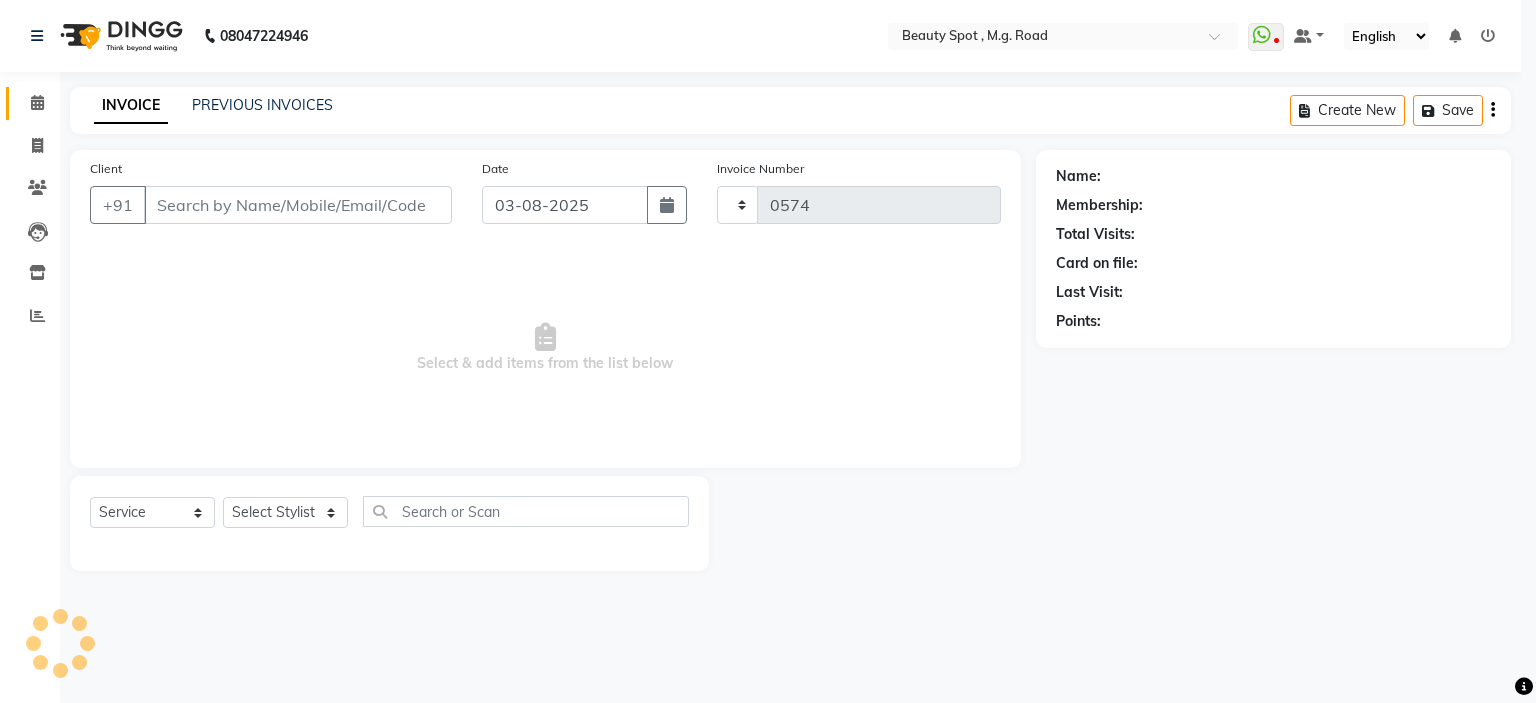 select on "7357" 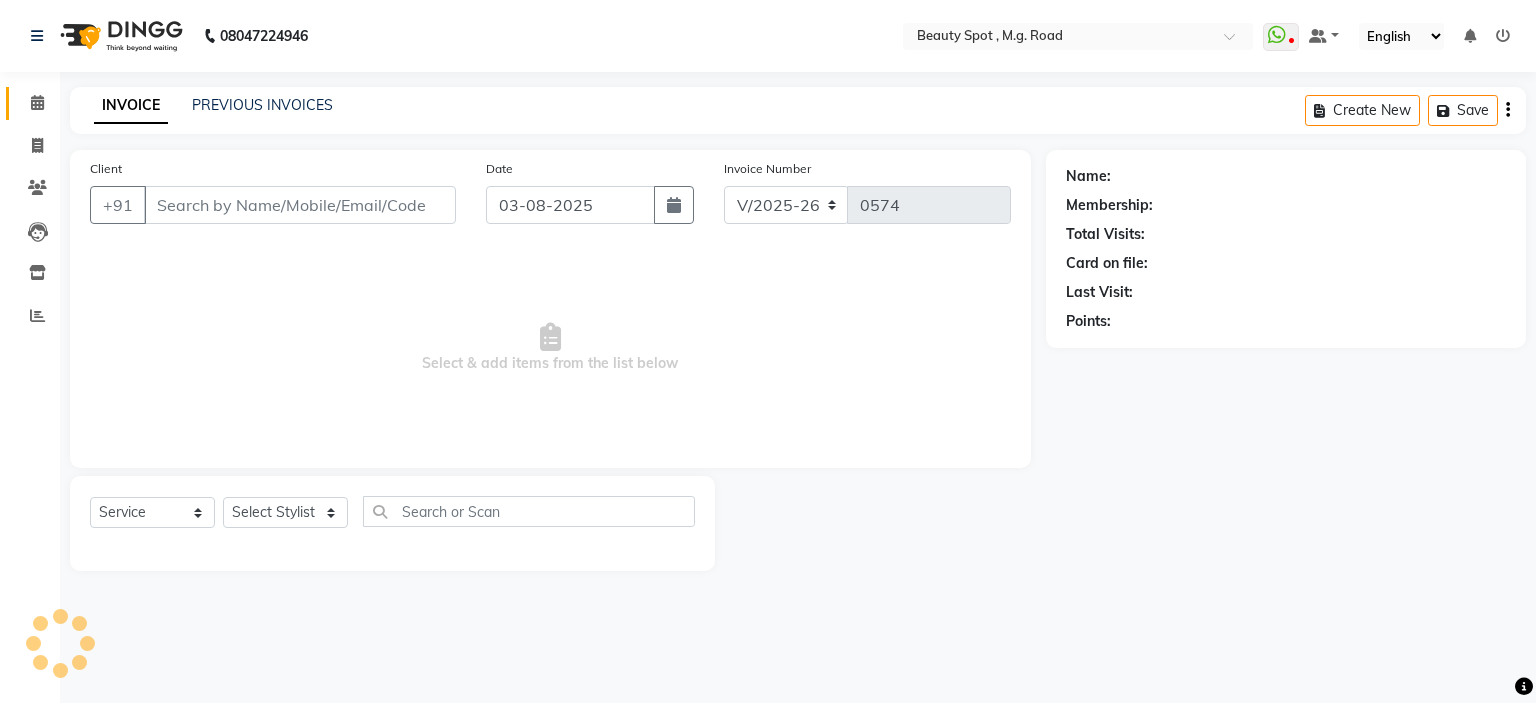 type on "9453959363" 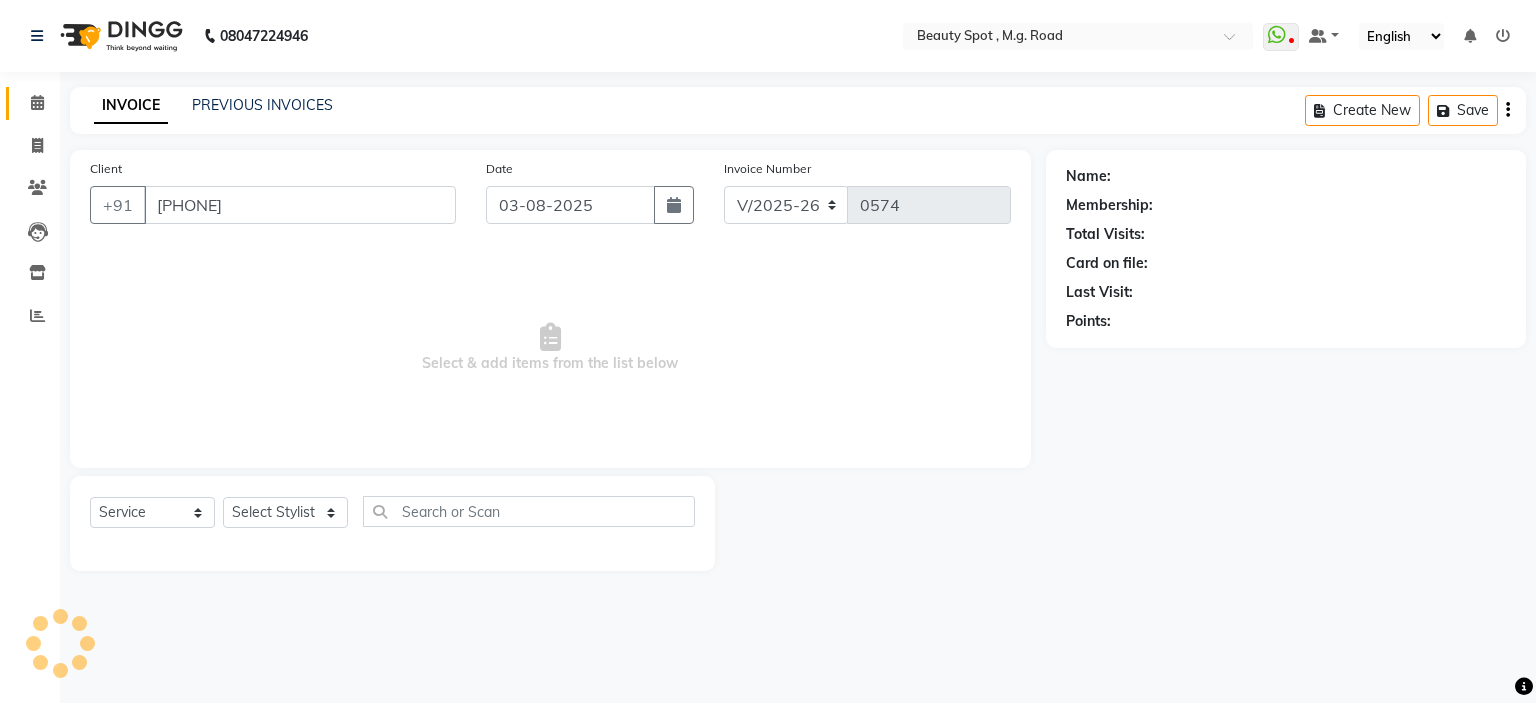 select on "70085" 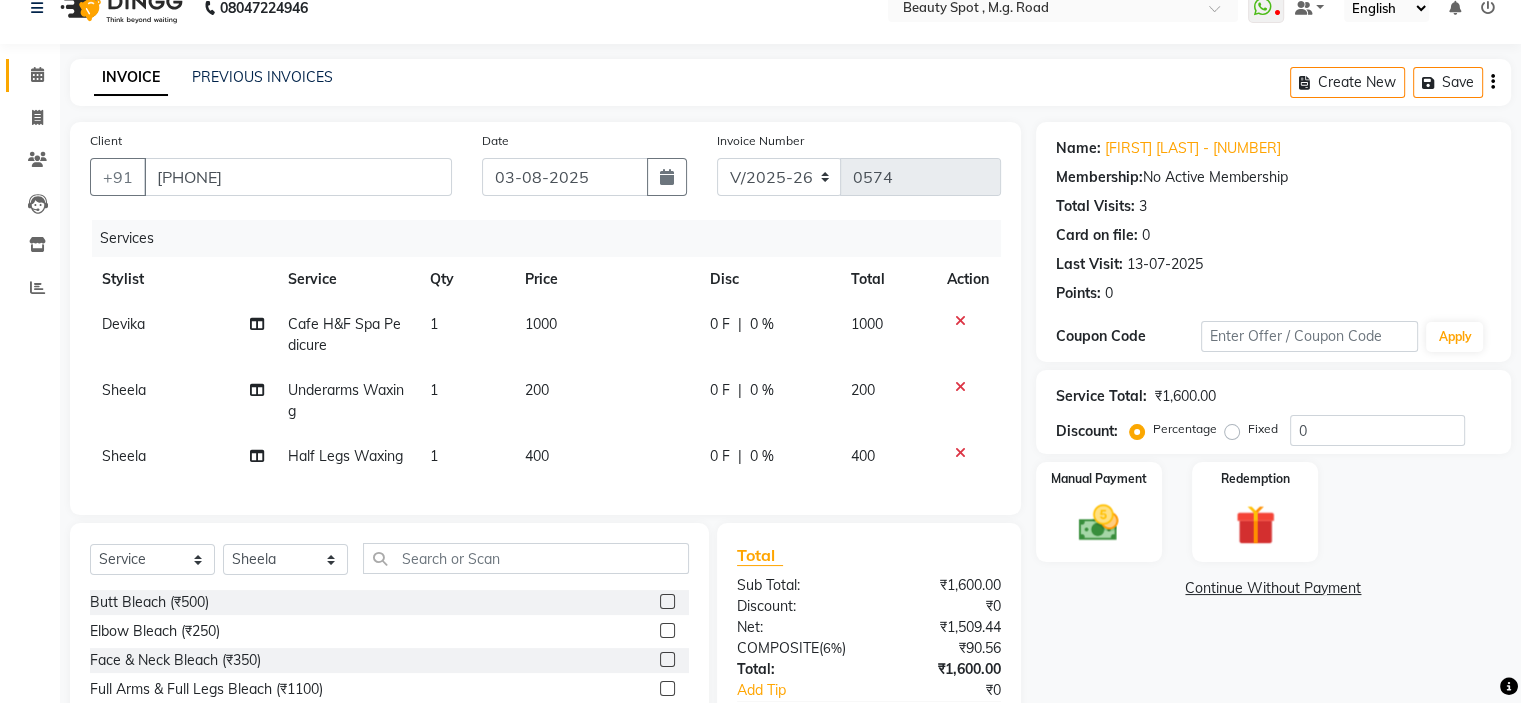scroll, scrollTop: 188, scrollLeft: 0, axis: vertical 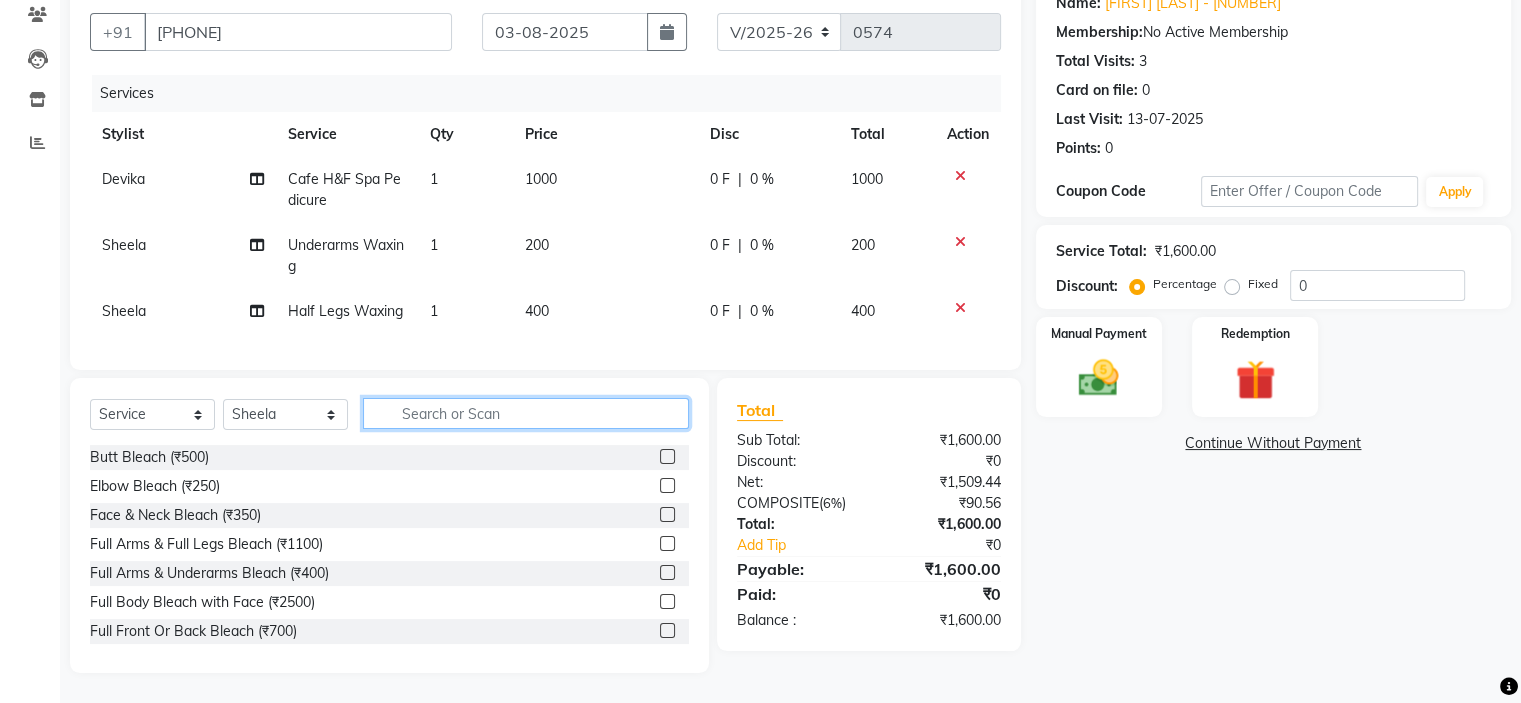 click 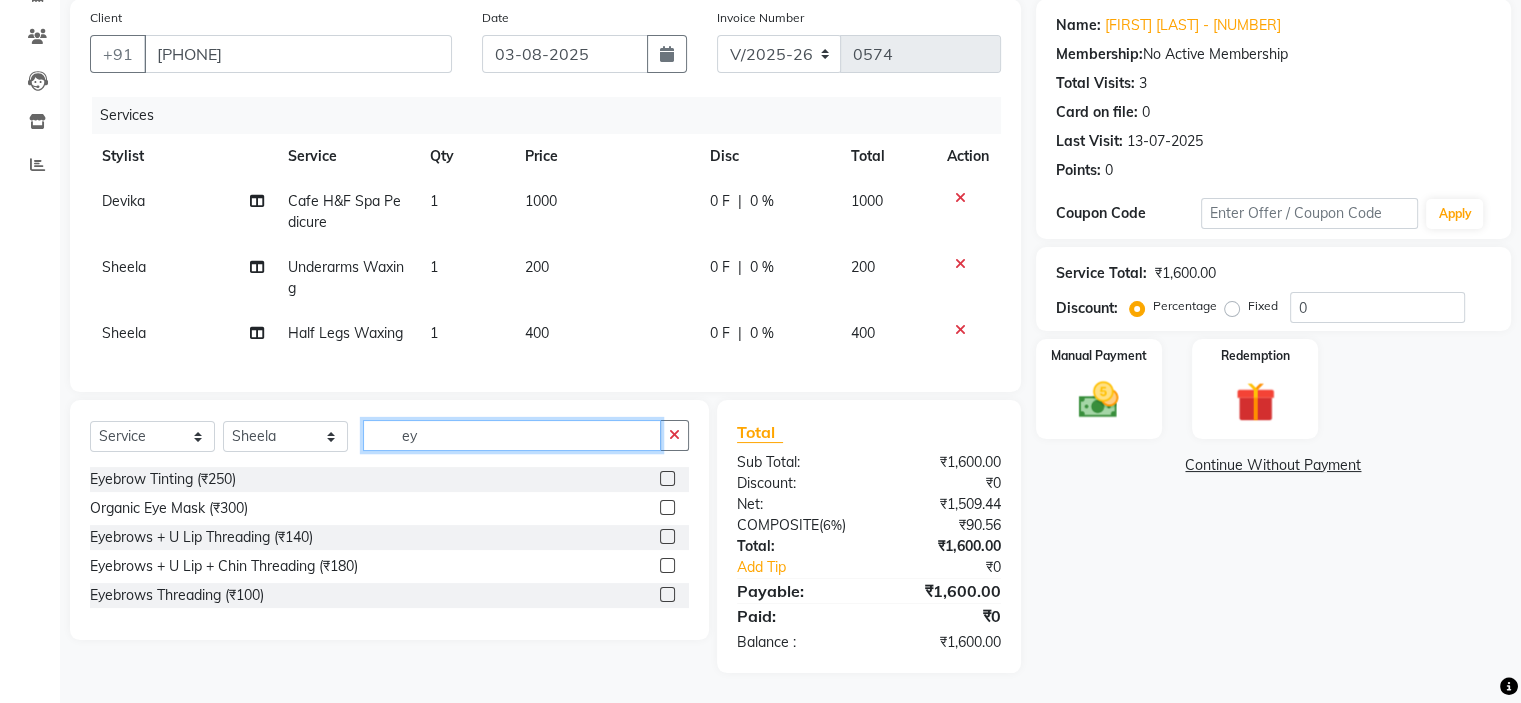 scroll, scrollTop: 166, scrollLeft: 0, axis: vertical 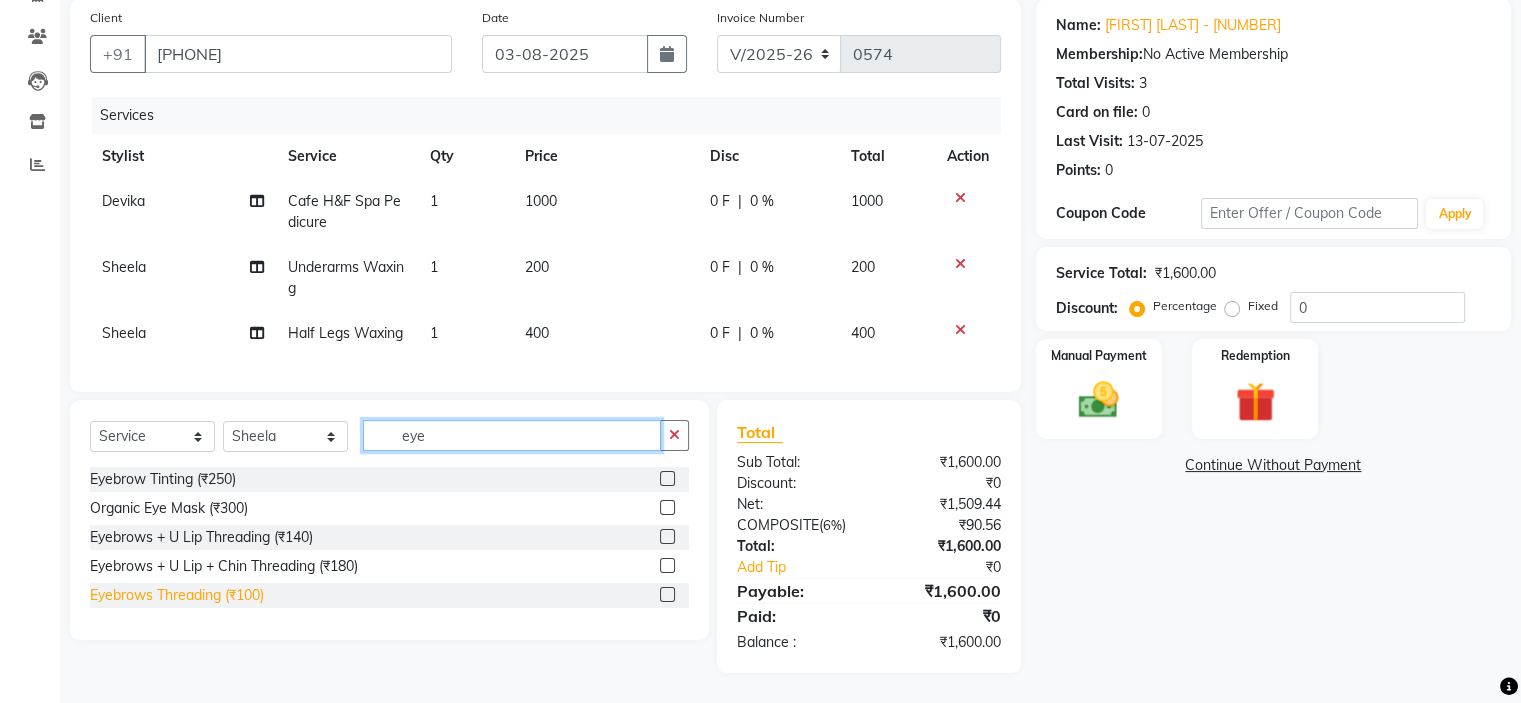 type on "eye" 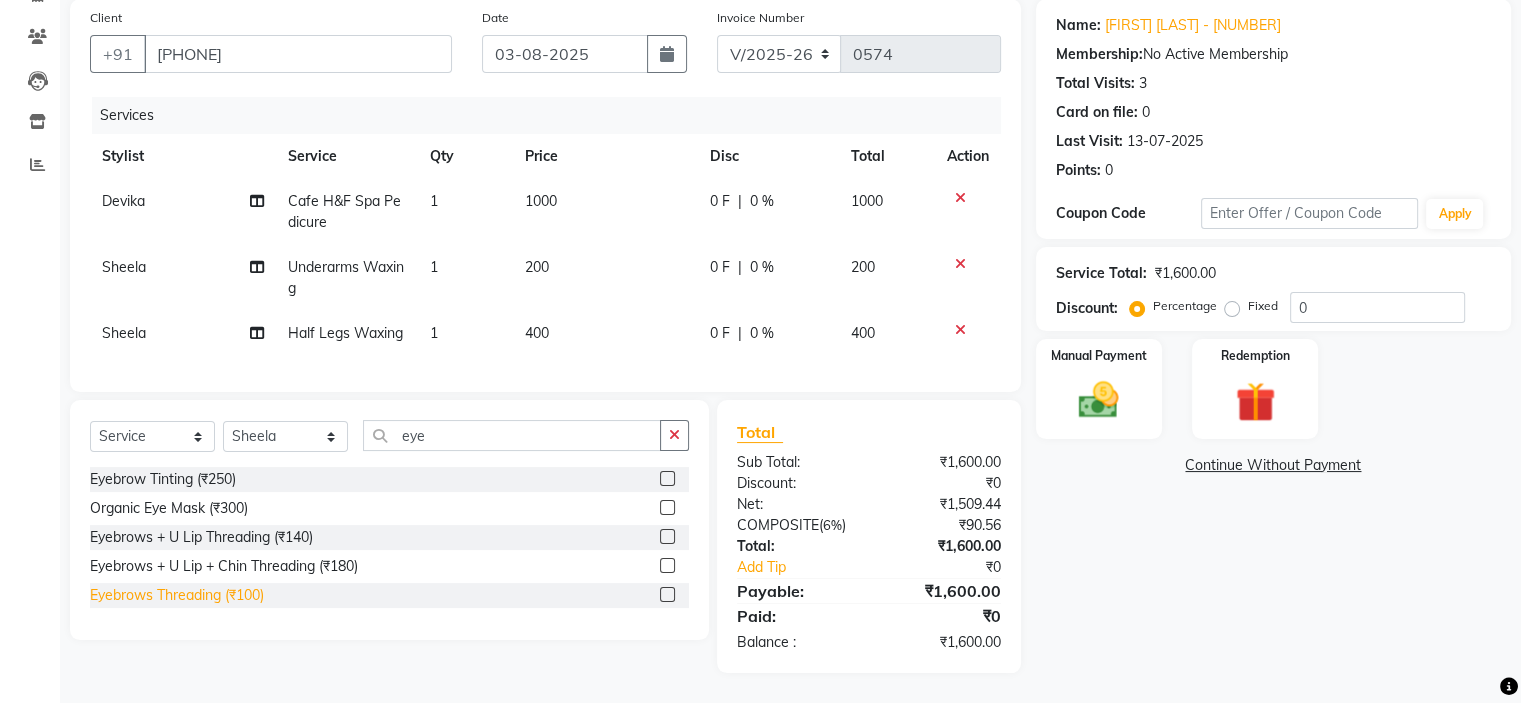 click on "Eyebrows Threading (₹100)" 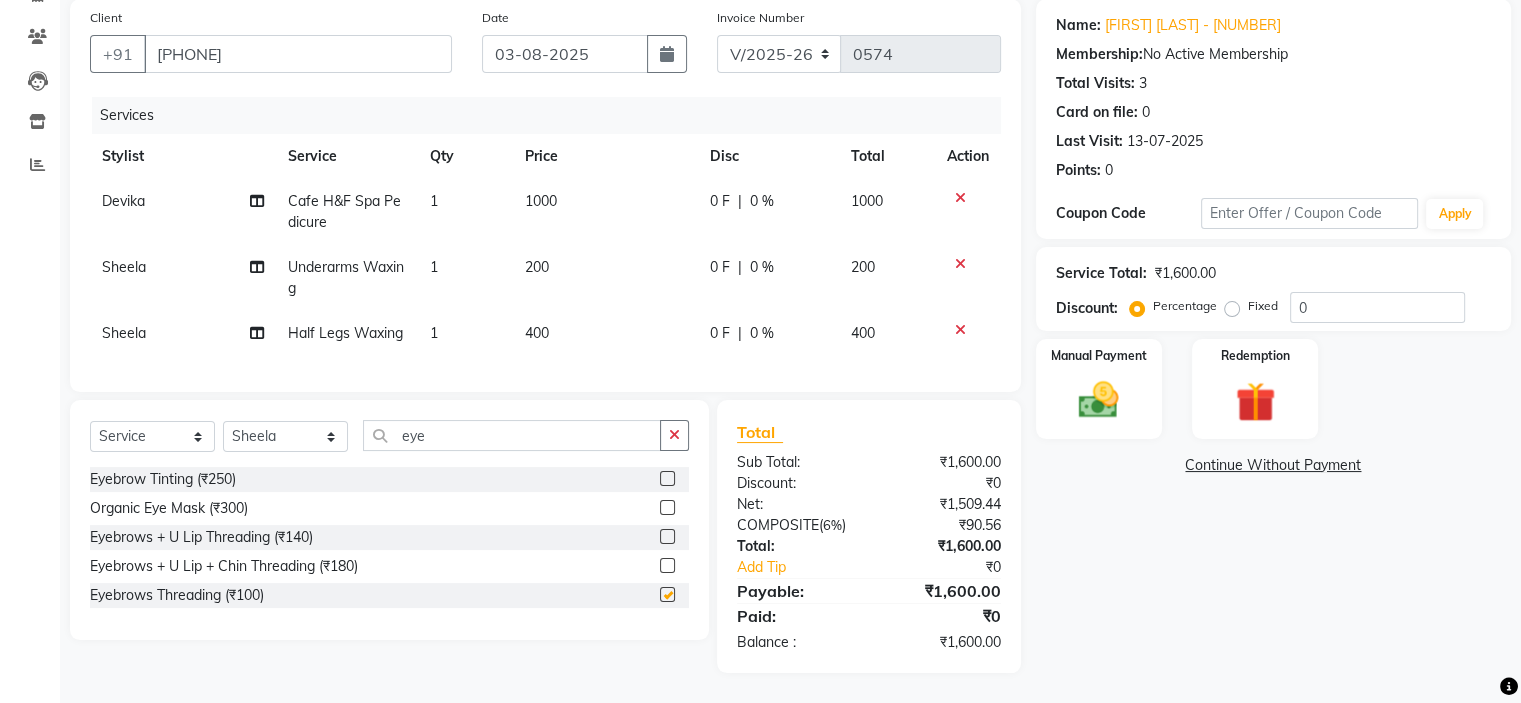 checkbox on "false" 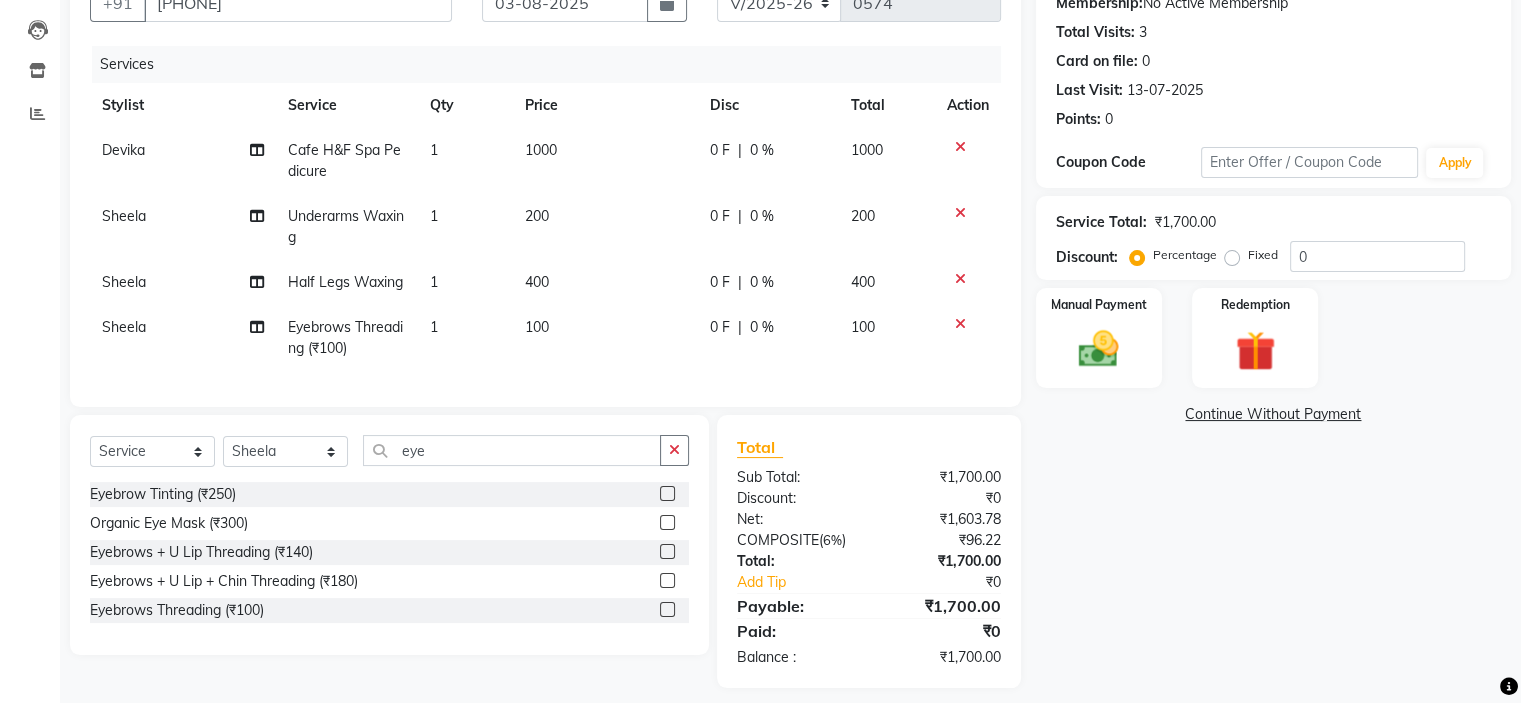 scroll, scrollTop: 232, scrollLeft: 0, axis: vertical 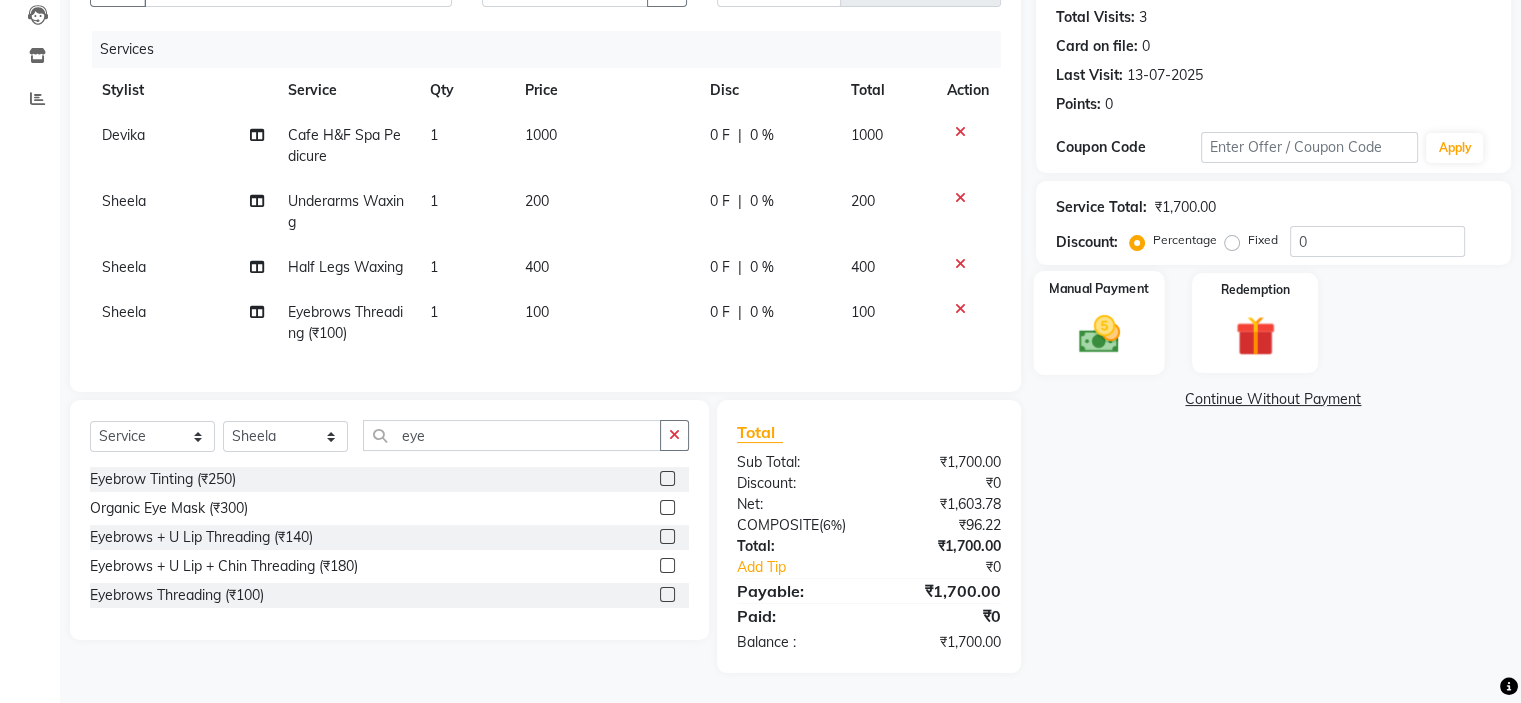 click on "Manual Payment" 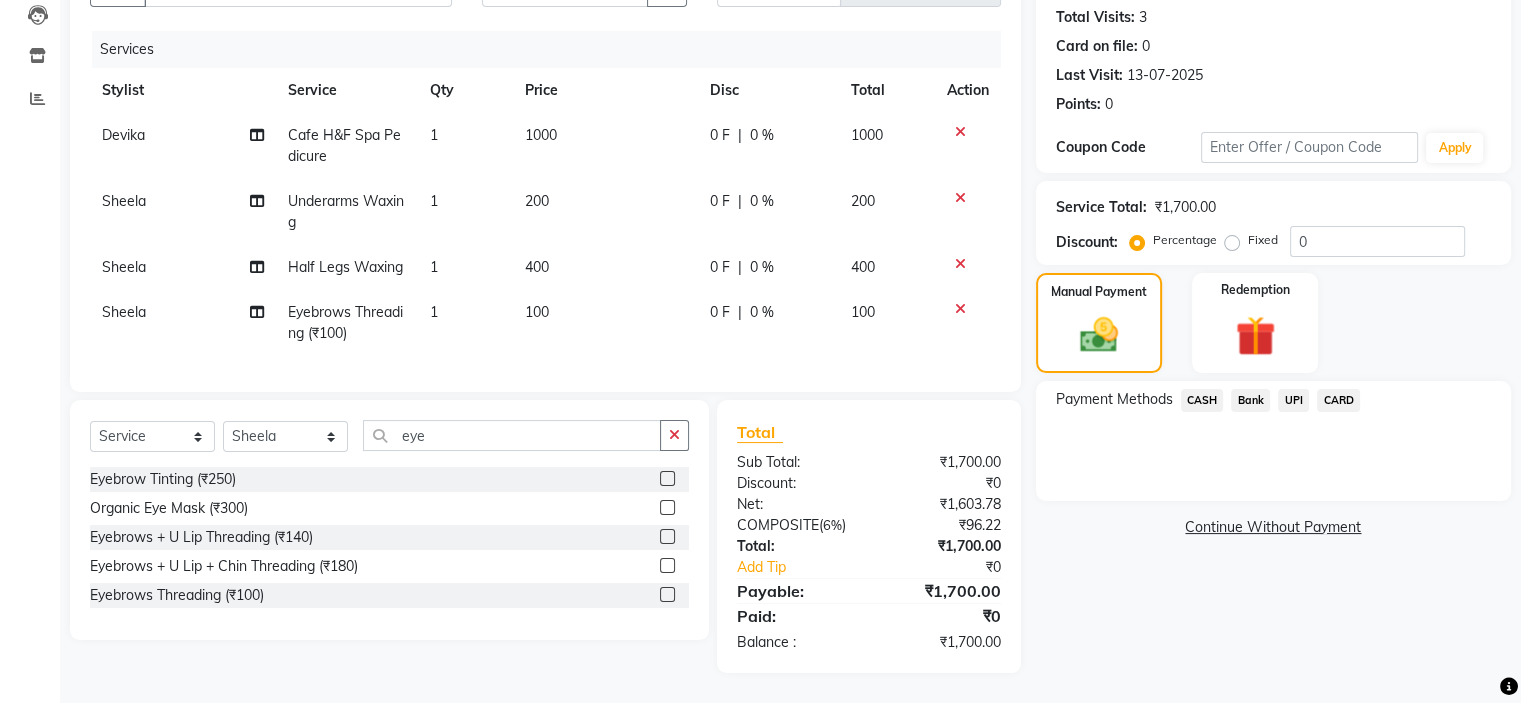 click on "UPI" 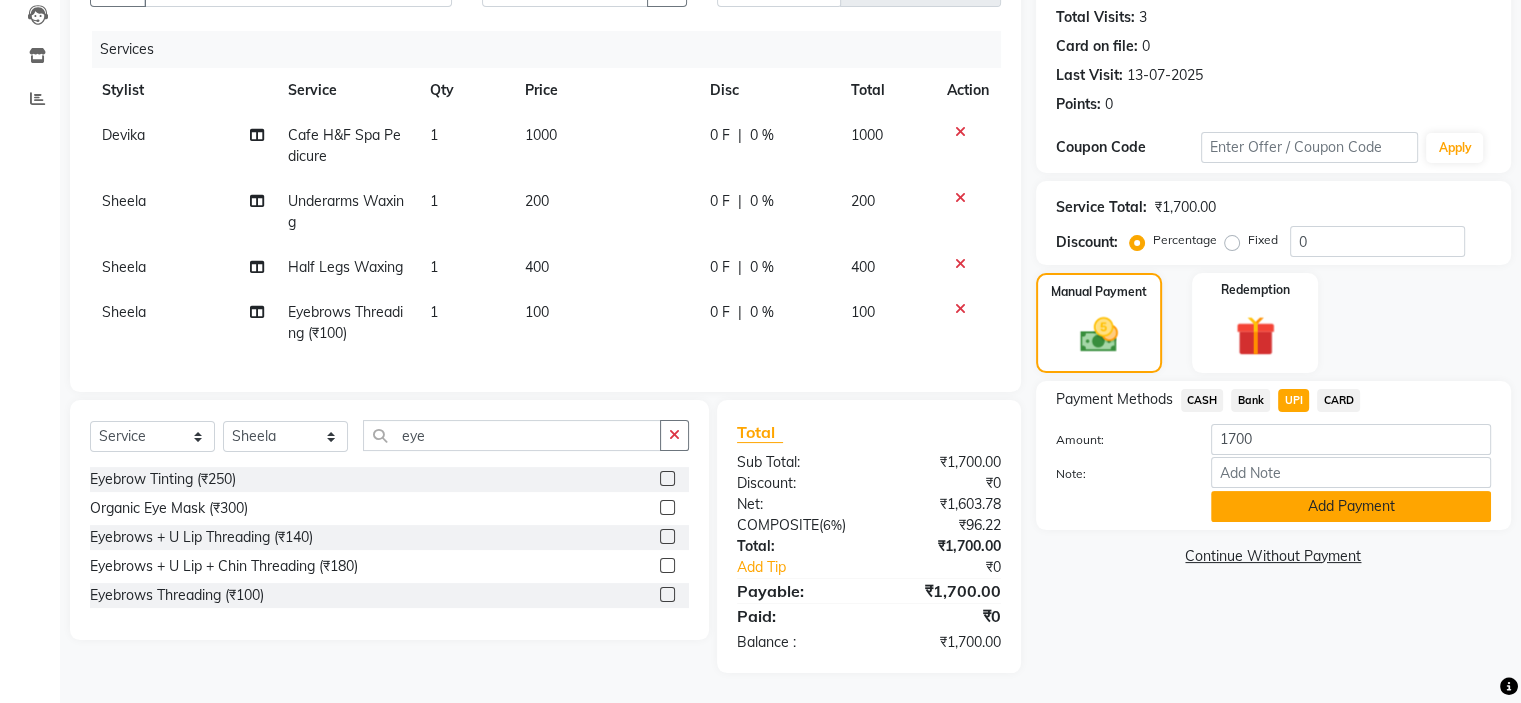 click on "Add Payment" 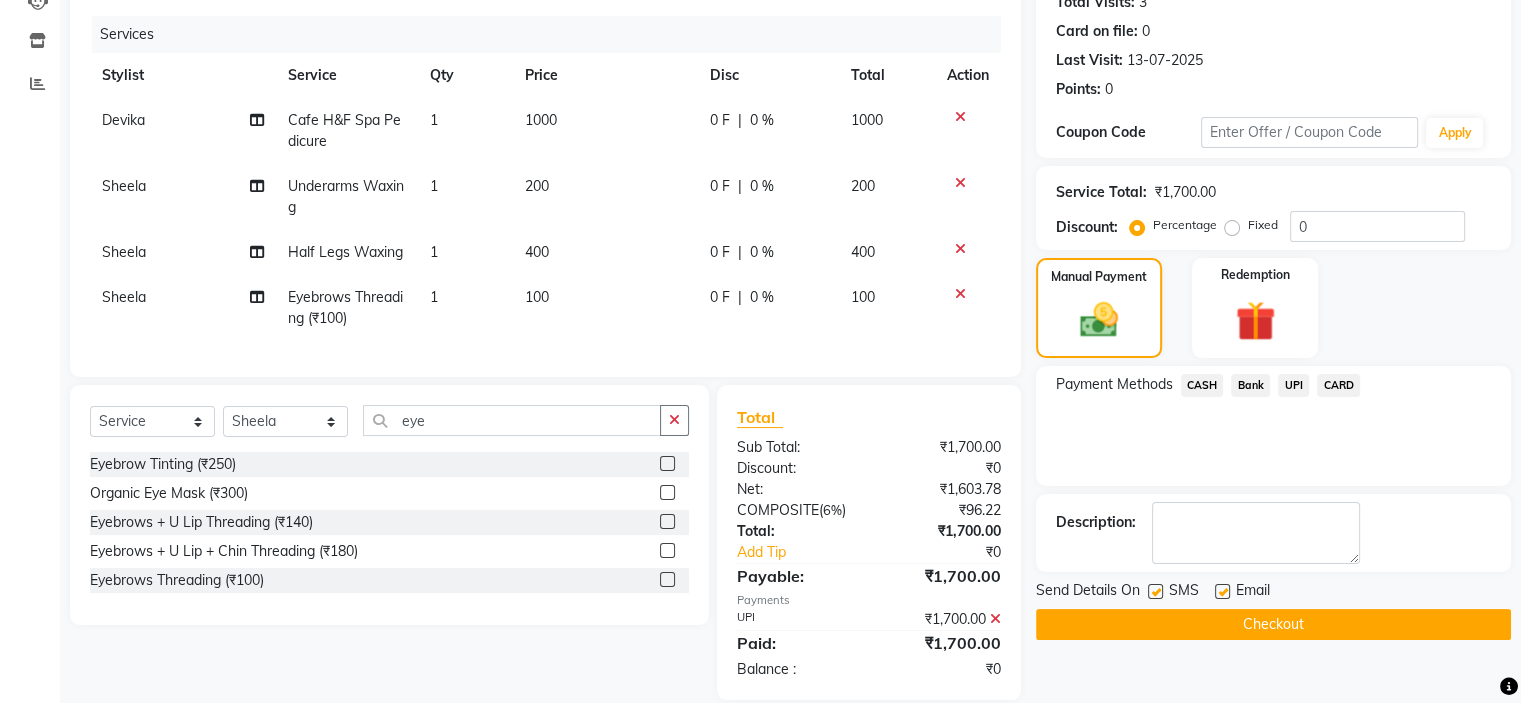 click on "Checkout" 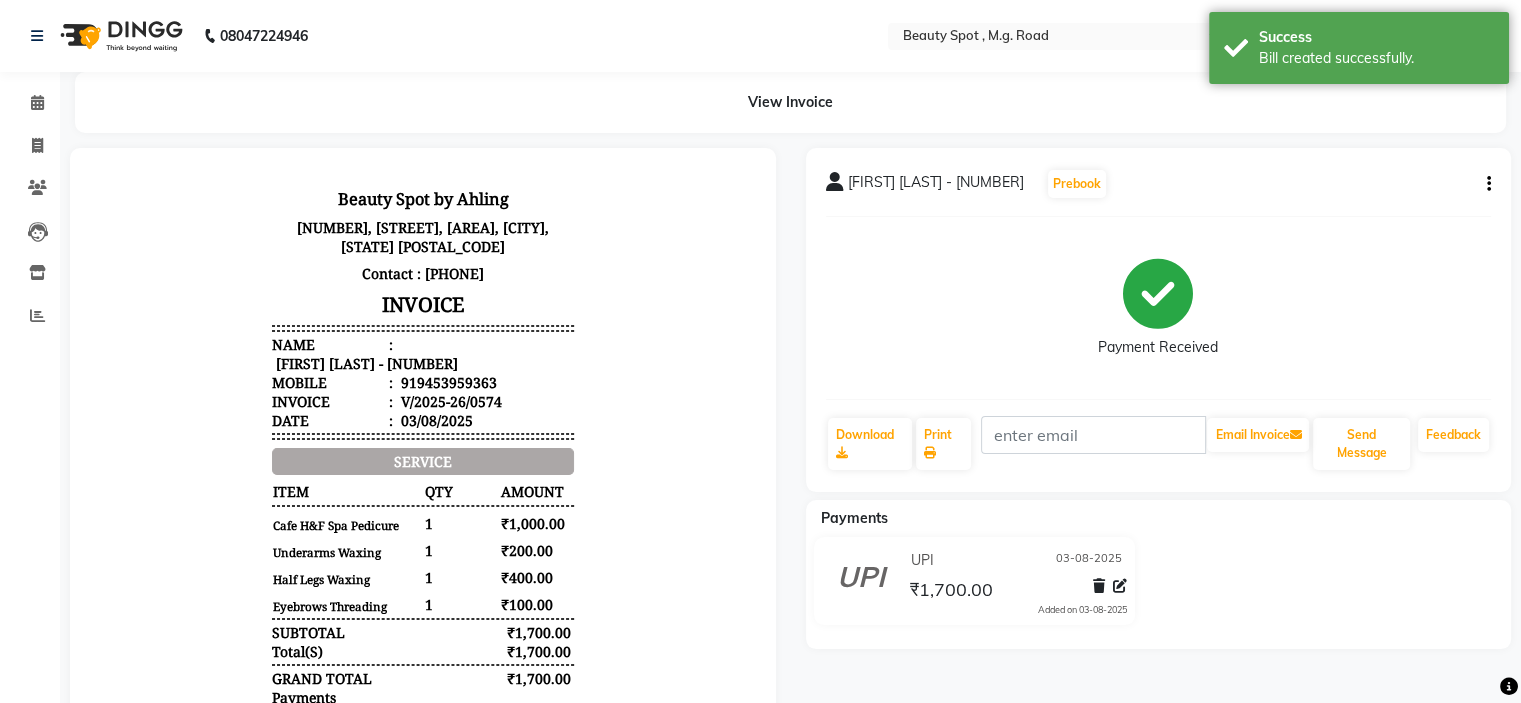 scroll, scrollTop: 0, scrollLeft: 0, axis: both 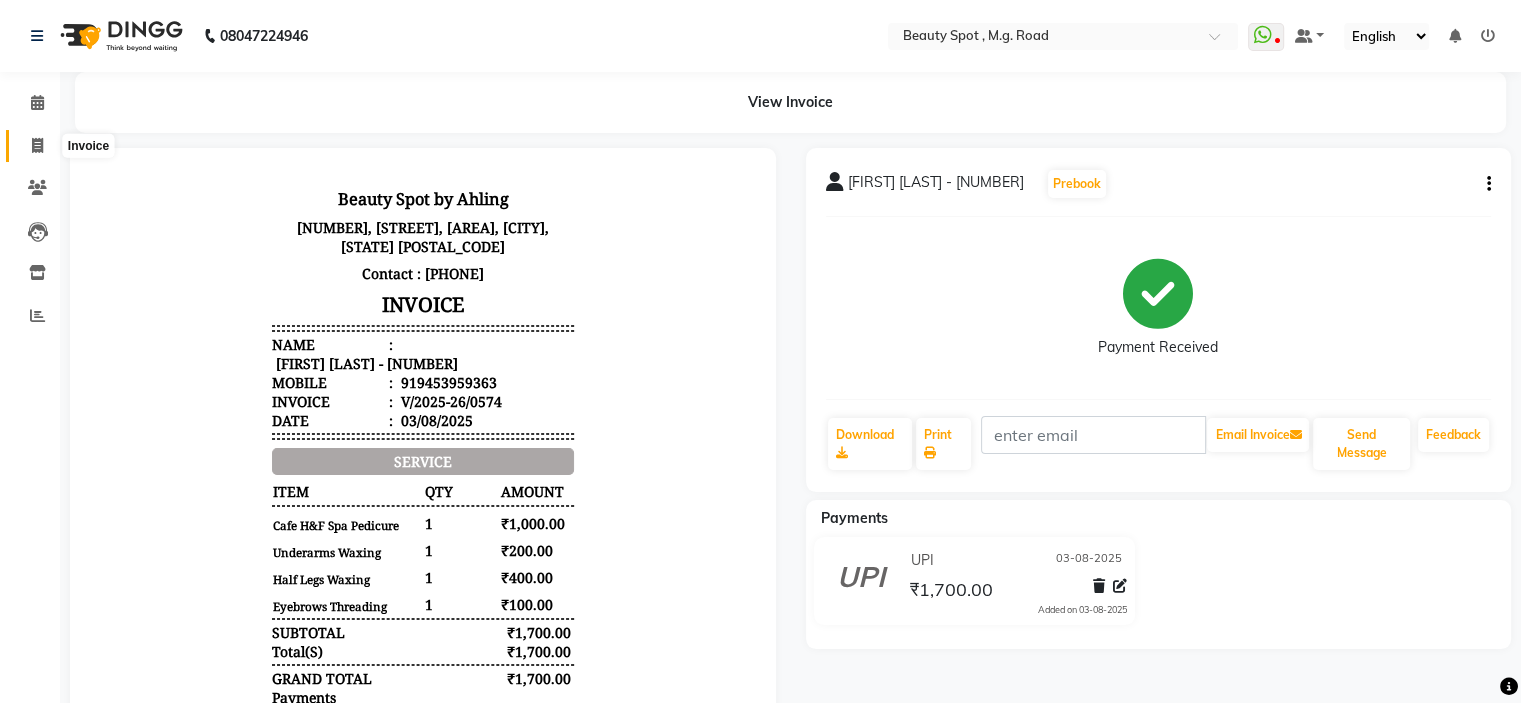 click 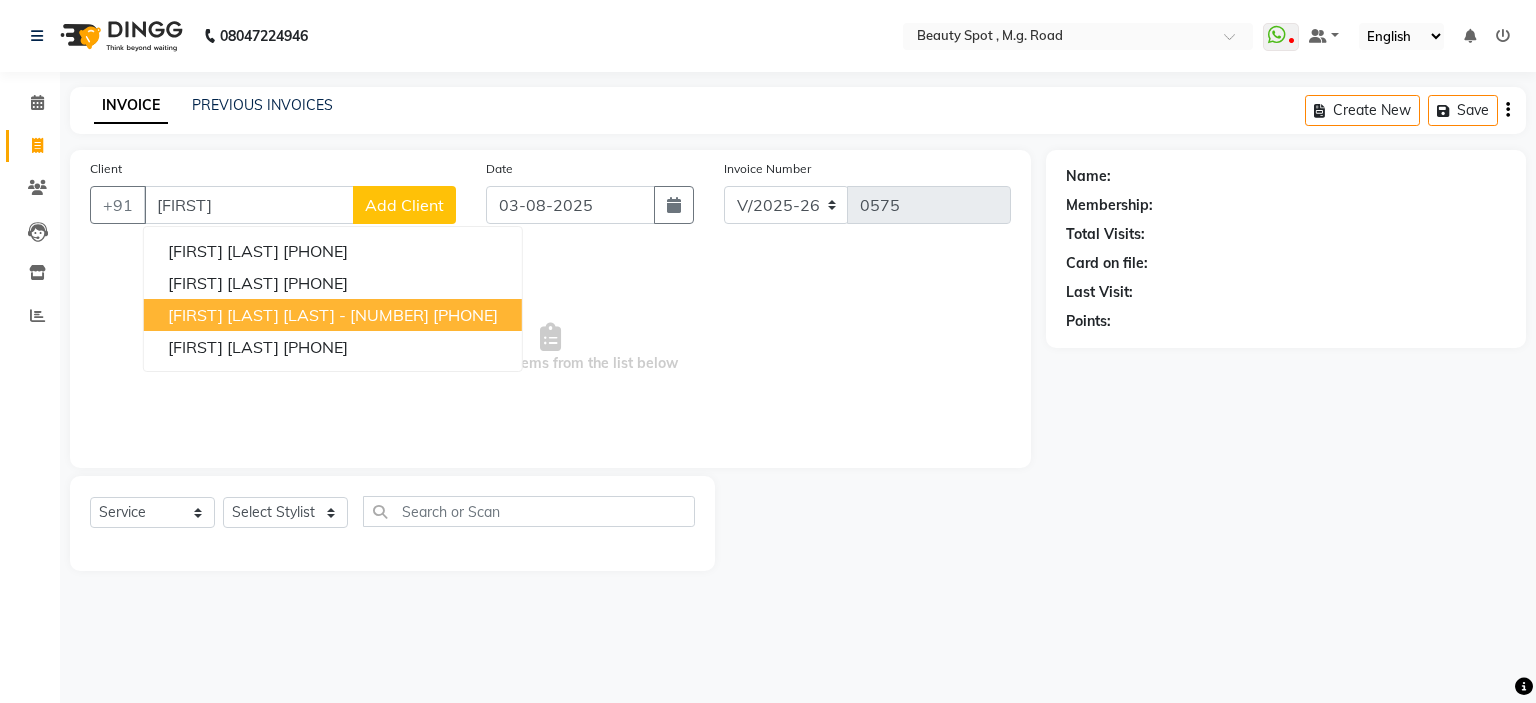 click on "MAHIMA M SOLANKI - 5463" at bounding box center [298, 315] 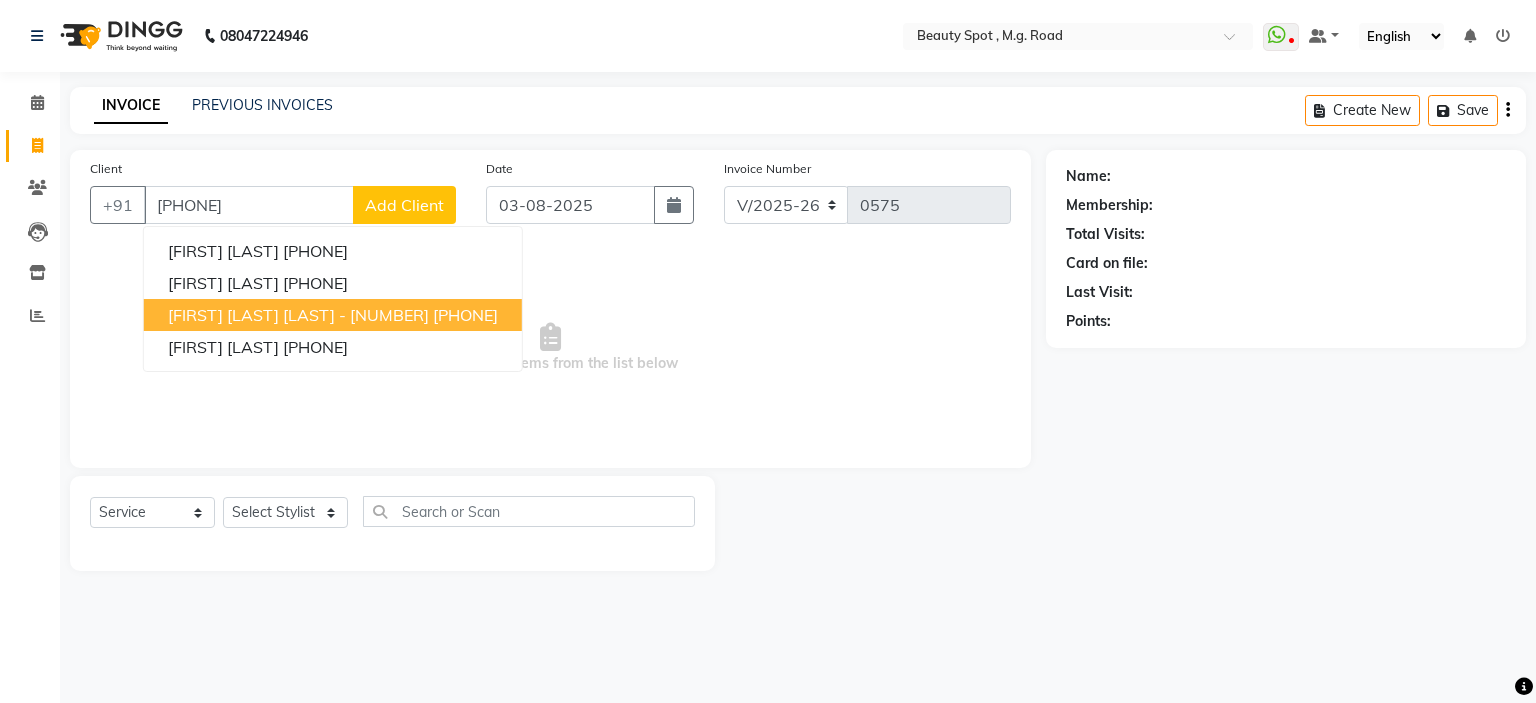 type on "7057595463" 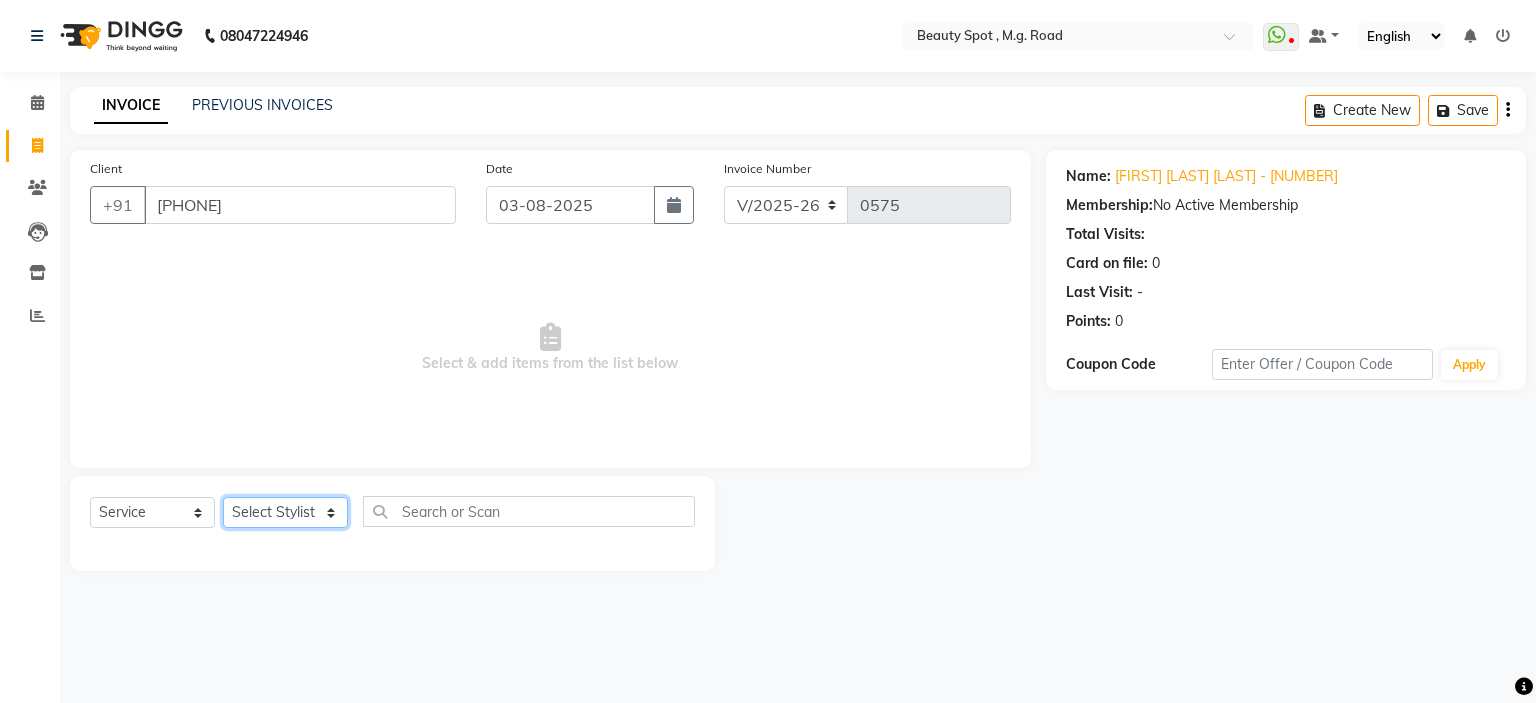 click on "Select Stylist Ahling Devika  Manager Sanu Sheela  Tayyaba  Yen" 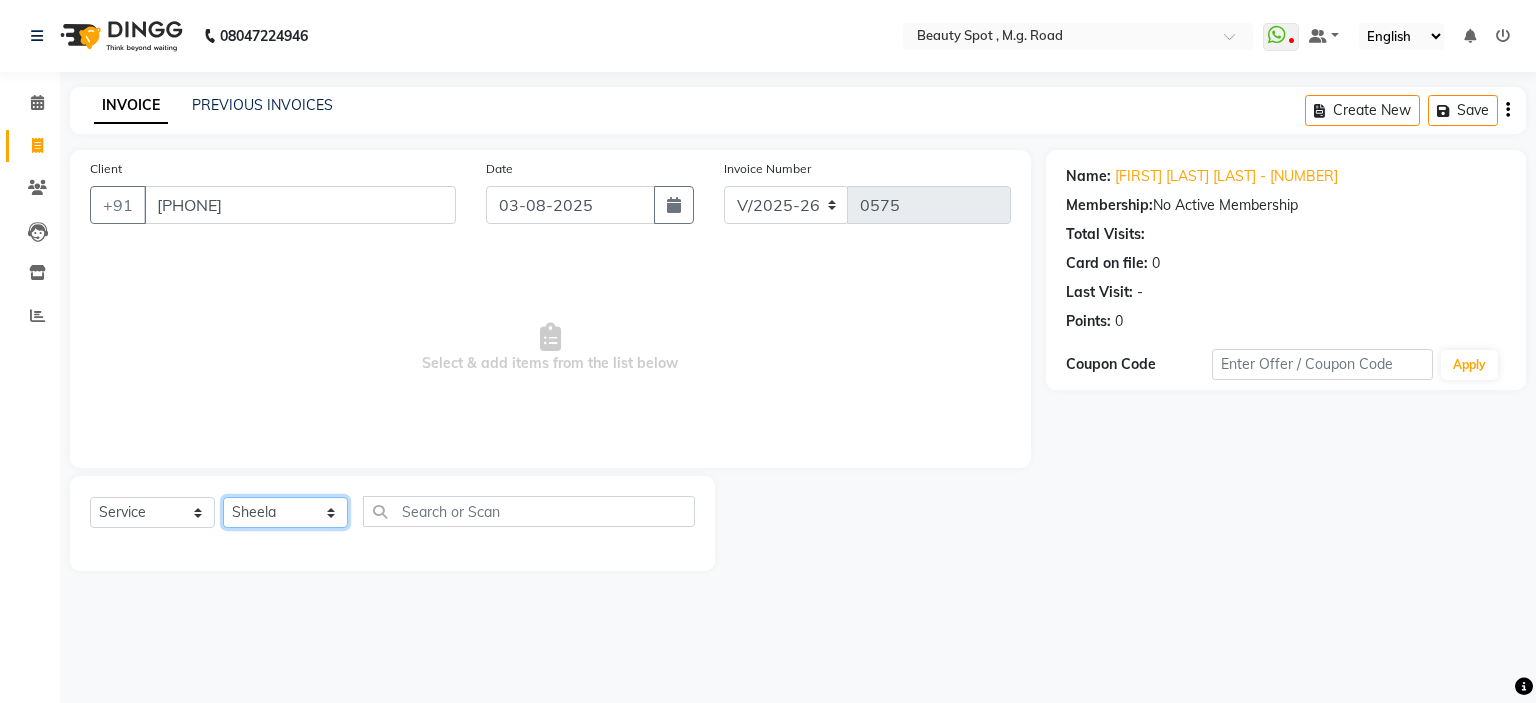 click on "Select Stylist Ahling Devika  Manager Sanu Sheela  Tayyaba  Yen" 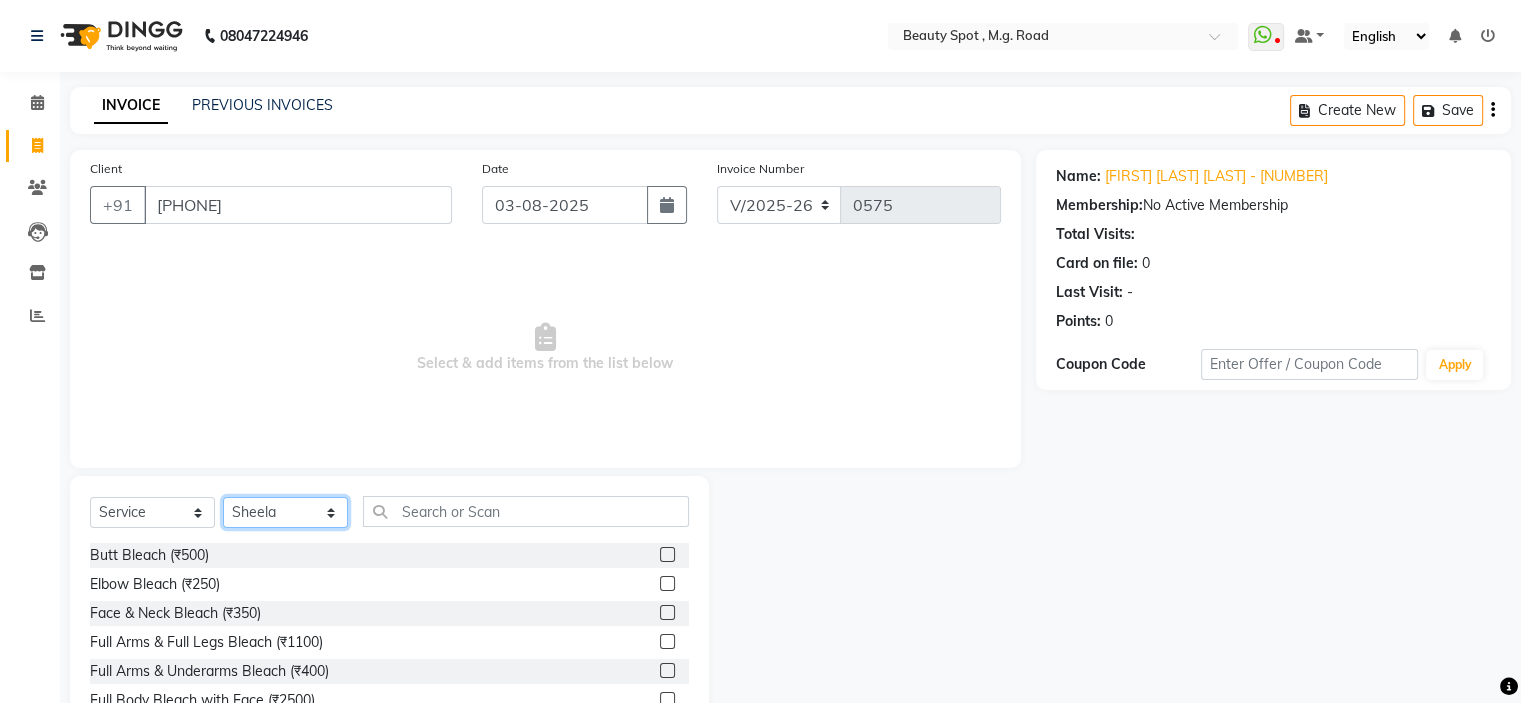 click on "Select Stylist Ahling Devika  Manager Sanu Sheela  Tayyaba  Yen" 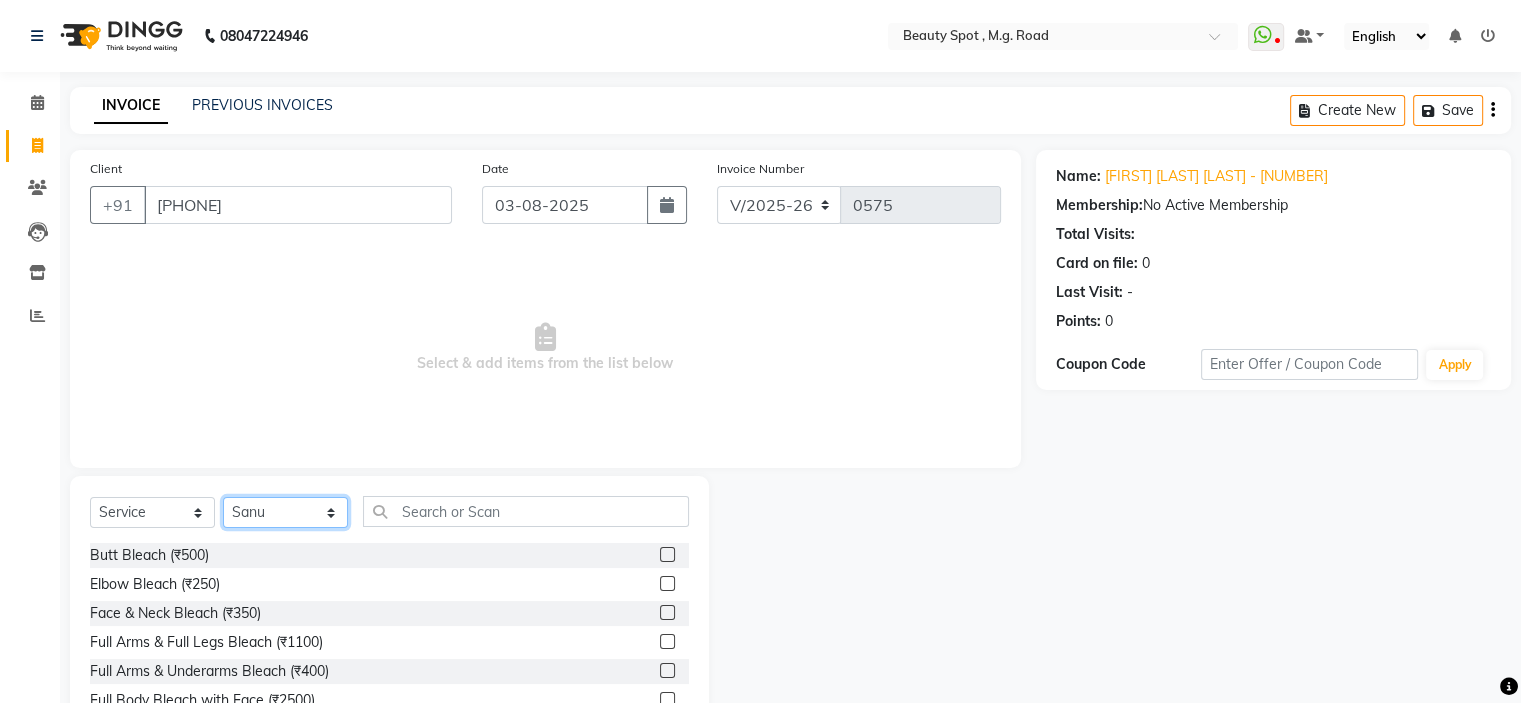 click on "Select Stylist Ahling Devika  Manager Sanu Sheela  Tayyaba  Yen" 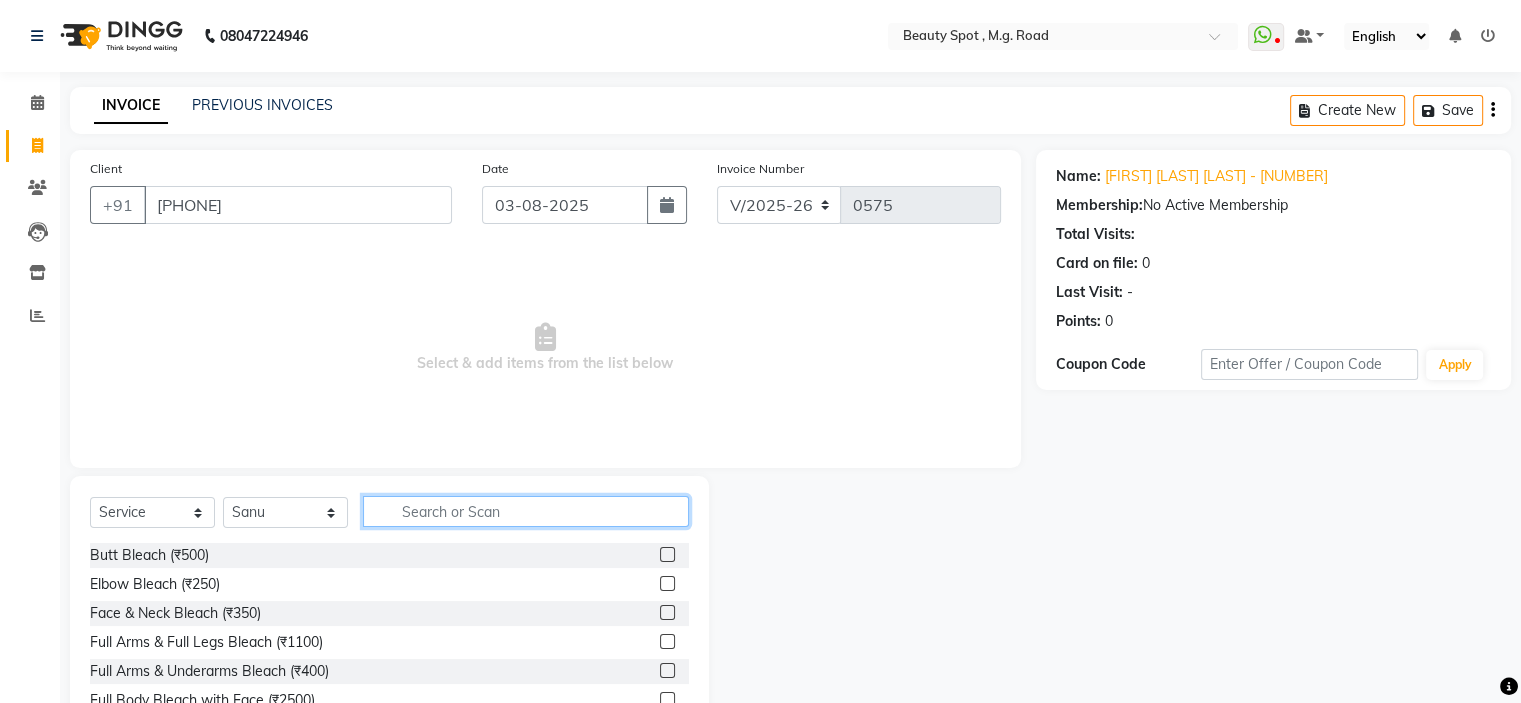 click 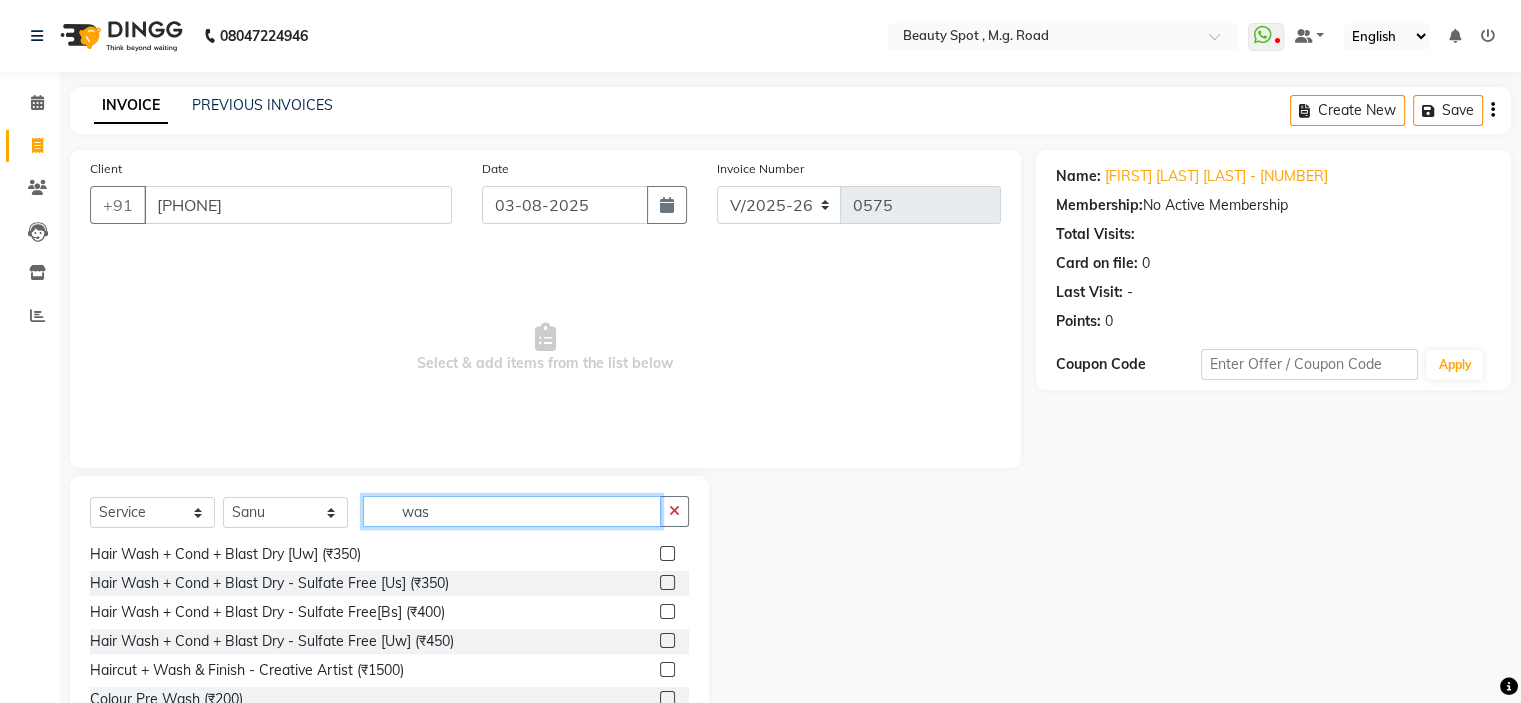 scroll, scrollTop: 100, scrollLeft: 0, axis: vertical 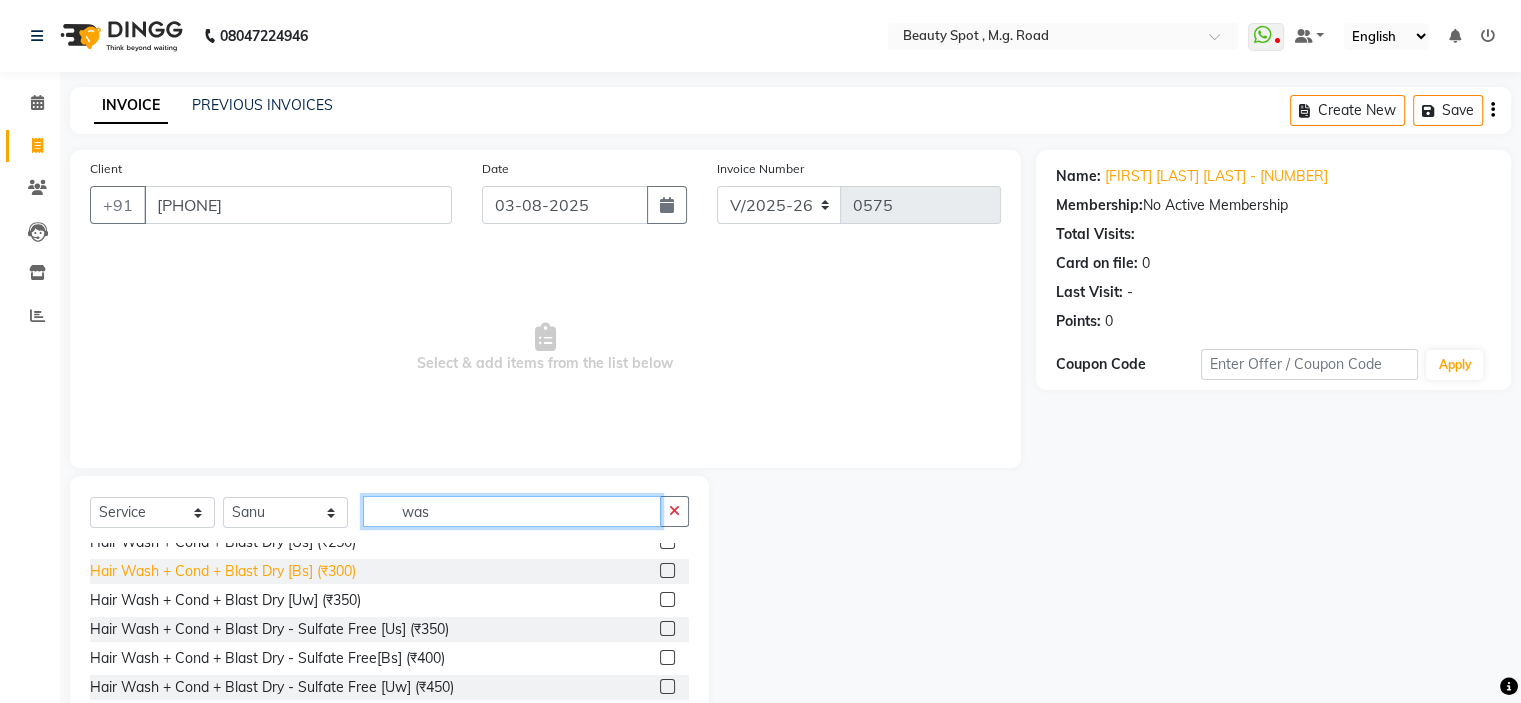 type on "was" 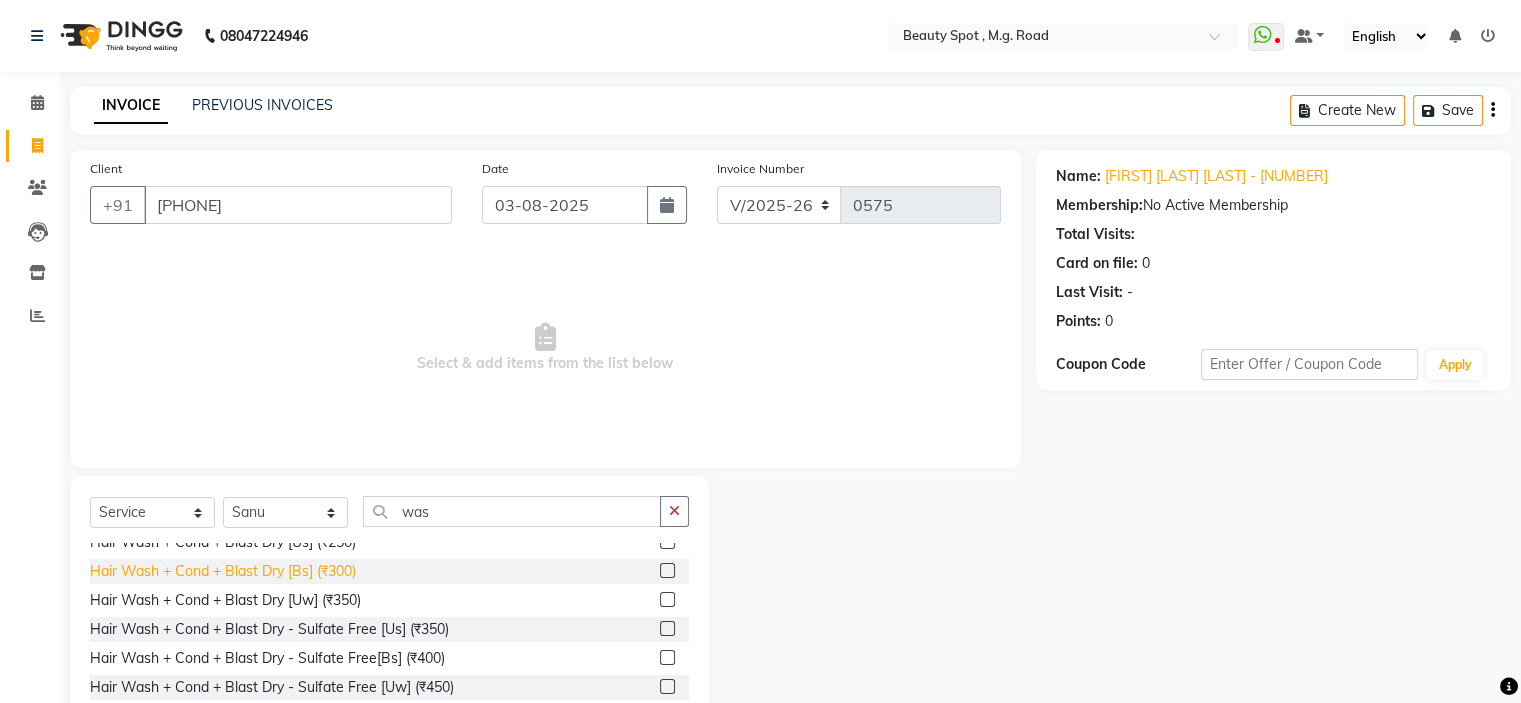 click on "Hair Wash + Cond + Blast Dry [Bs] (₹300)" 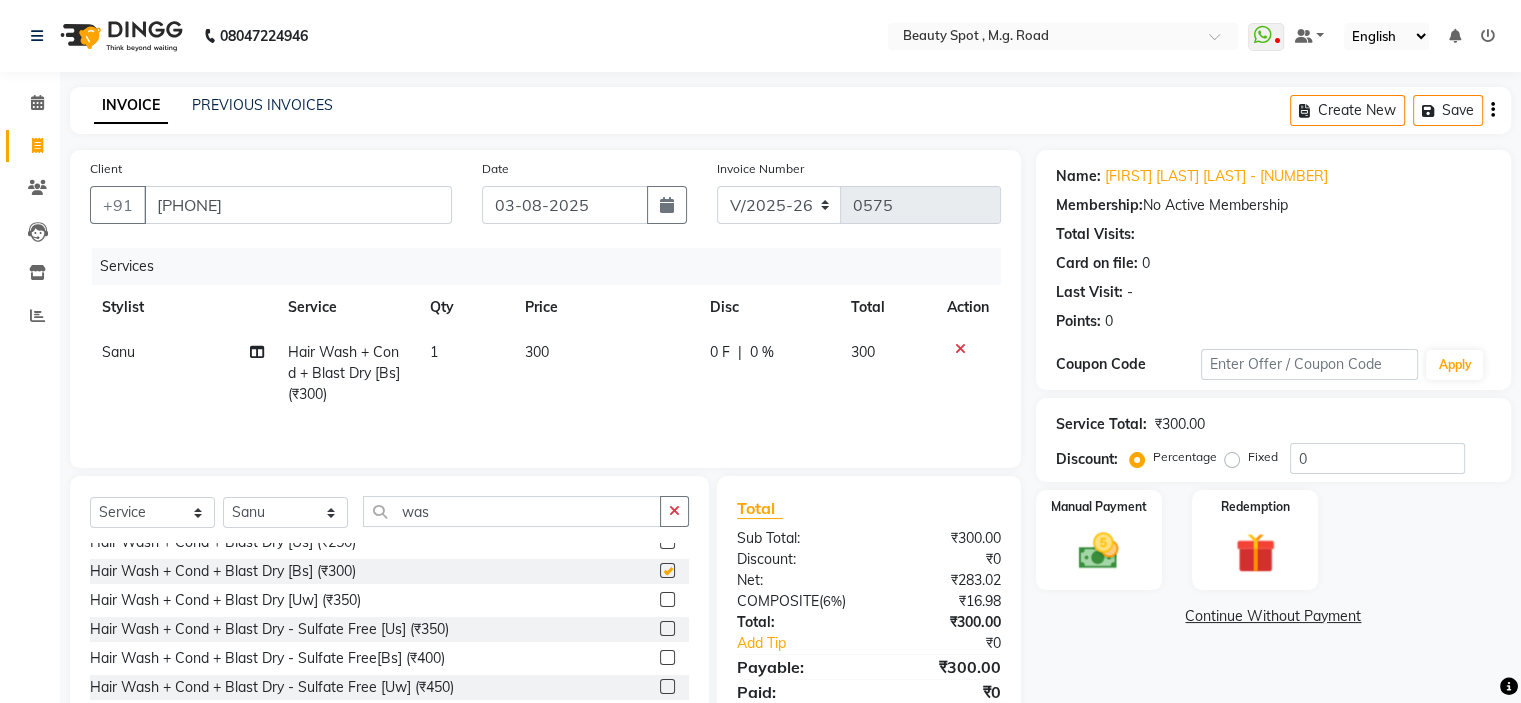 checkbox on "false" 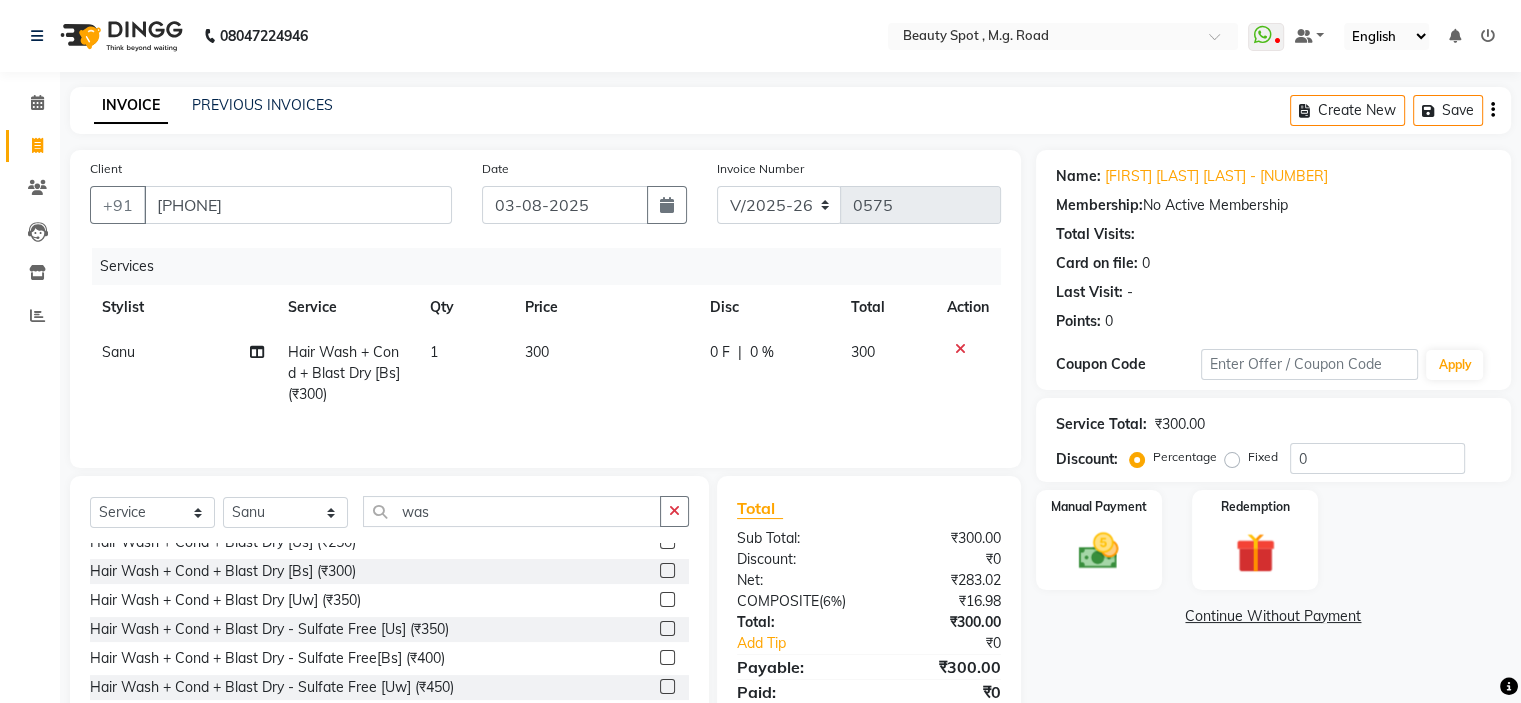 click on "300" 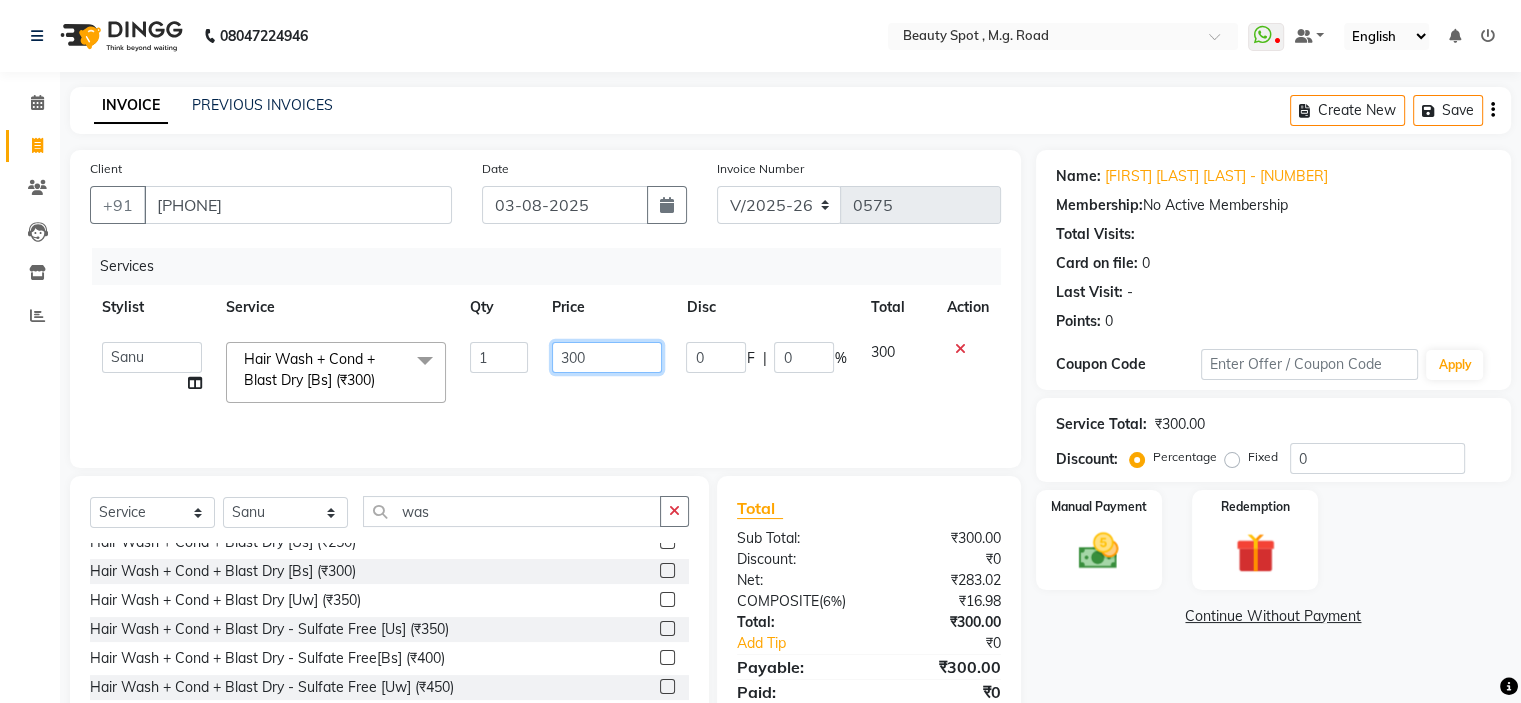 click on "300" 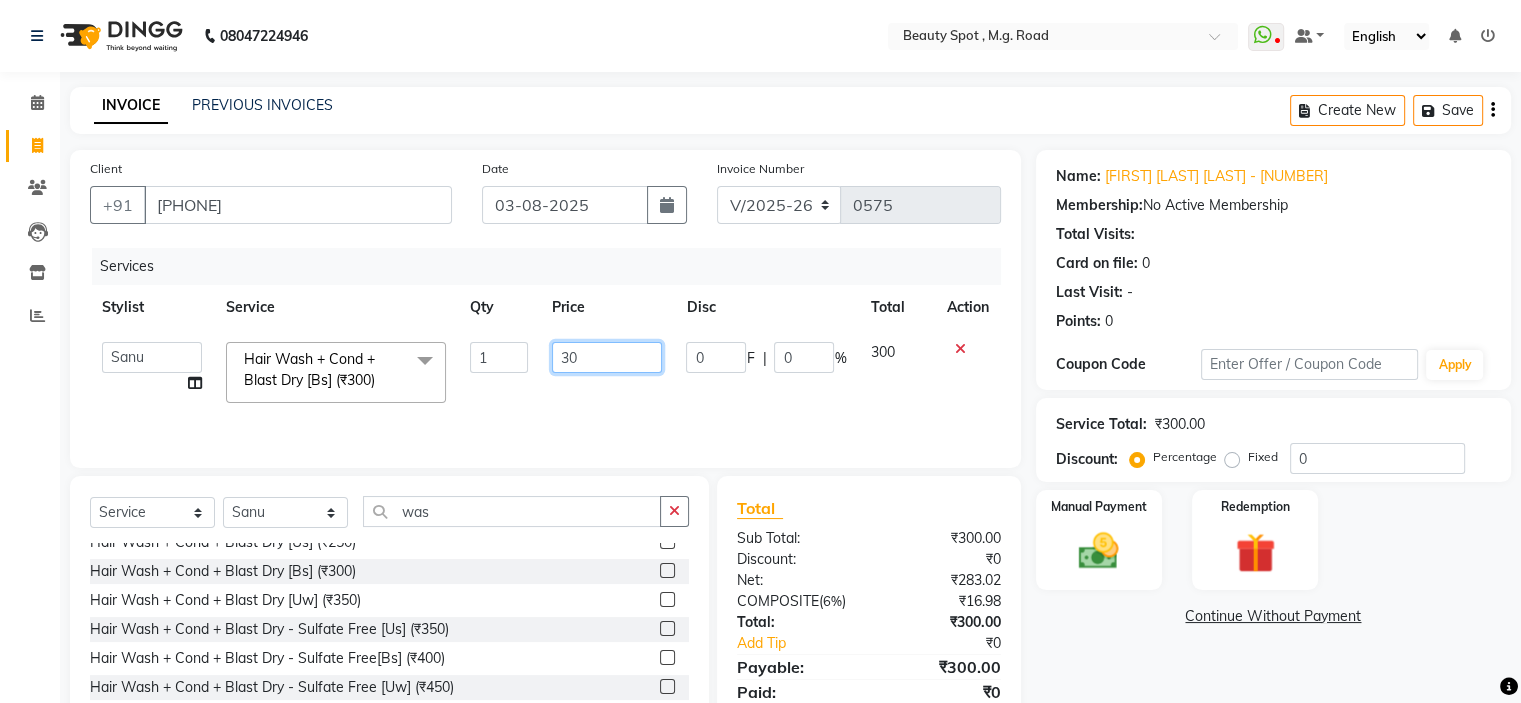 type on "350" 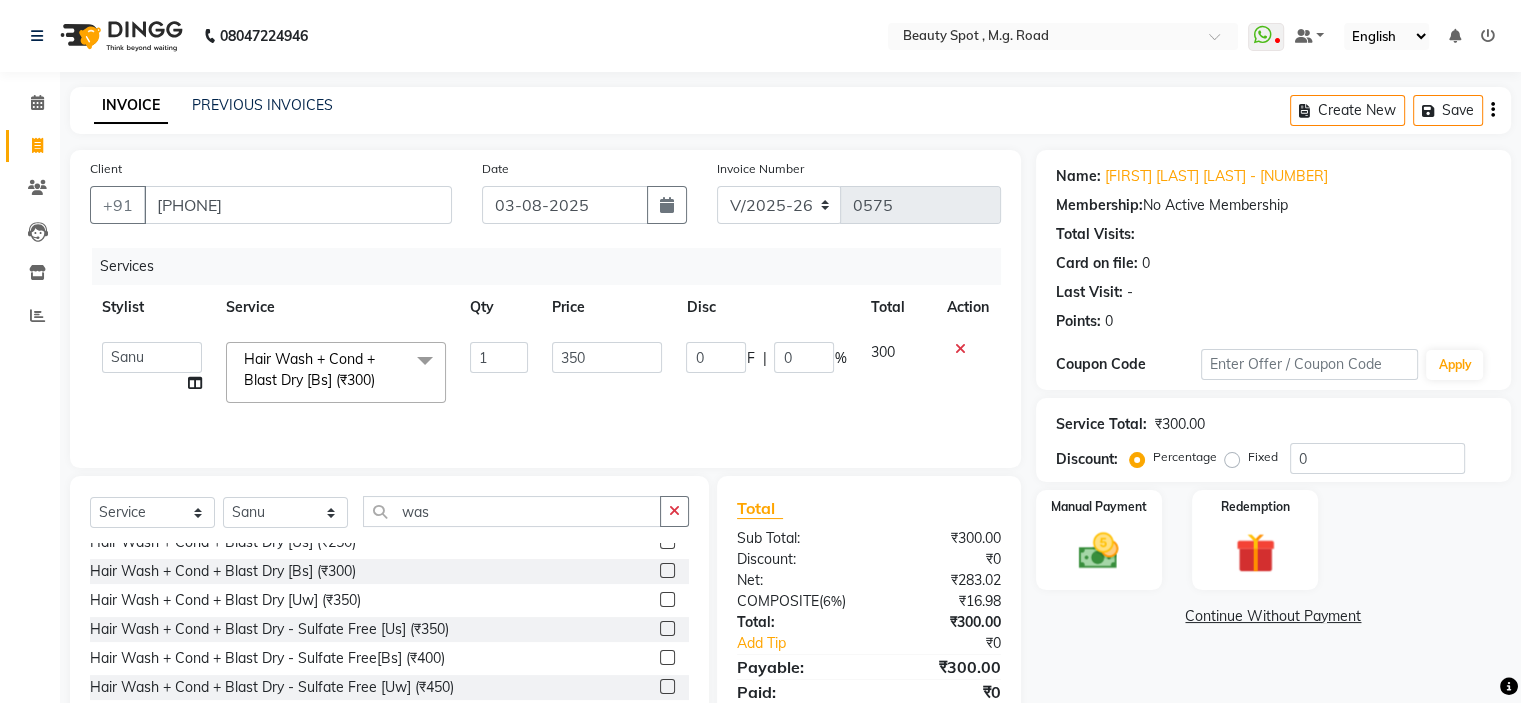 click on "0 F | 0 %" 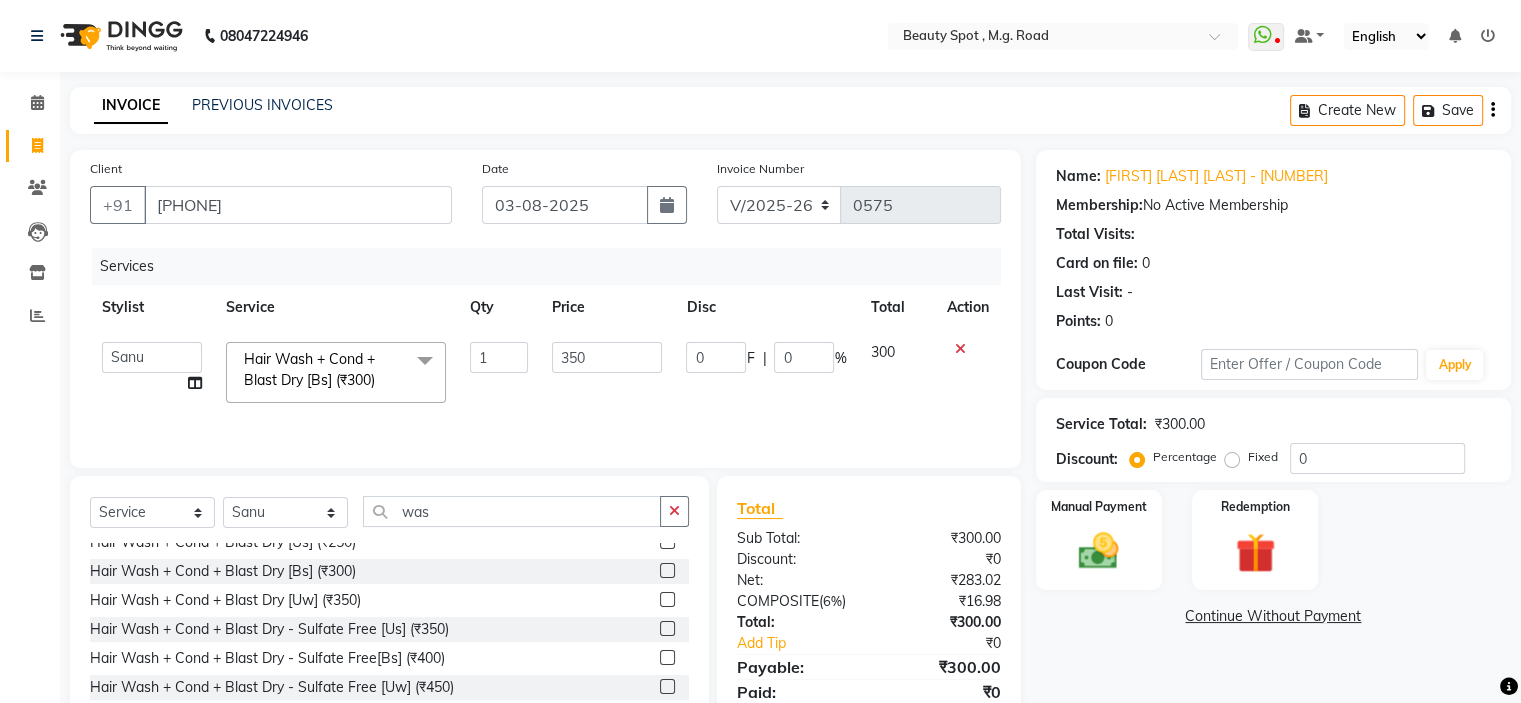 select on "63580" 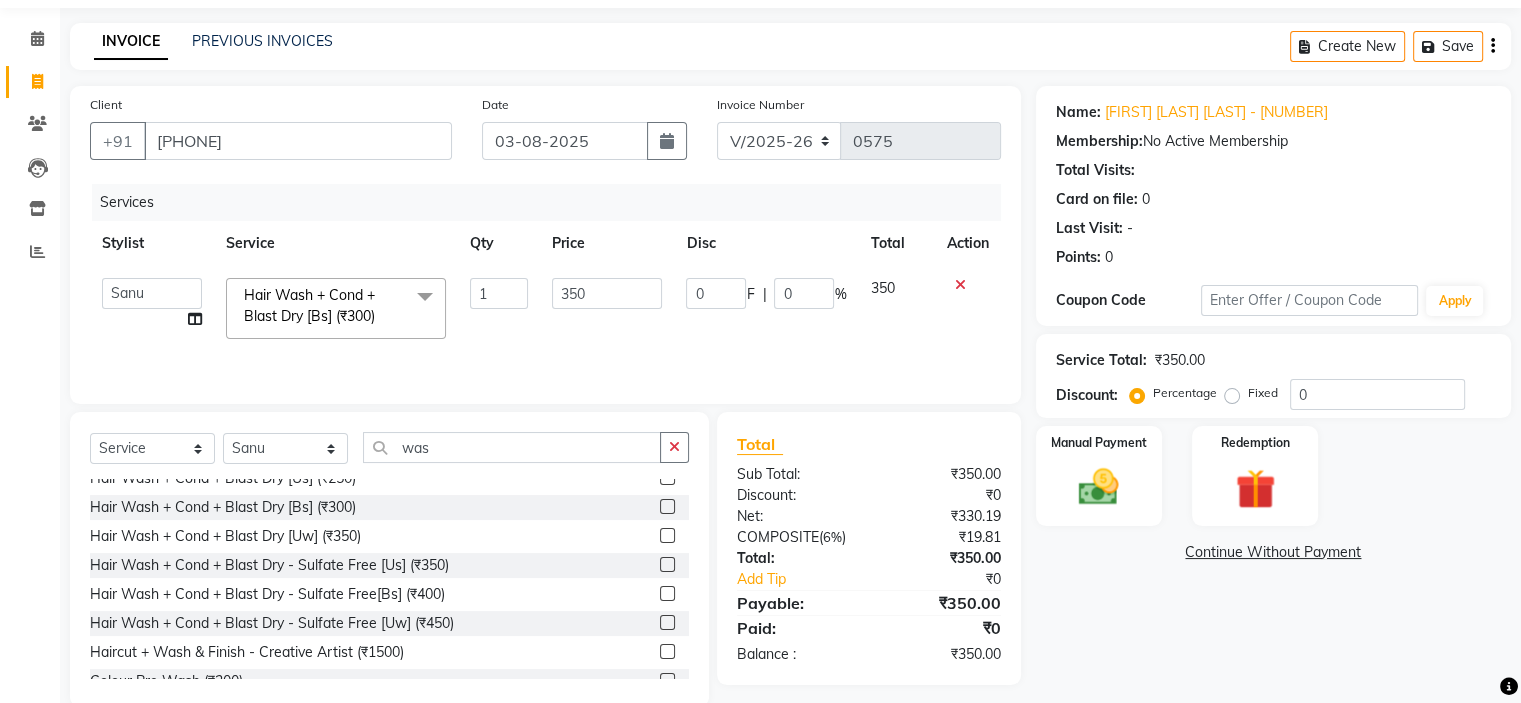 scroll, scrollTop: 98, scrollLeft: 0, axis: vertical 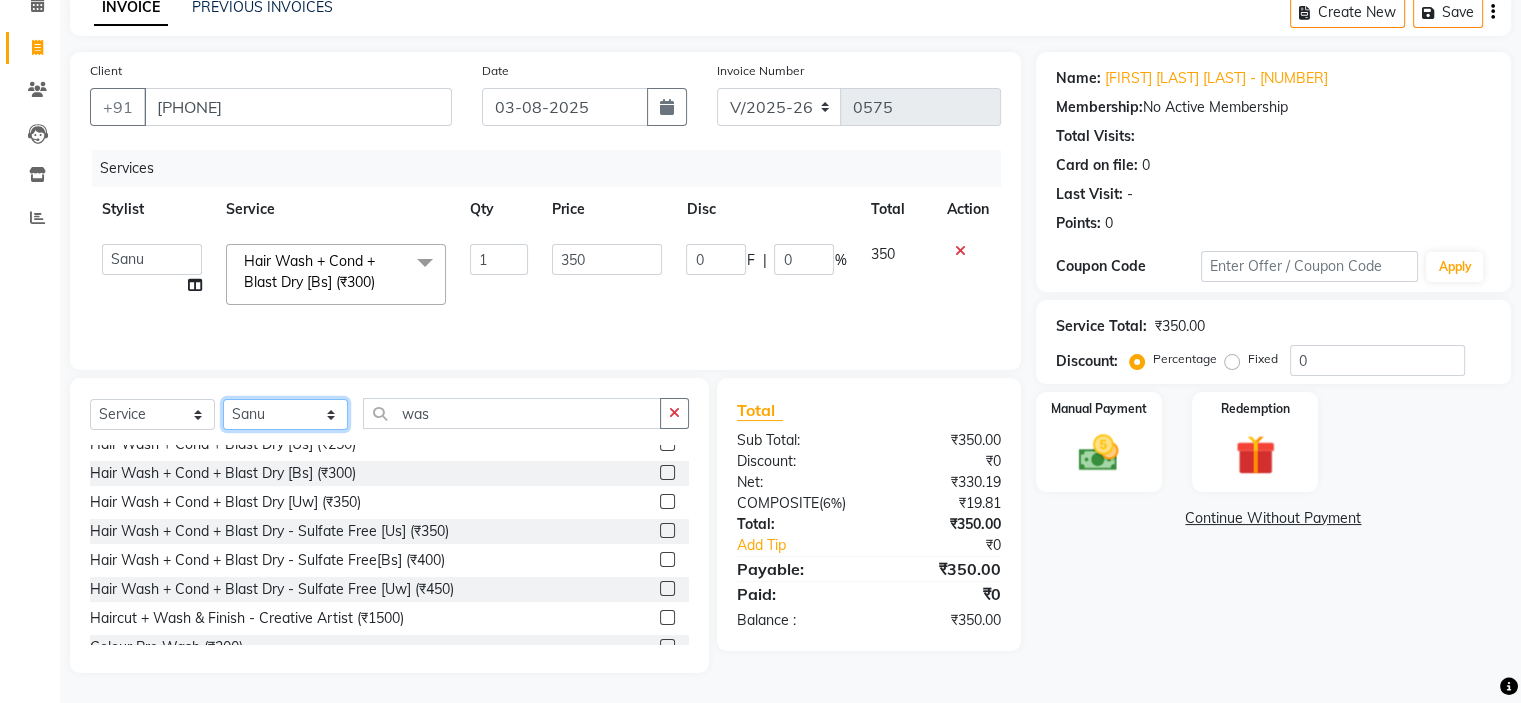 click on "Select Stylist Ahling Devika  Manager Sanu Sheela  Tayyaba  Yen" 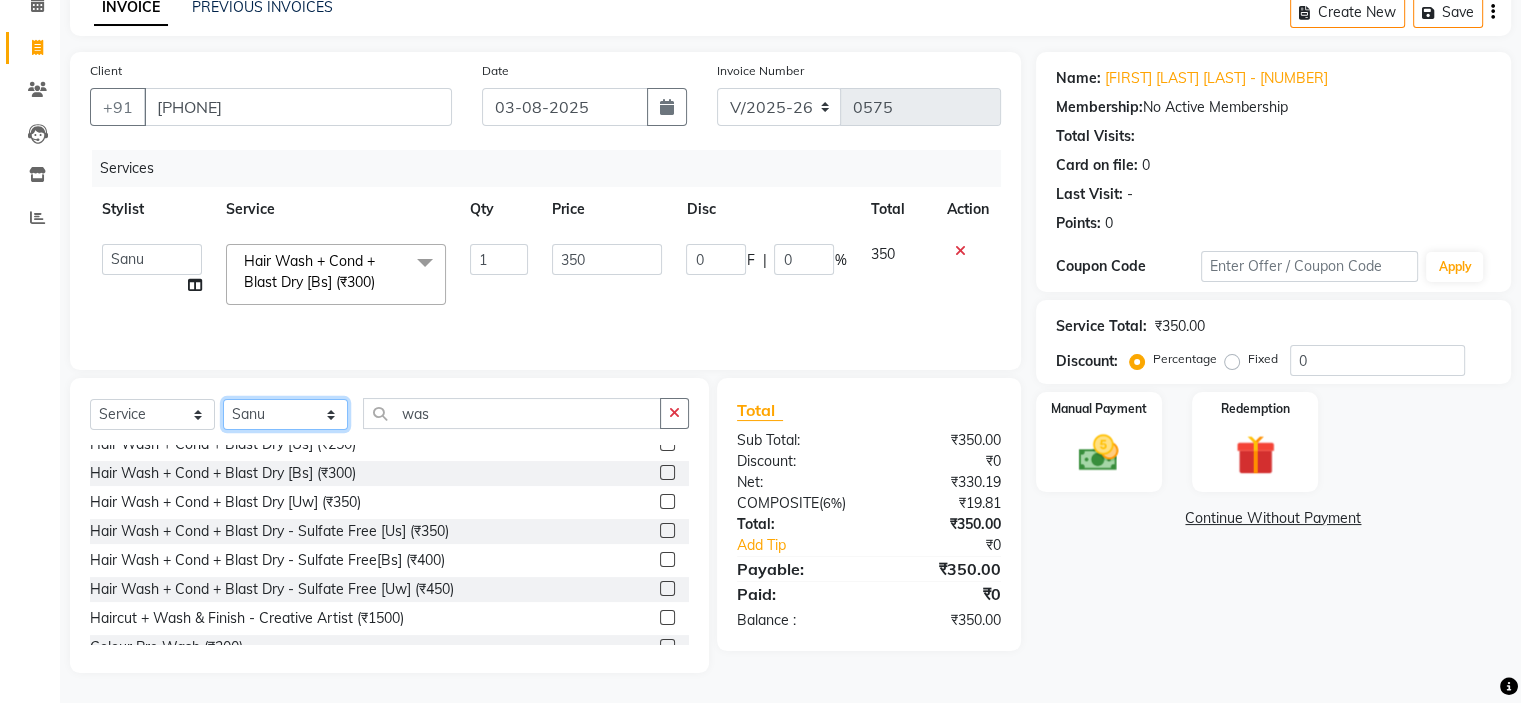 select on "70085" 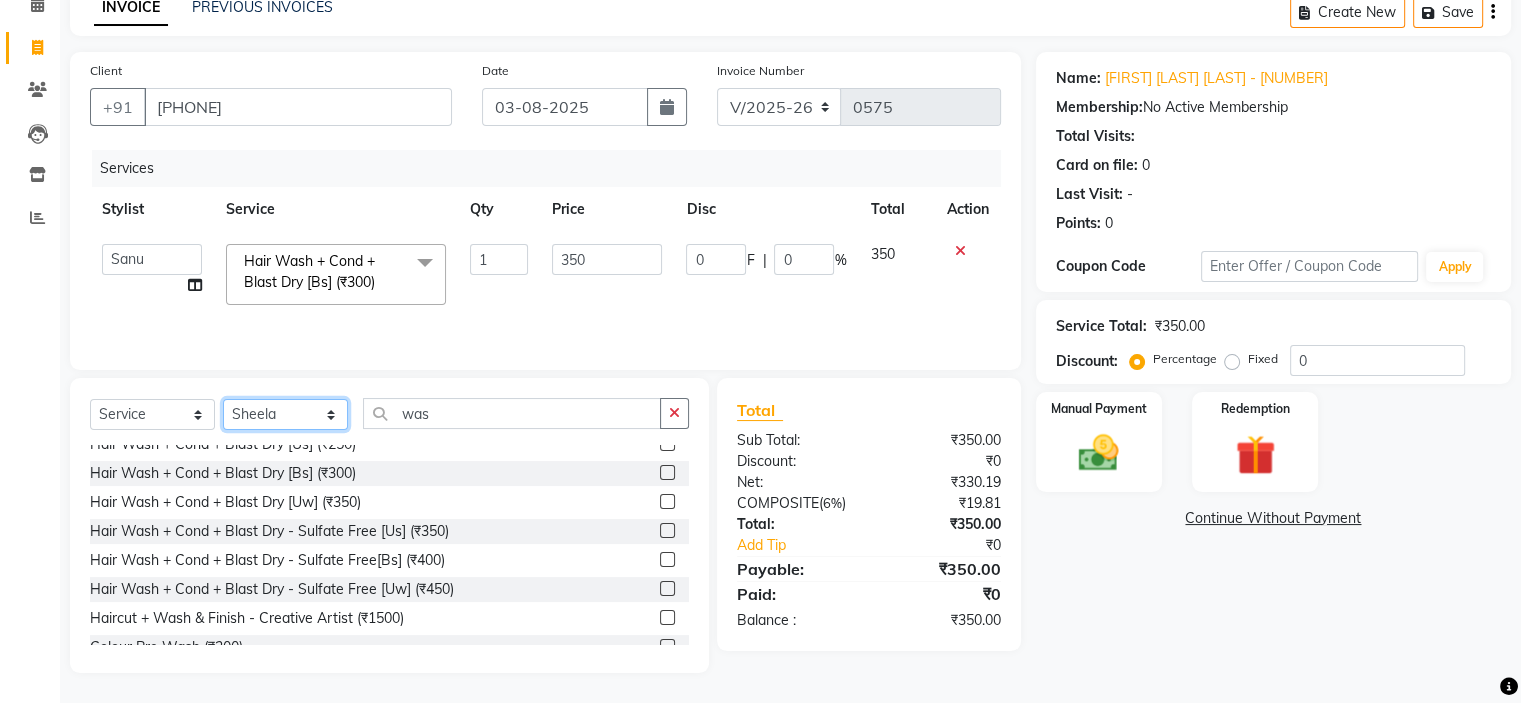 click on "Select Stylist Ahling Devika  Manager Sanu Sheela  Tayyaba  Yen" 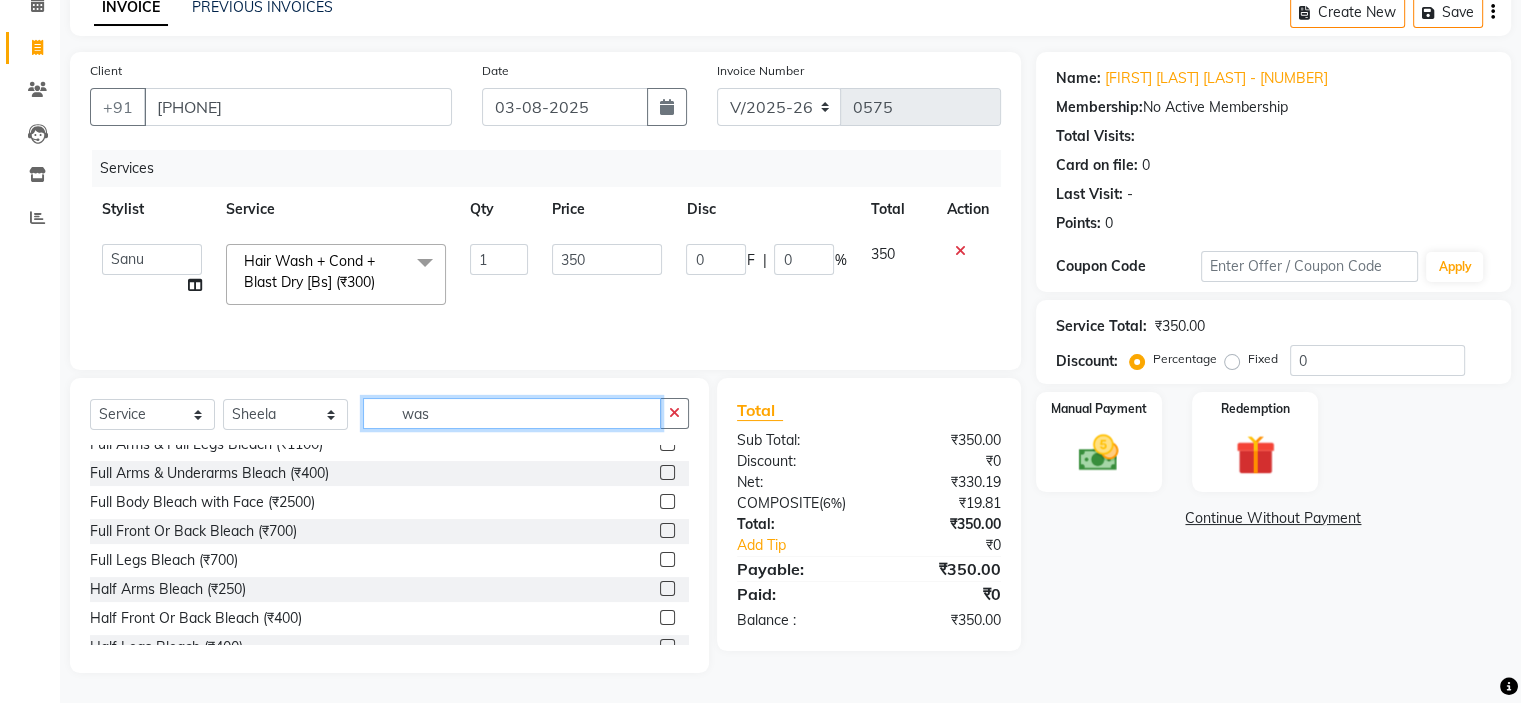 click on "was" 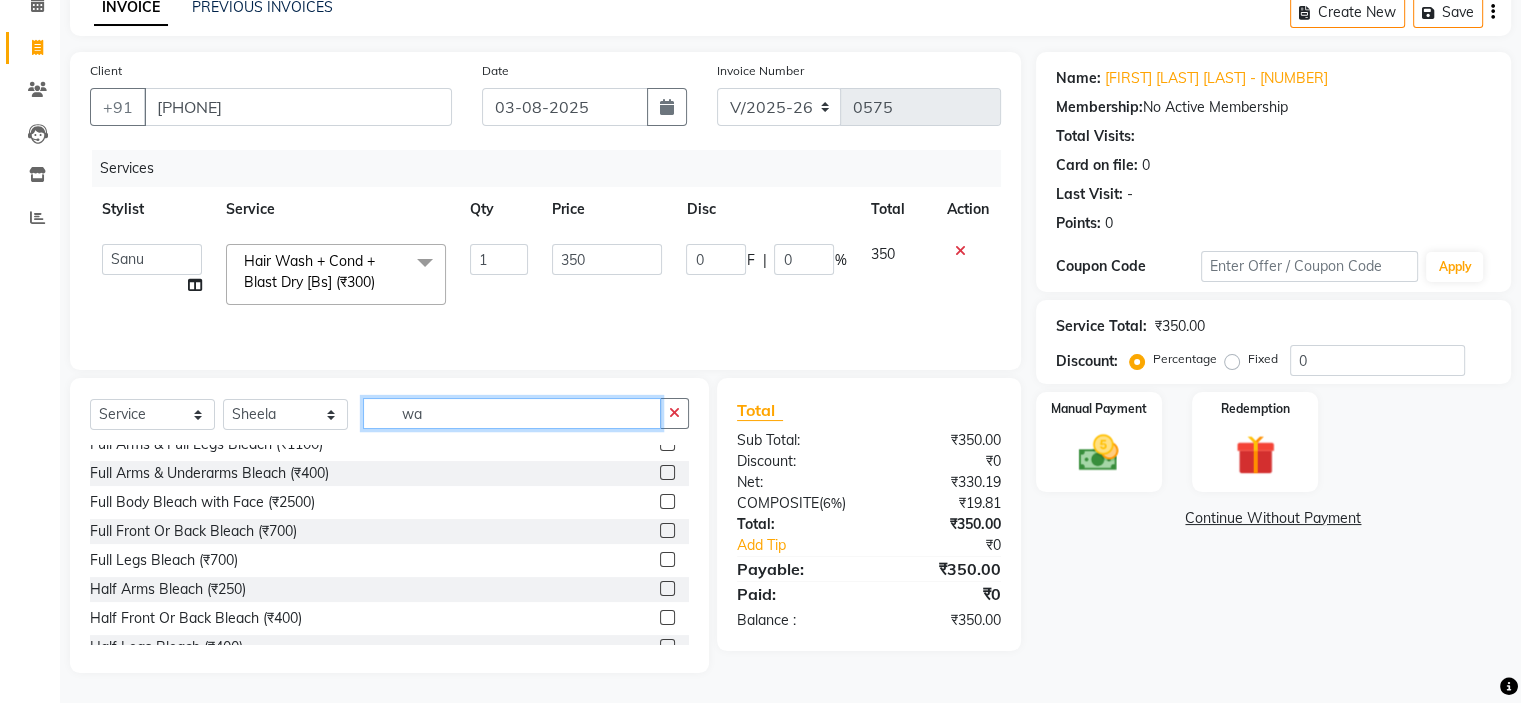 type on "w" 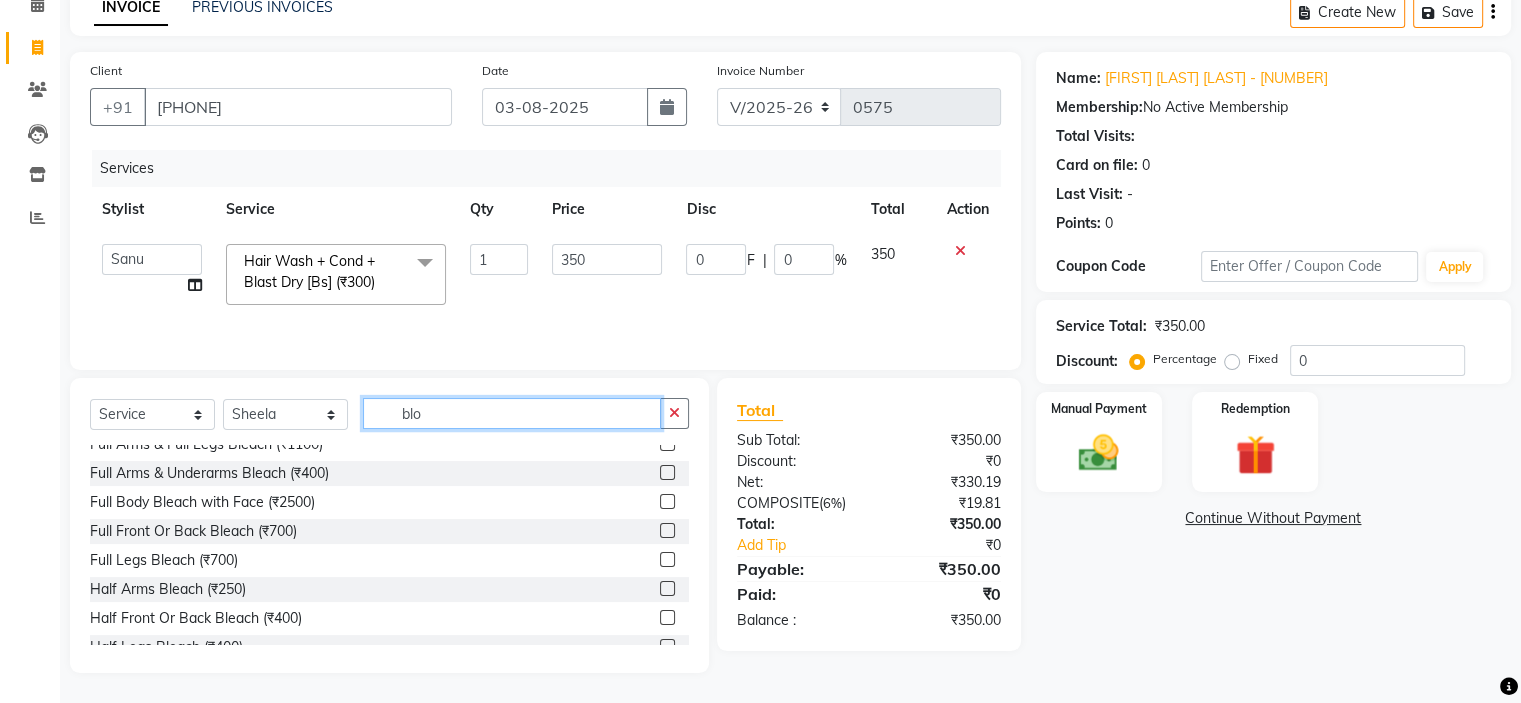 scroll, scrollTop: 3, scrollLeft: 0, axis: vertical 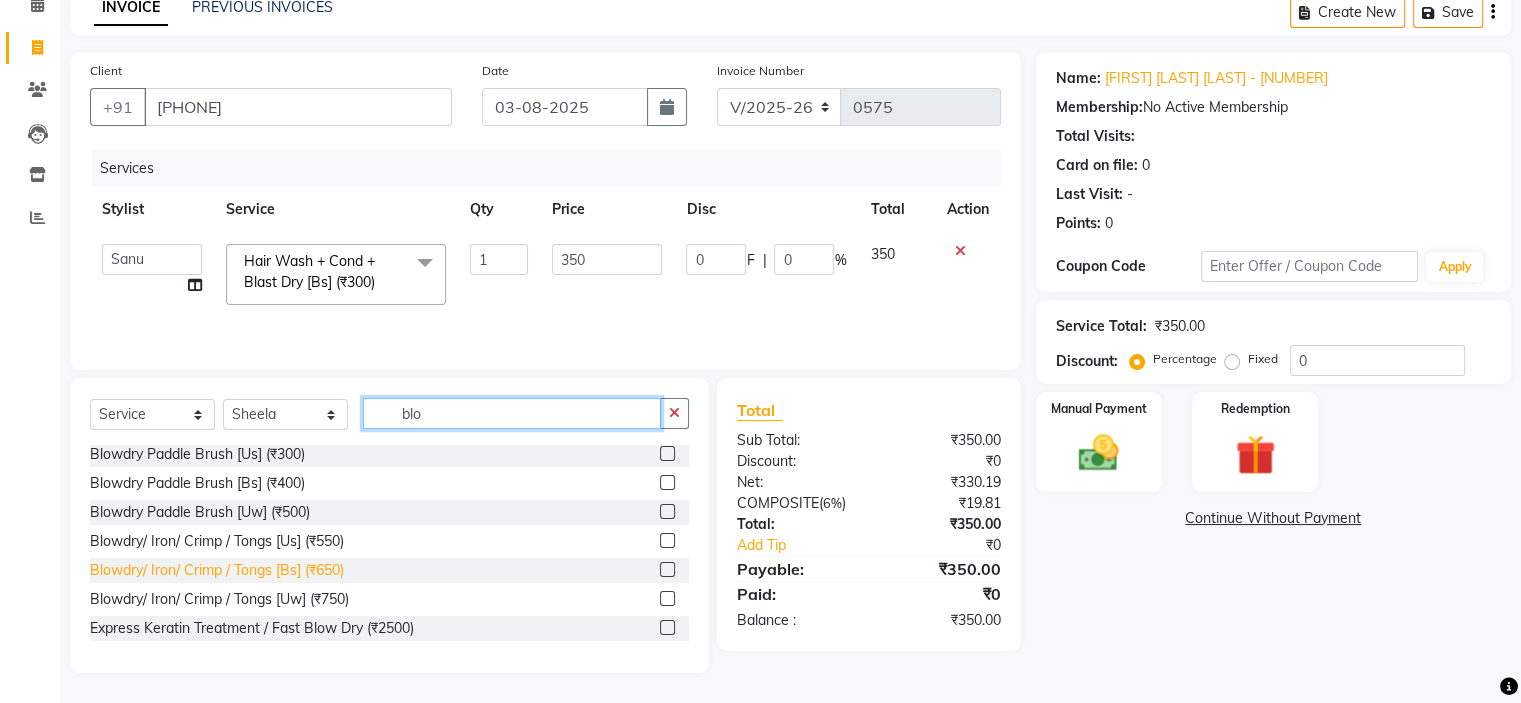 type on "blo" 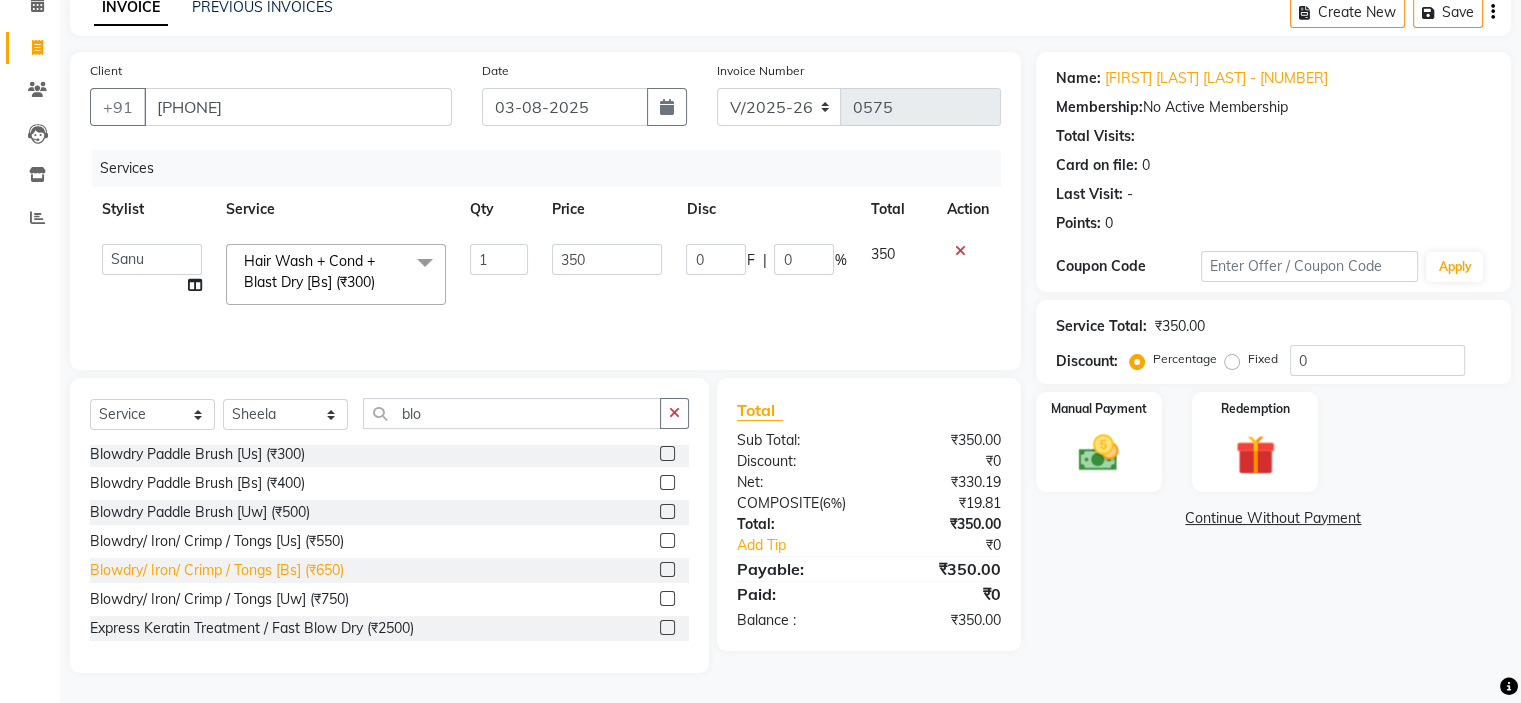 click on "Blowdry/ Iron/ Crimp / Tongs [Bs] (₹650)" 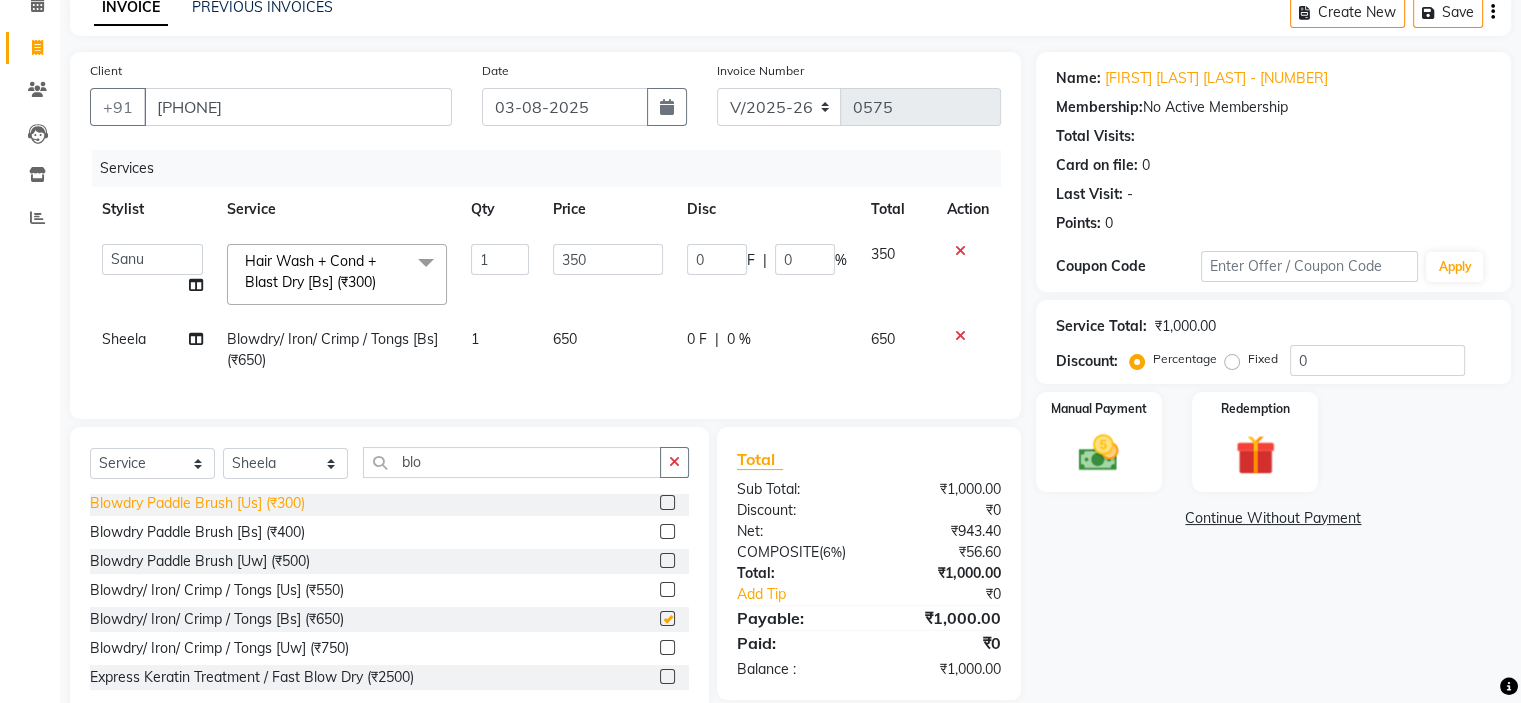 checkbox on "false" 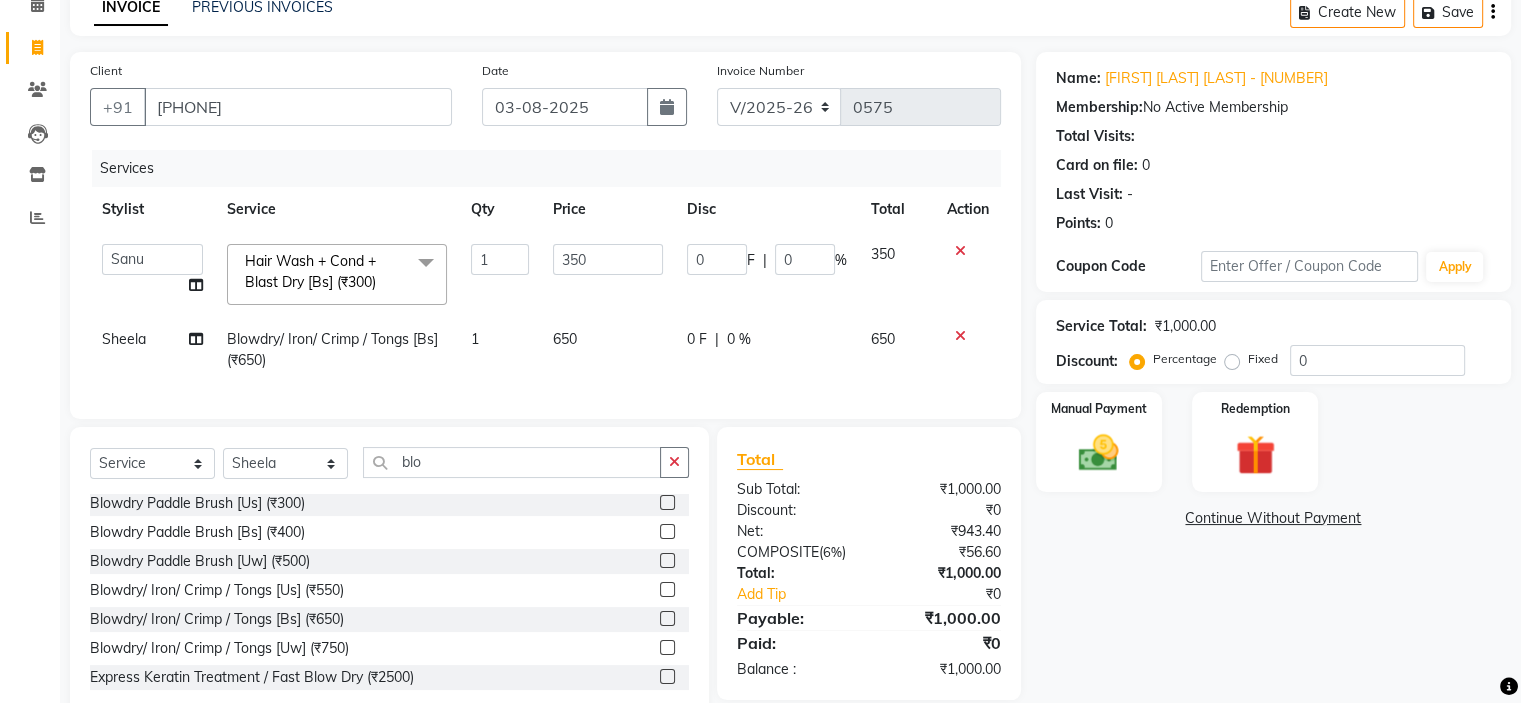 click on "650" 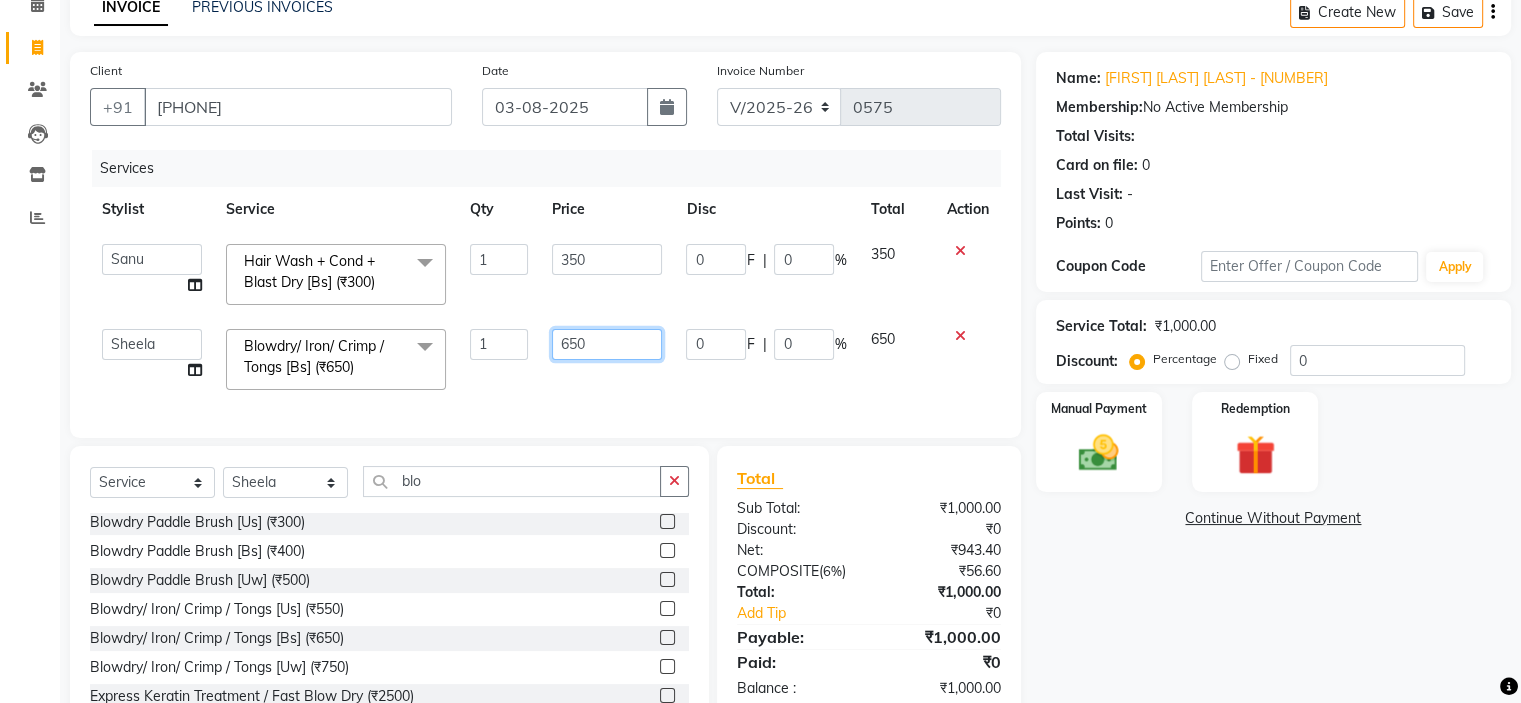 click on "650" 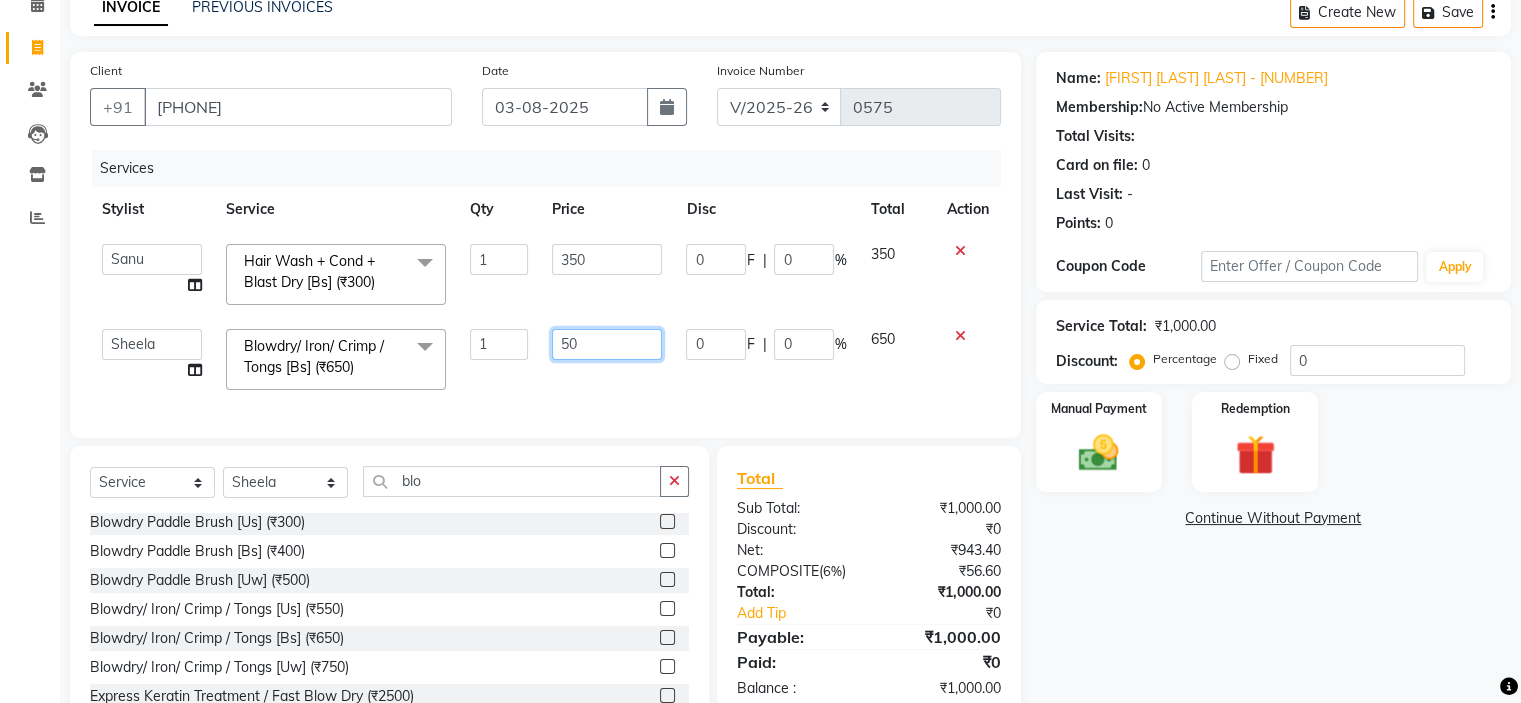 type on "750" 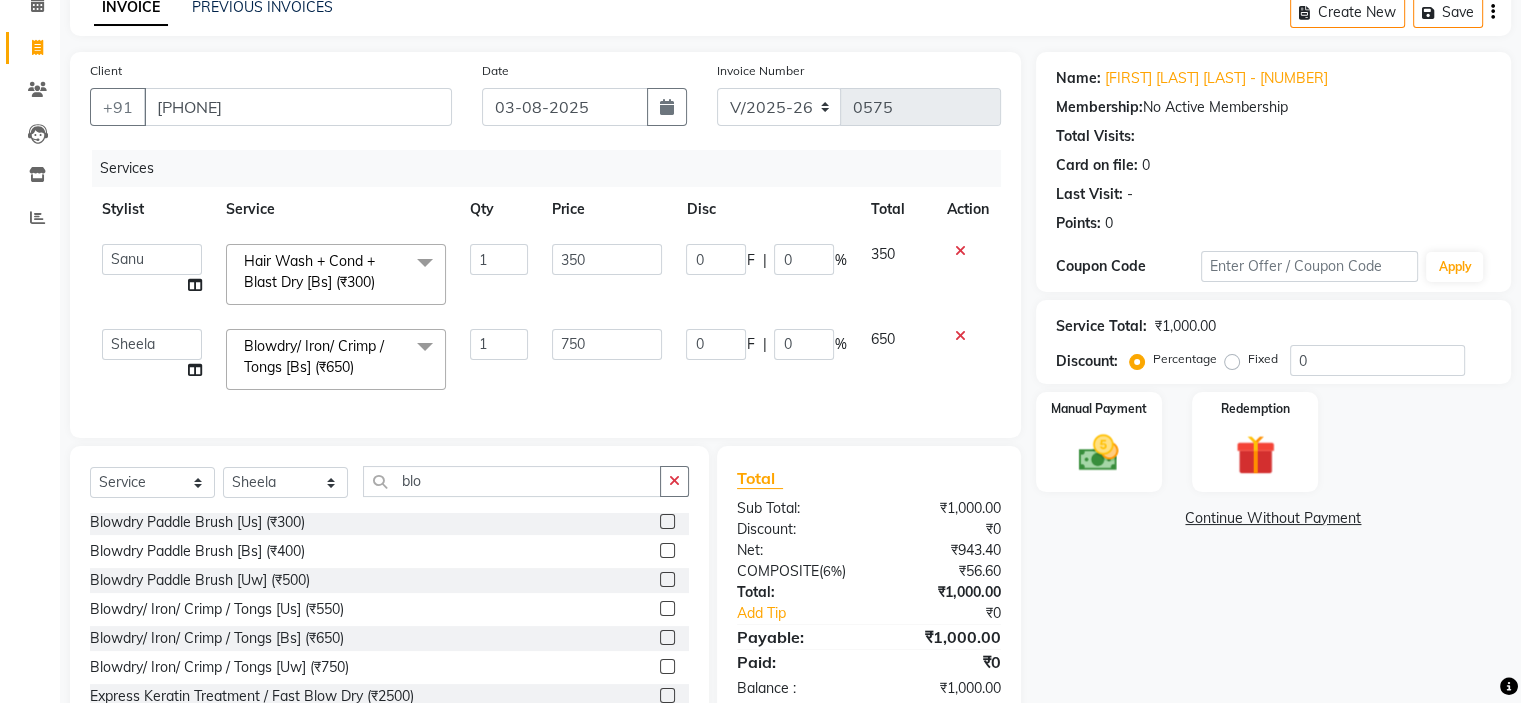click on "Name: Mahima M Solanki - 5463 Membership:  No Active Membership  Total Visits:   Card on file:  0 Last Visit:   - Points:   0  Coupon Code Apply Service Total:  ₹1,000.00  Discount:  Percentage   Fixed  0 Manual Payment Redemption  Continue Without Payment" 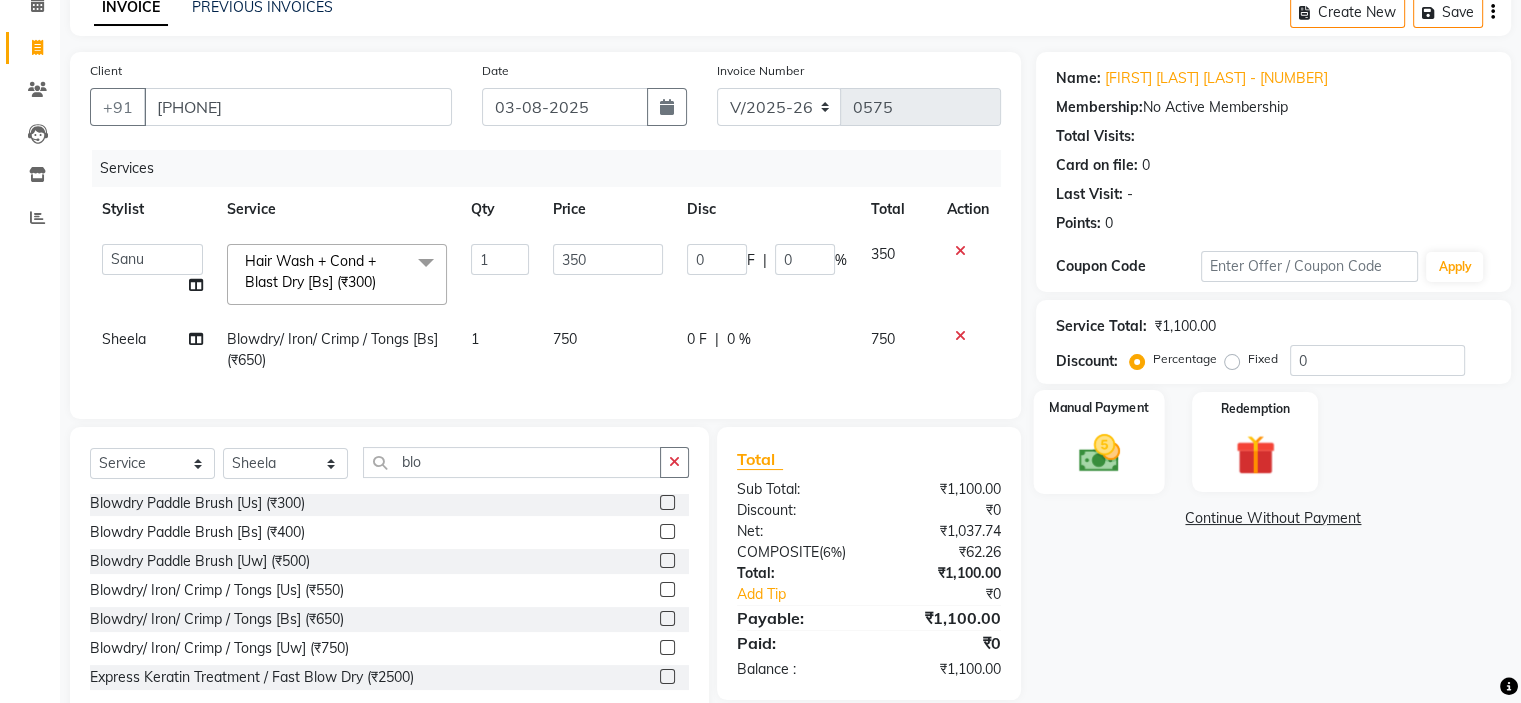 click 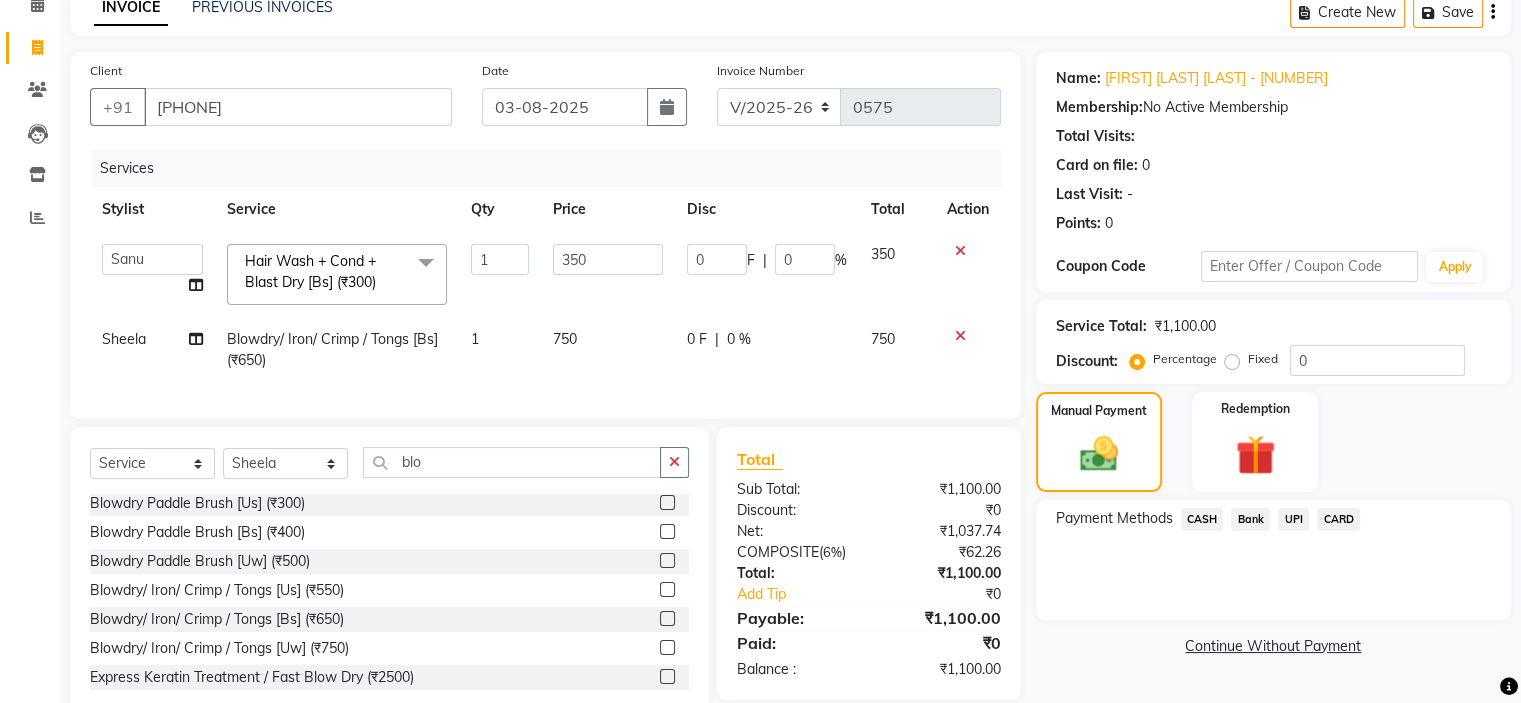 click on "UPI" 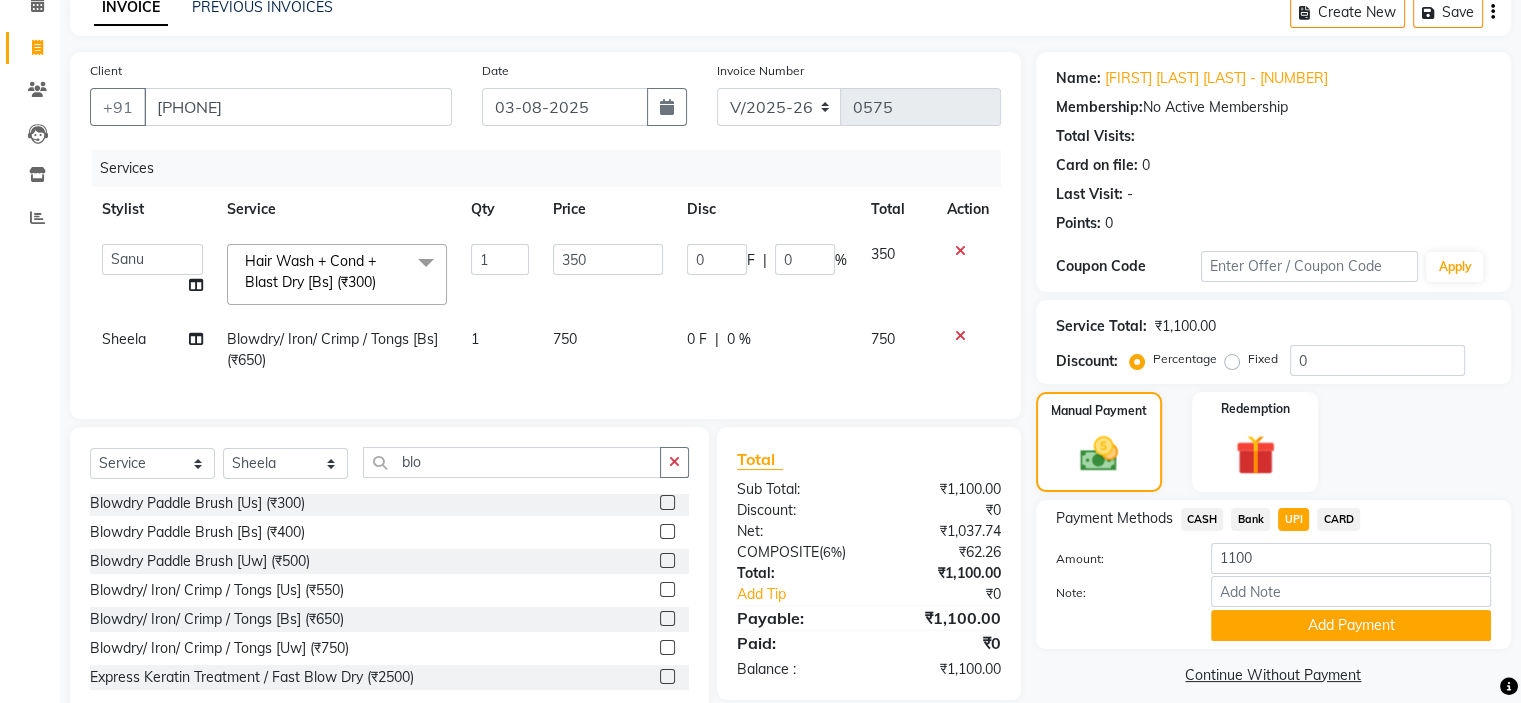 click on "Add Payment" 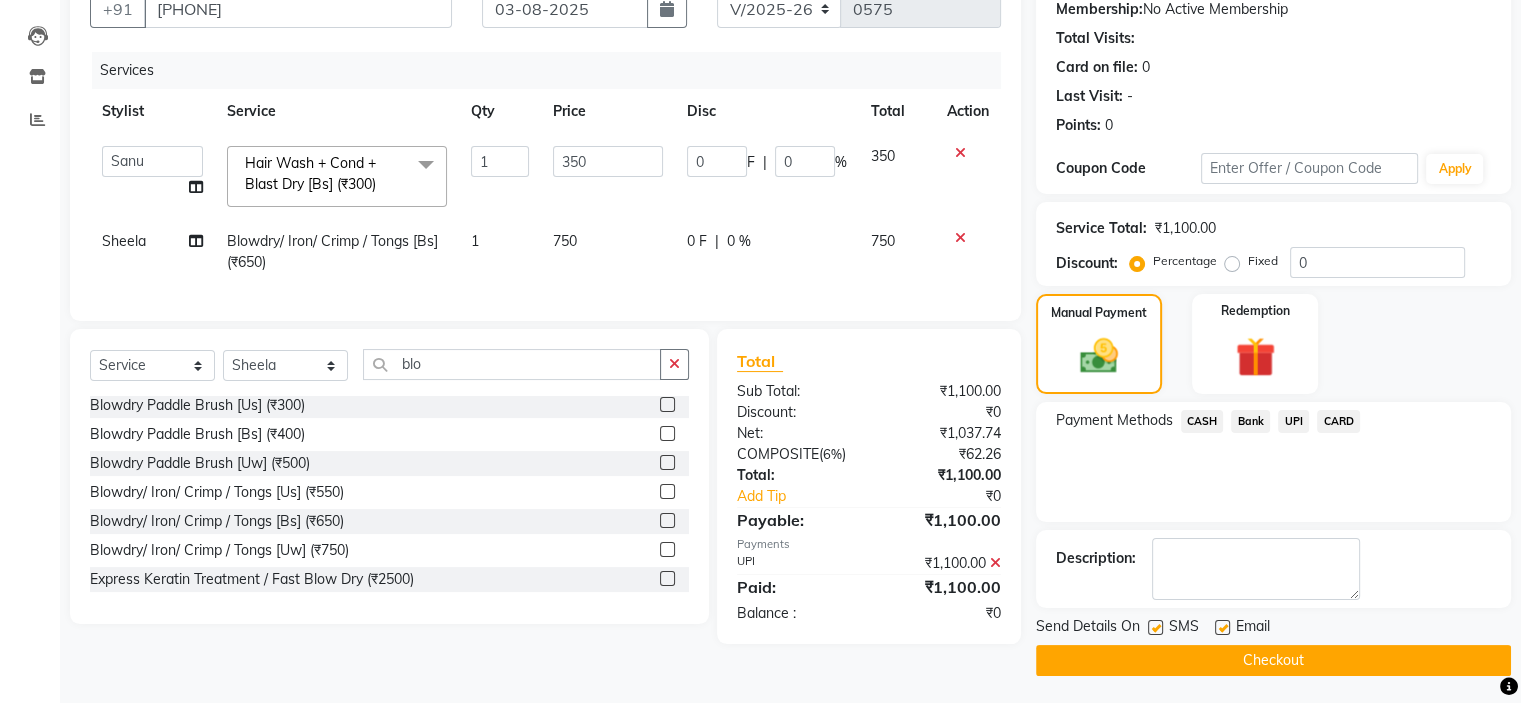 scroll, scrollTop: 197, scrollLeft: 0, axis: vertical 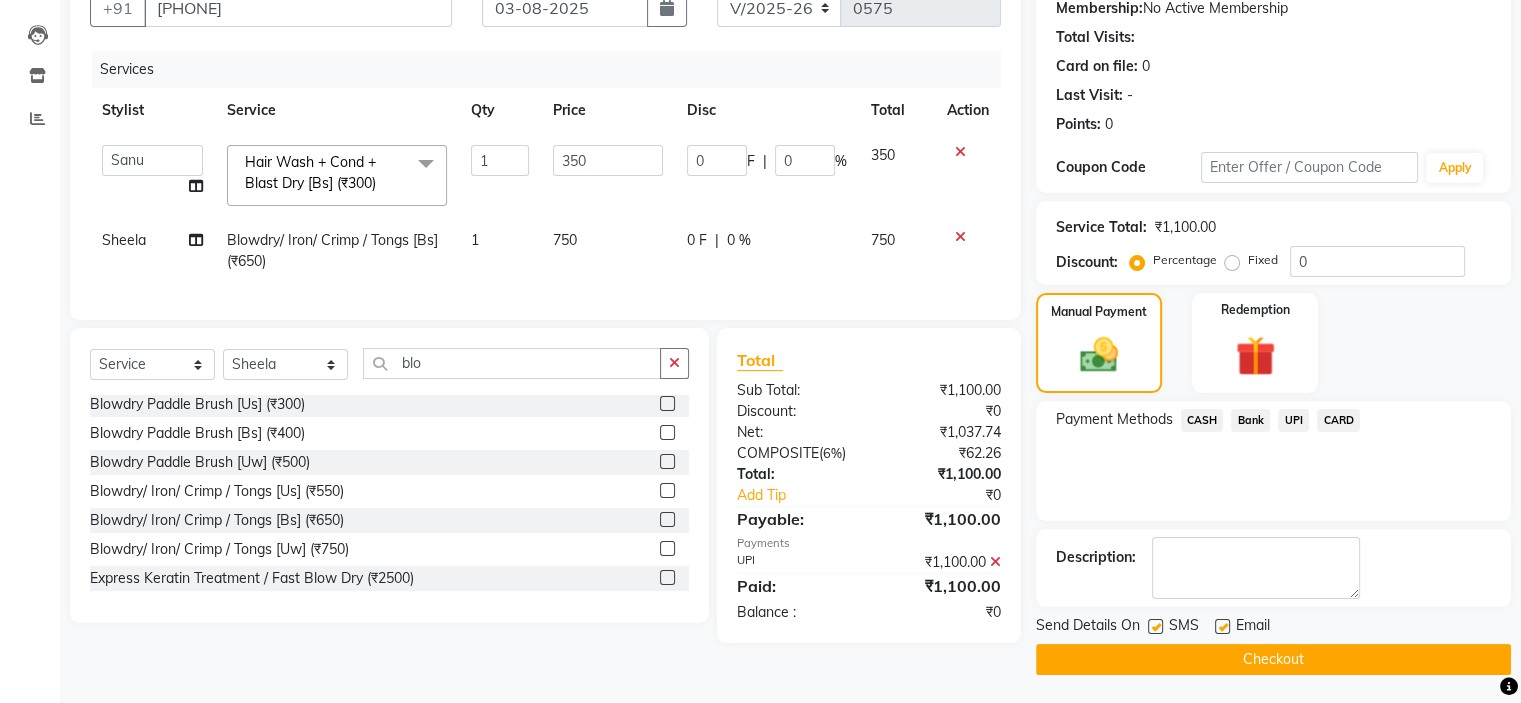 click on "Checkout" 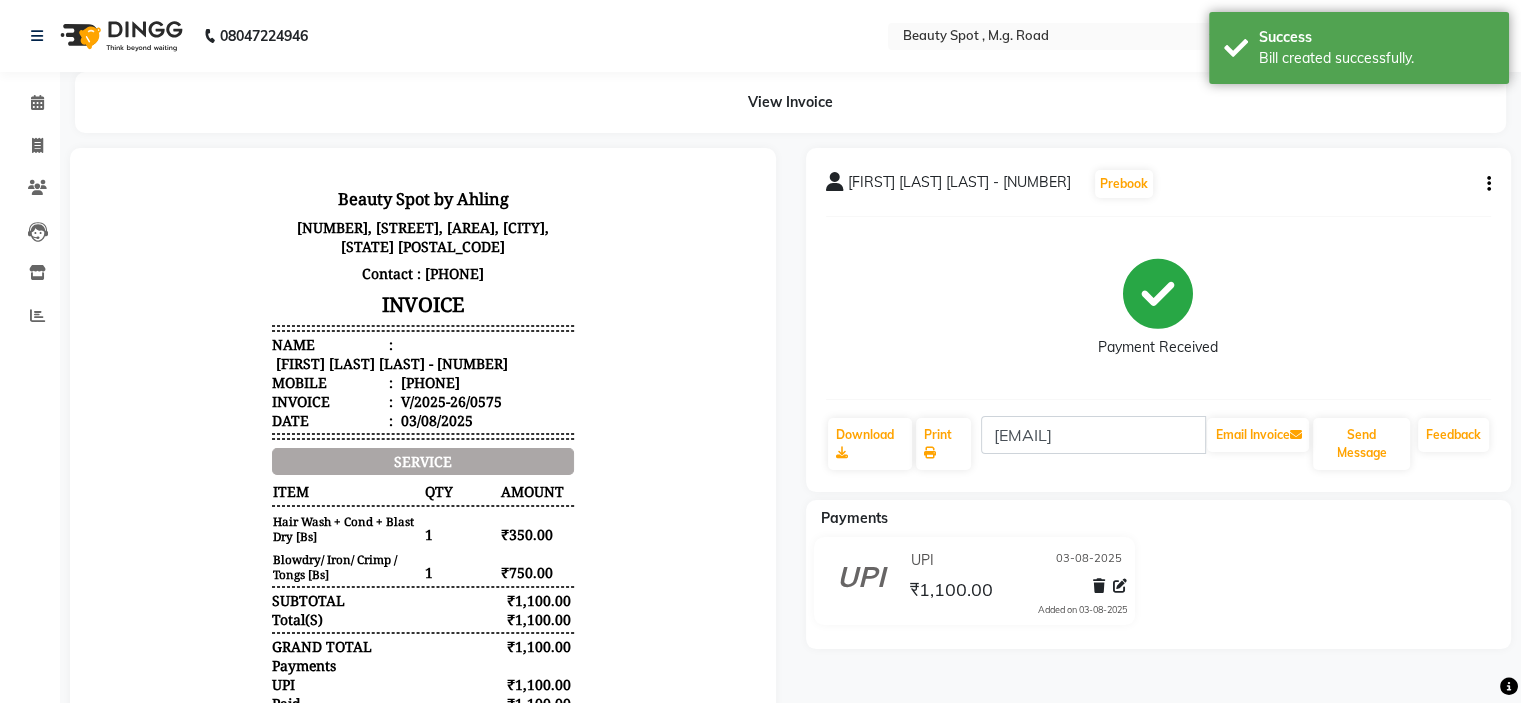 scroll, scrollTop: 0, scrollLeft: 0, axis: both 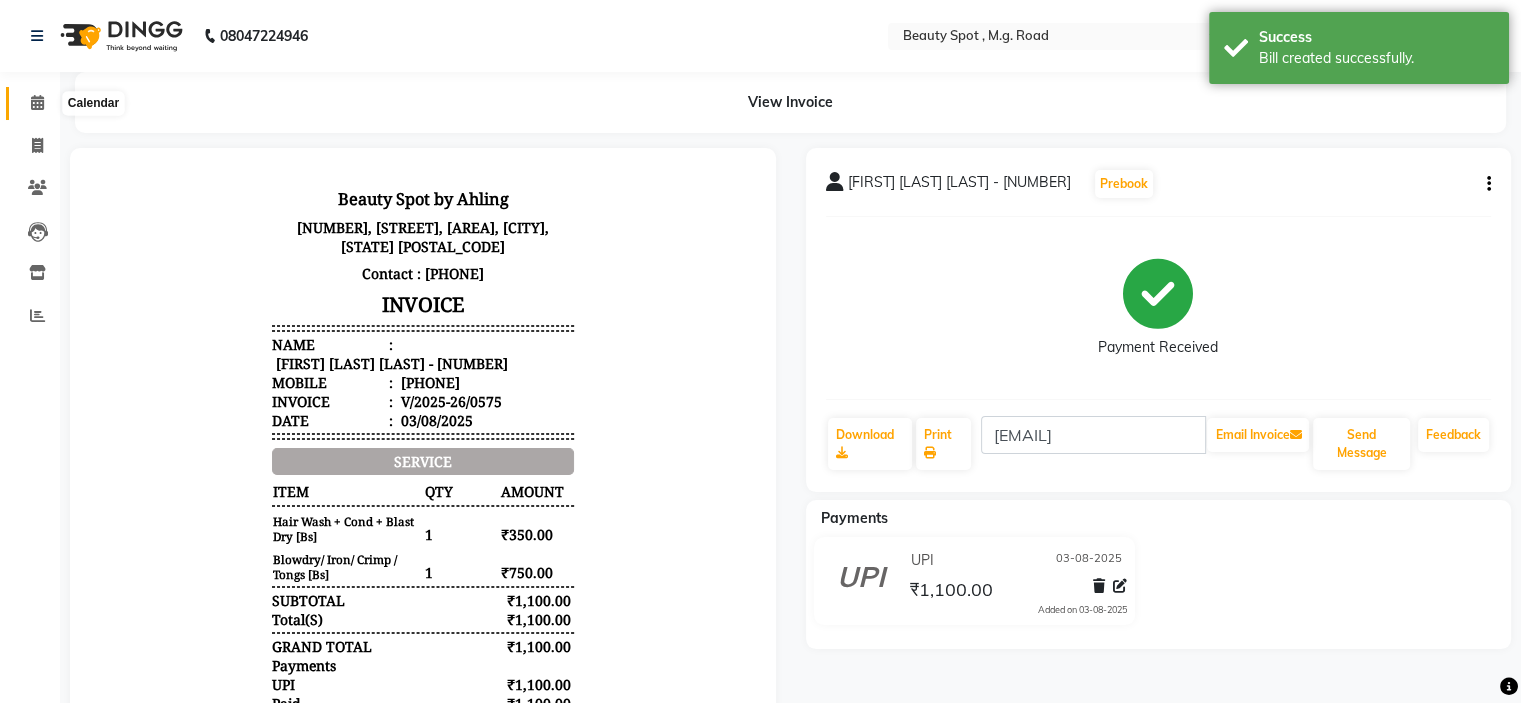 click 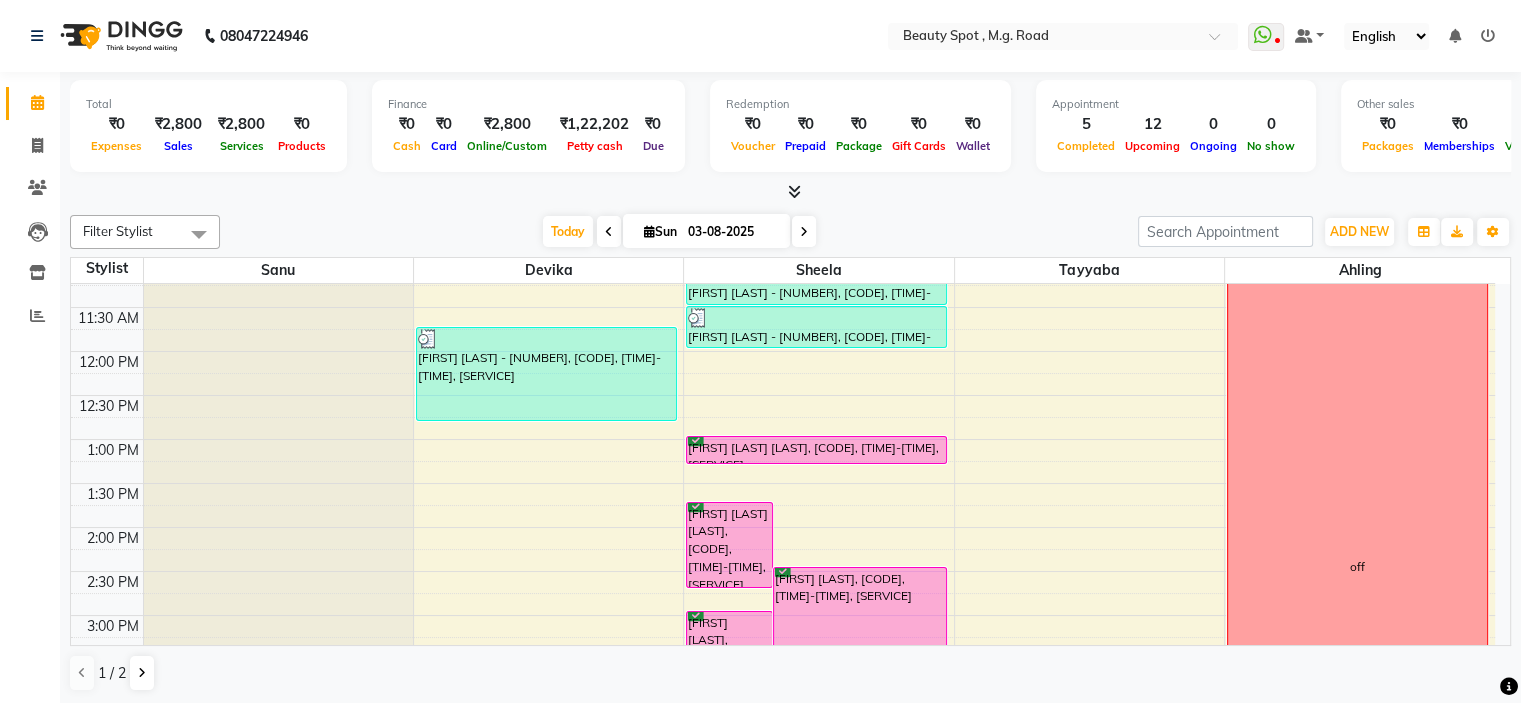 scroll, scrollTop: 96, scrollLeft: 0, axis: vertical 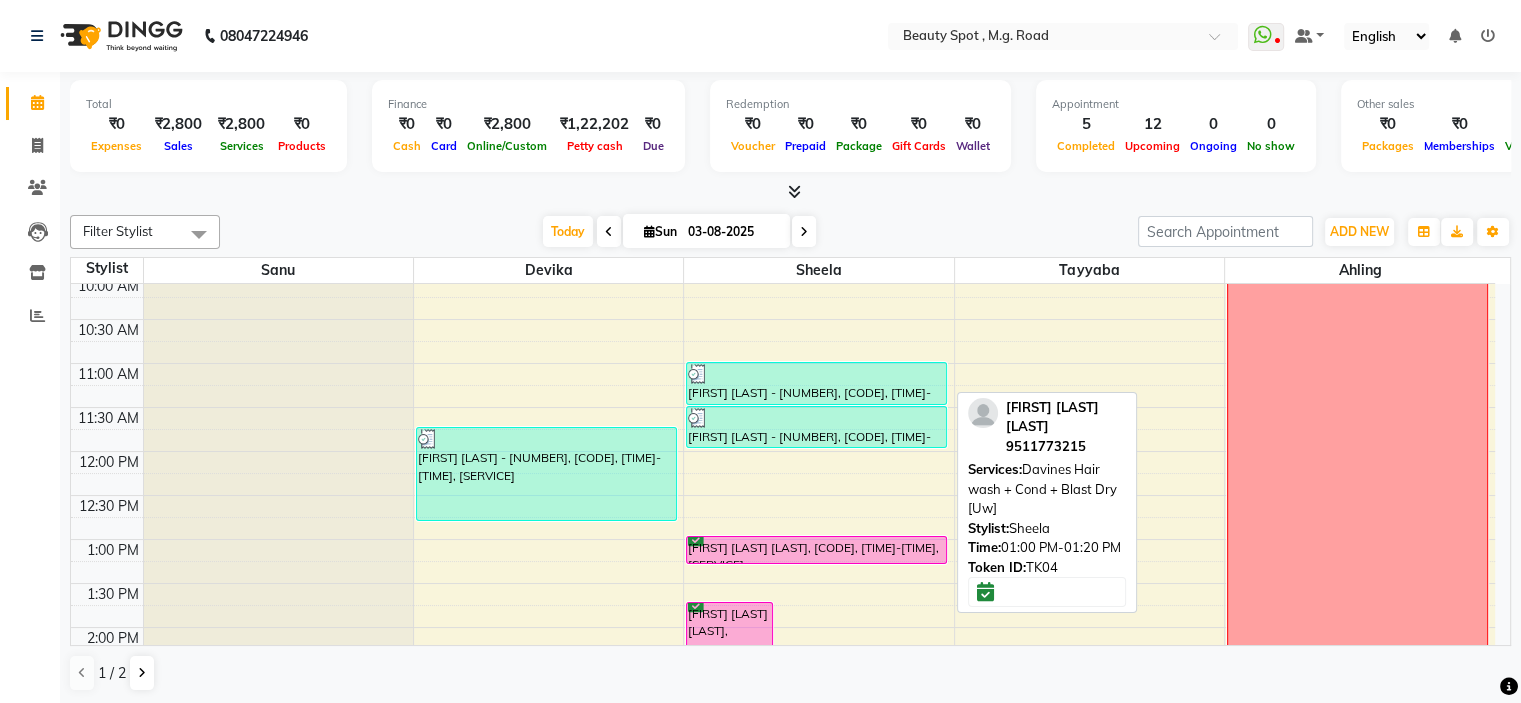 click on "[FIRST] [LAST], TK04, 01:00 PM-01:20 PM, Davines Hair wash + Cond + Blast Dry [Uw]" at bounding box center [816, 550] 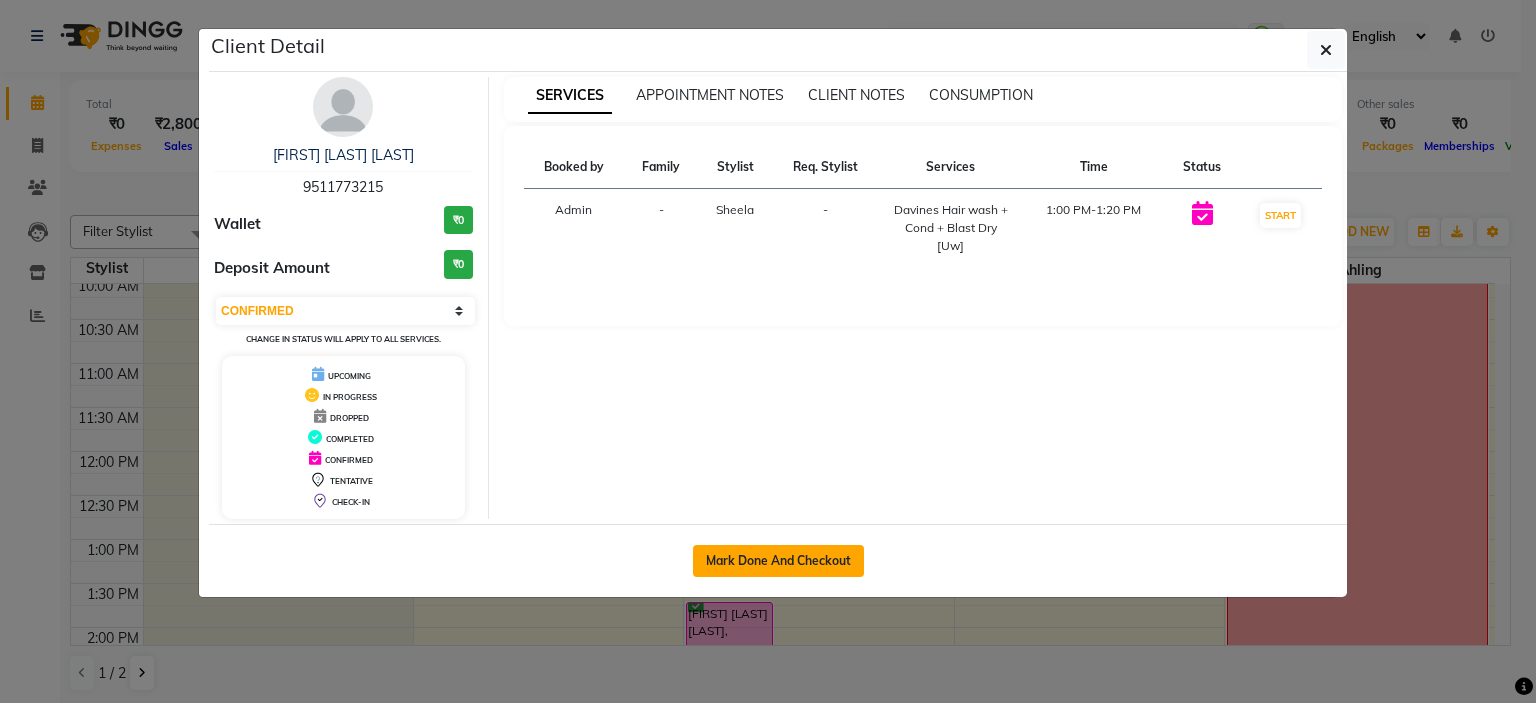 click on "Mark Done And Checkout" 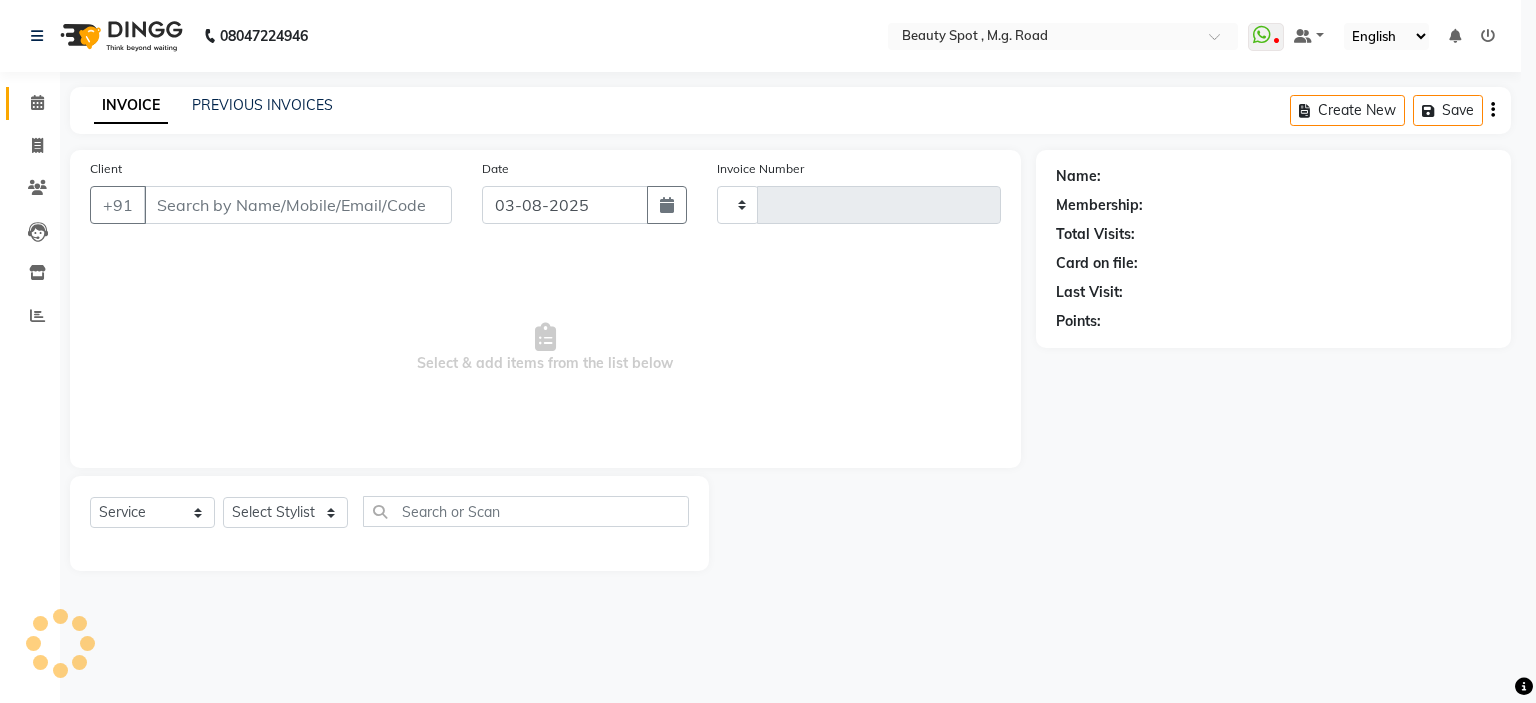 select on "3" 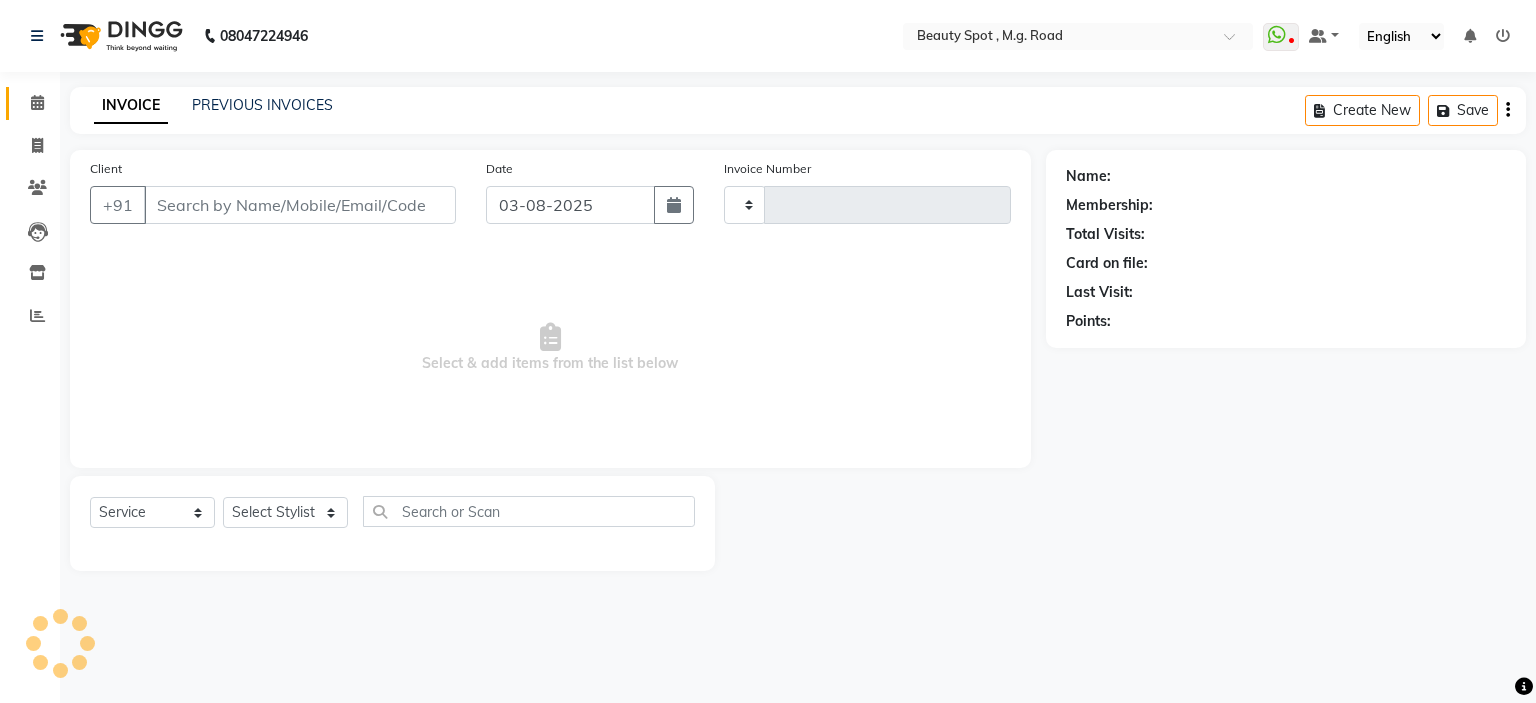 type on "9511773215" 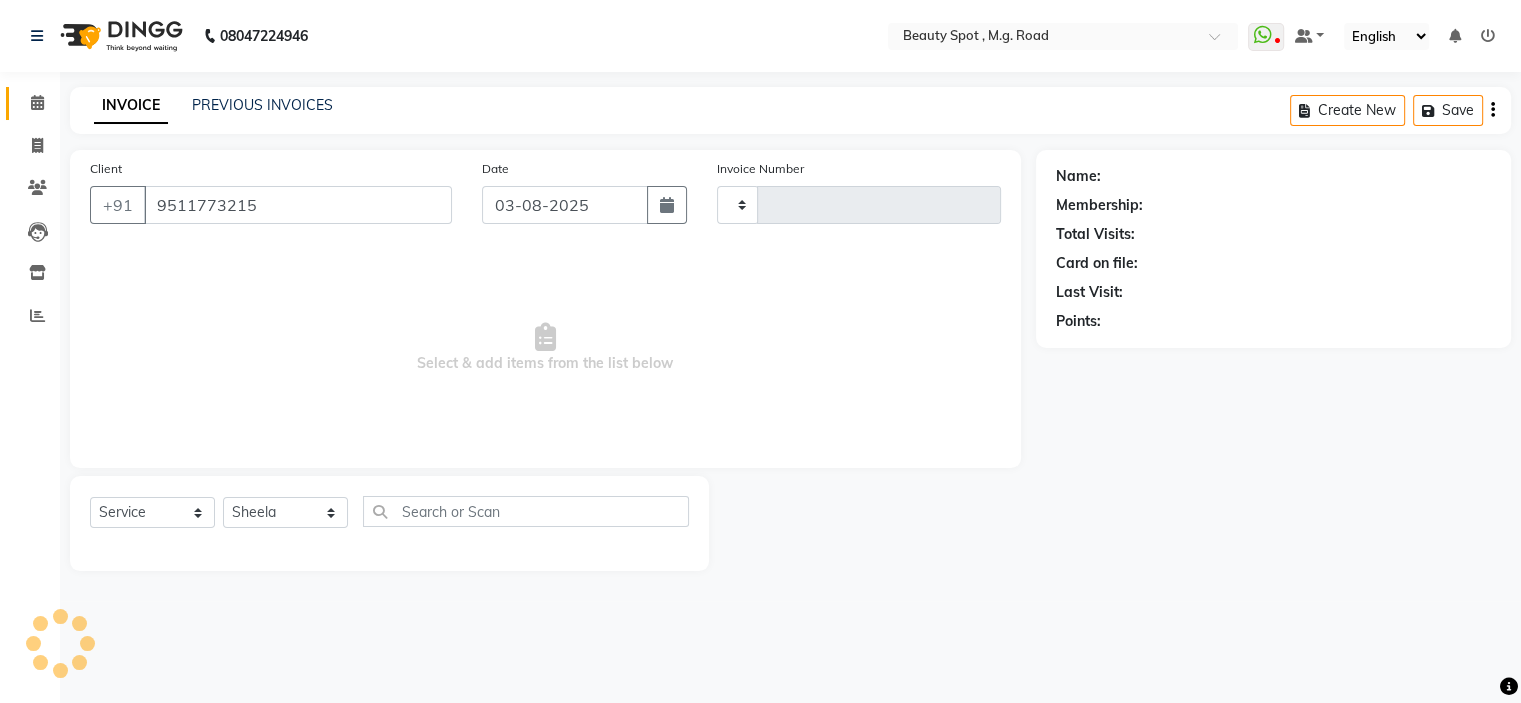 type on "0576" 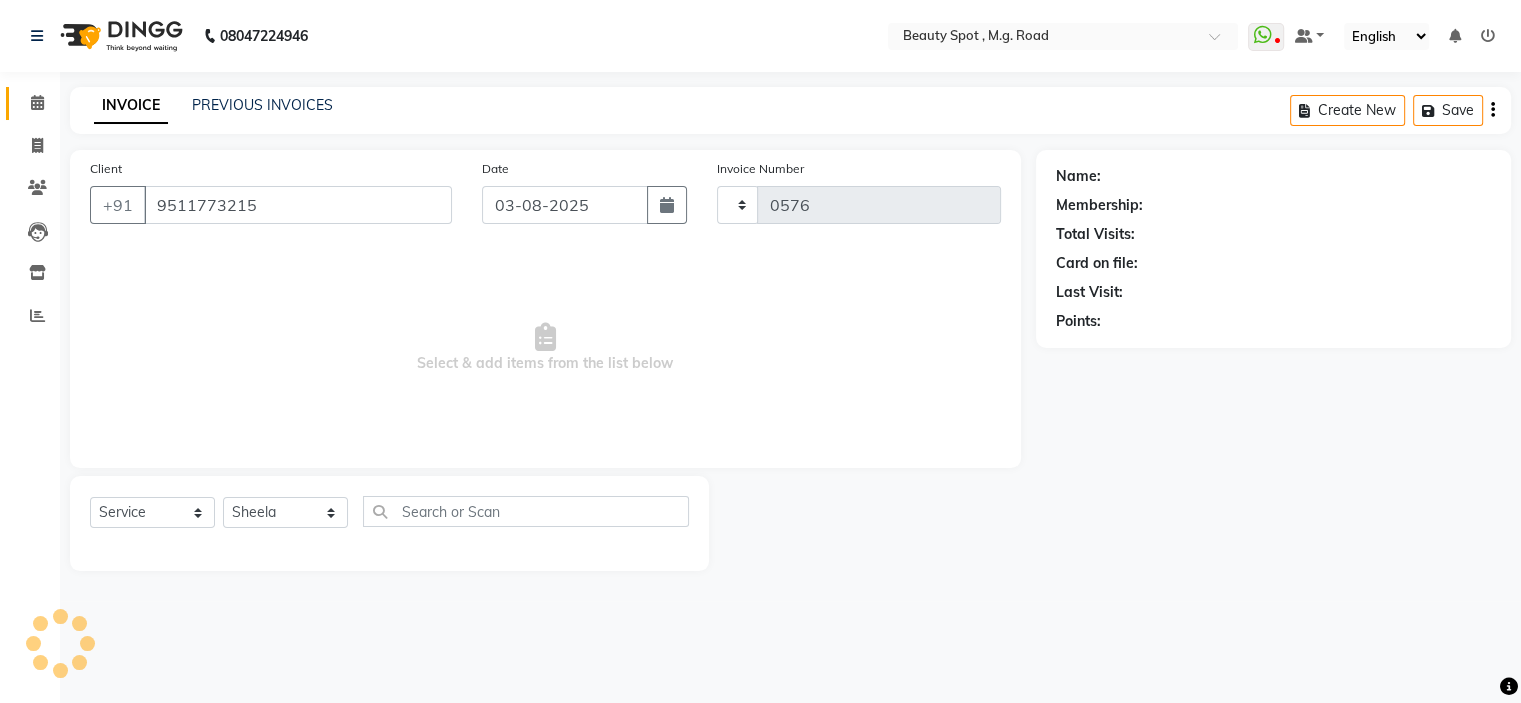 select on "7357" 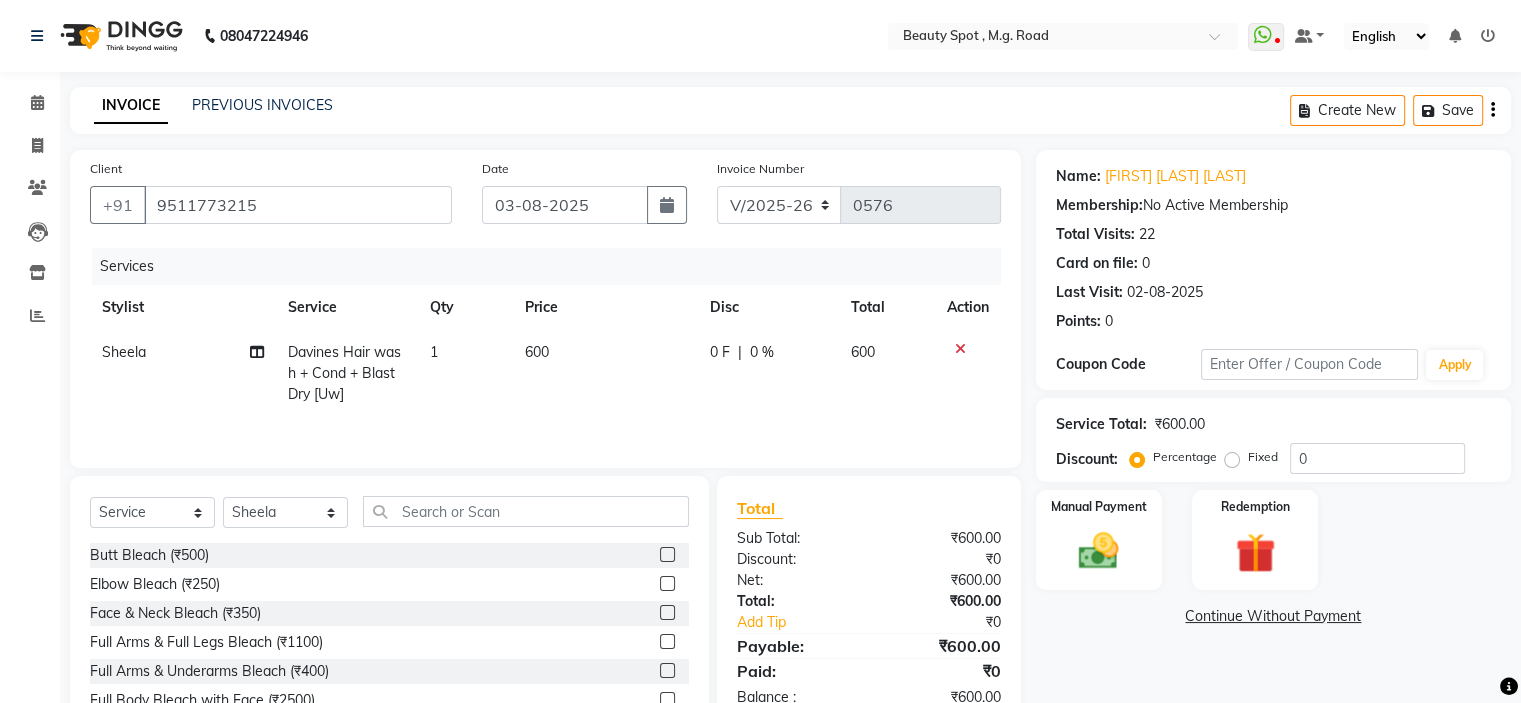 click on "600" 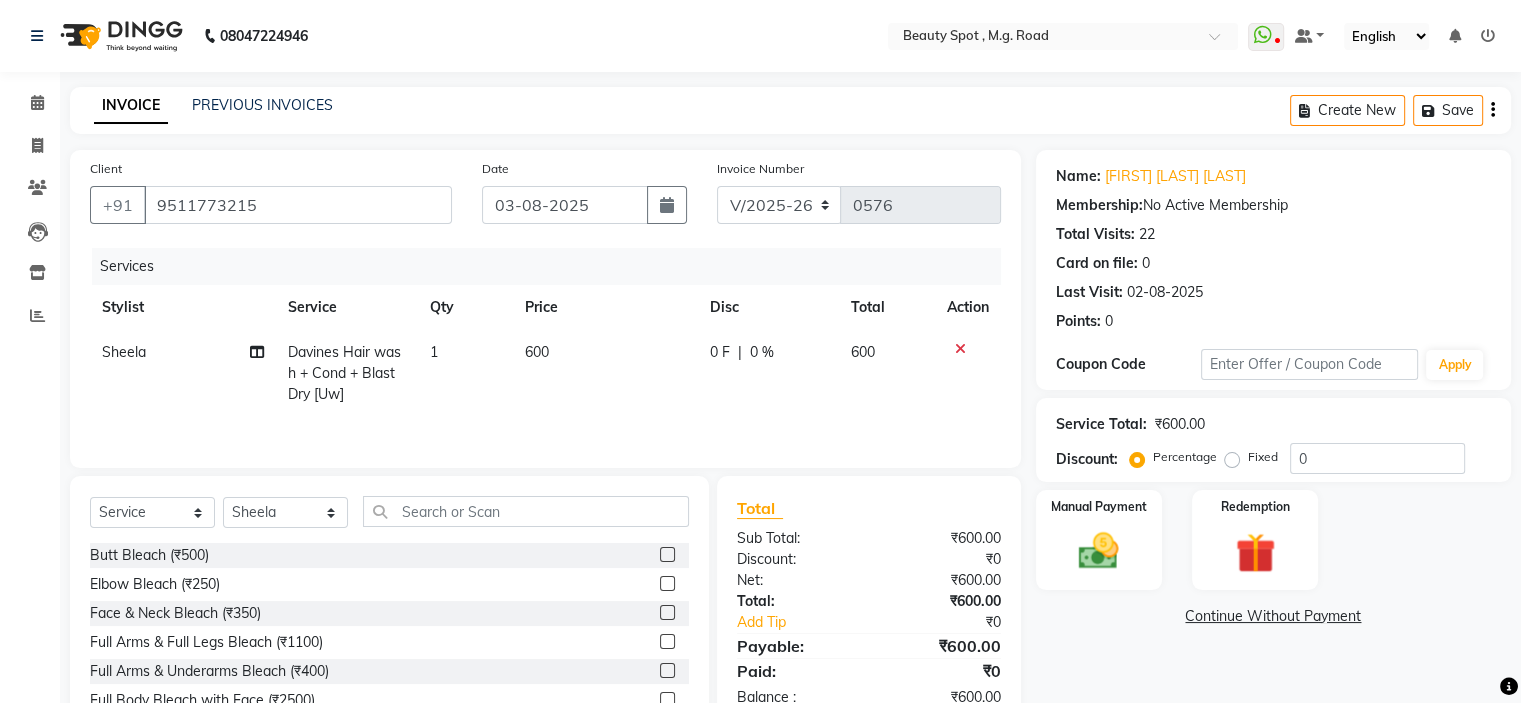 select on "70085" 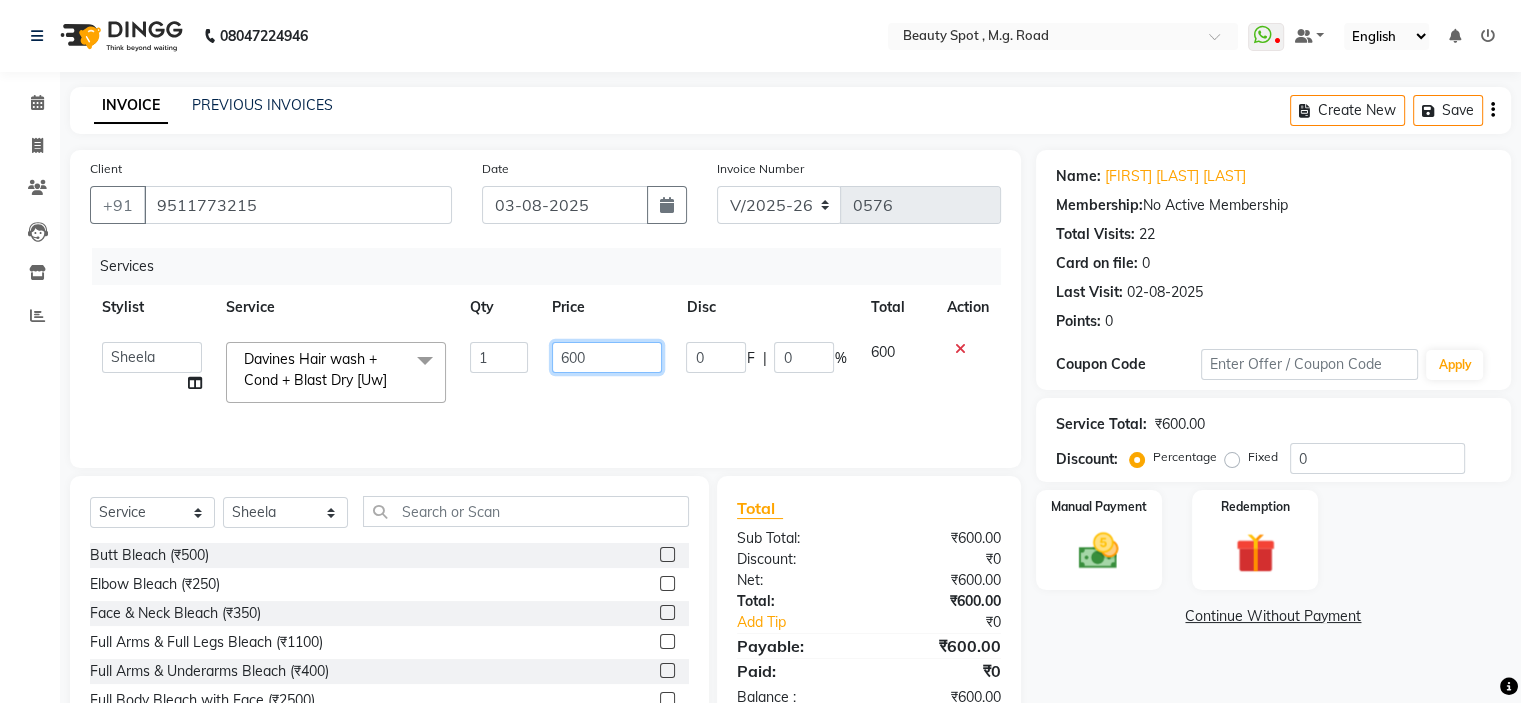 click on "600" 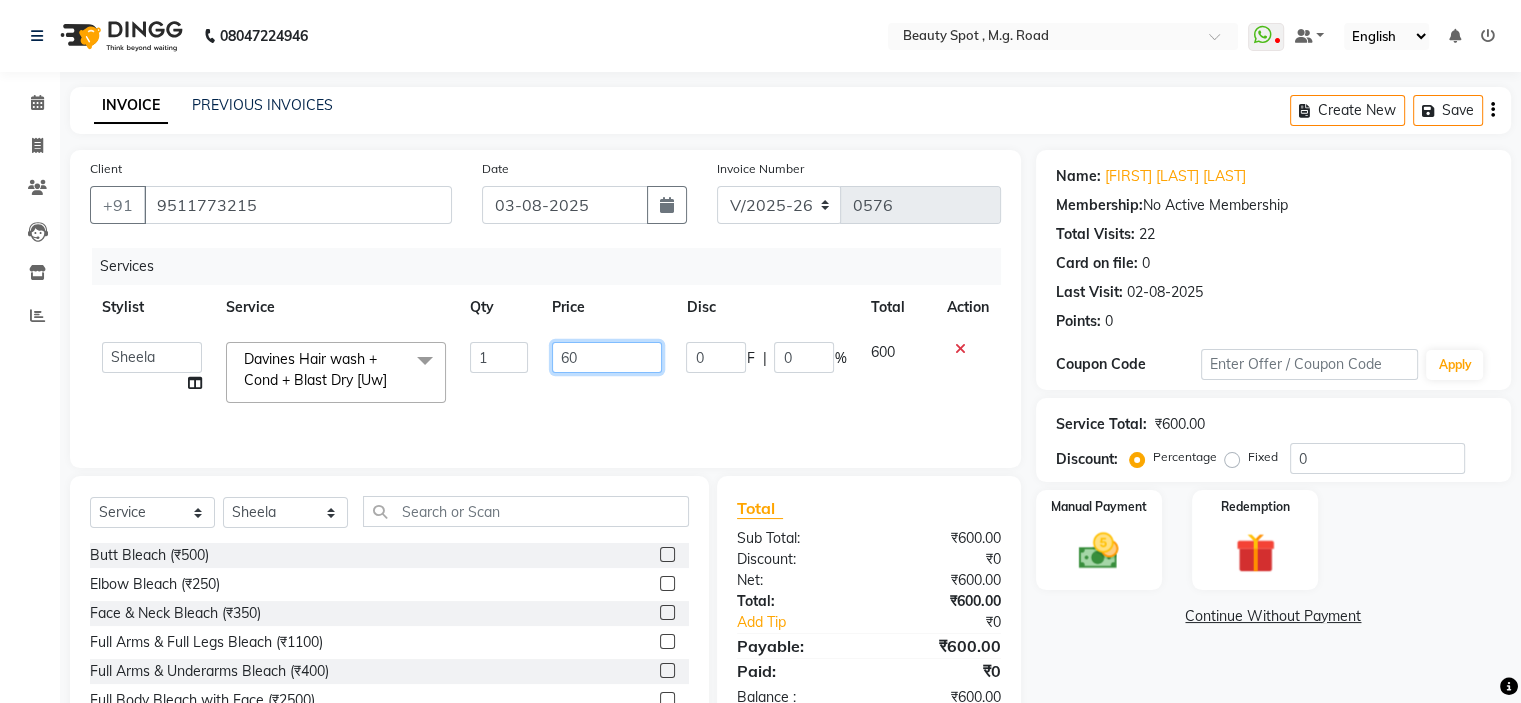 type on "650" 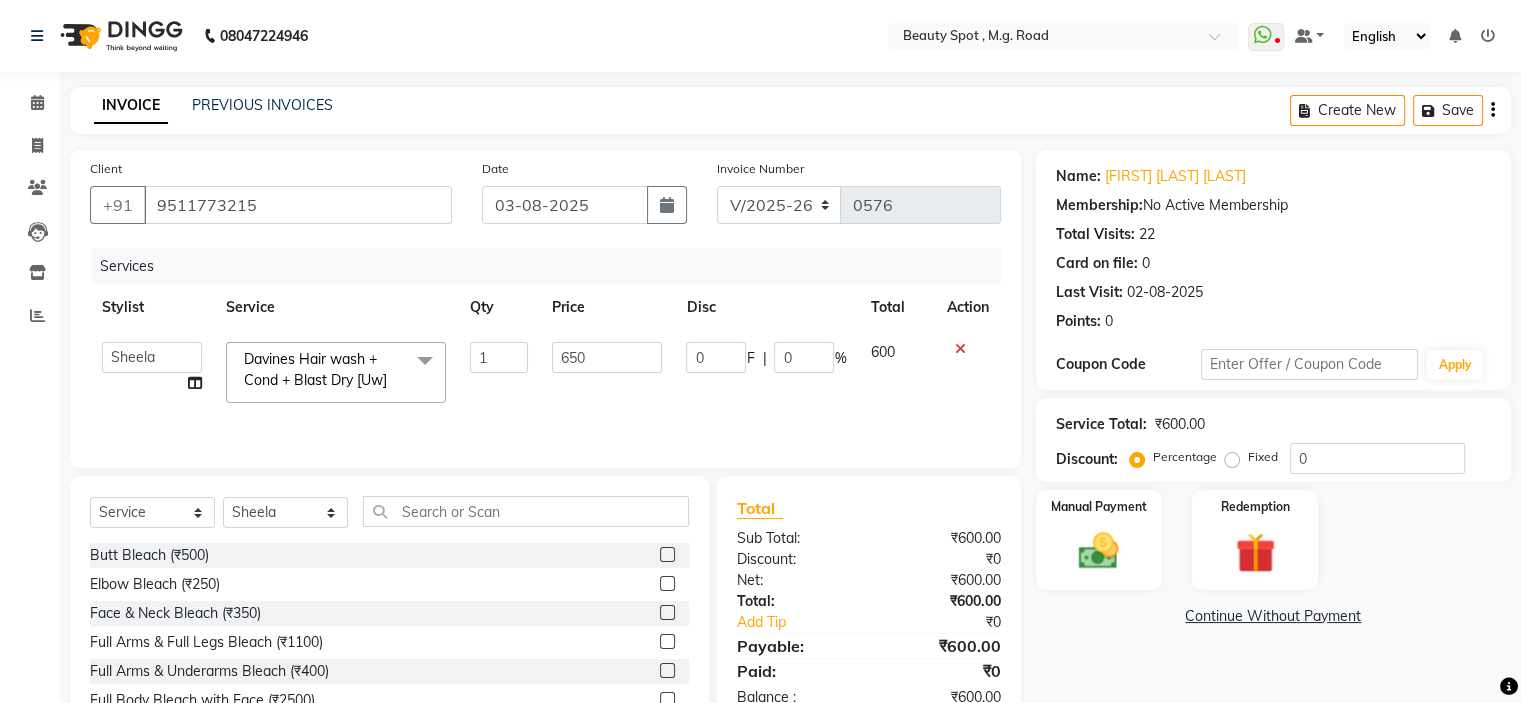 click on "Name: Neha Jatin Solanki Membership:  No Active Membership  Total Visits:  22 Card on file:  0 Last Visit:   02-08-2025 Points:   0  Coupon Code Apply Service Total:  ₹600.00  Discount:  Percentage   Fixed  0 Manual Payment Redemption  Continue Without Payment" 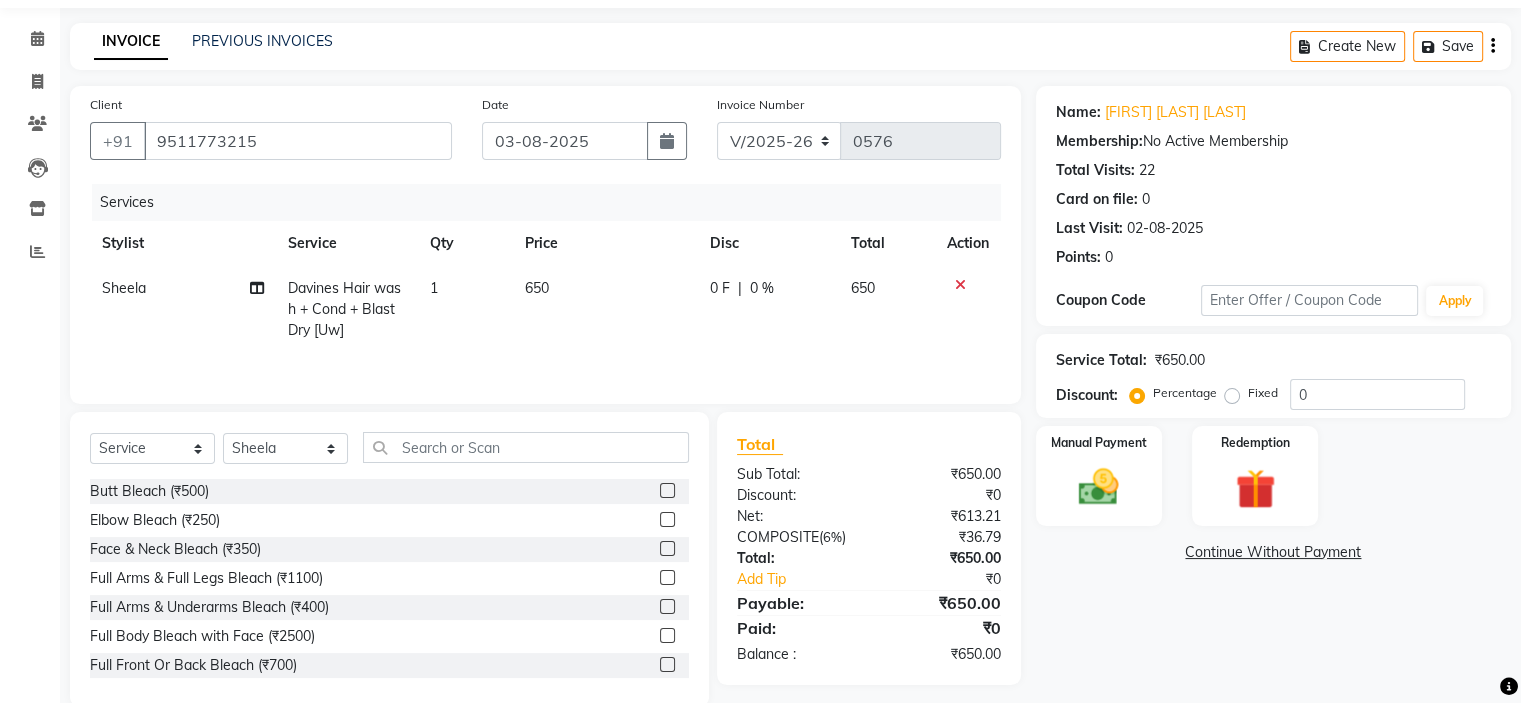 scroll, scrollTop: 99, scrollLeft: 0, axis: vertical 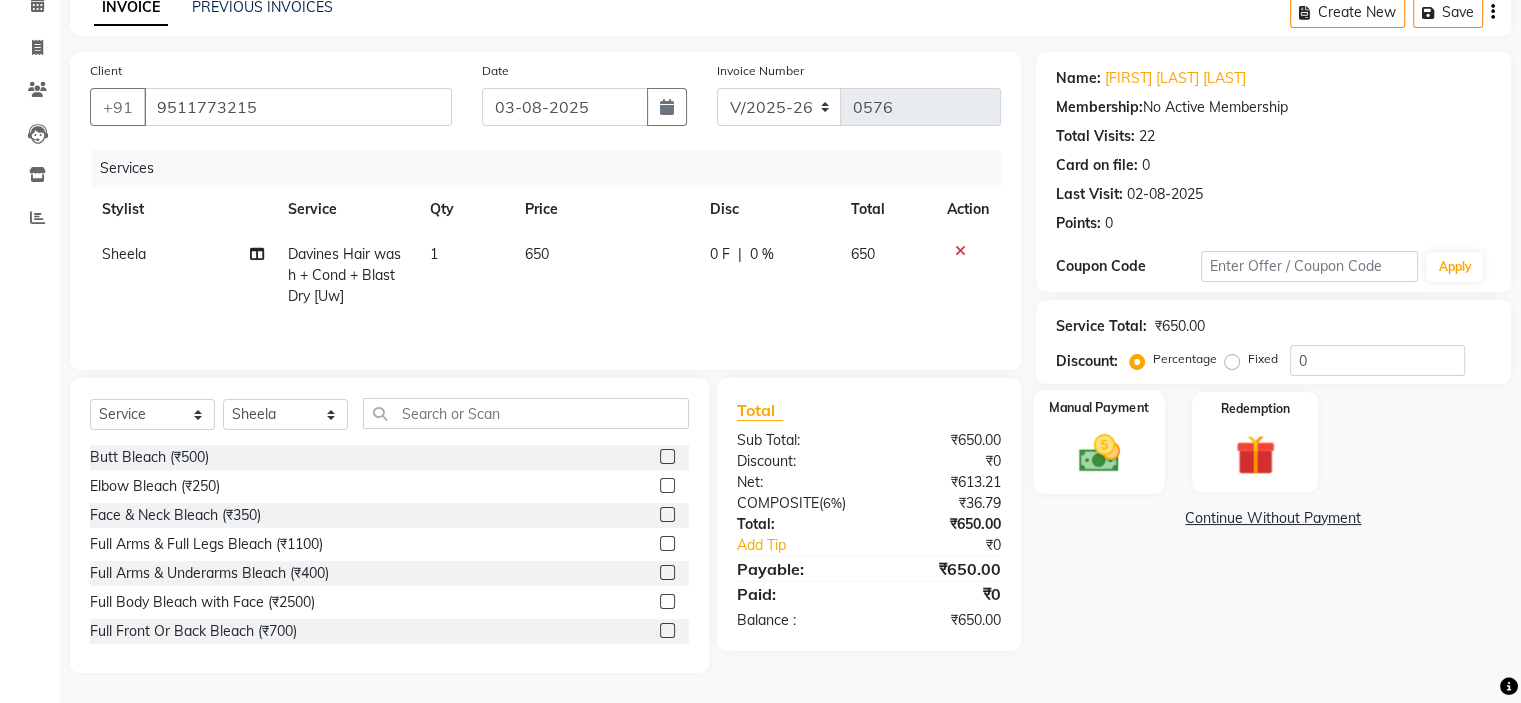 click 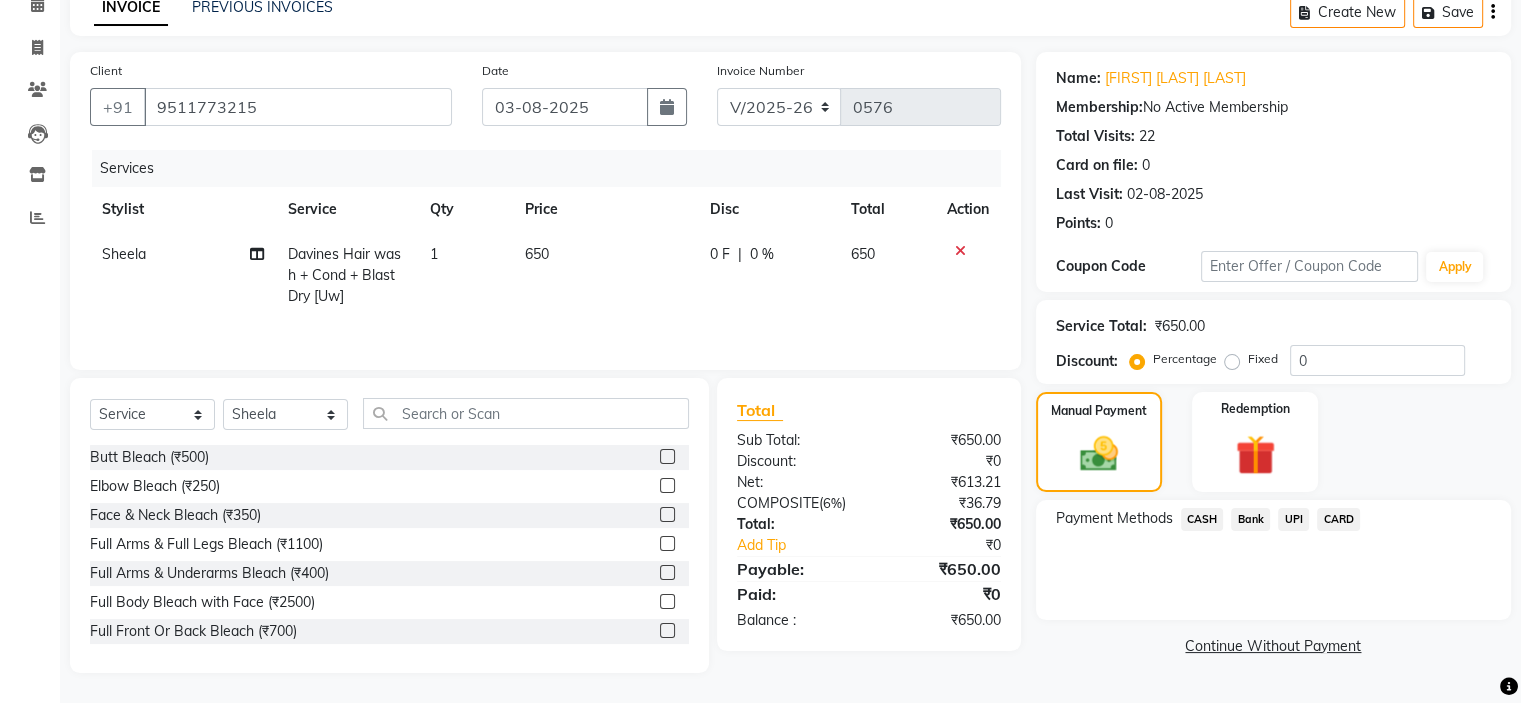 click on "UPI" 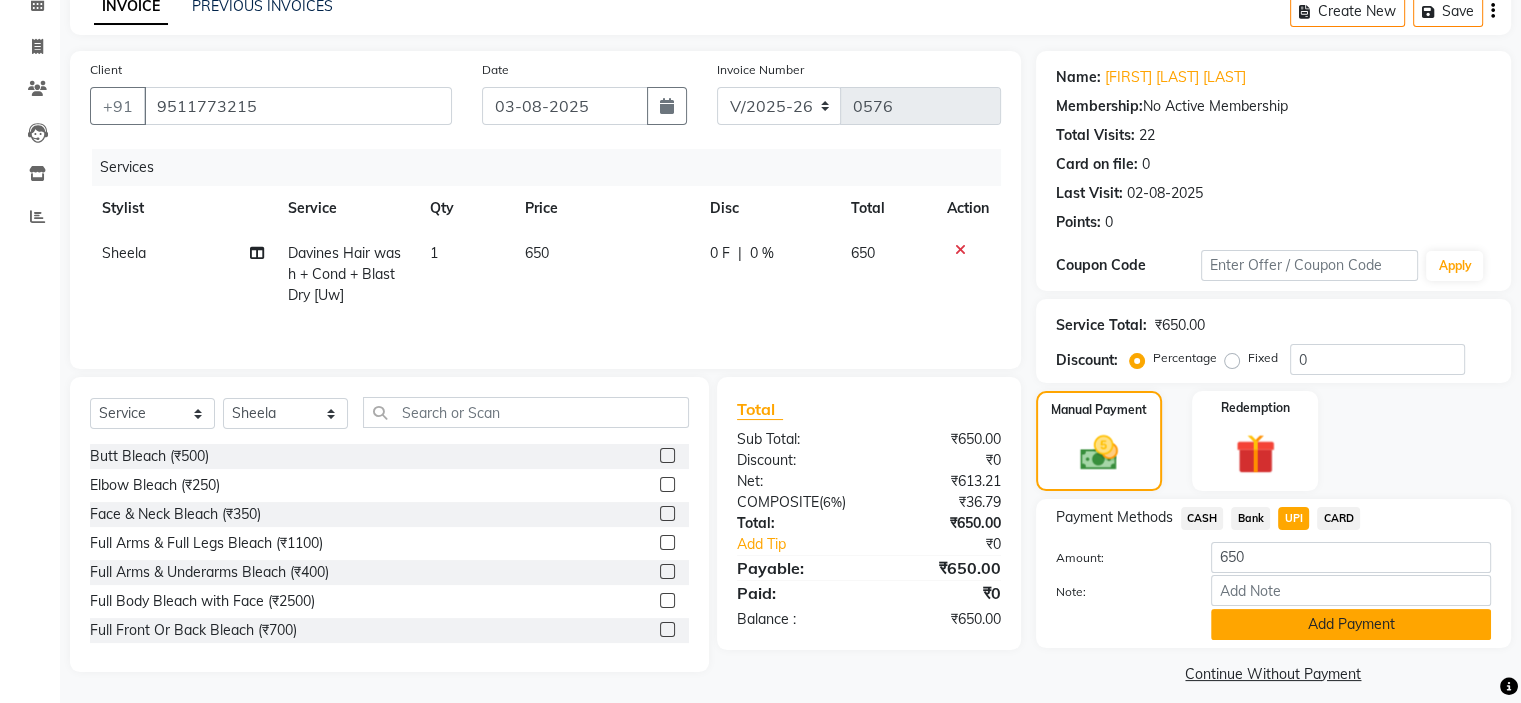 click on "Add Payment" 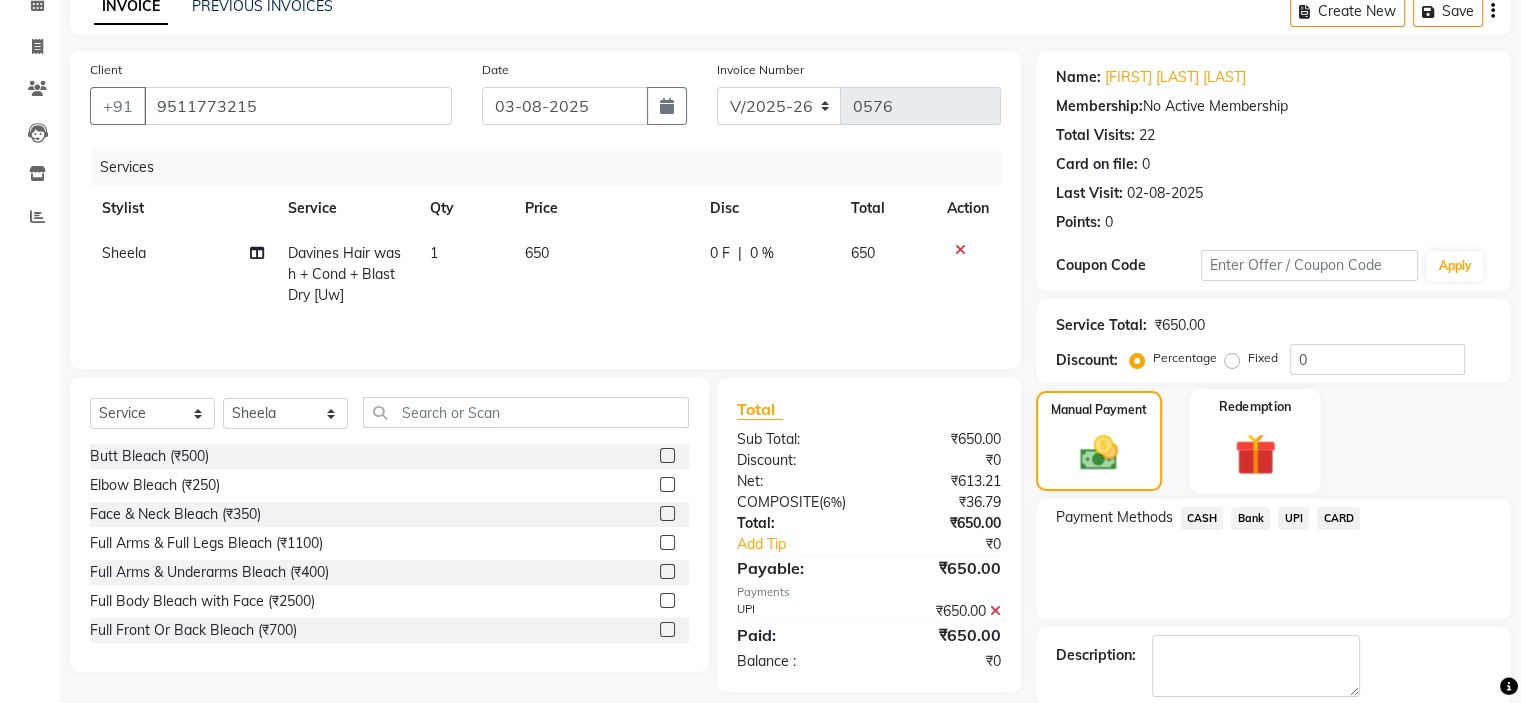 scroll, scrollTop: 197, scrollLeft: 0, axis: vertical 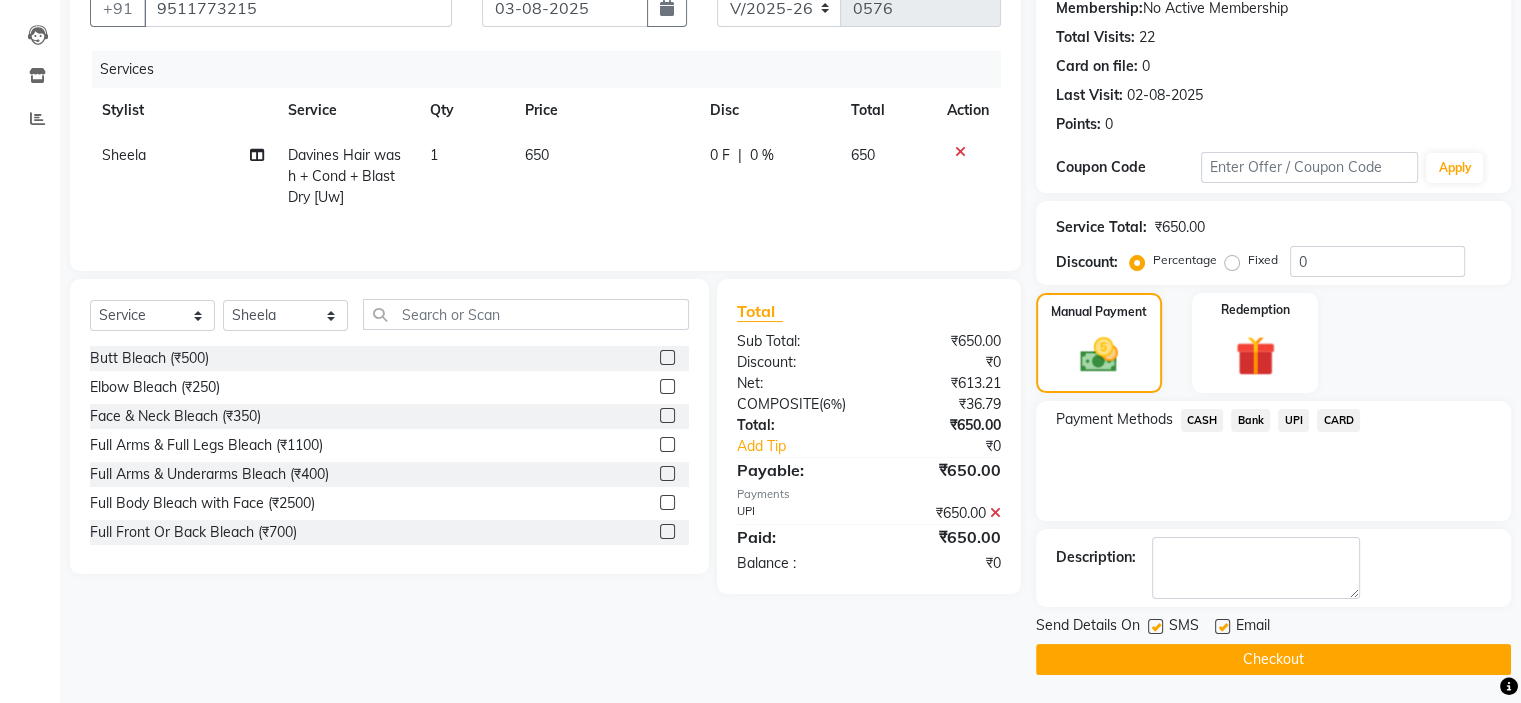 click on "Checkout" 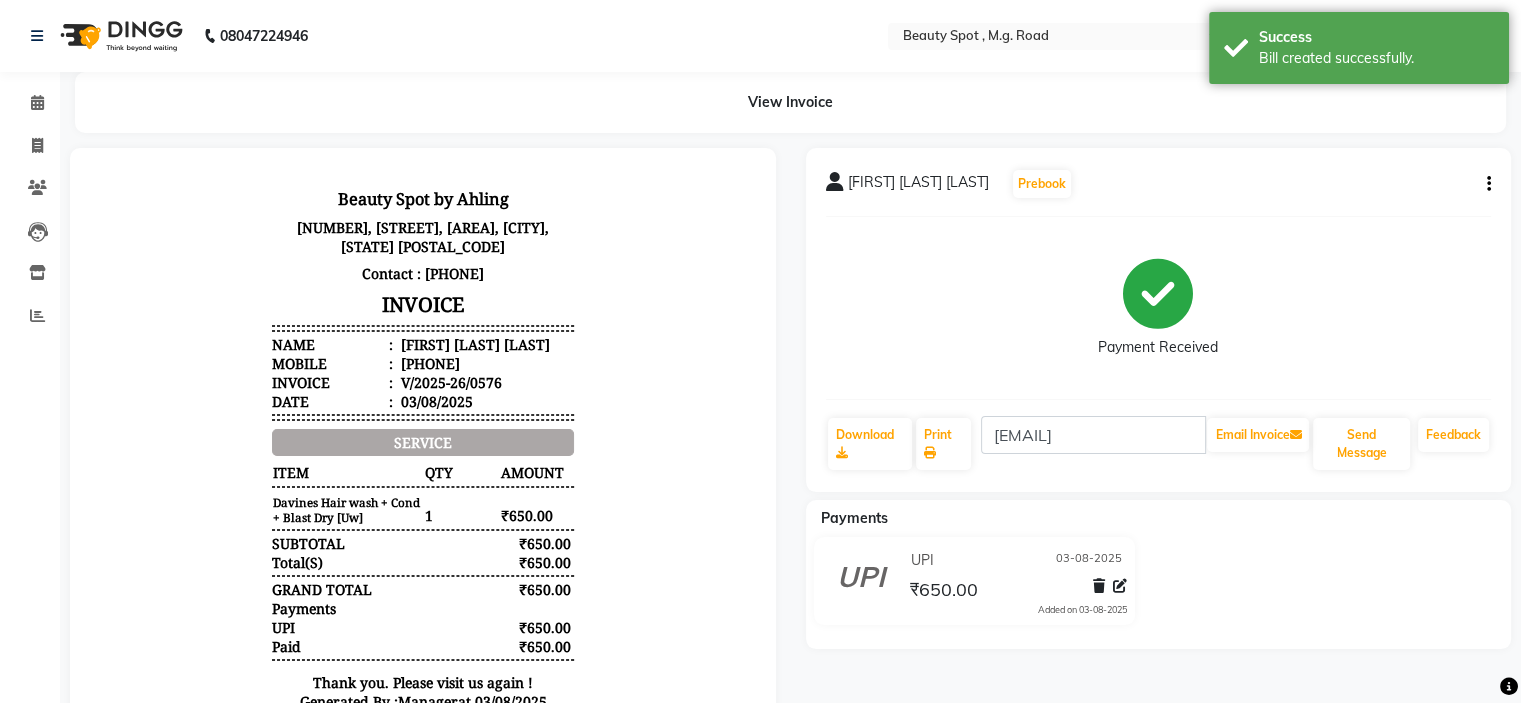 scroll, scrollTop: 0, scrollLeft: 0, axis: both 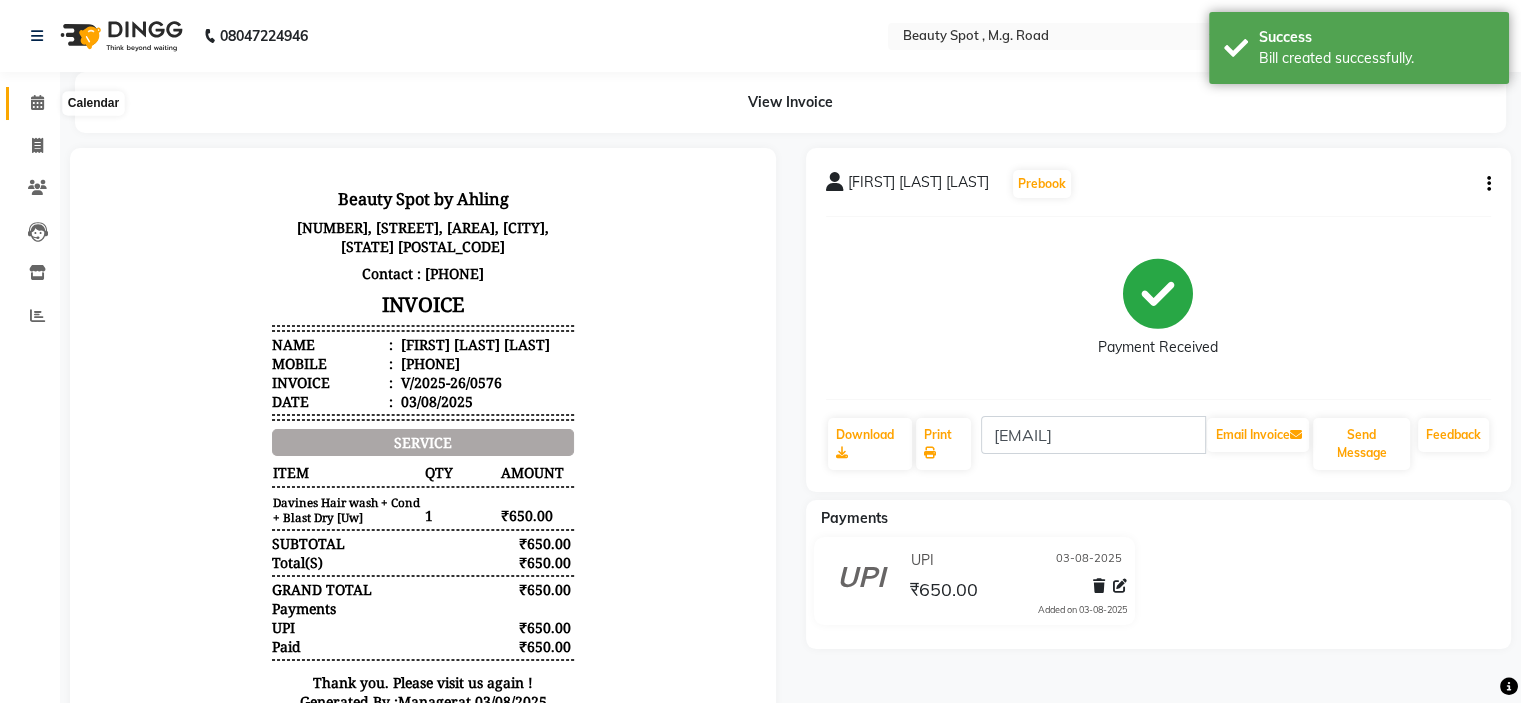 click 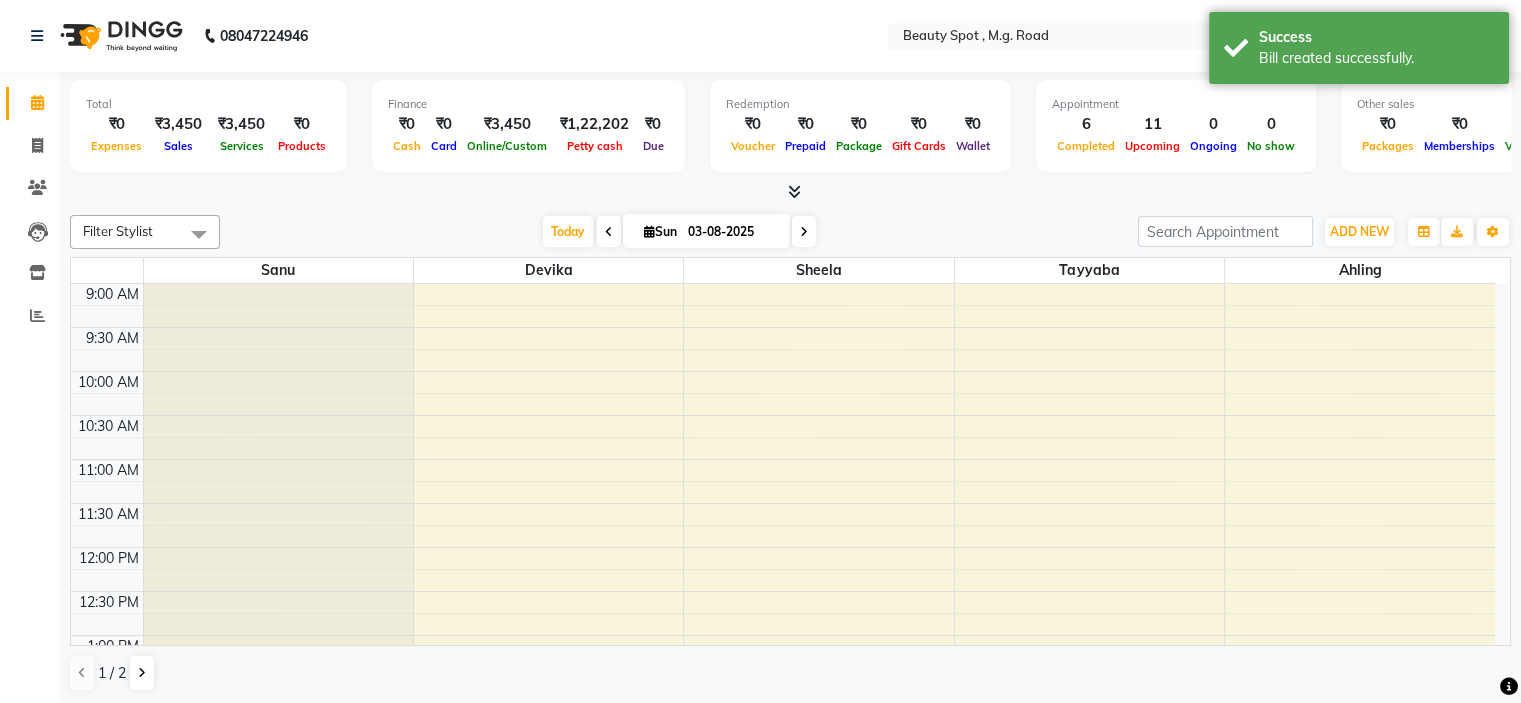 scroll, scrollTop: 0, scrollLeft: 0, axis: both 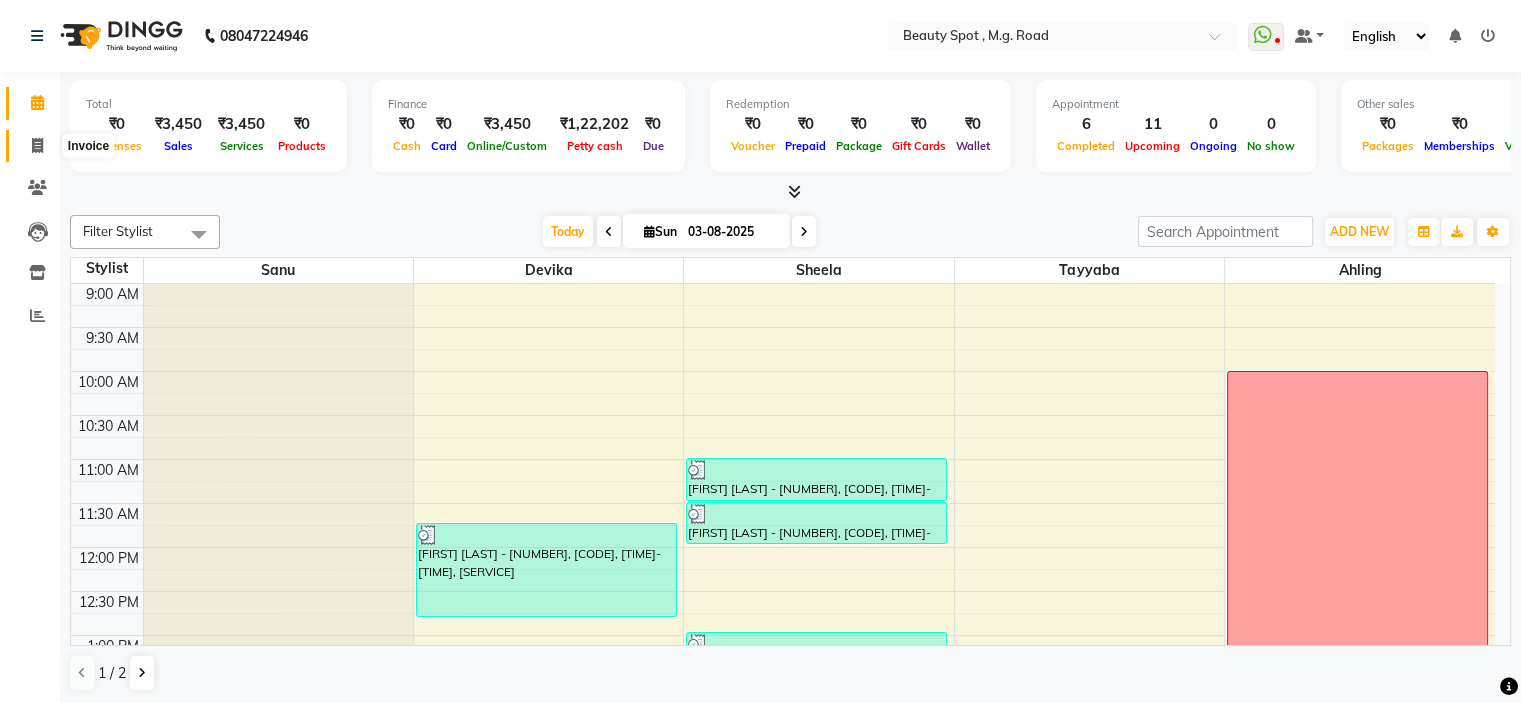 click 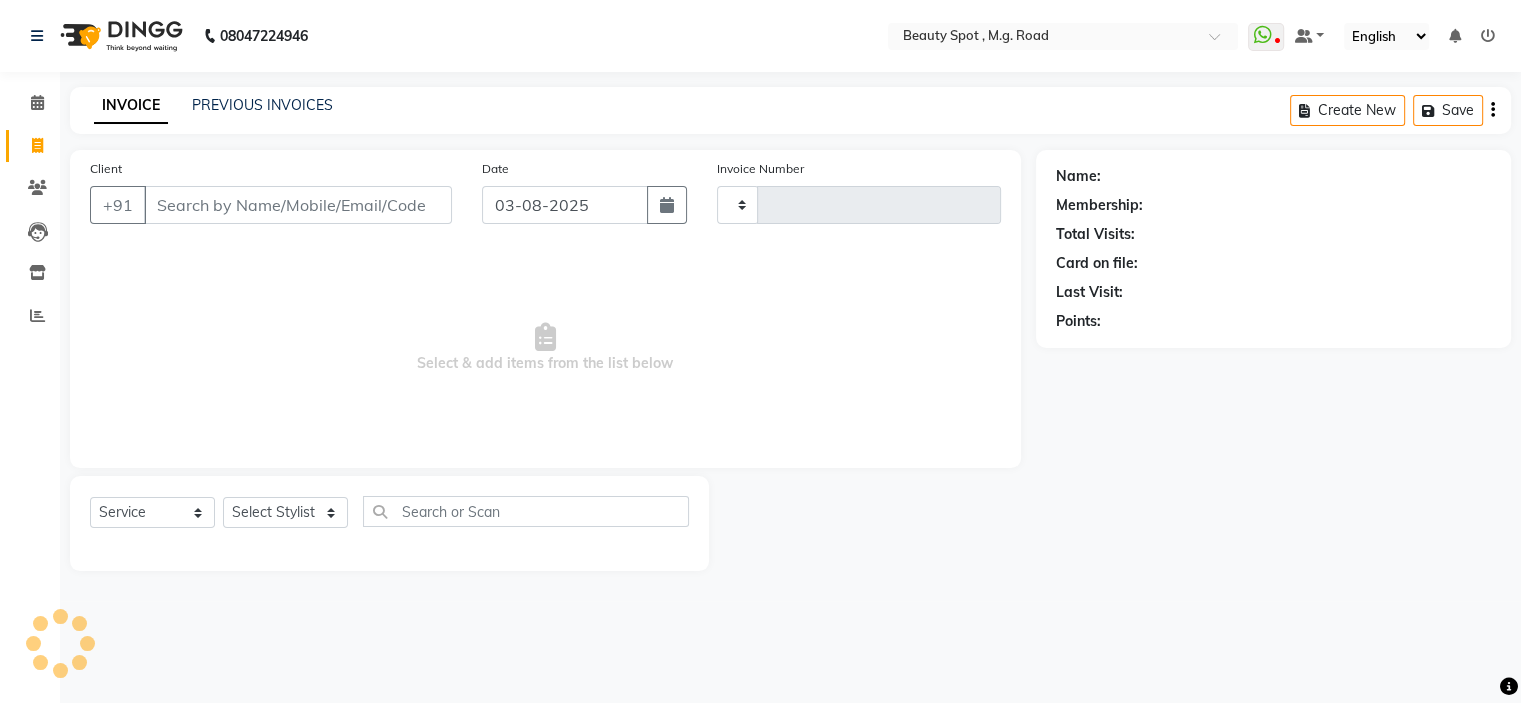 type on "0577" 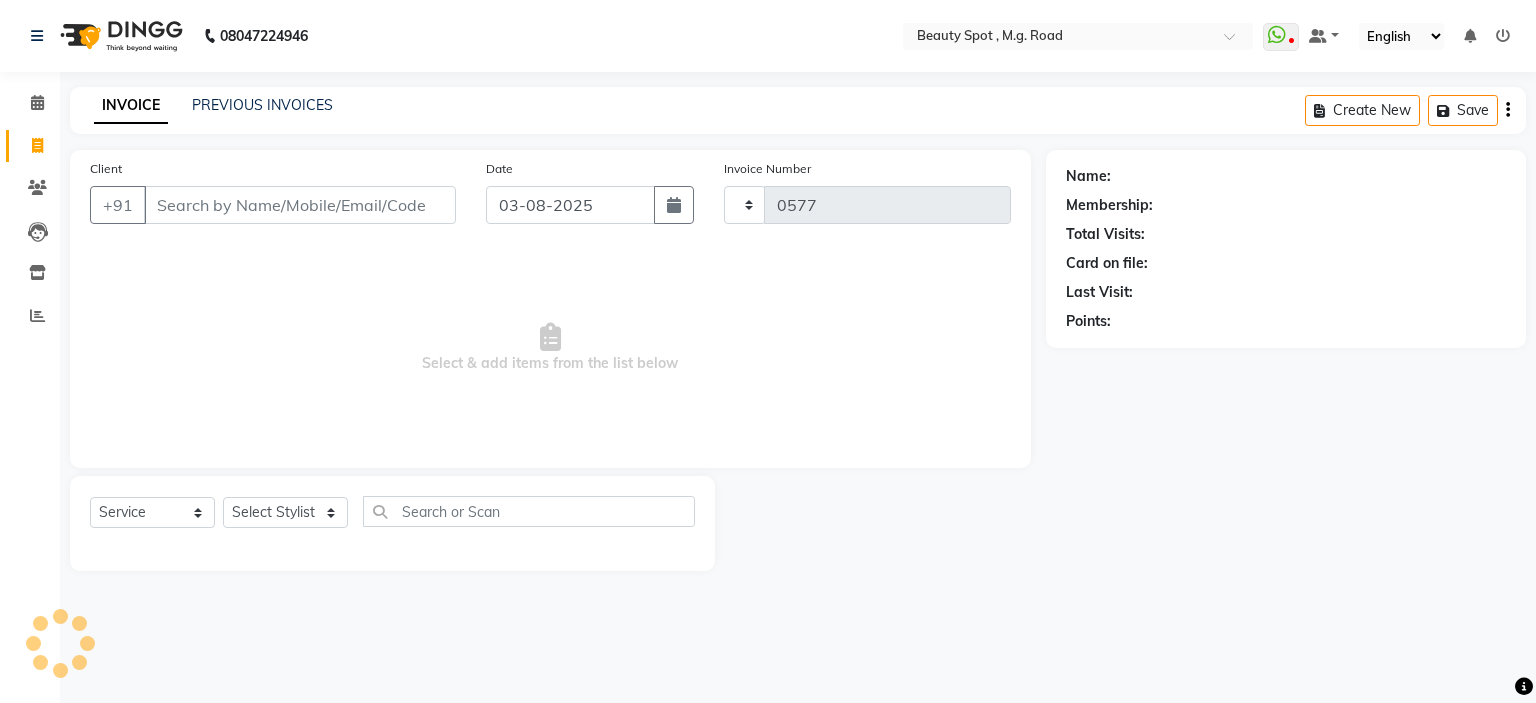select on "7357" 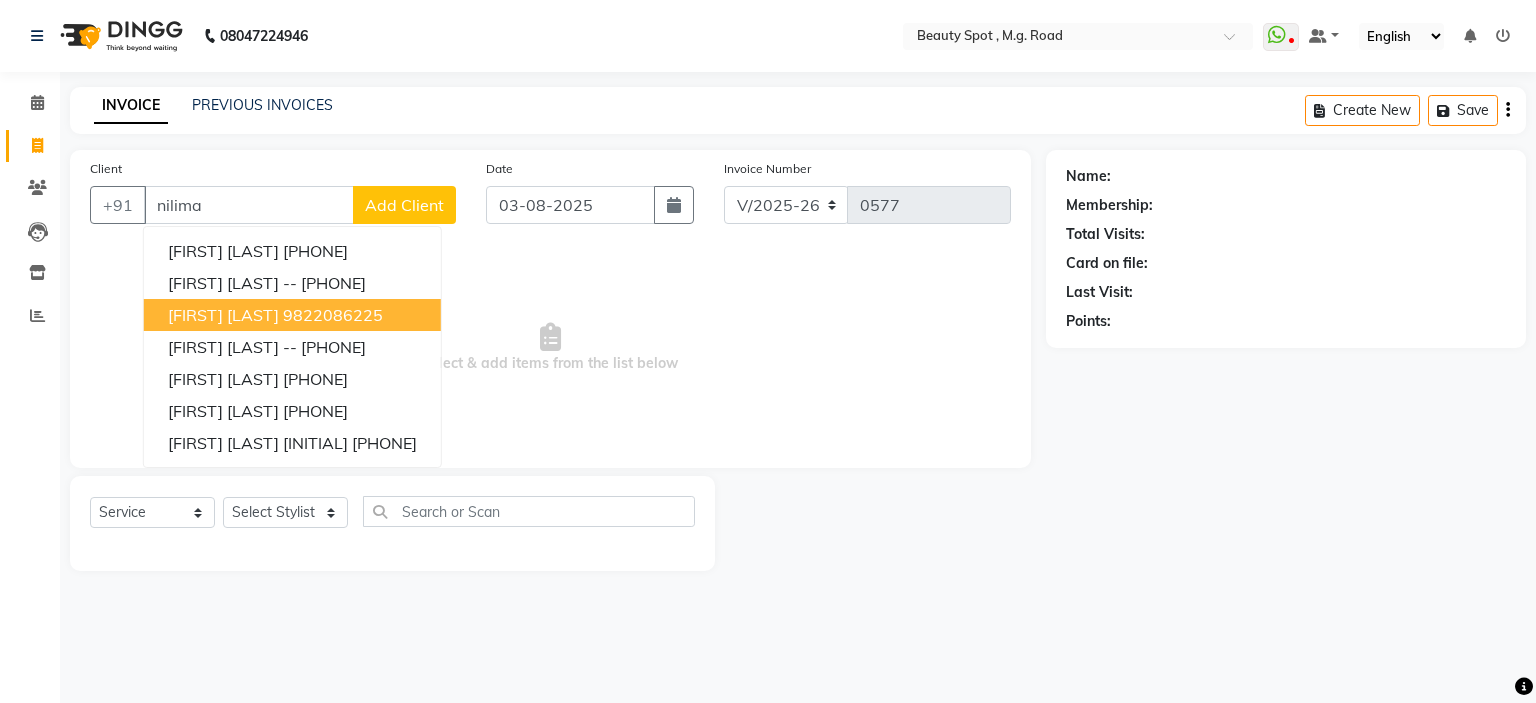 click on "NILIMA SOMAN" at bounding box center (223, 315) 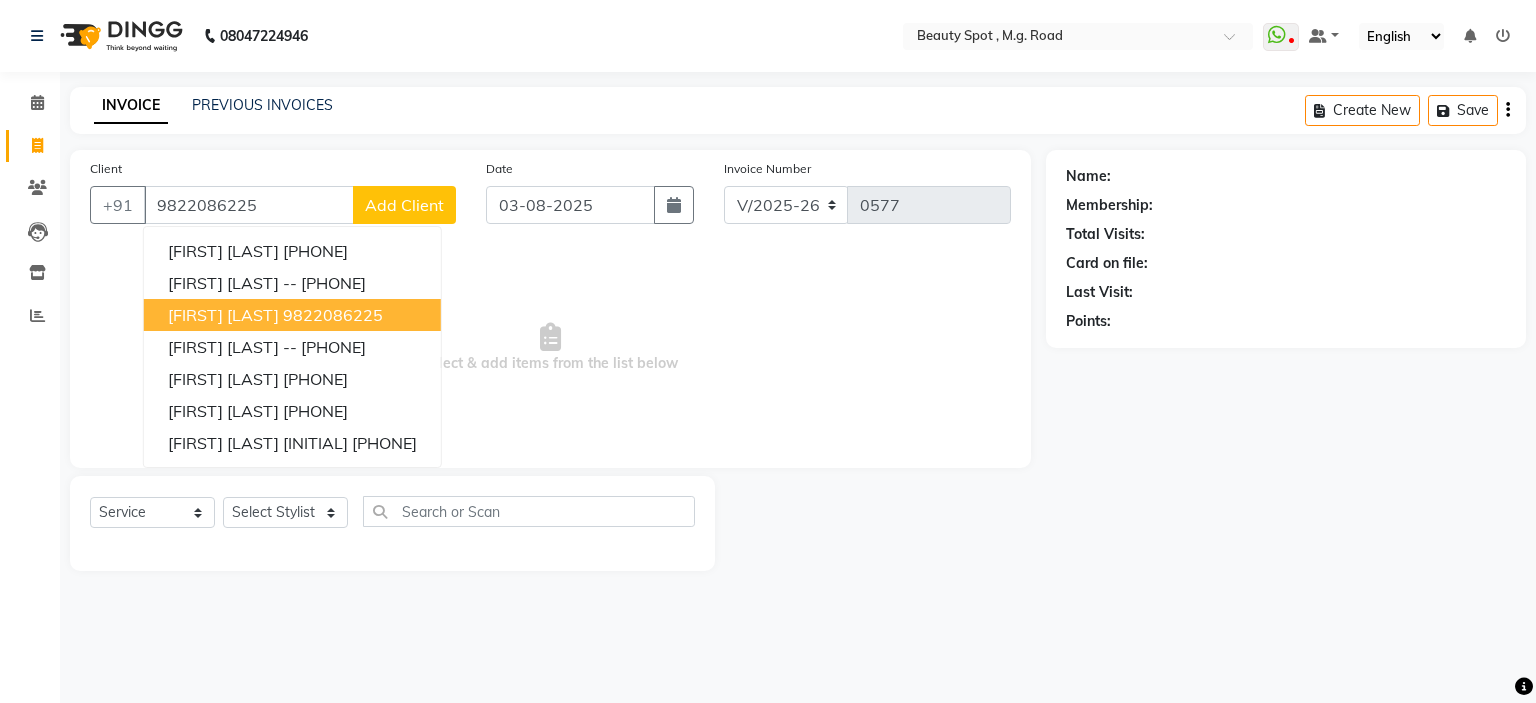 type on "9822086225" 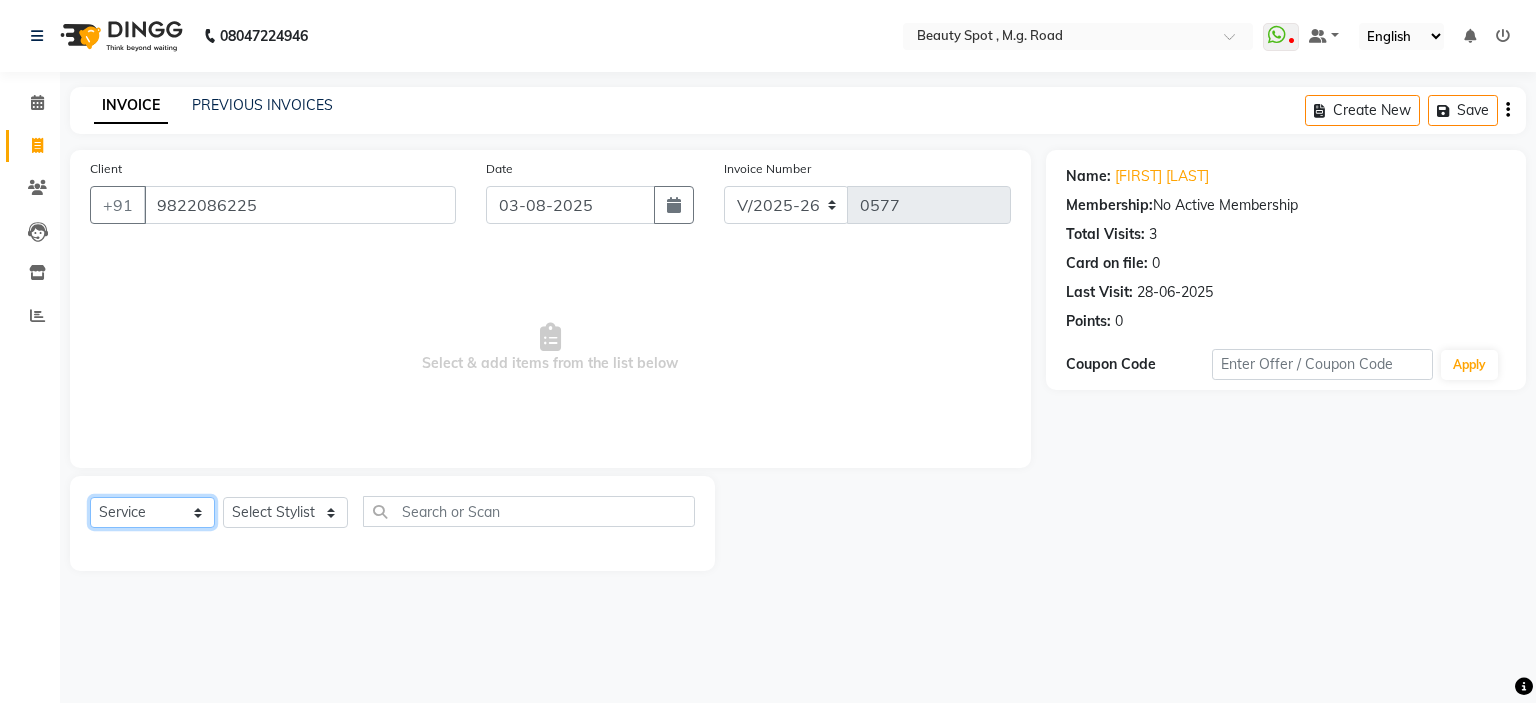 click on "Select  Service  Product  Membership  Package Voucher Prepaid Gift Card" 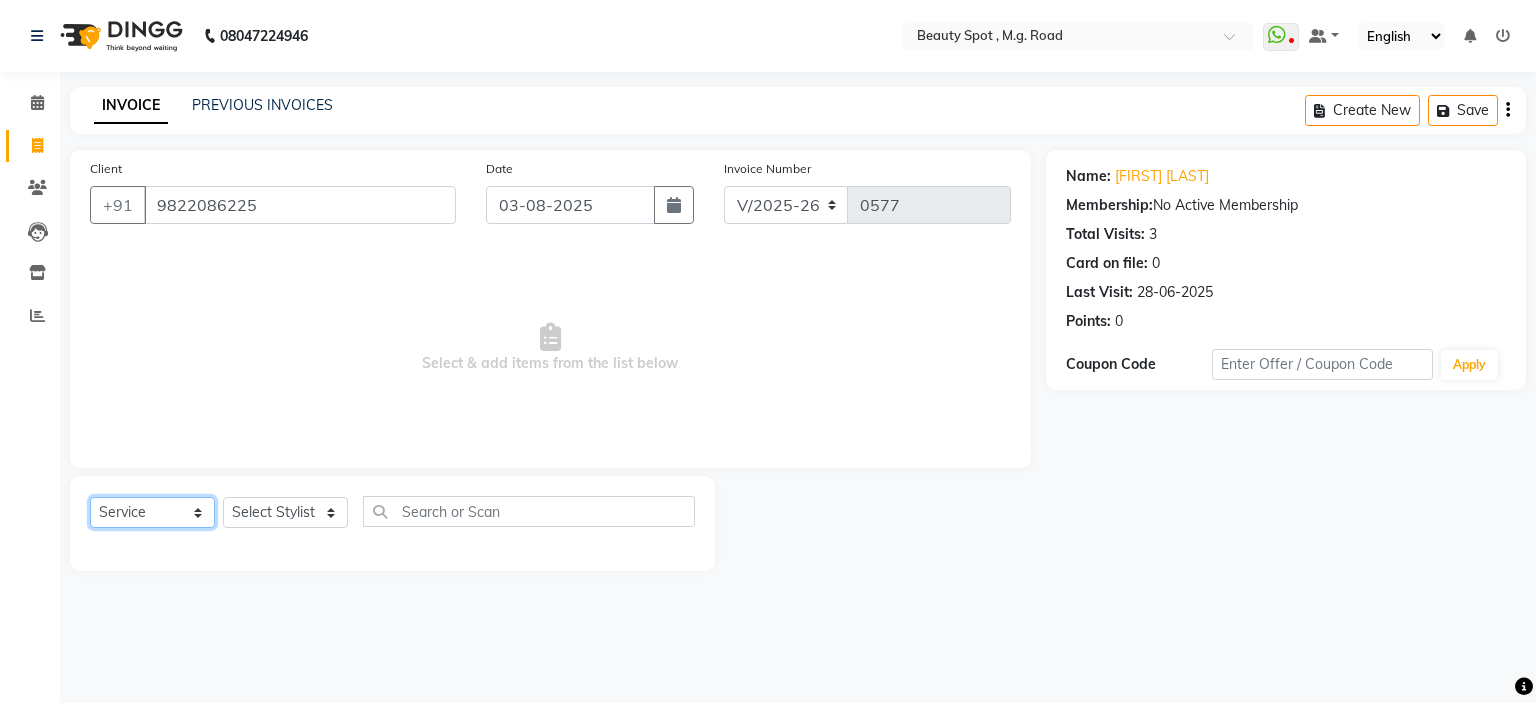 select on "product" 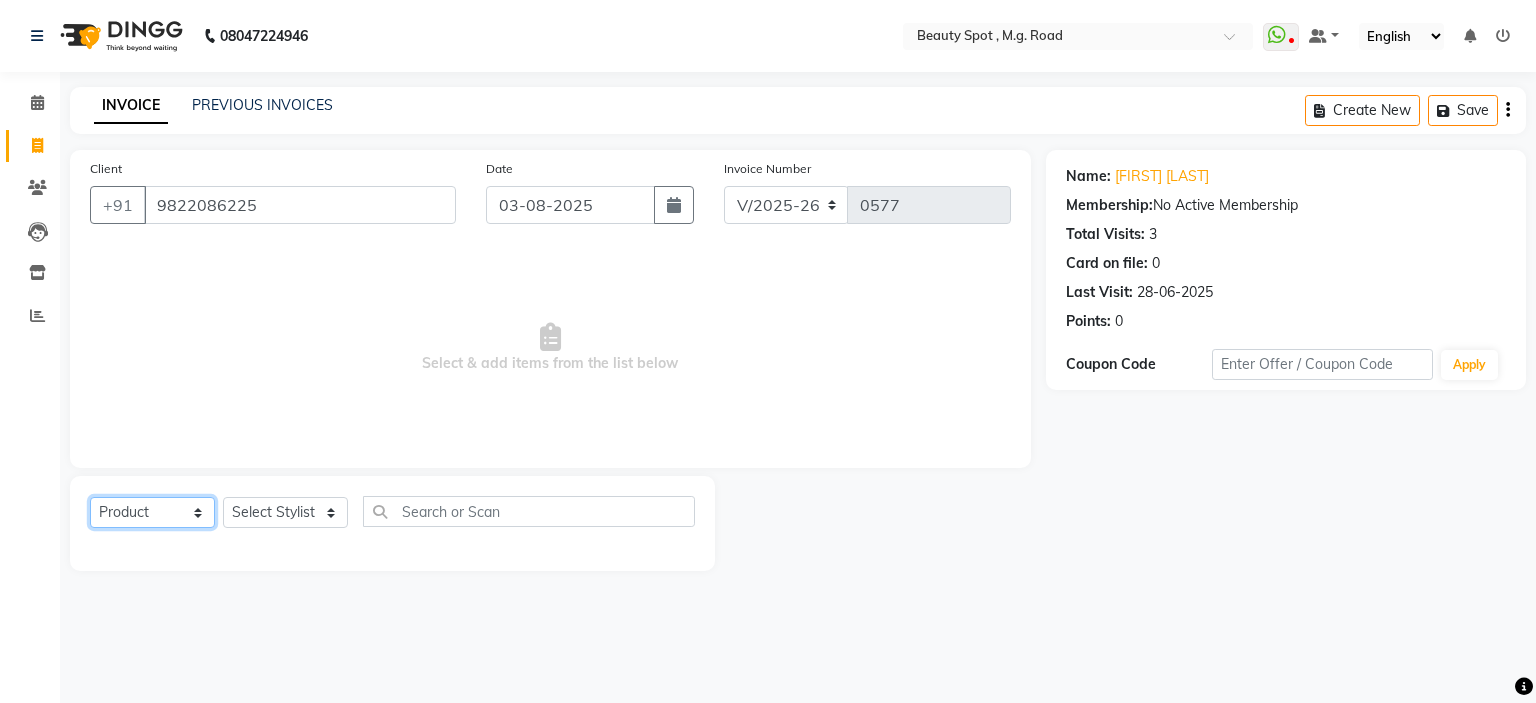click on "Select  Service  Product  Membership  Package Voucher Prepaid Gift Card" 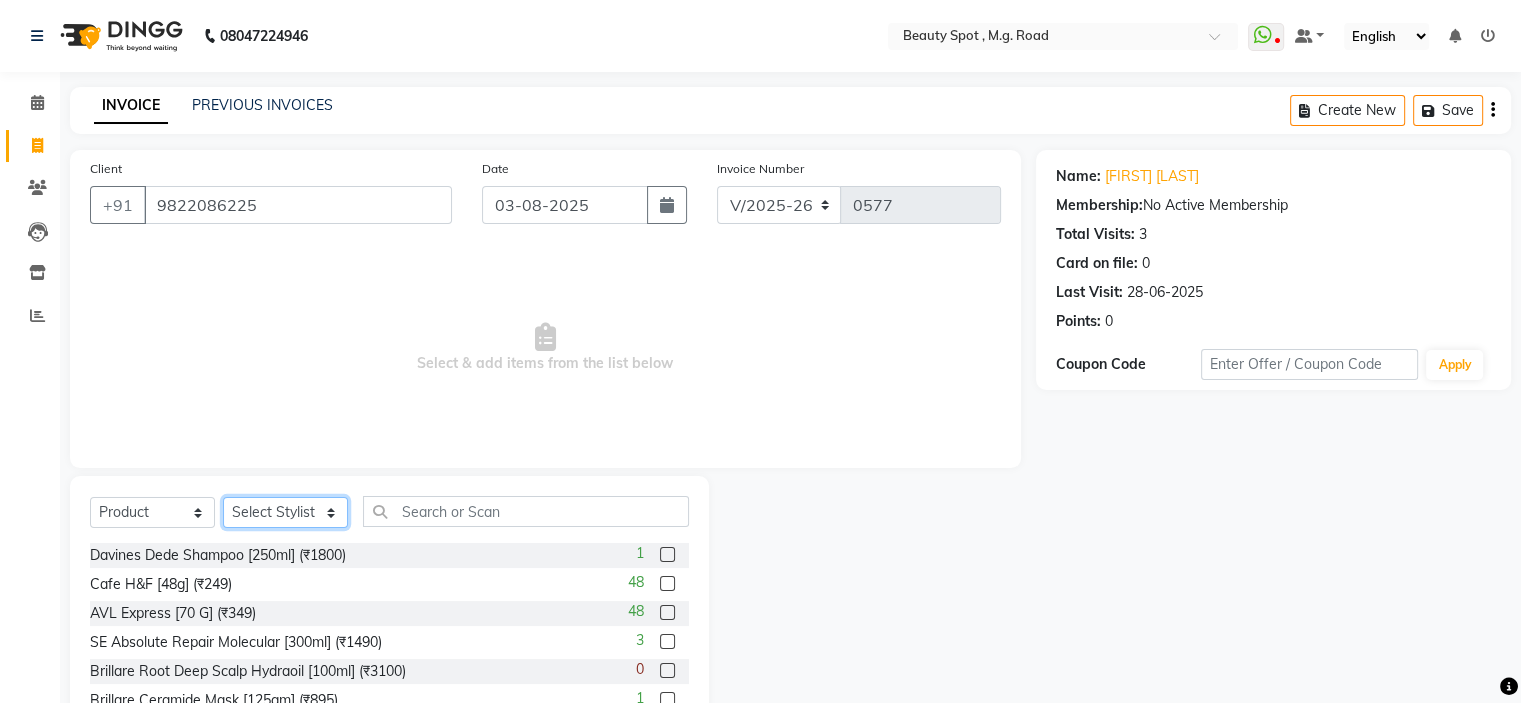 click on "Select Stylist Ahling Devika  Manager Sanu Sheela  Tayyaba  Yen" 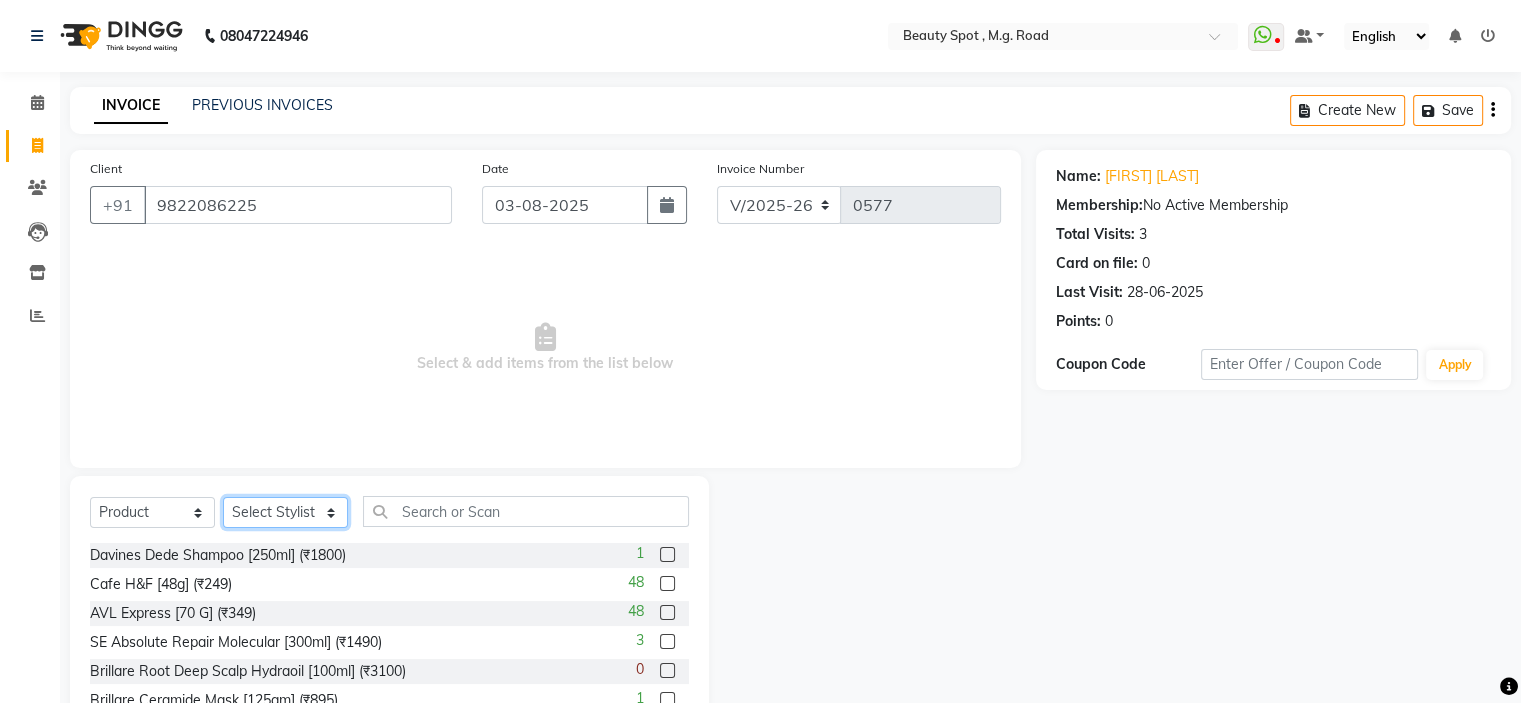 select on "71898" 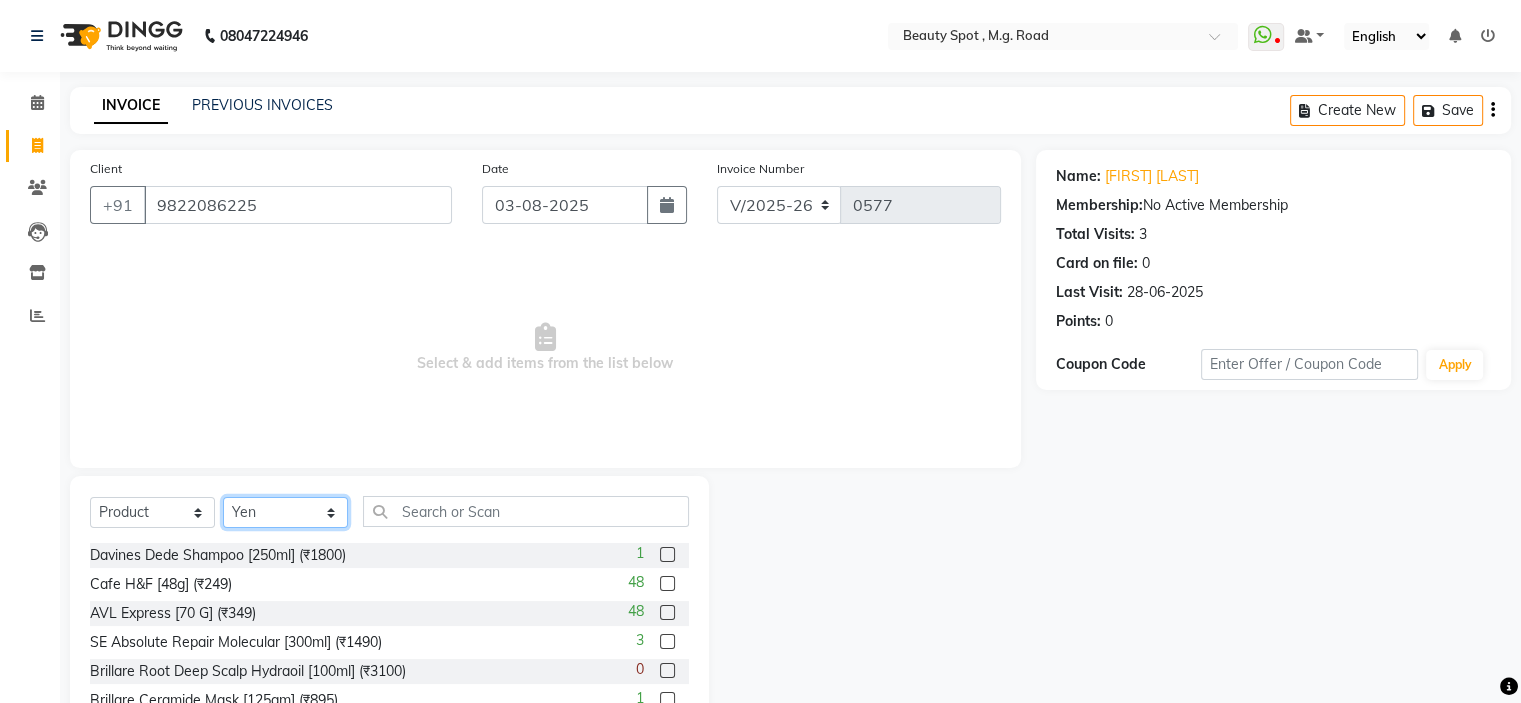 click on "Select Stylist Ahling Devika  Manager Sanu Sheela  Tayyaba  Yen" 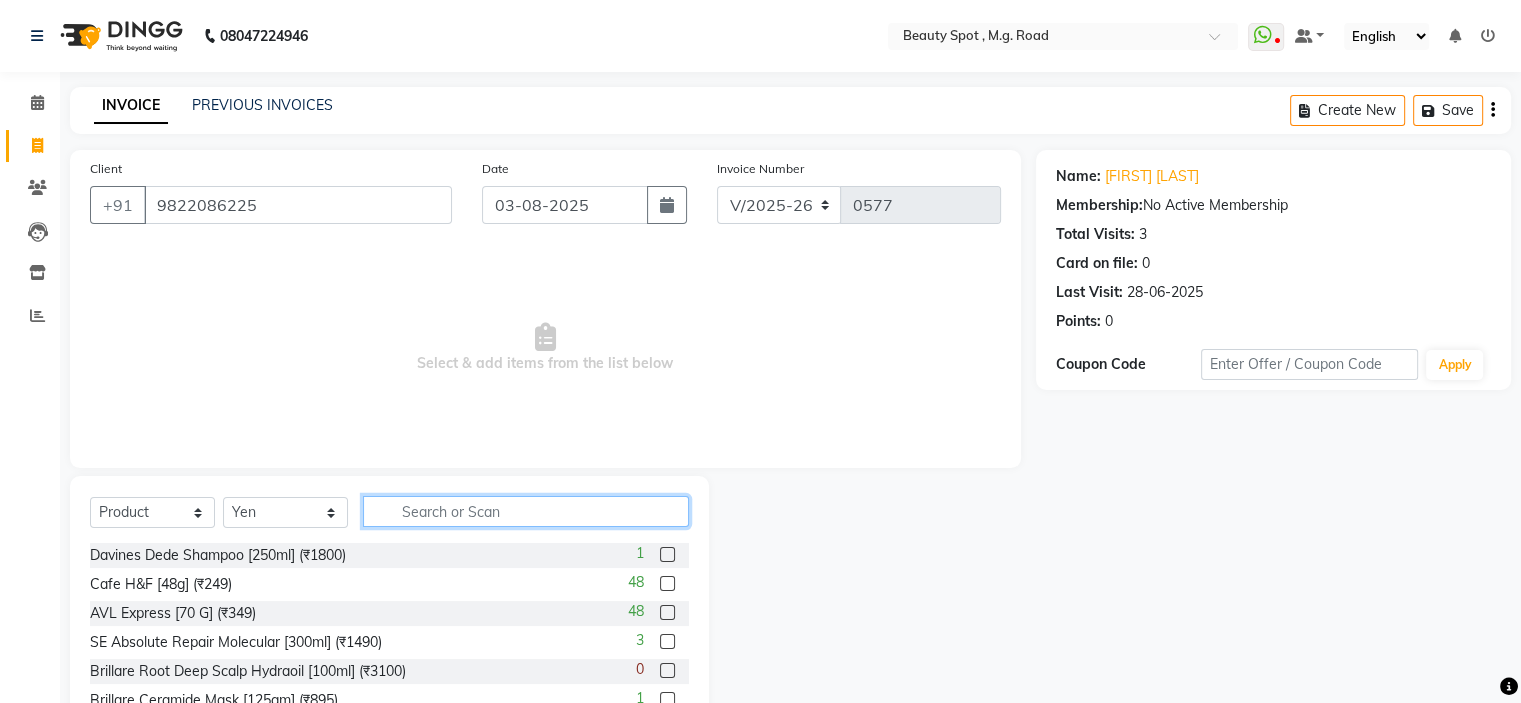 click 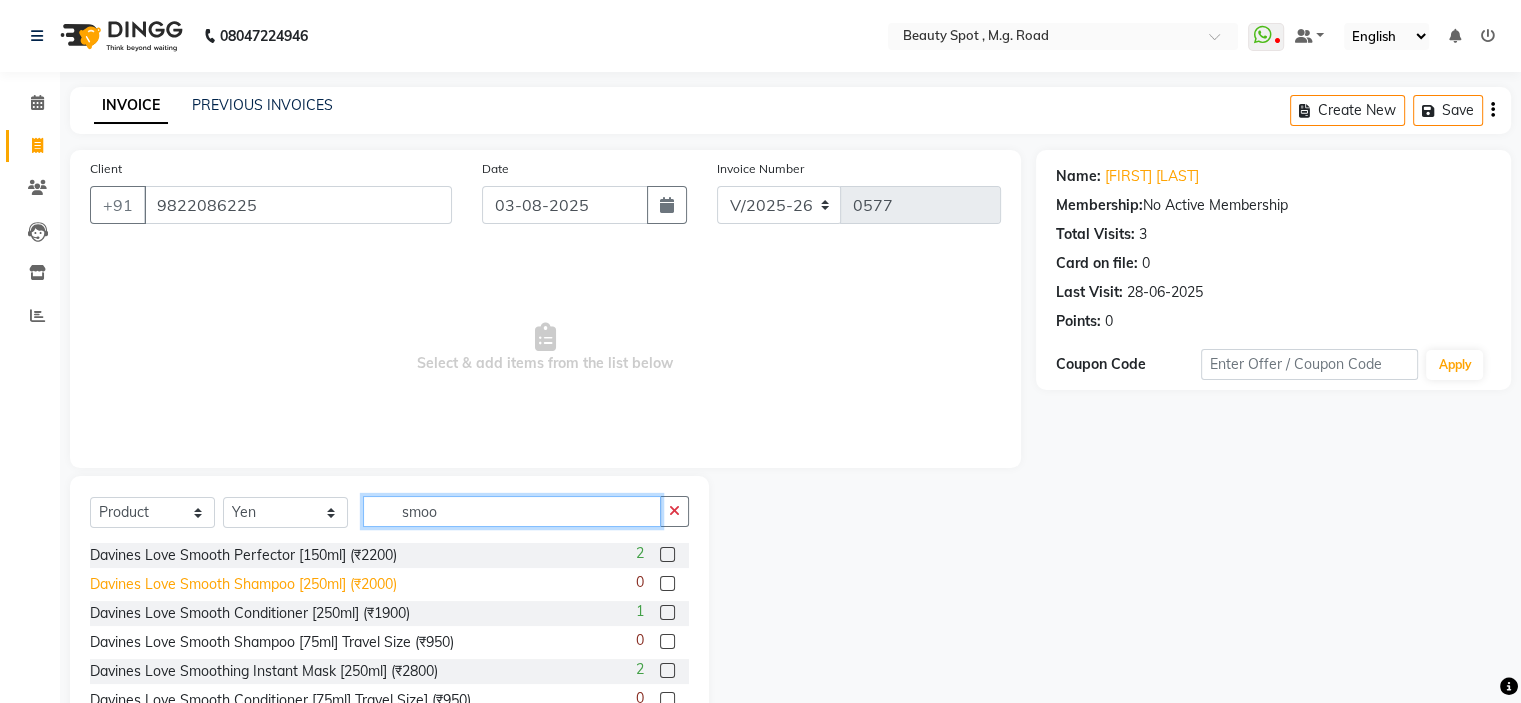 type on "smoo" 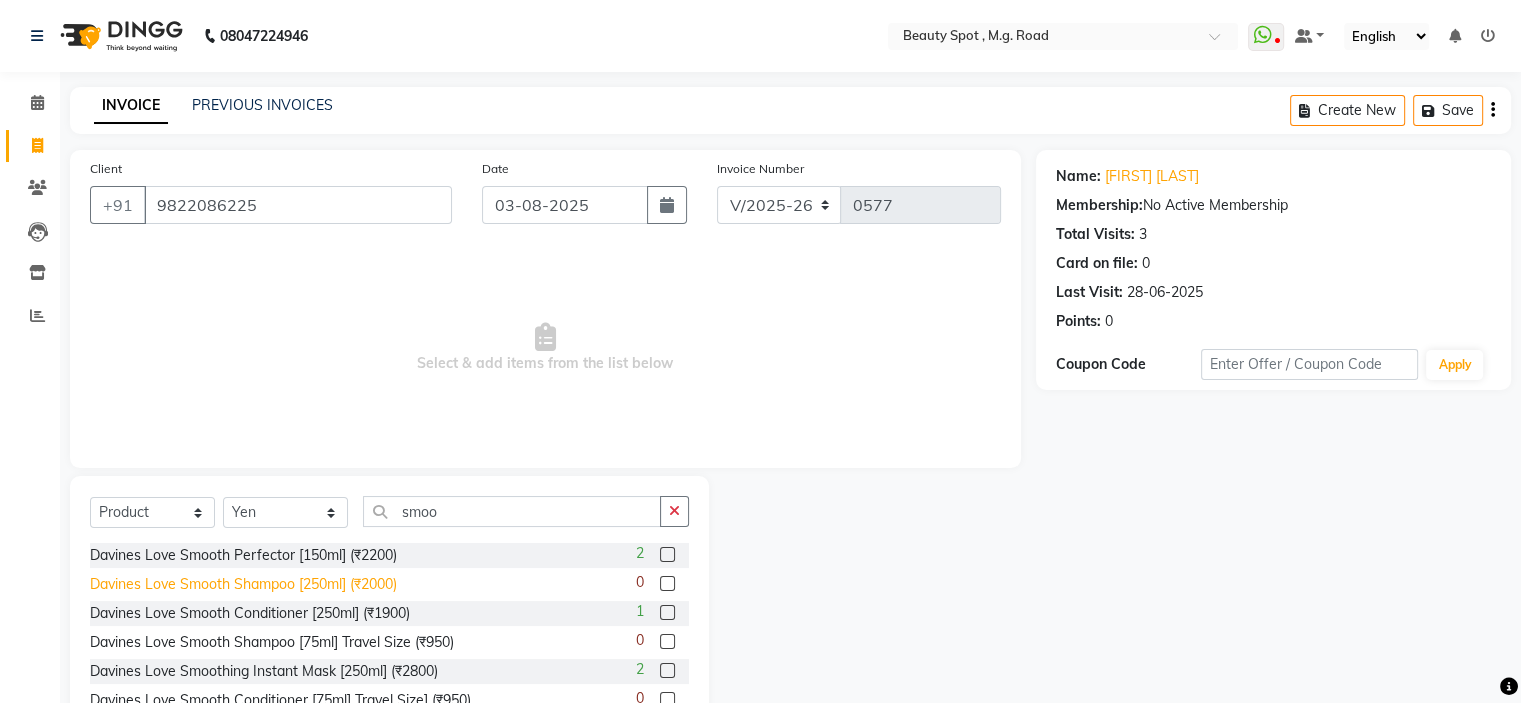 click on "Davines Love Smooth Shampoo [250ml] (₹2000)" 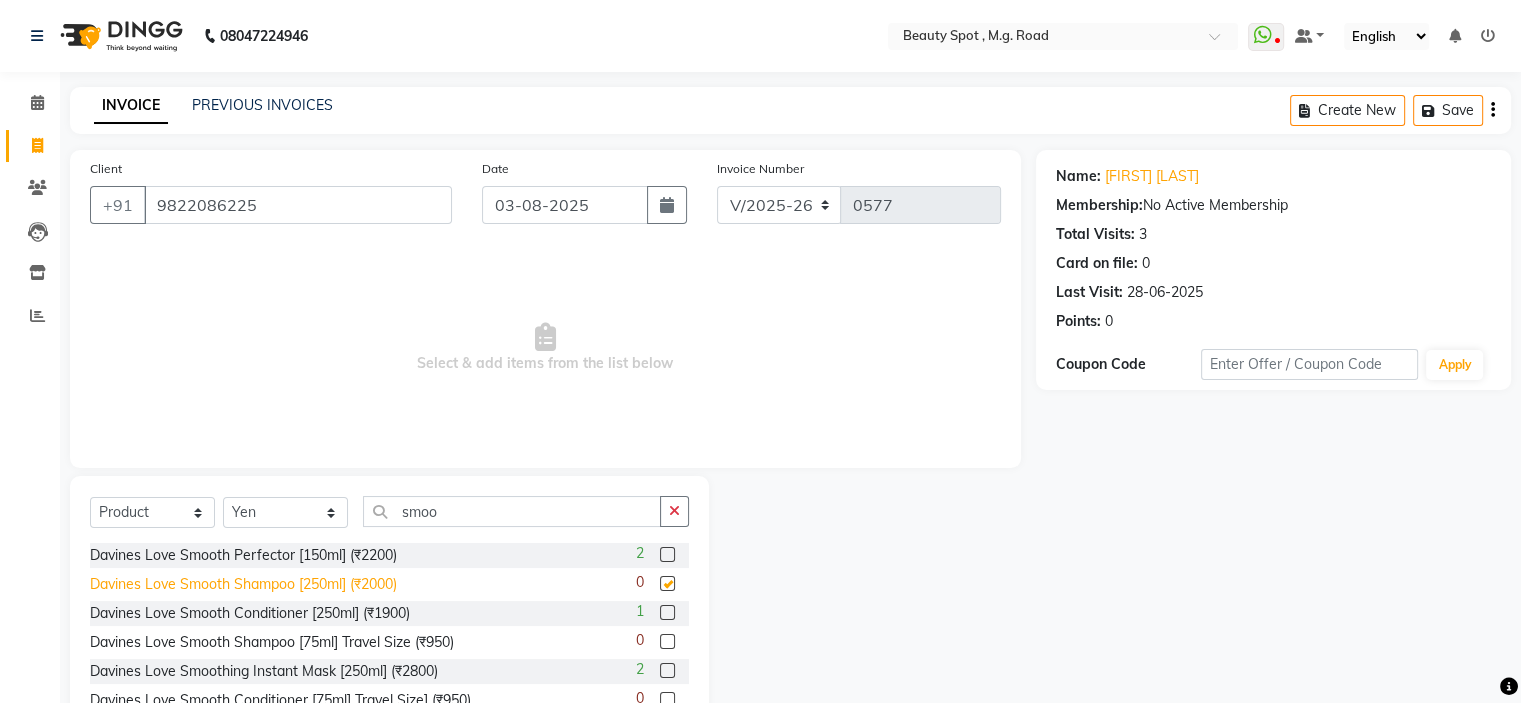 checkbox on "false" 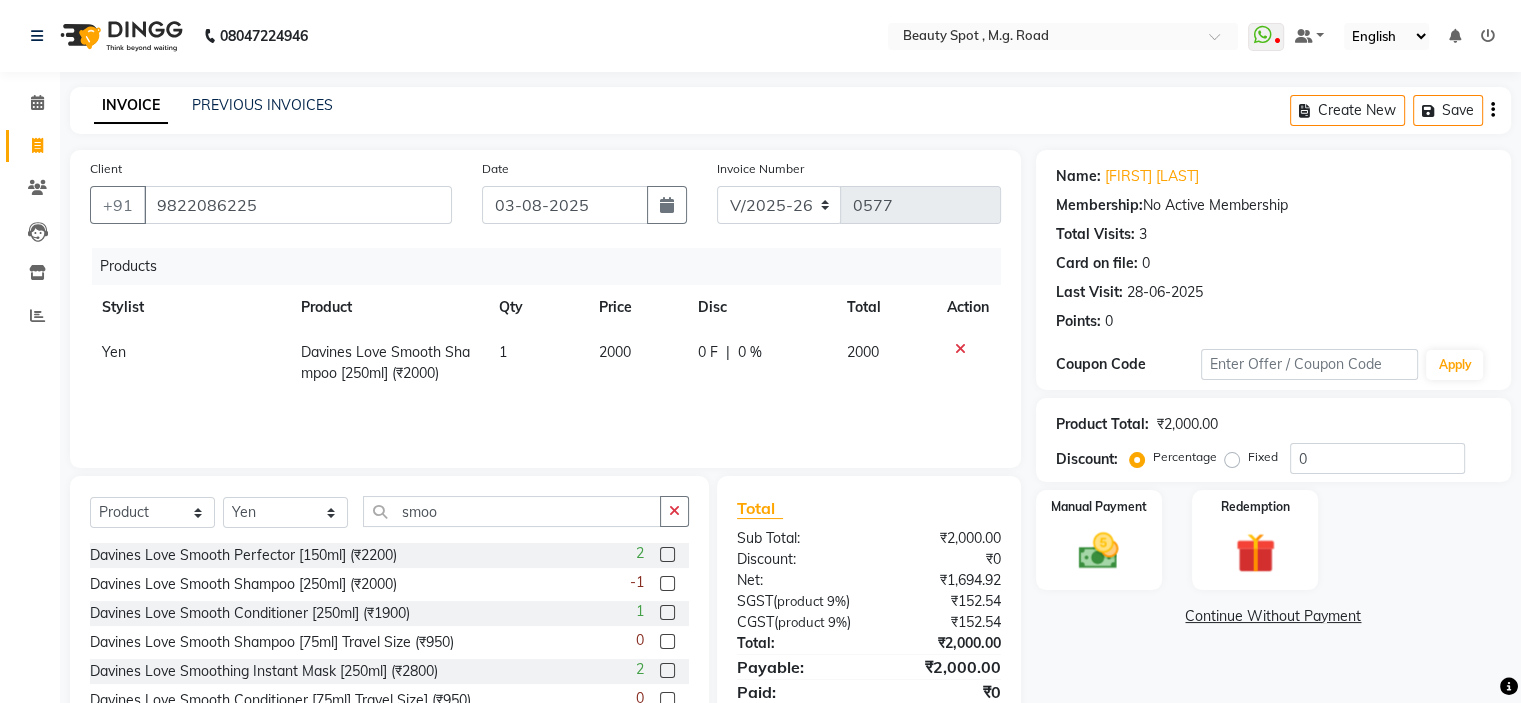 scroll, scrollTop: 97, scrollLeft: 0, axis: vertical 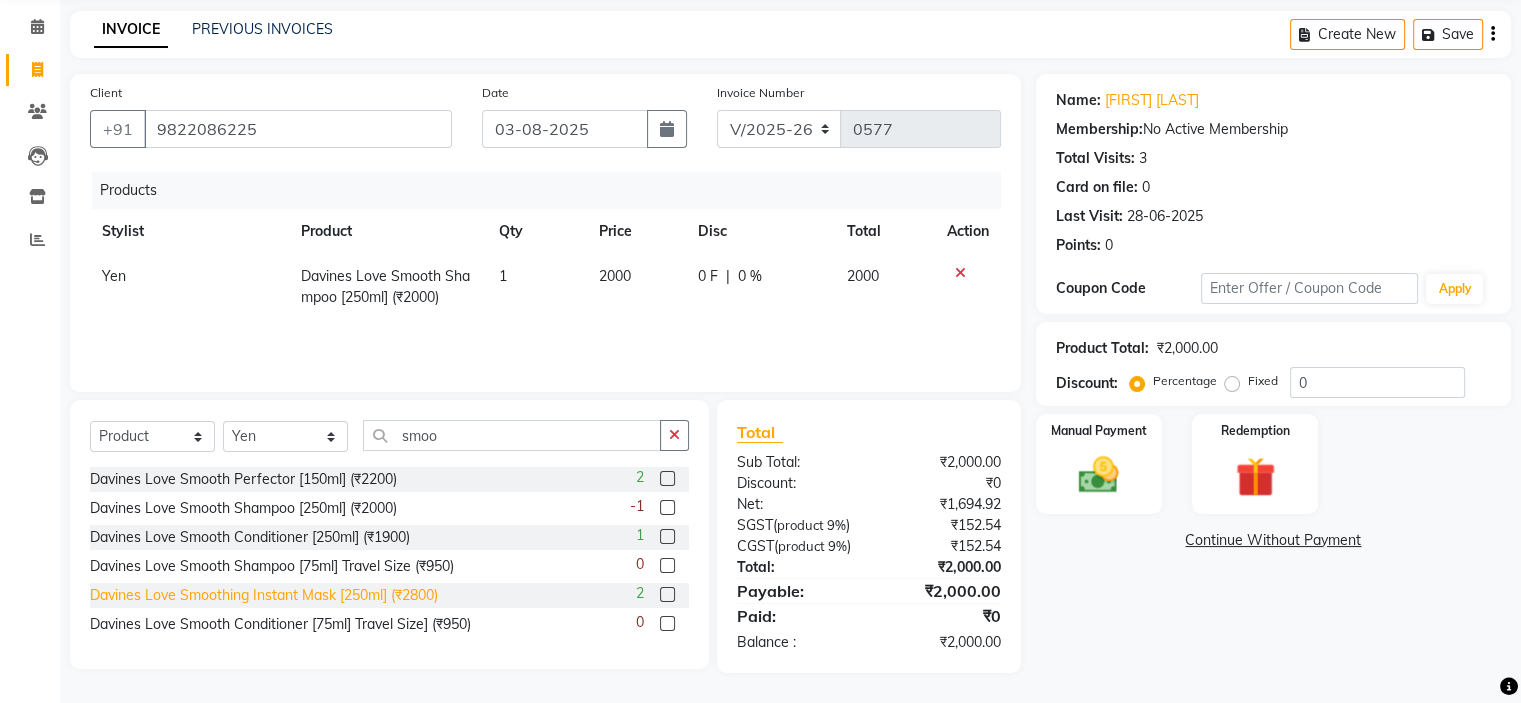 click on "Davines Love Smoothing Instant Mask [250ml] (₹2800)" 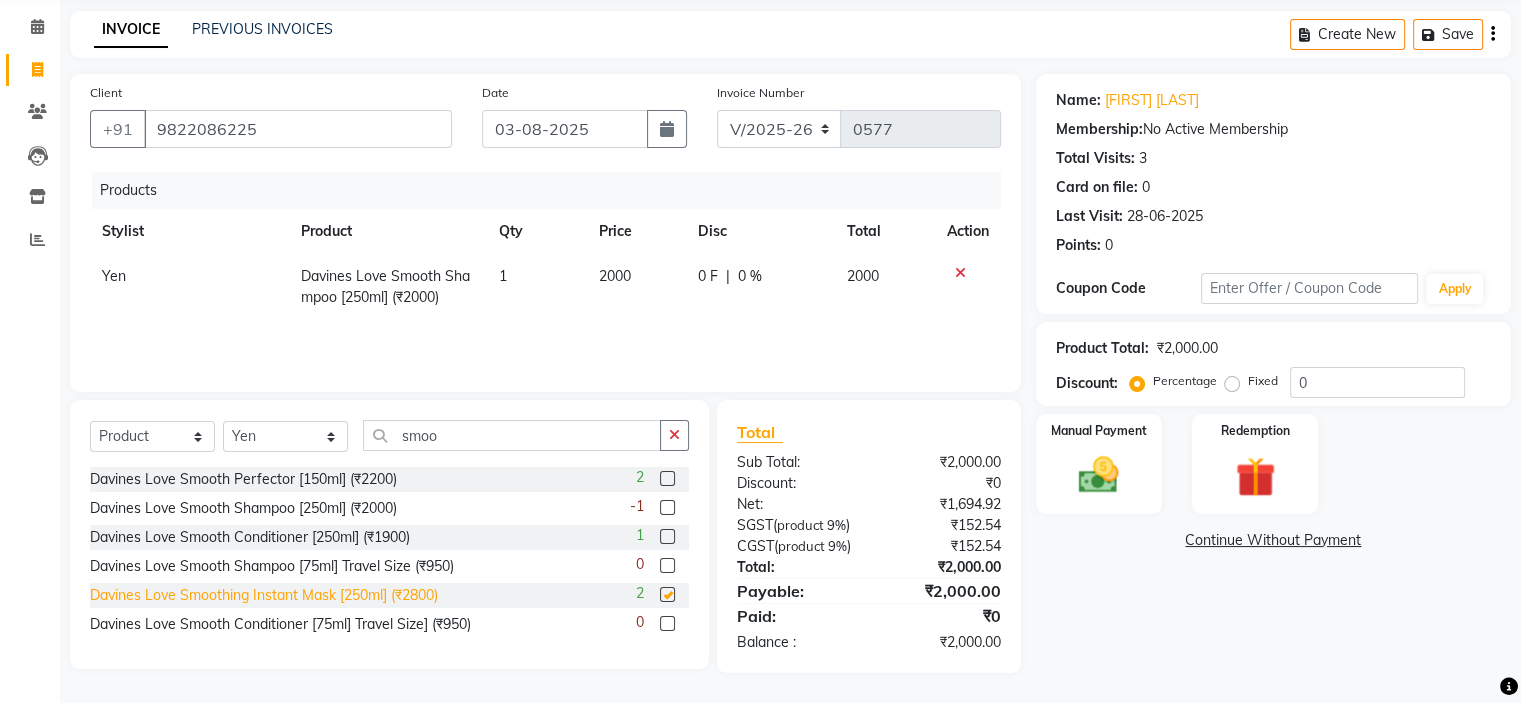 checkbox on "false" 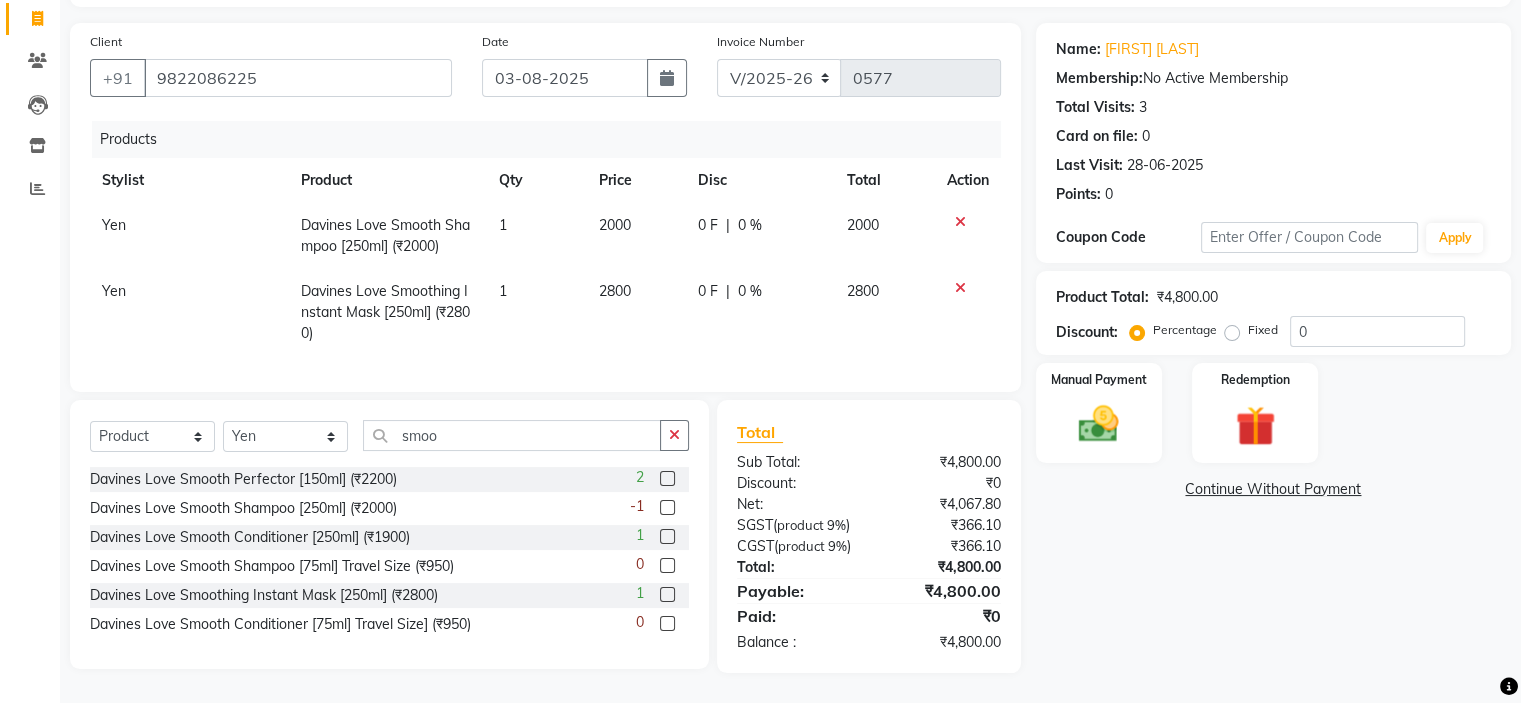 scroll, scrollTop: 164, scrollLeft: 0, axis: vertical 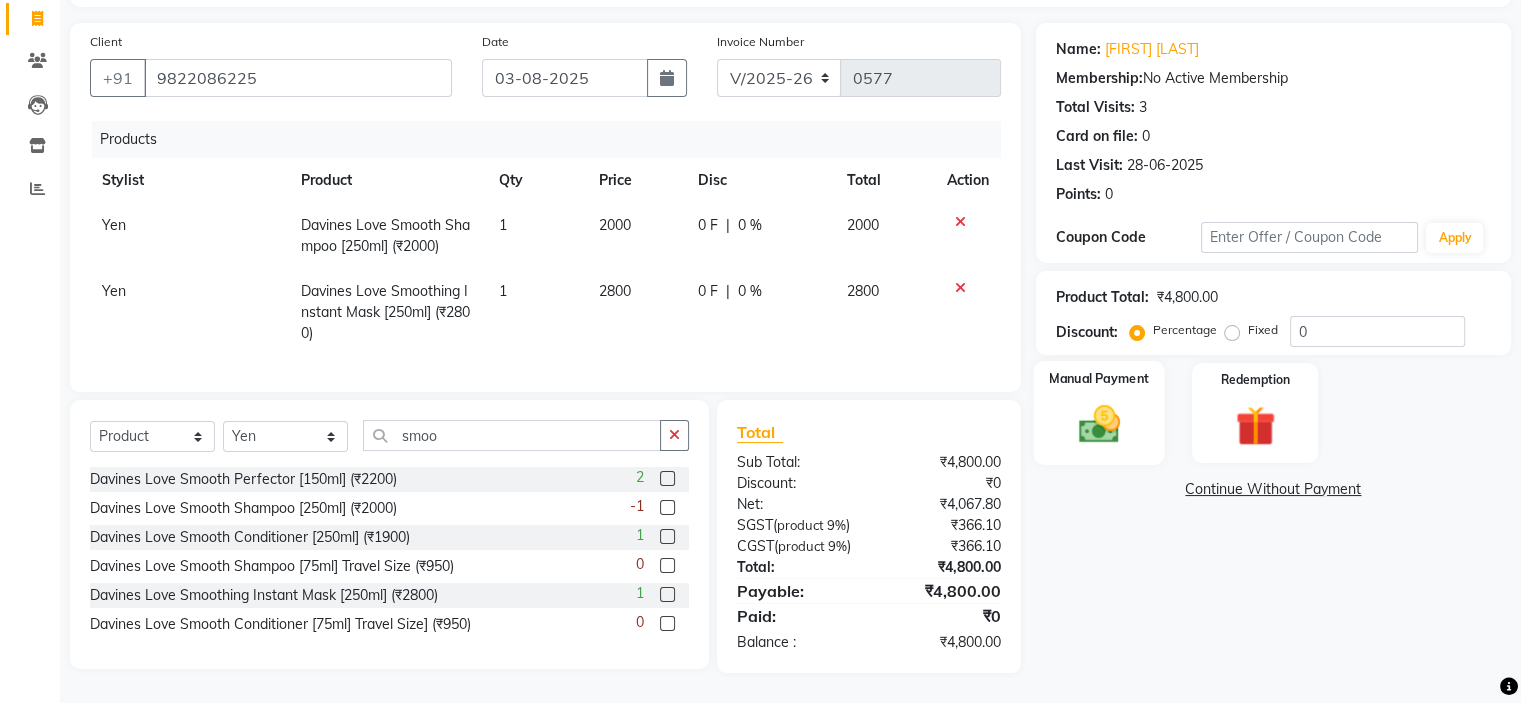 click 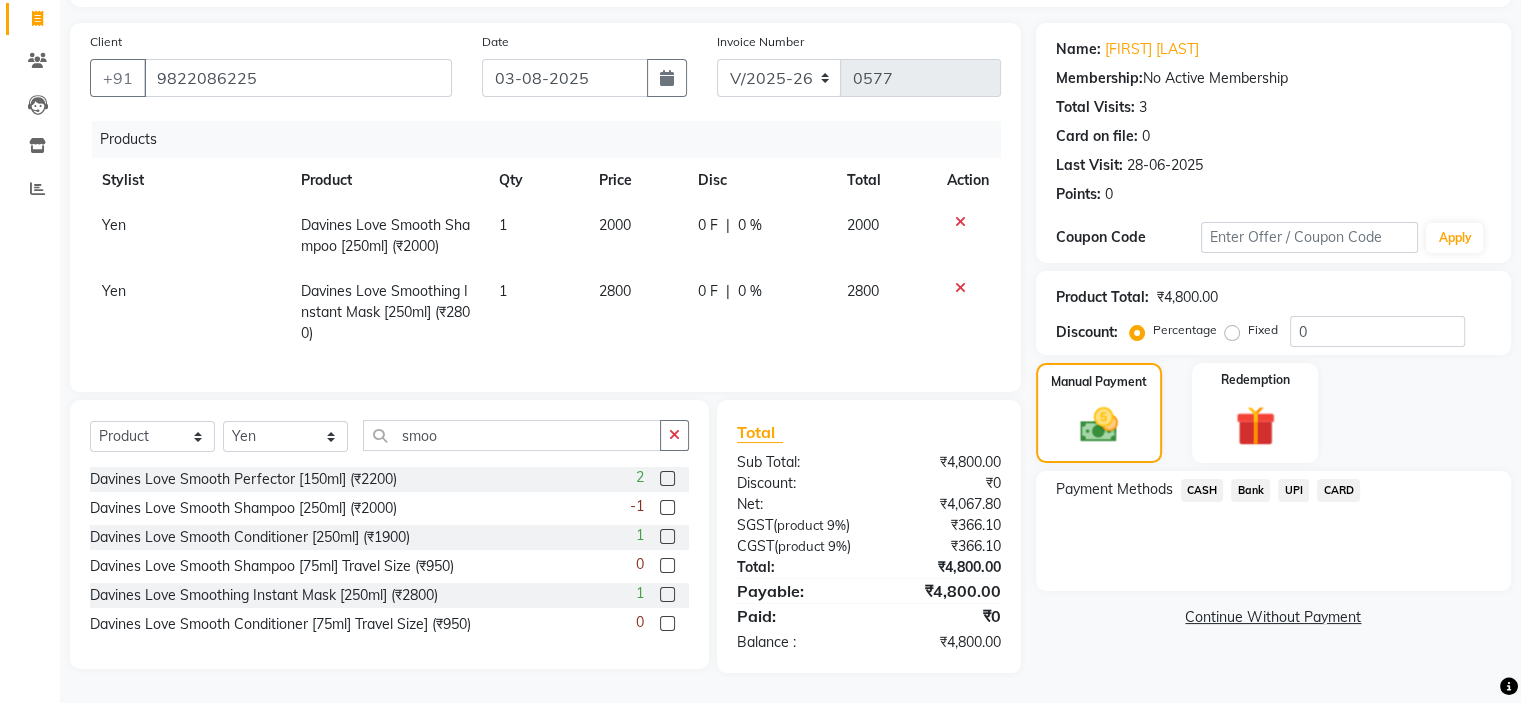 click on "UPI" 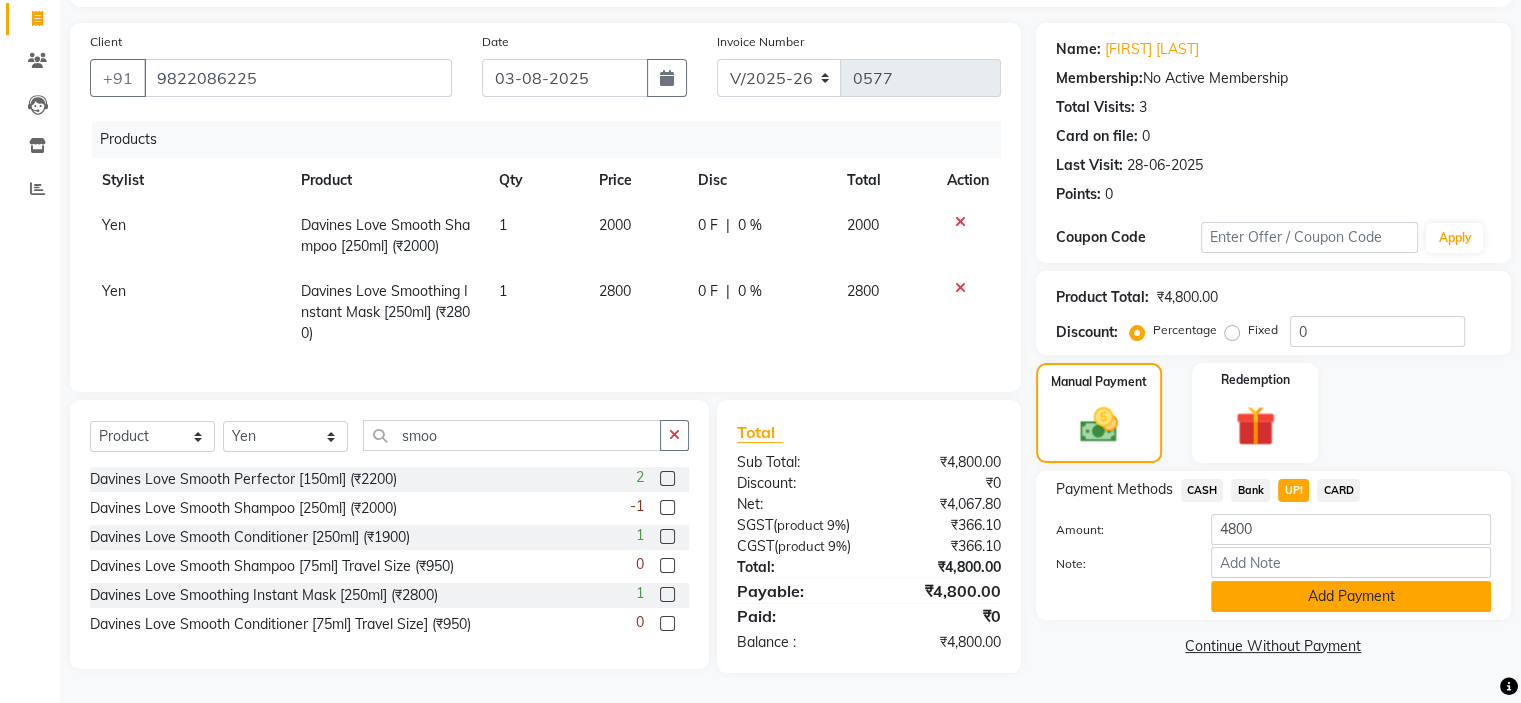 click on "Add Payment" 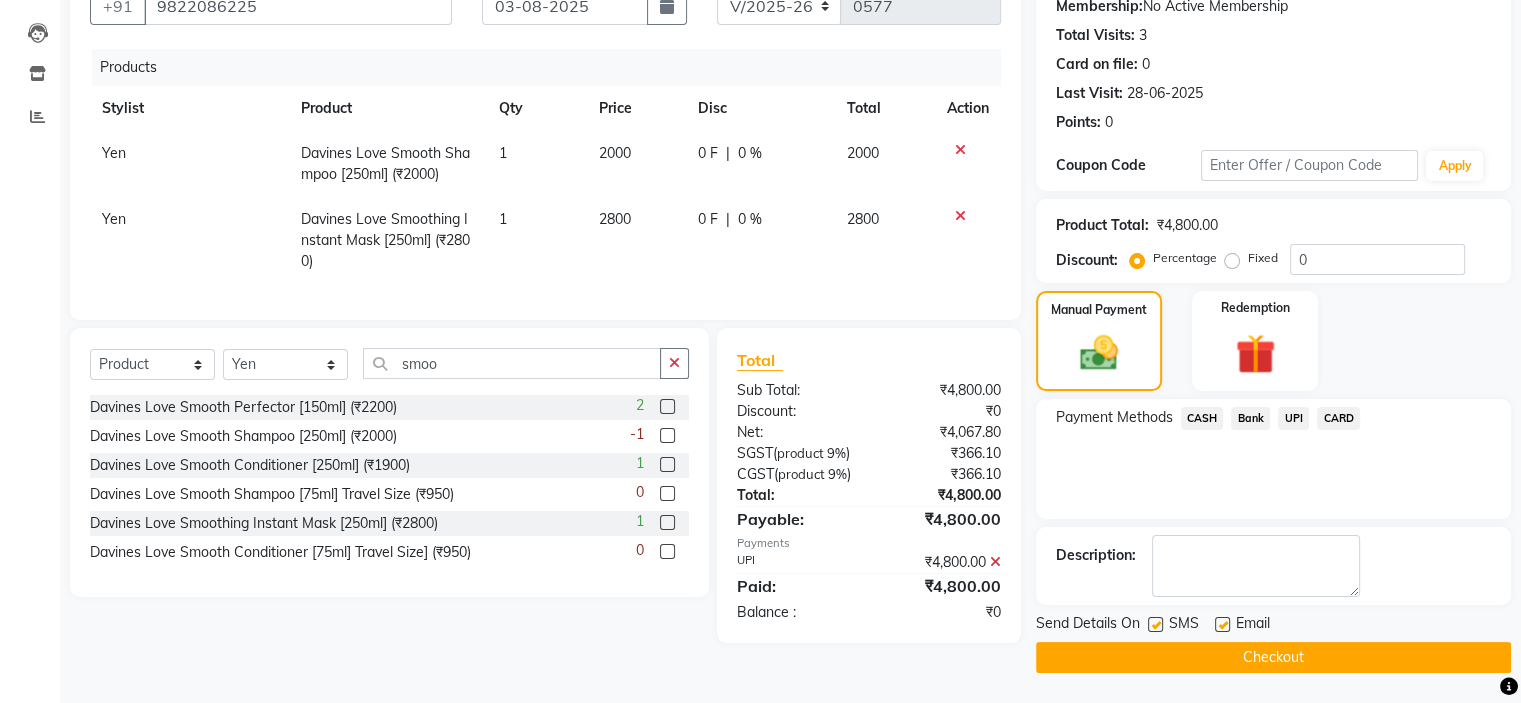 scroll, scrollTop: 205, scrollLeft: 0, axis: vertical 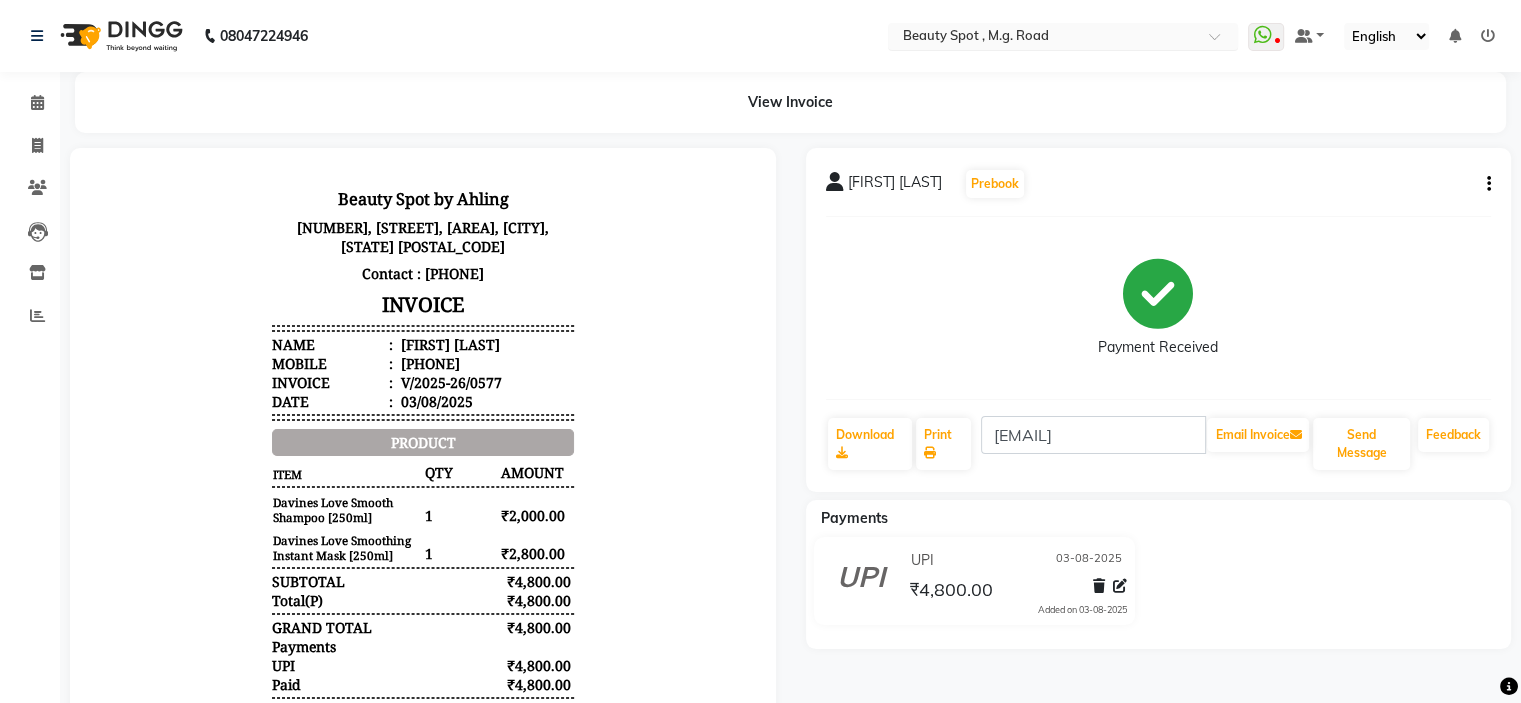 click at bounding box center (1043, 38) 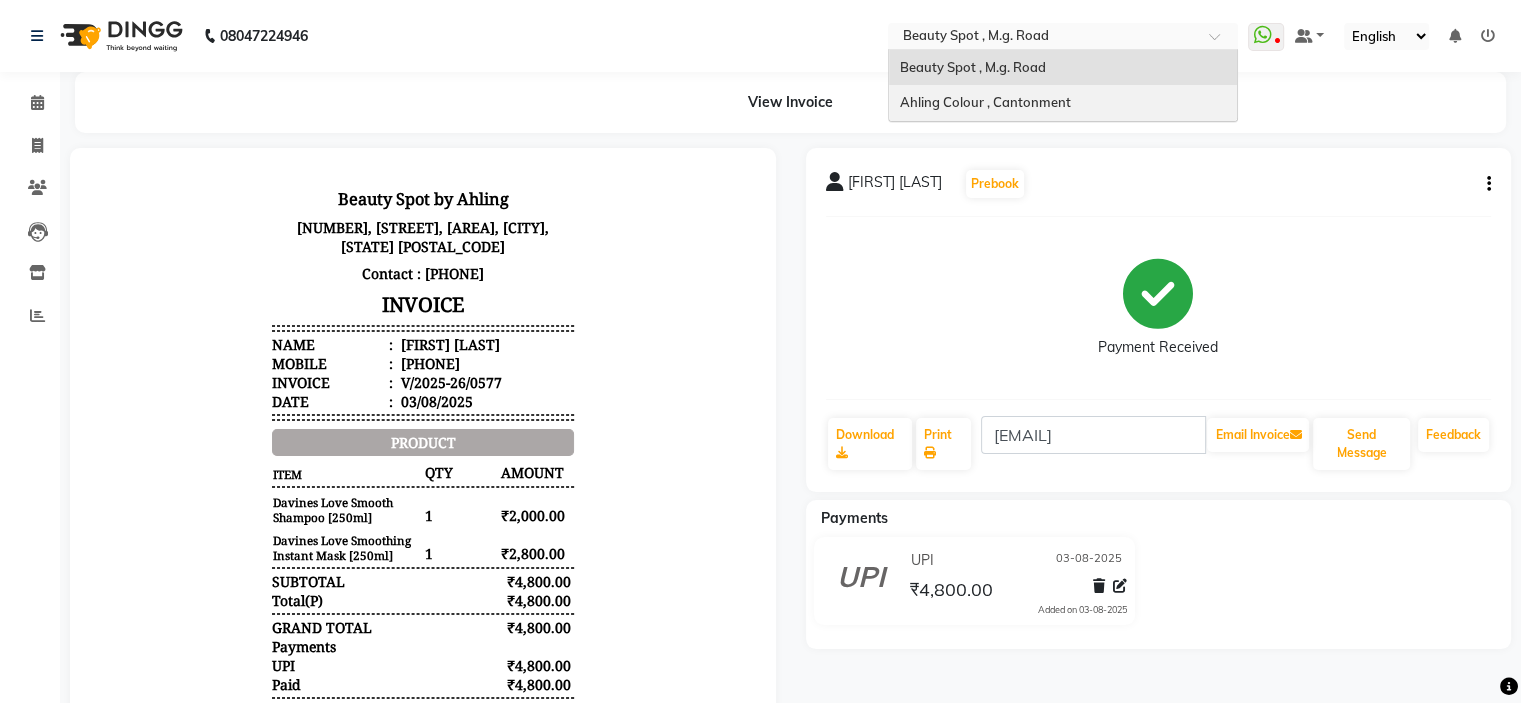 click on "Ahling Colour , Cantonment" at bounding box center [984, 102] 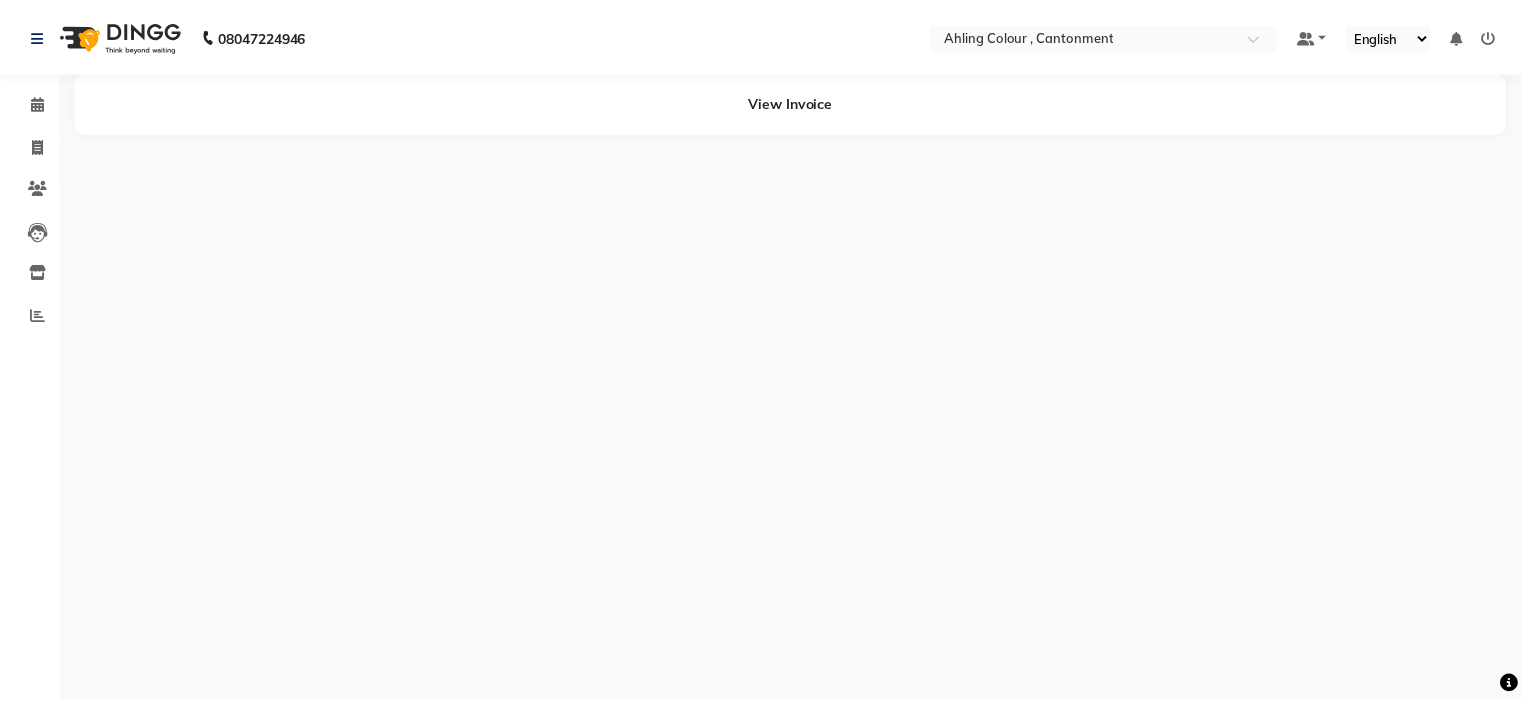 scroll, scrollTop: 0, scrollLeft: 0, axis: both 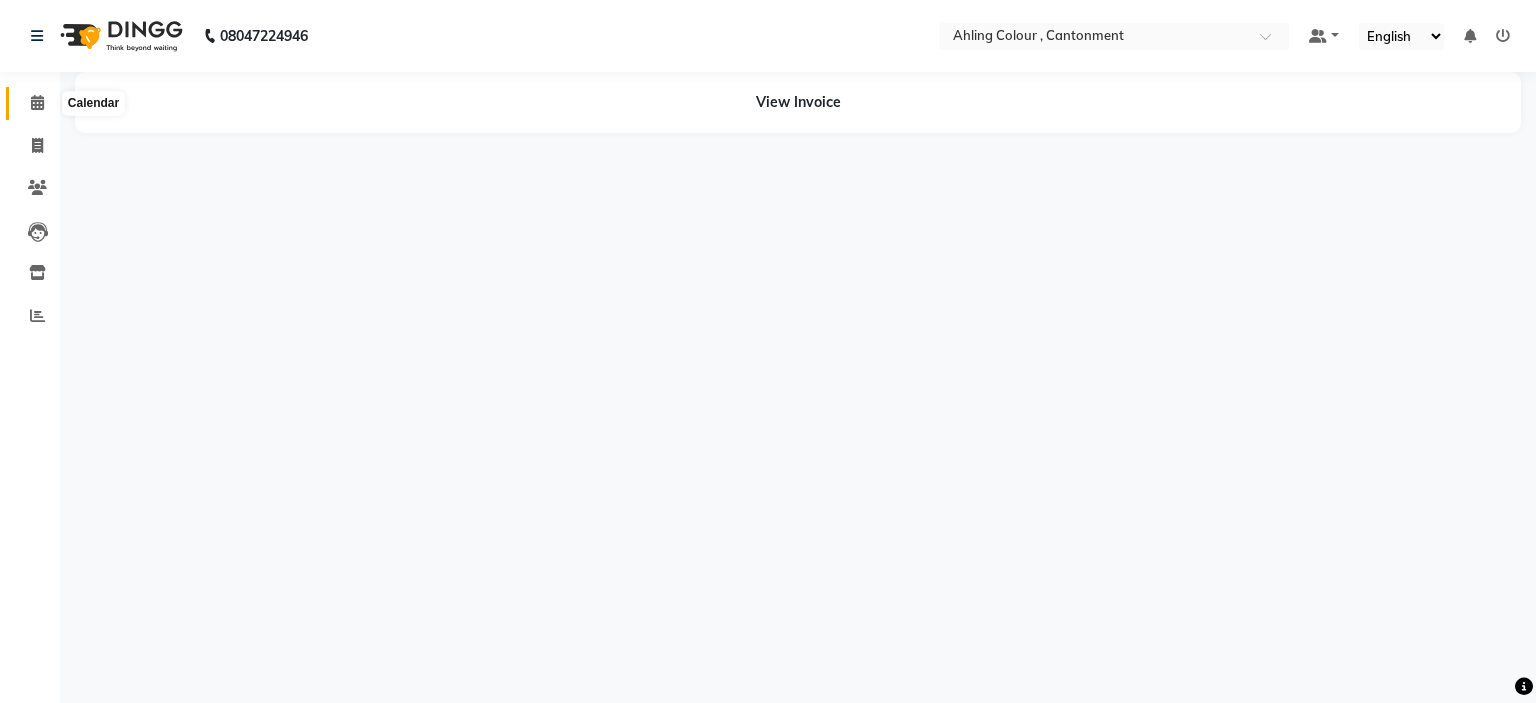 click 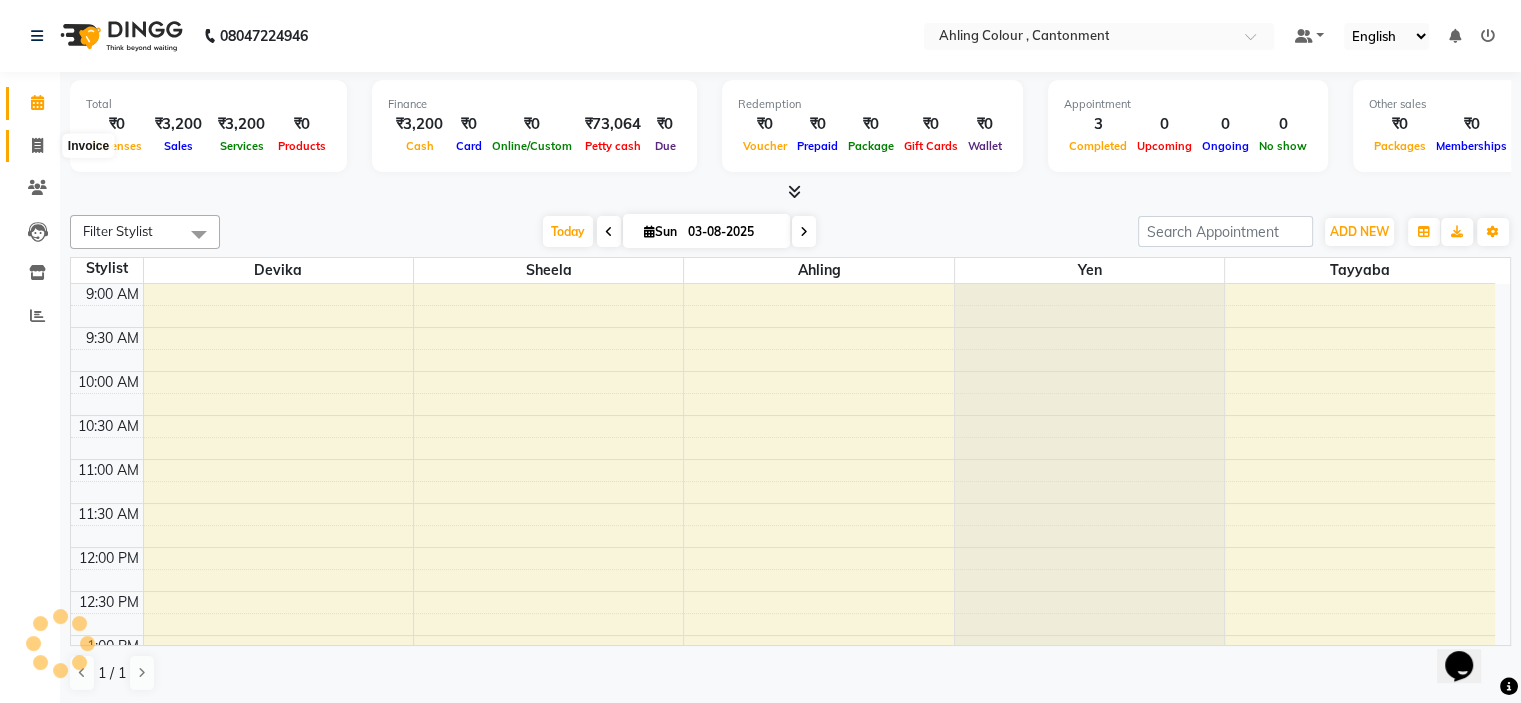 scroll, scrollTop: 0, scrollLeft: 0, axis: both 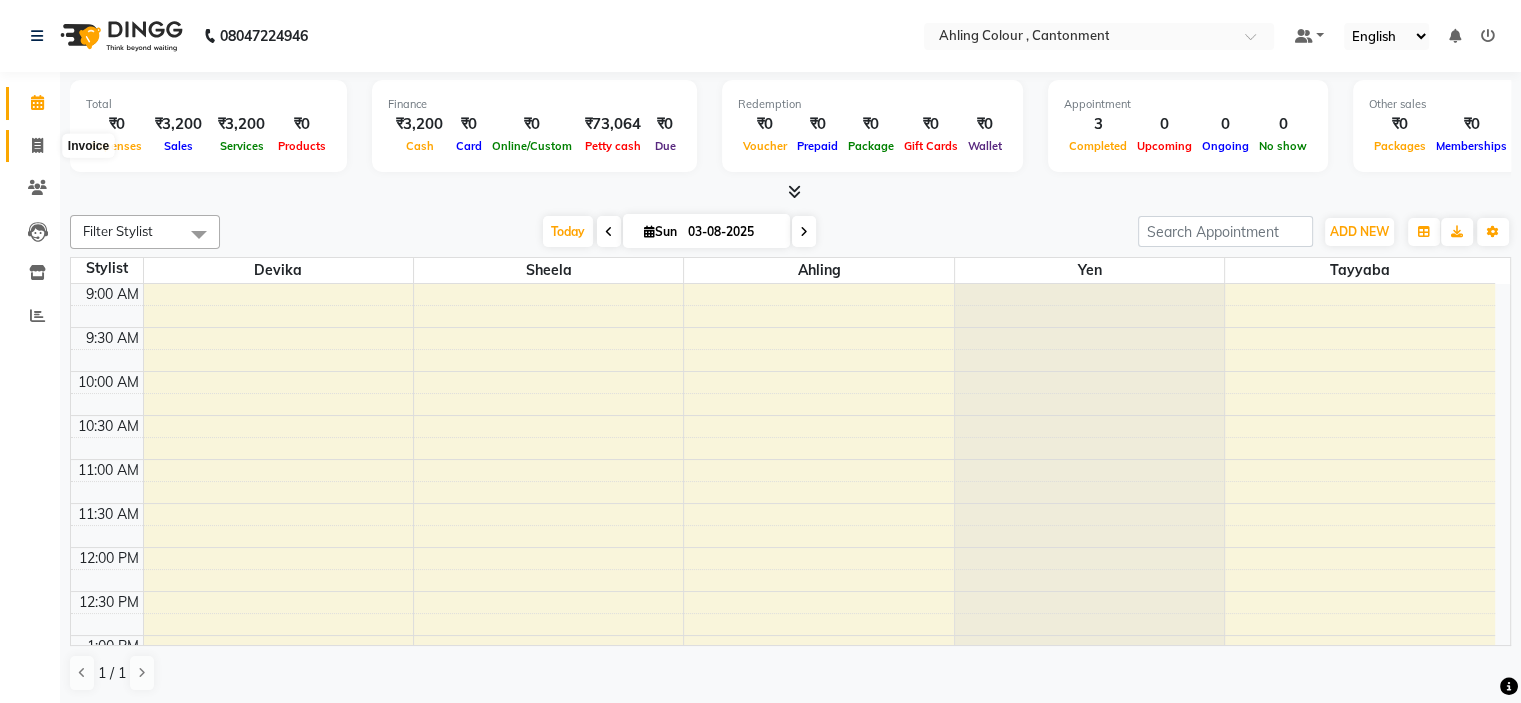click 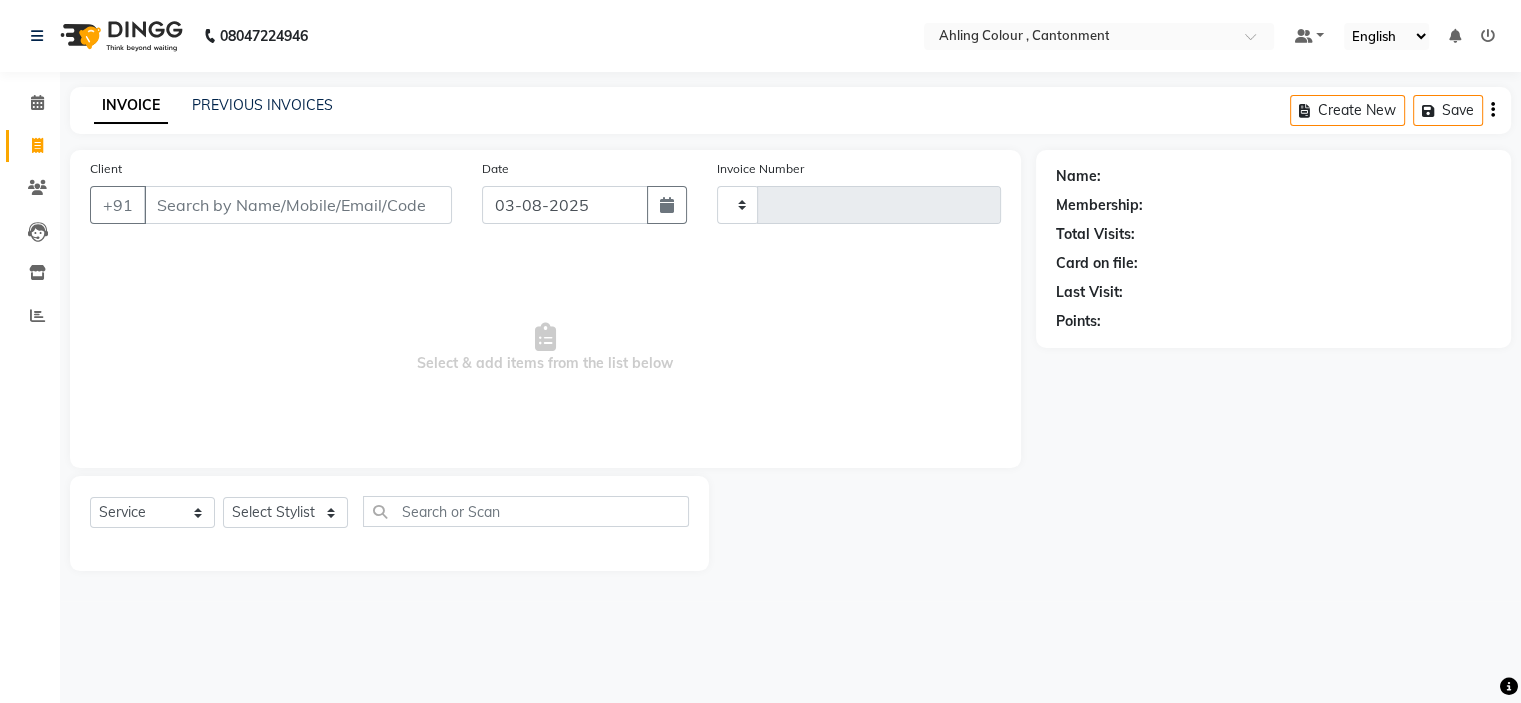 type on "0320" 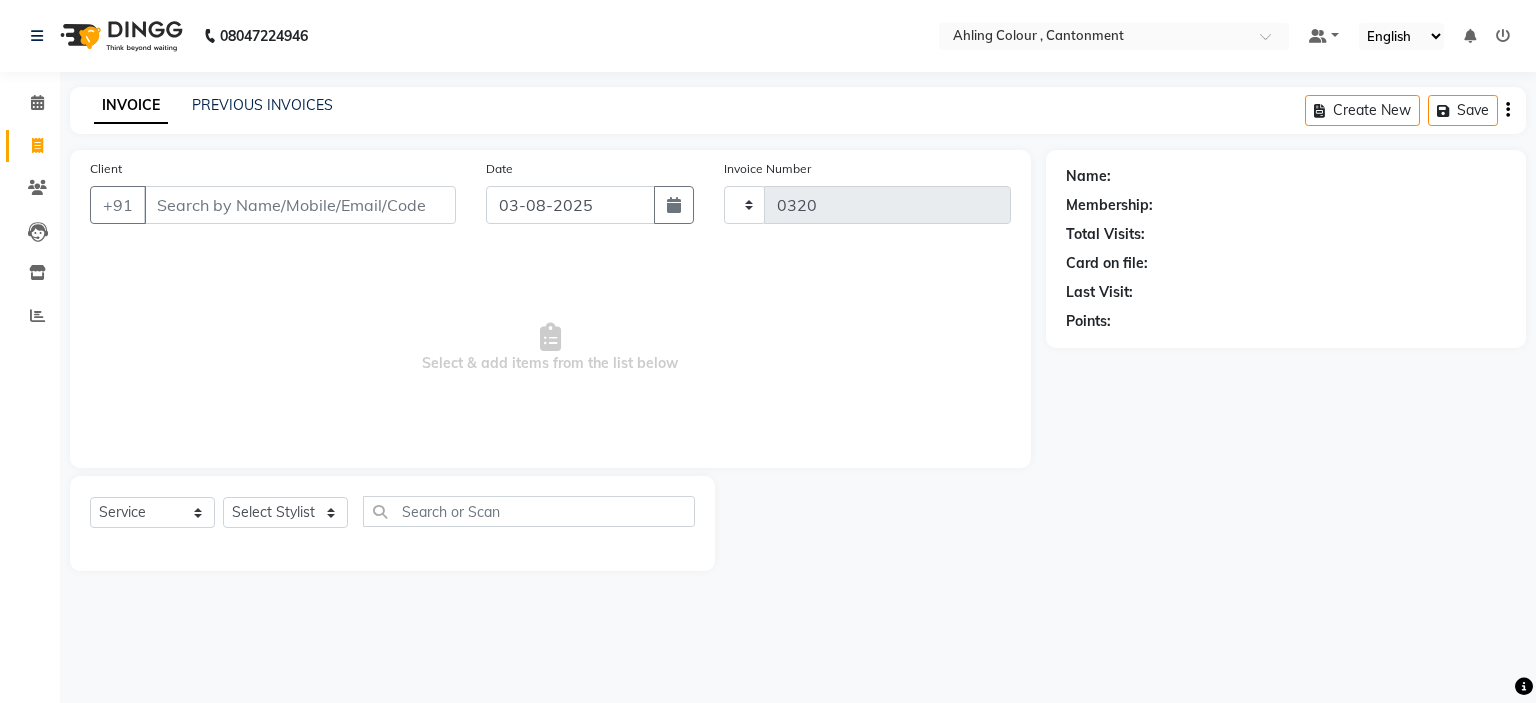 select on "7830" 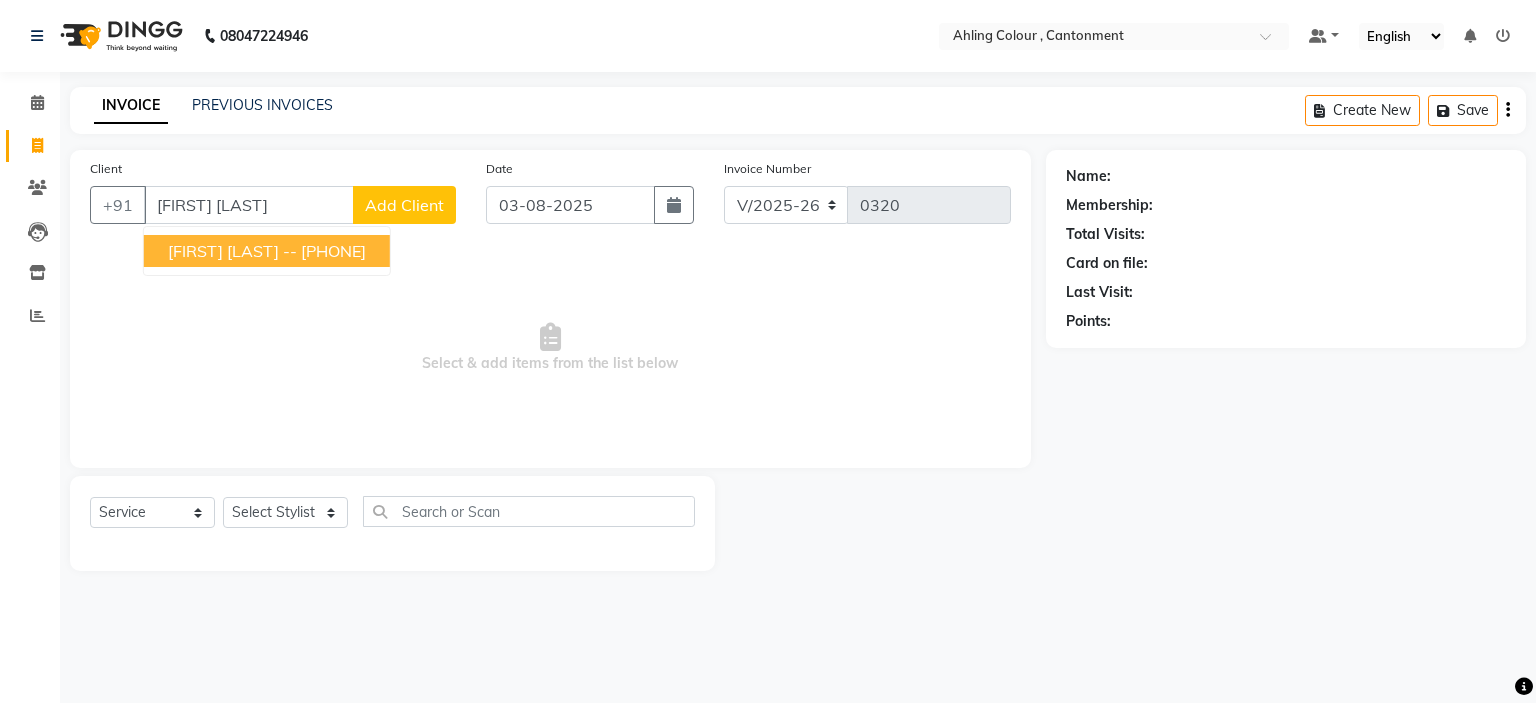 click on "ALKA CONTRACTOR  --" at bounding box center (232, 251) 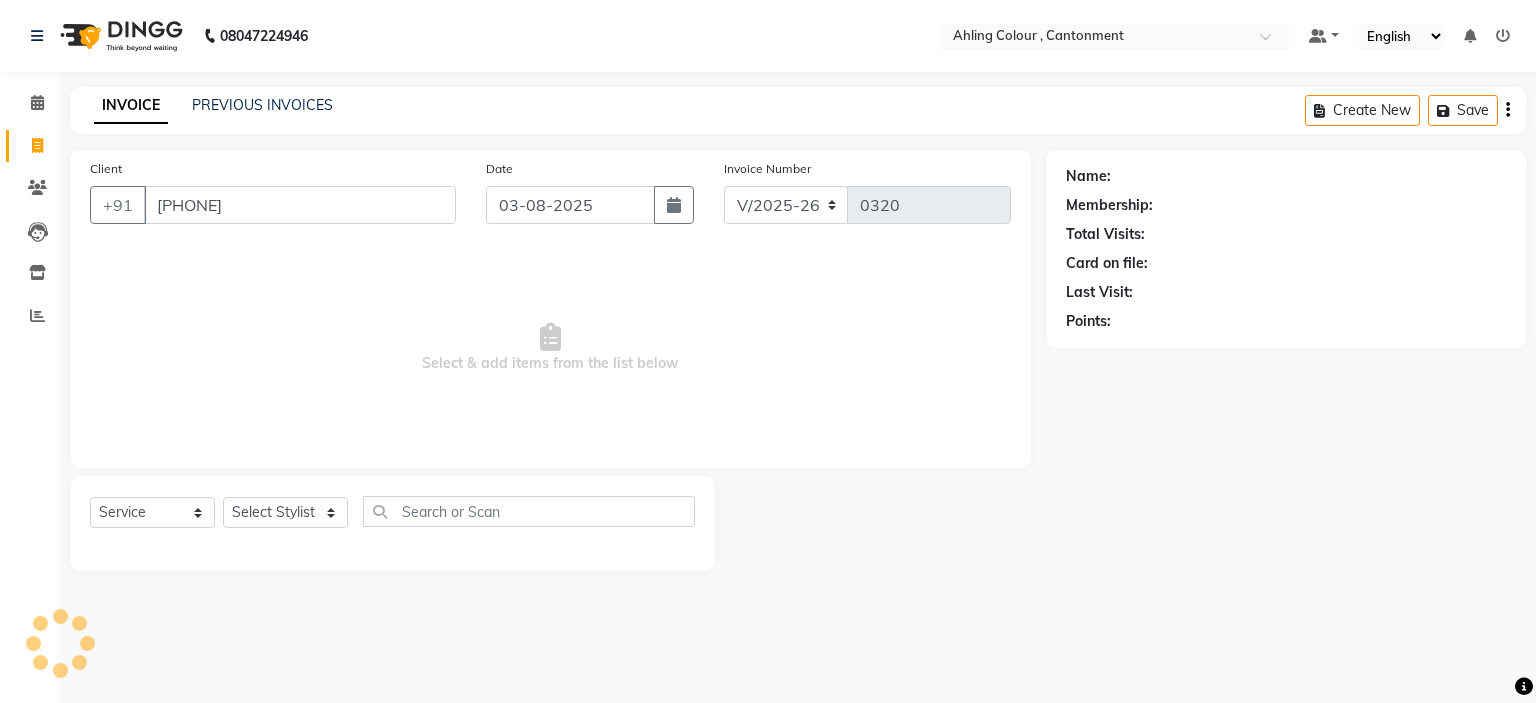 type on "[PHONE]" 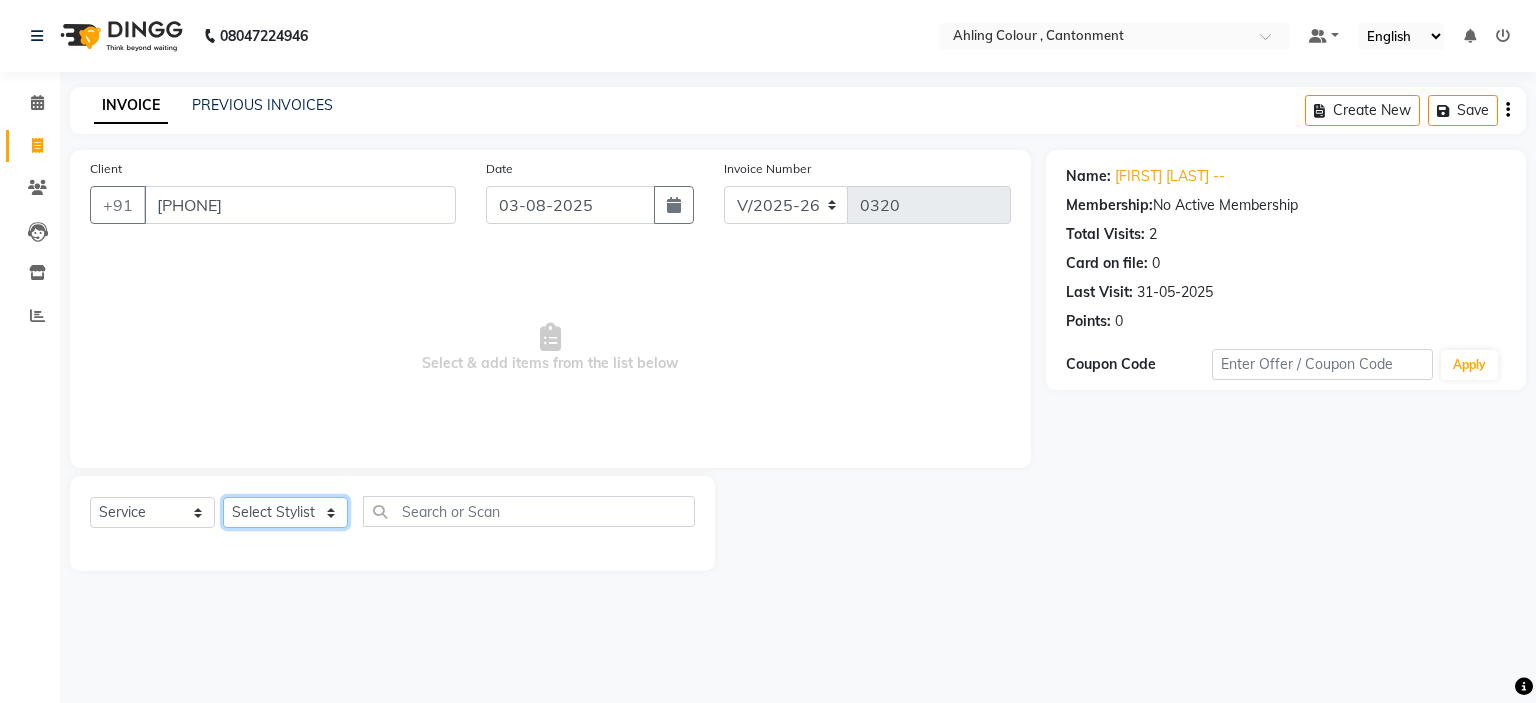 click on "Select Stylist Ahling Devika Sanu Sheela Tayyaba Yen" 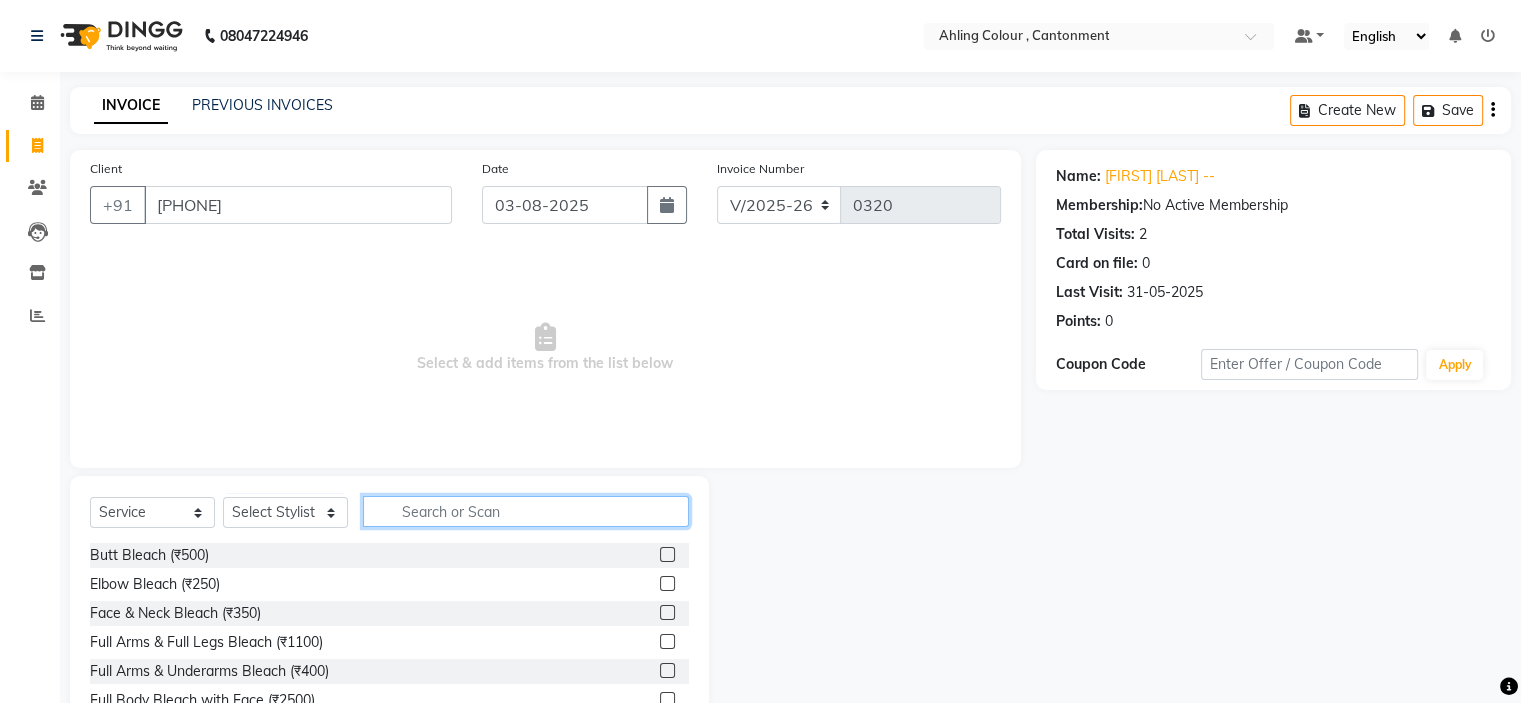 click 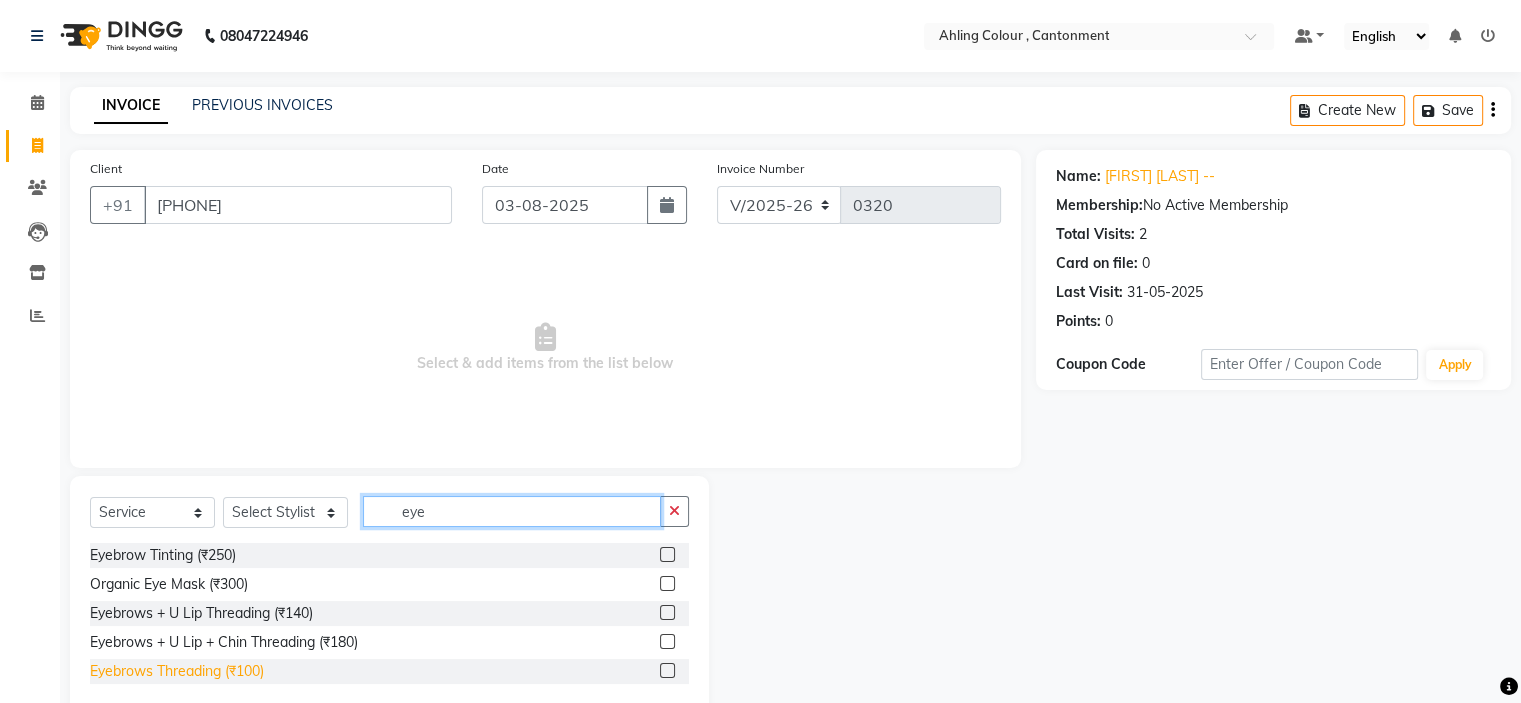 type on "eye" 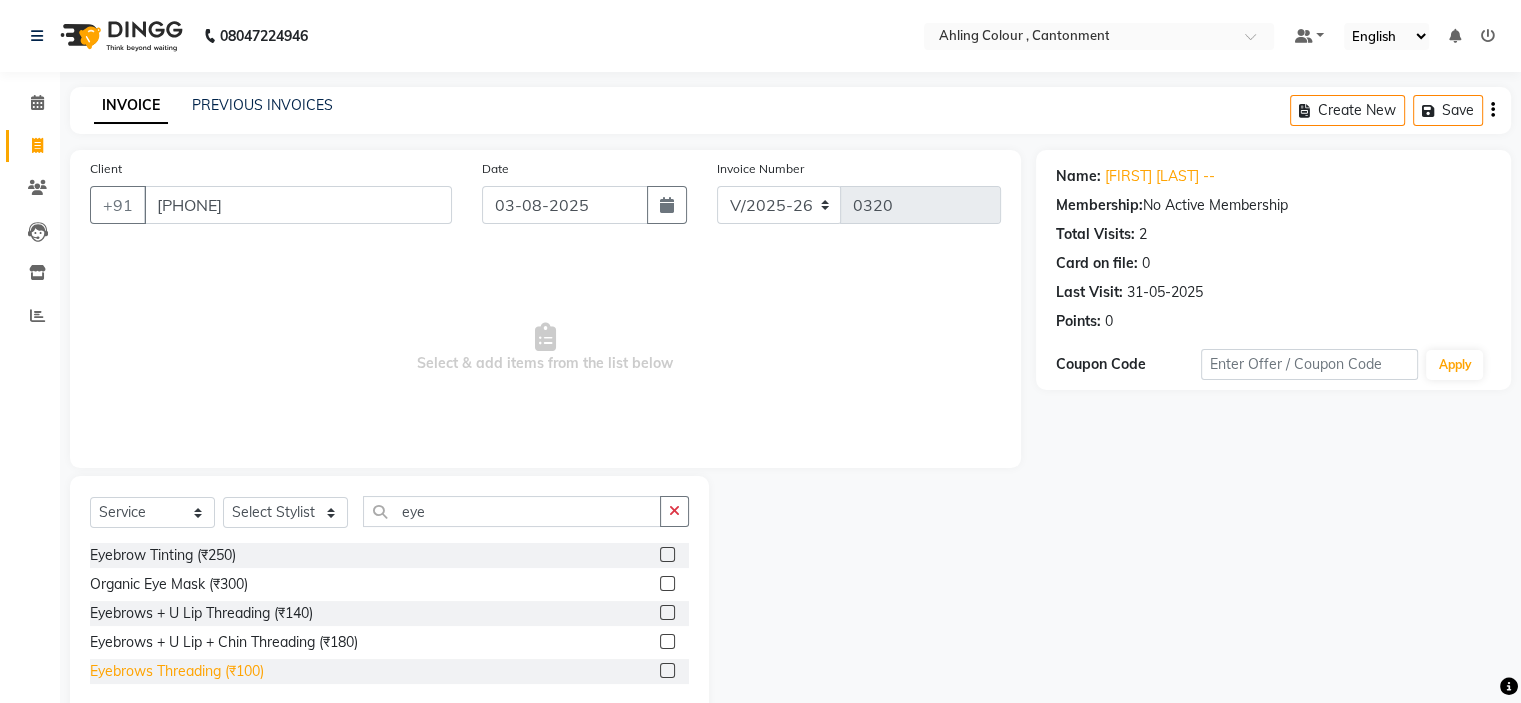 click on "Eyebrows Threading (₹100)" 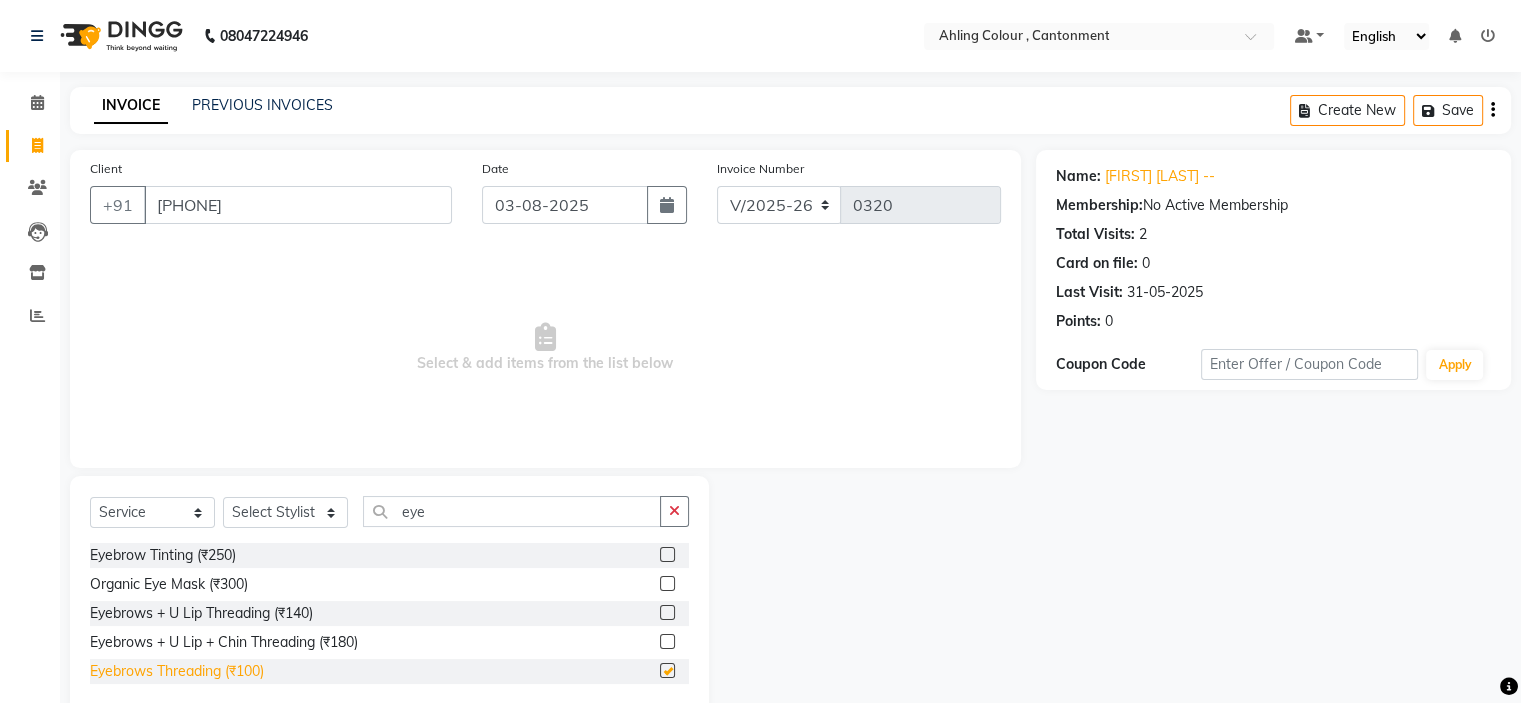 checkbox on "false" 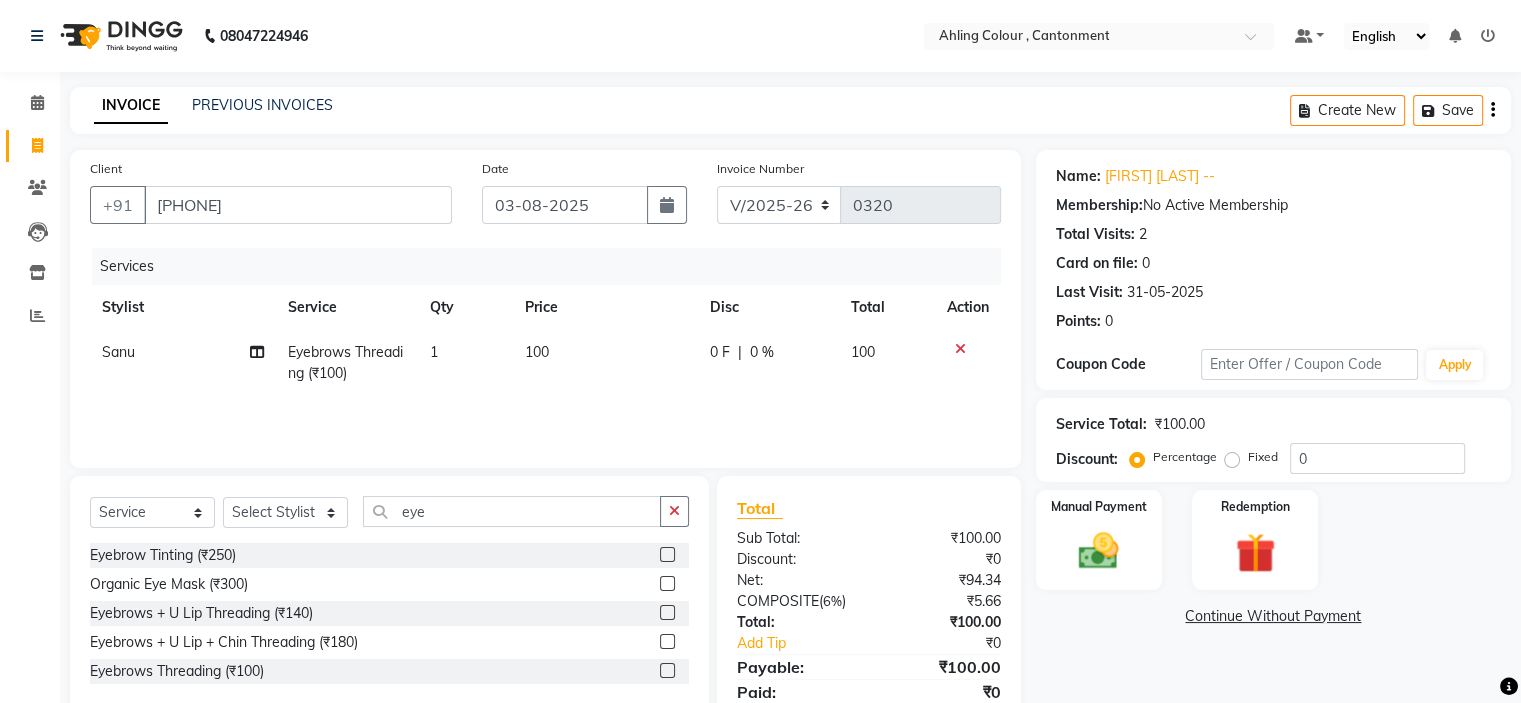 scroll, scrollTop: 76, scrollLeft: 0, axis: vertical 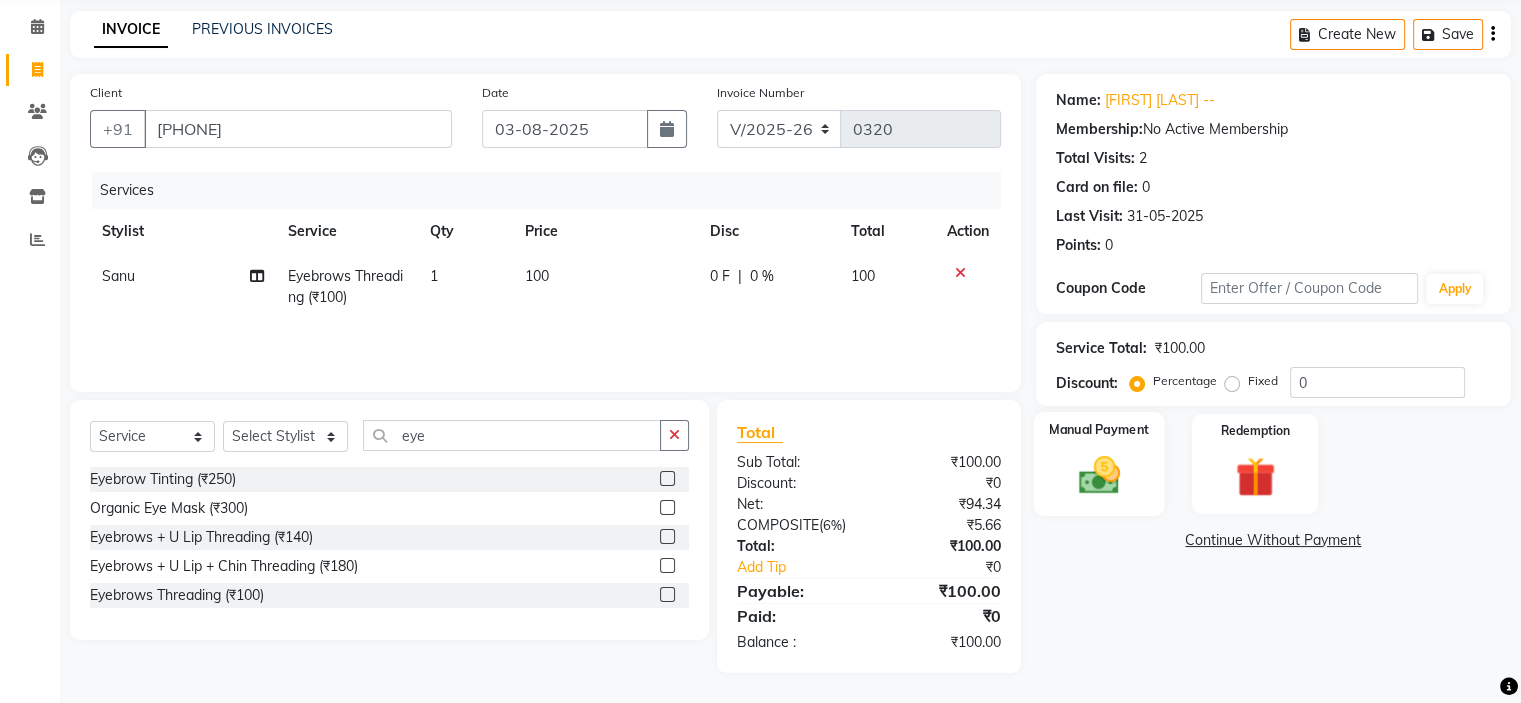 click 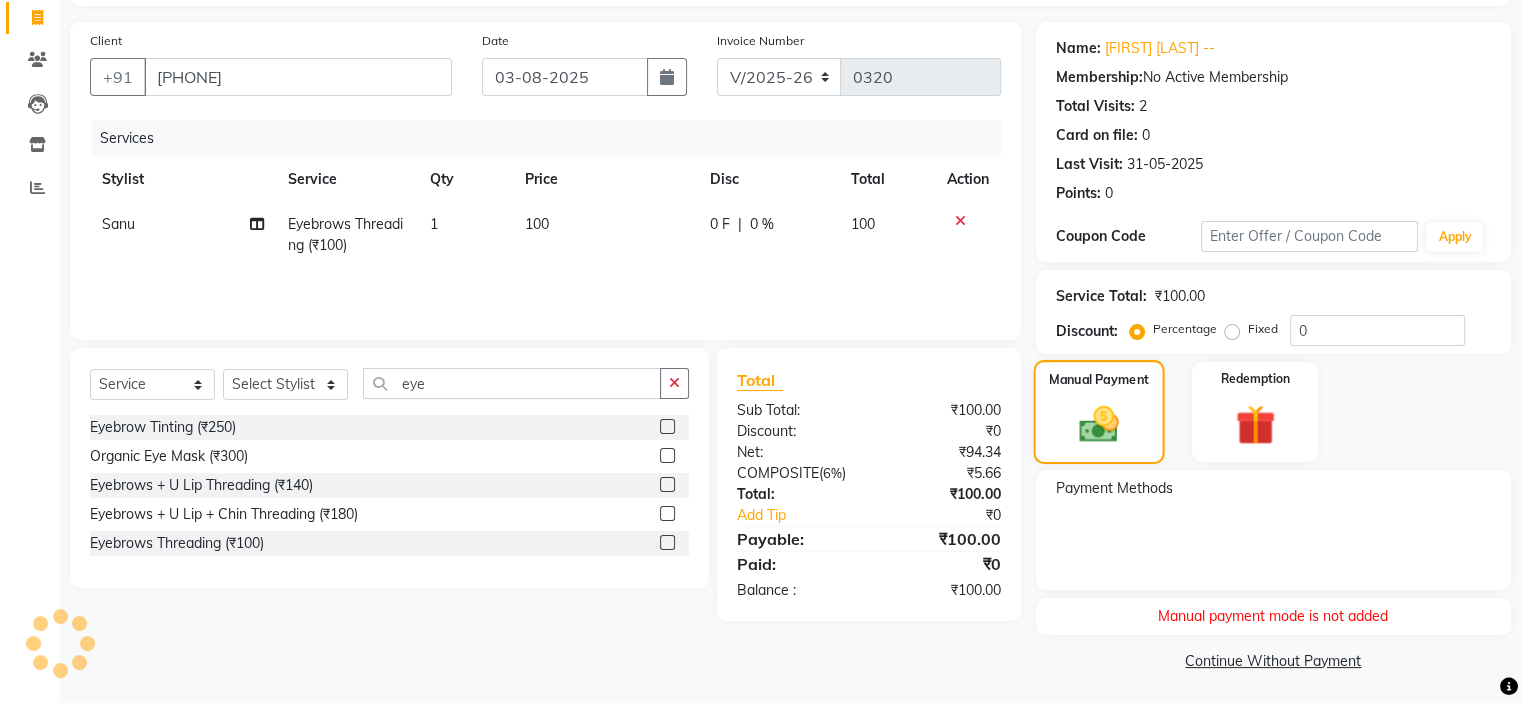 scroll, scrollTop: 130, scrollLeft: 0, axis: vertical 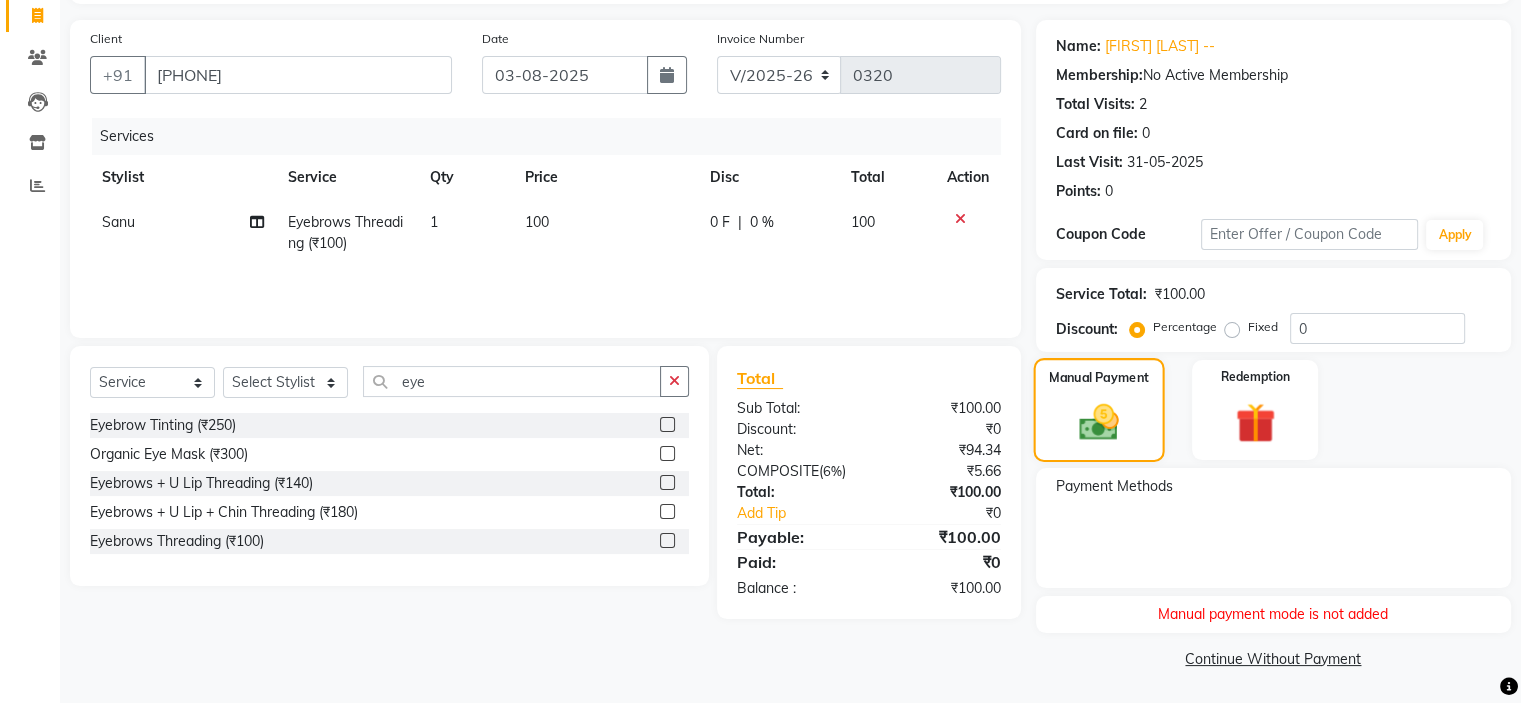 click 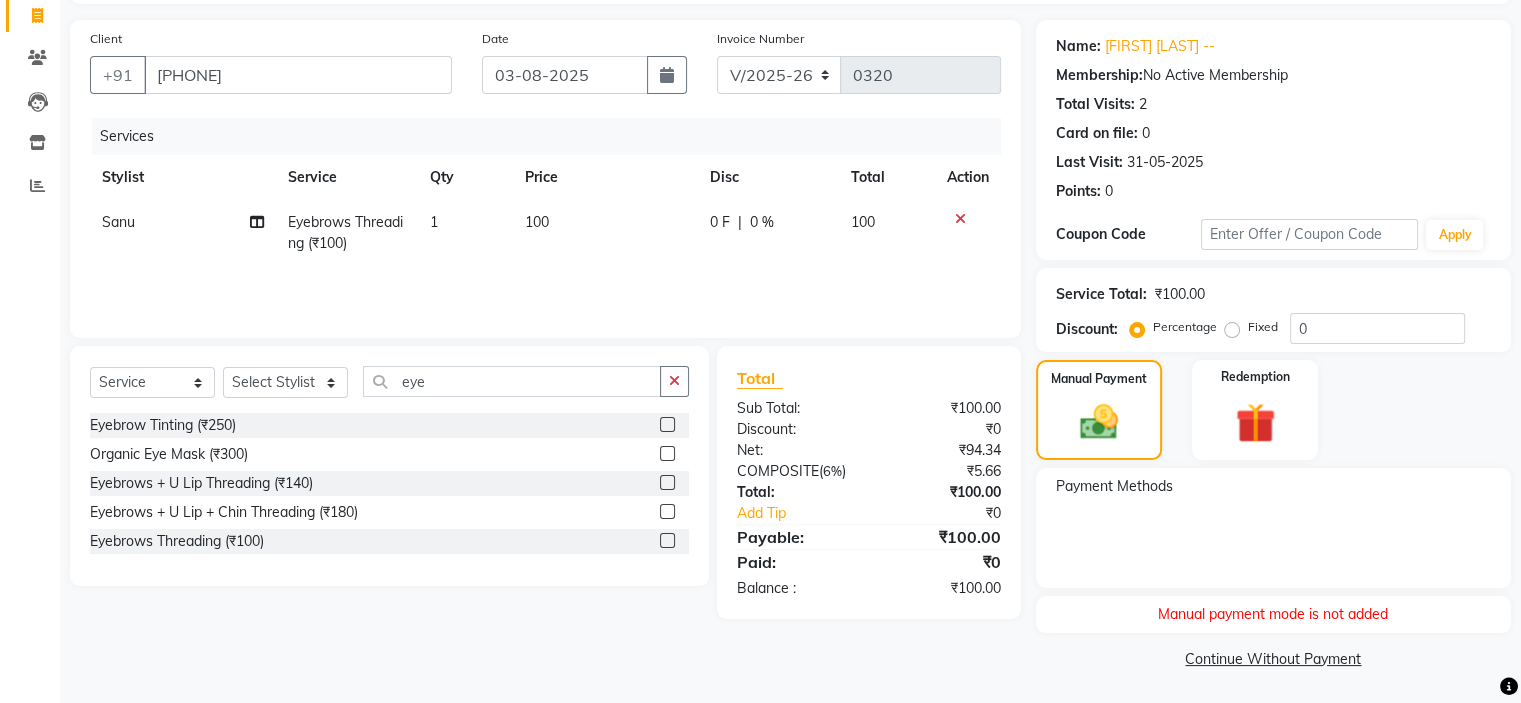 click on "Name: Alka Contractor  -- Membership:  No Active Membership  Total Visits:  2 Card on file:  0 Last Visit:   31-05-2025 Points:   0" 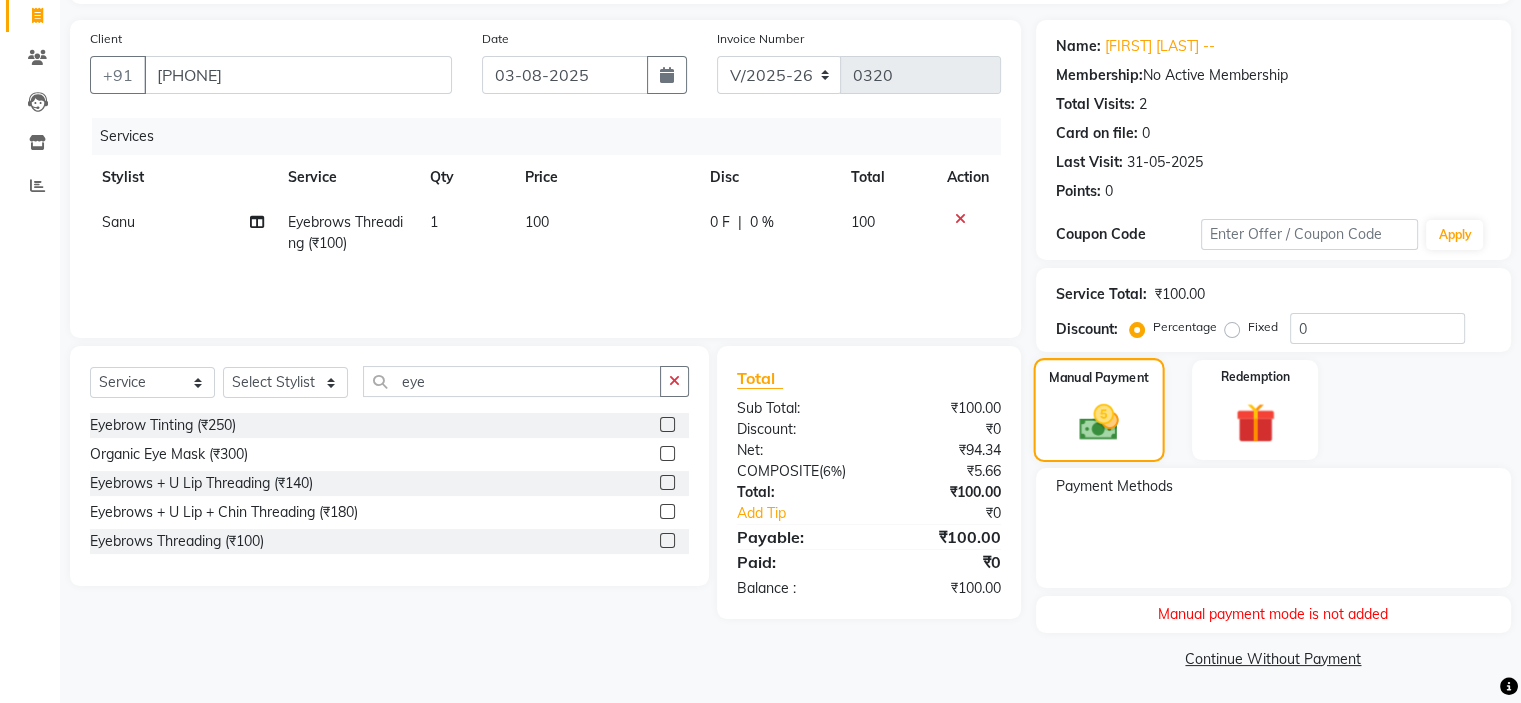 click on "Manual Payment" 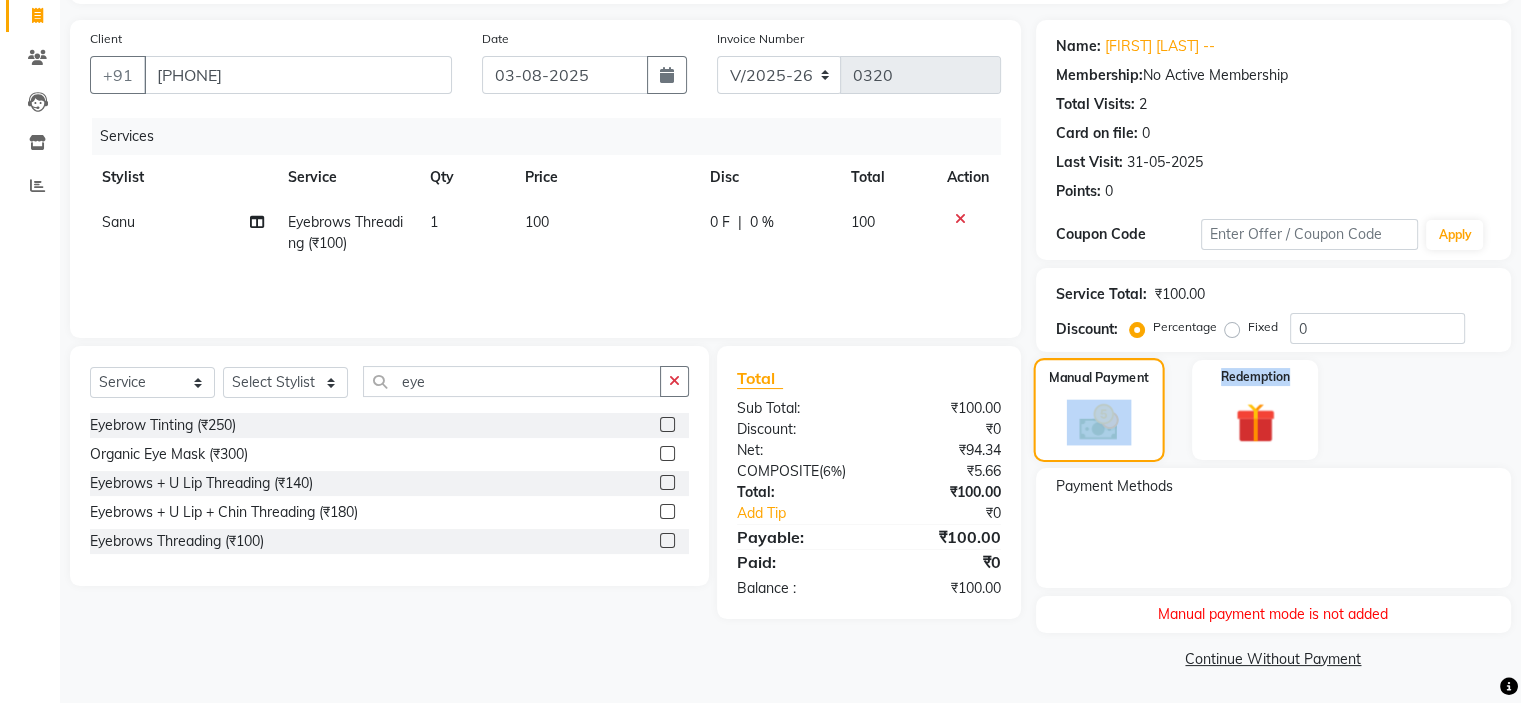click on "Manual Payment" 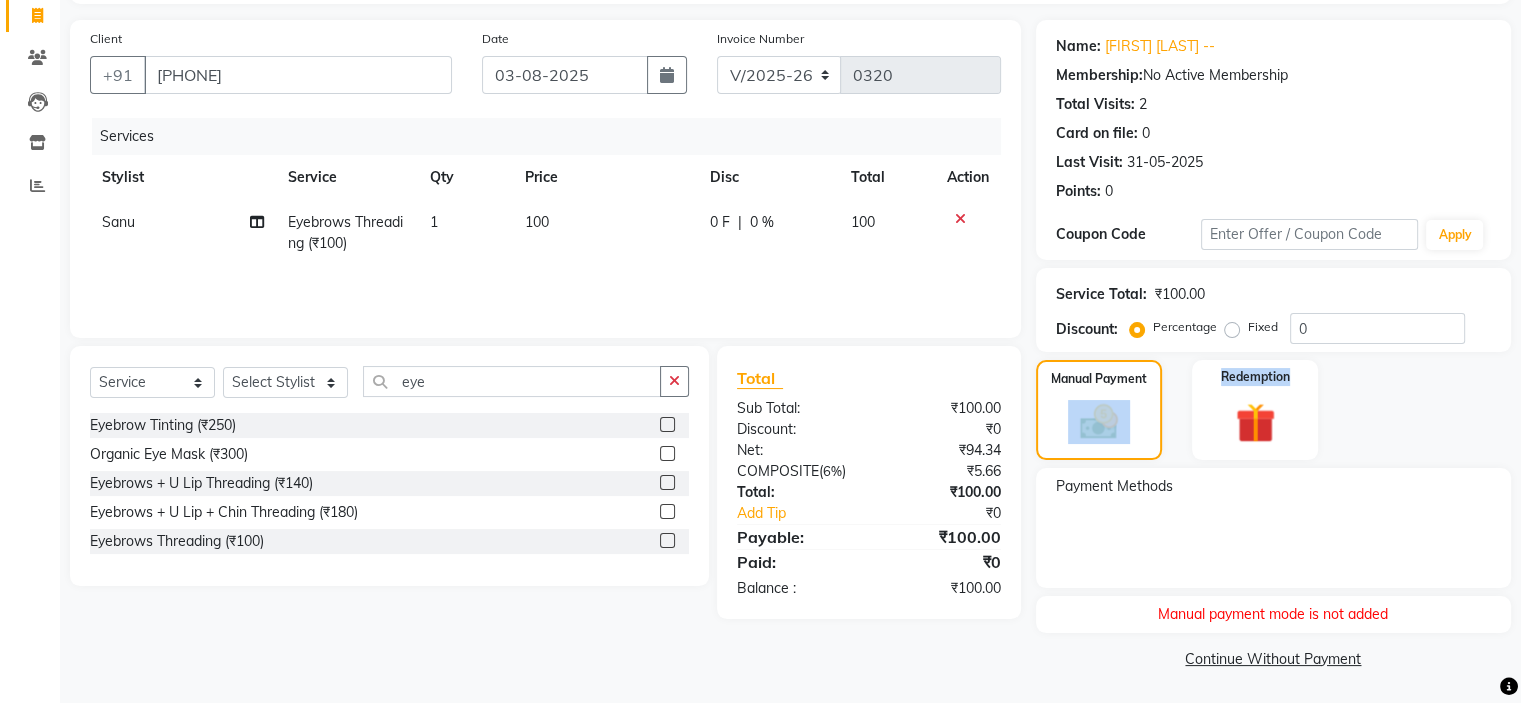 click on "Manual Payment Redemption" 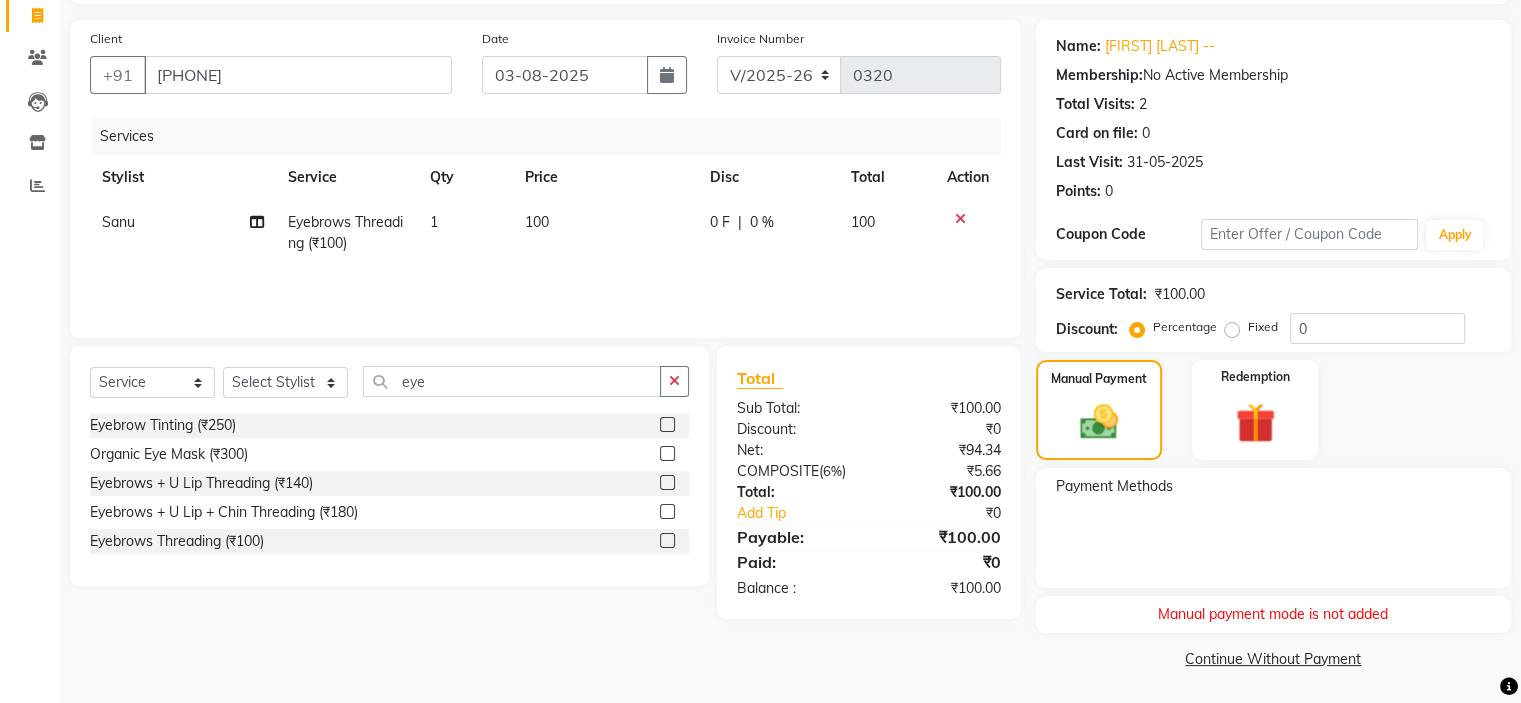 click on "Payment Methods" 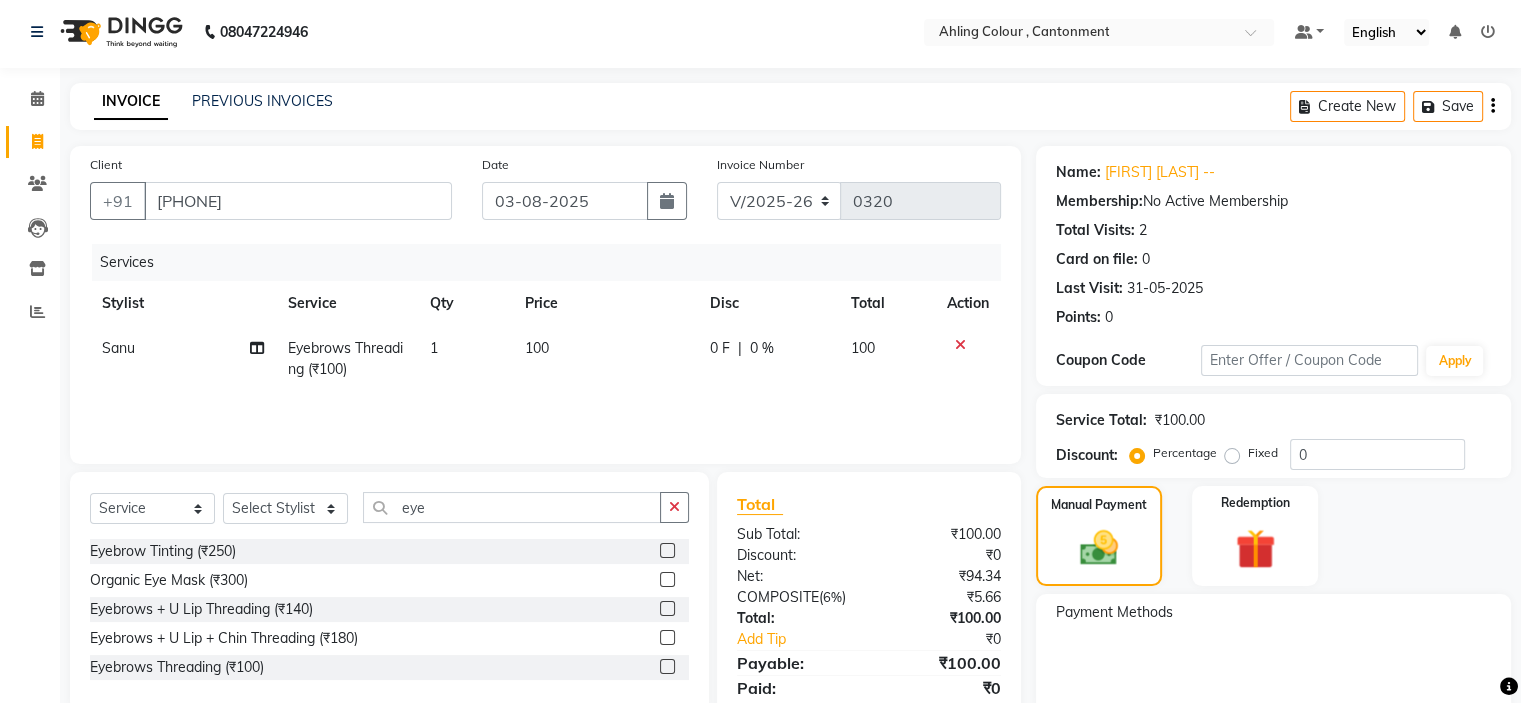 scroll, scrollTop: 0, scrollLeft: 0, axis: both 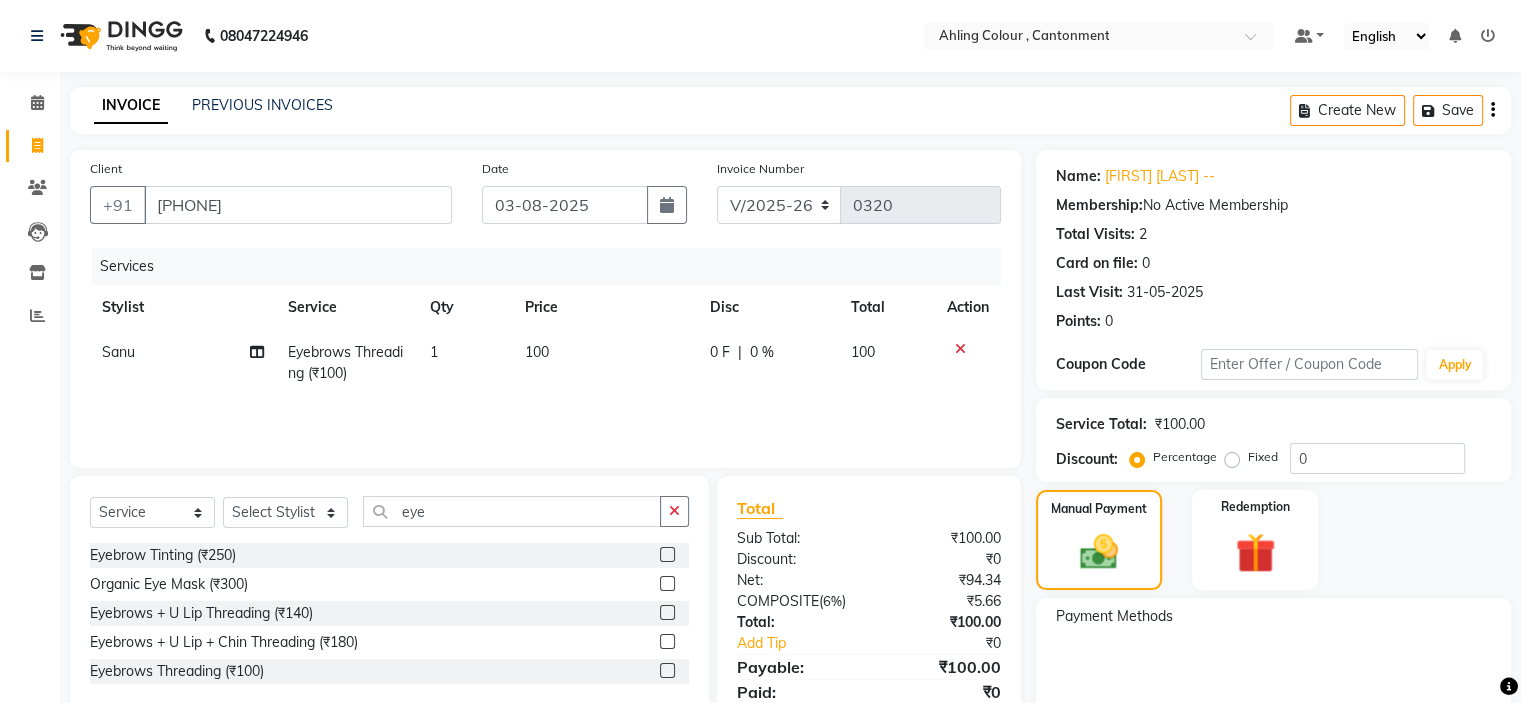 click on "08047224946 Select Location × Ahling Colour , Cantonment  Default Panel My Panel English ENGLISH Español العربية मराठी हिंदी ગુજરાતી தமிழ் 中文 Notifications nothing to show" 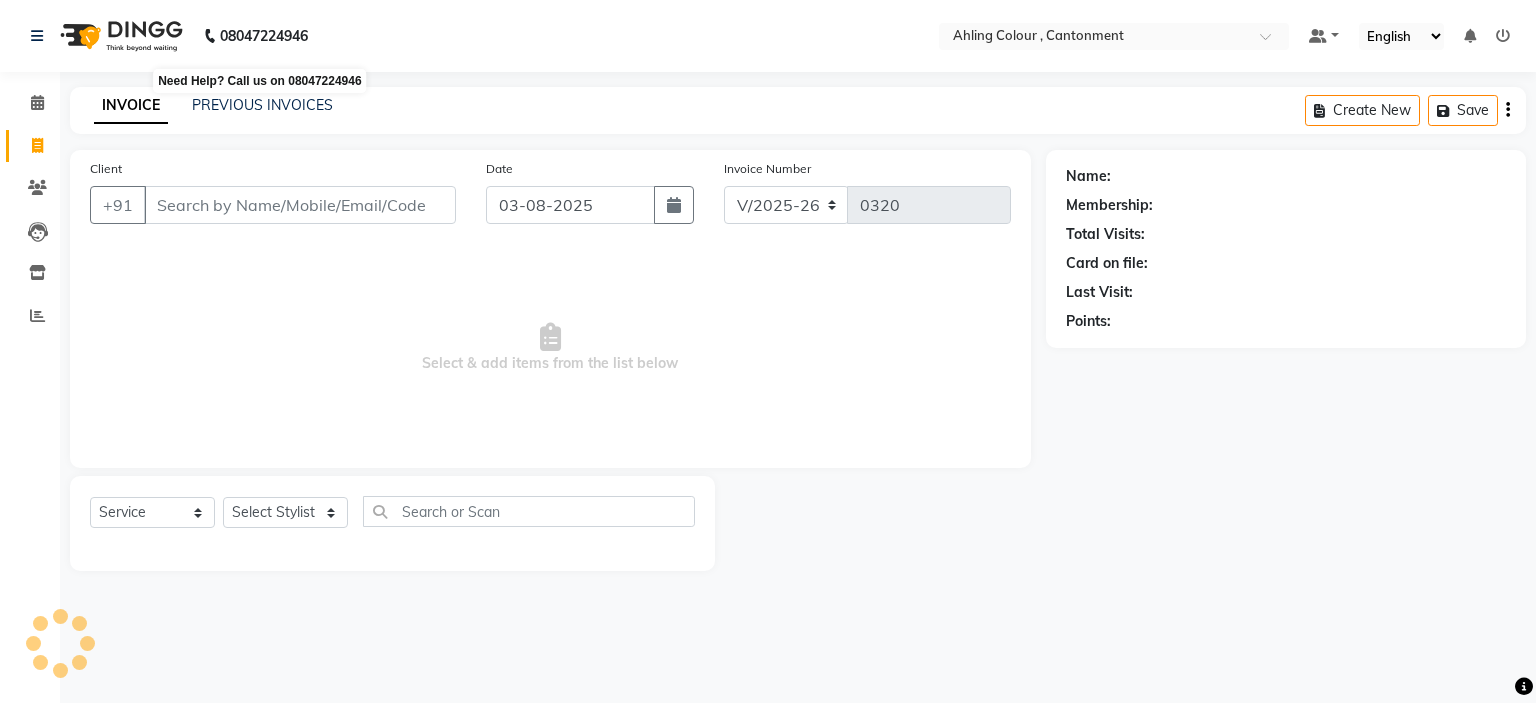 select on "7830" 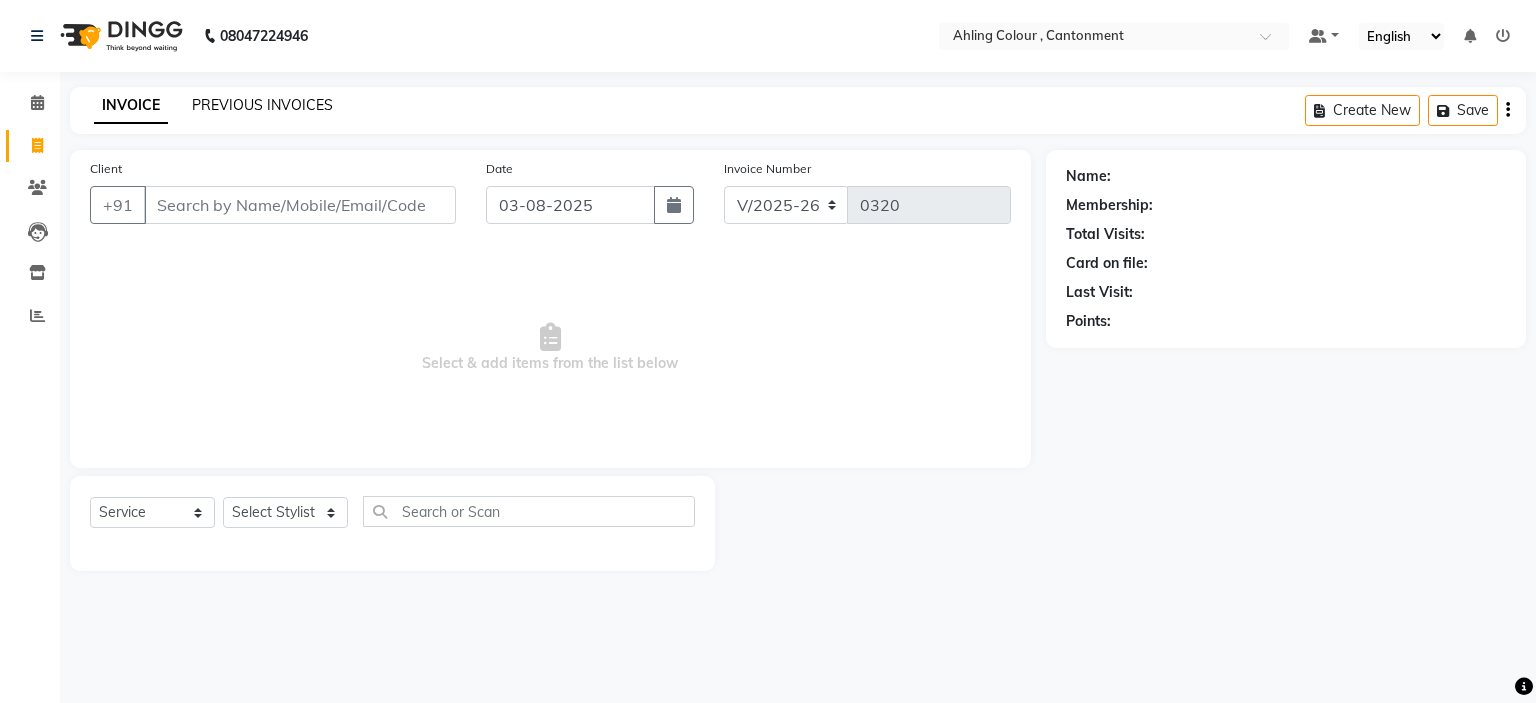 click on "PREVIOUS INVOICES" 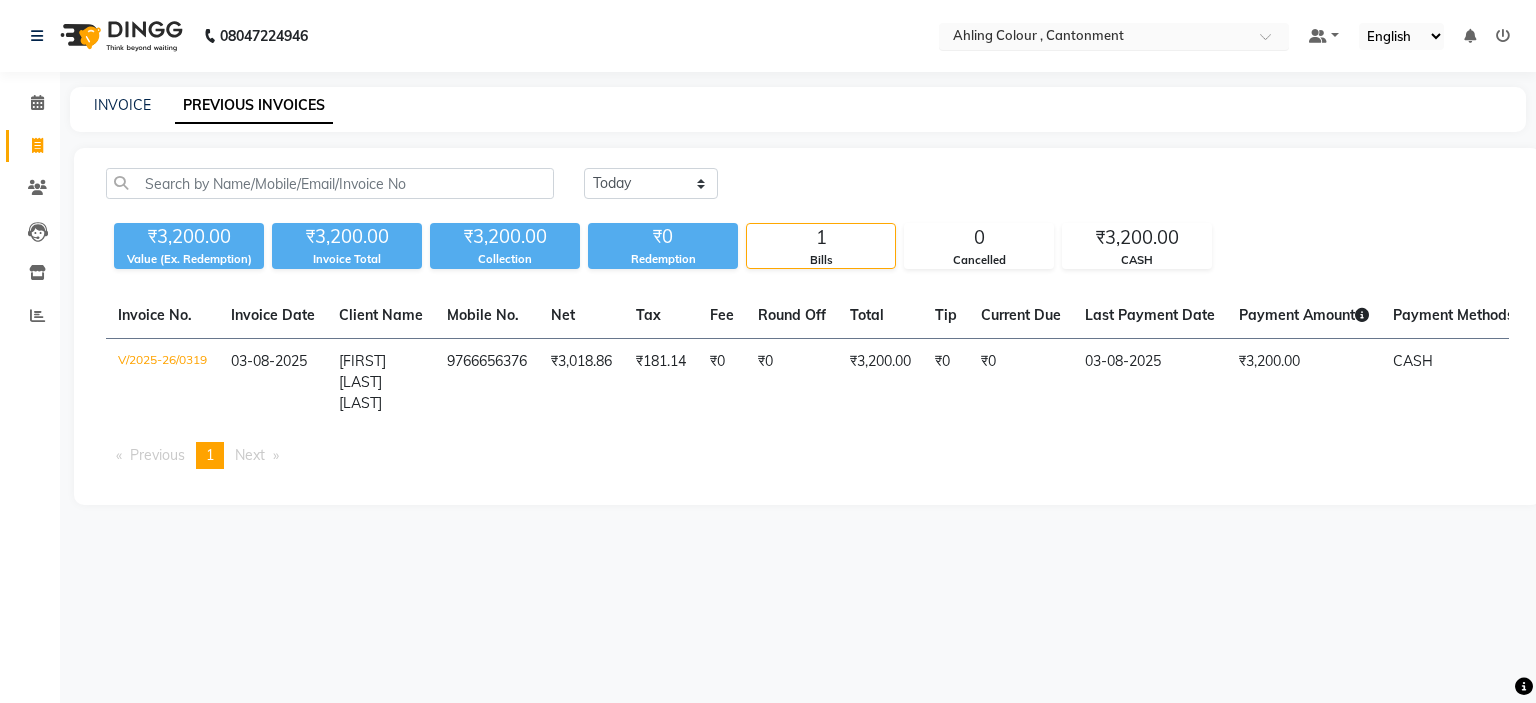 click at bounding box center (1094, 38) 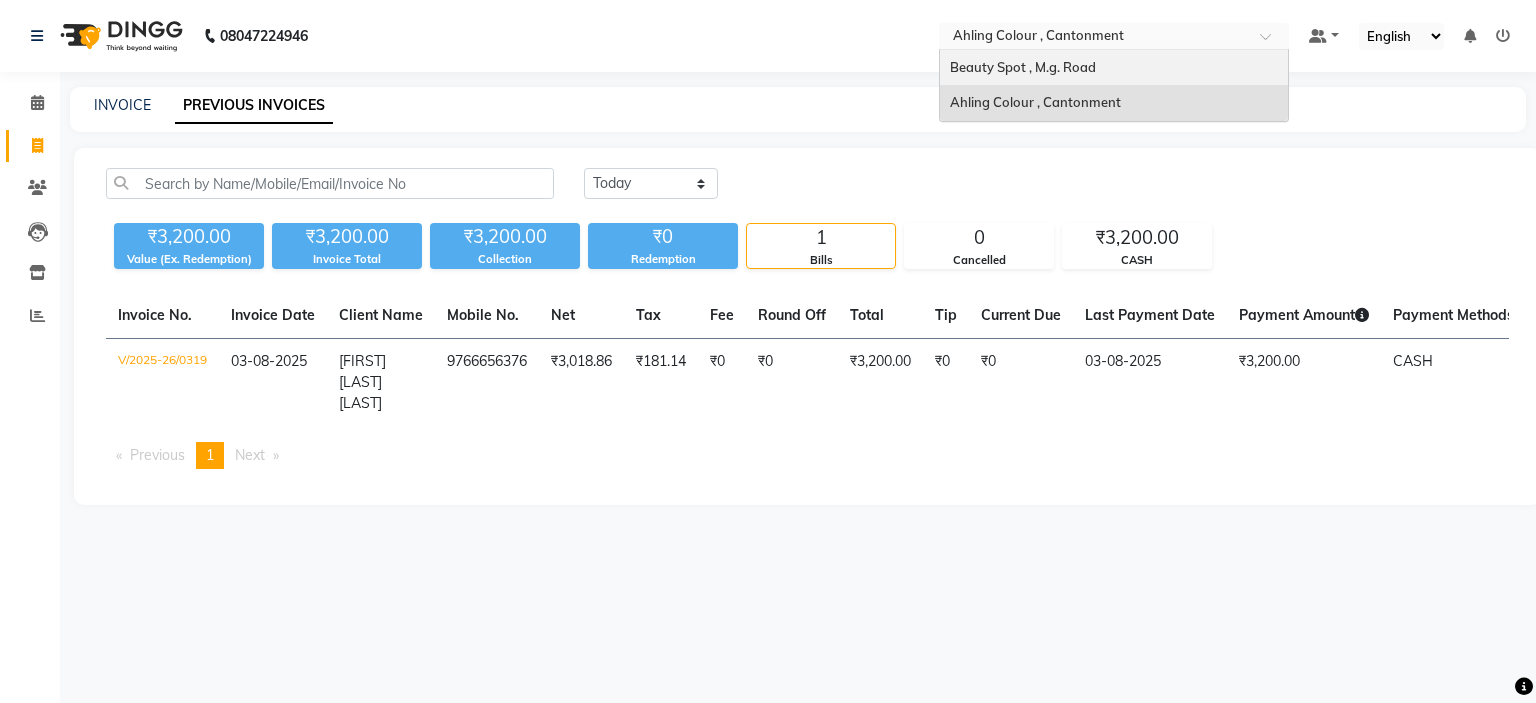 click on "Beauty Spot , M.g. Road" at bounding box center [1023, 67] 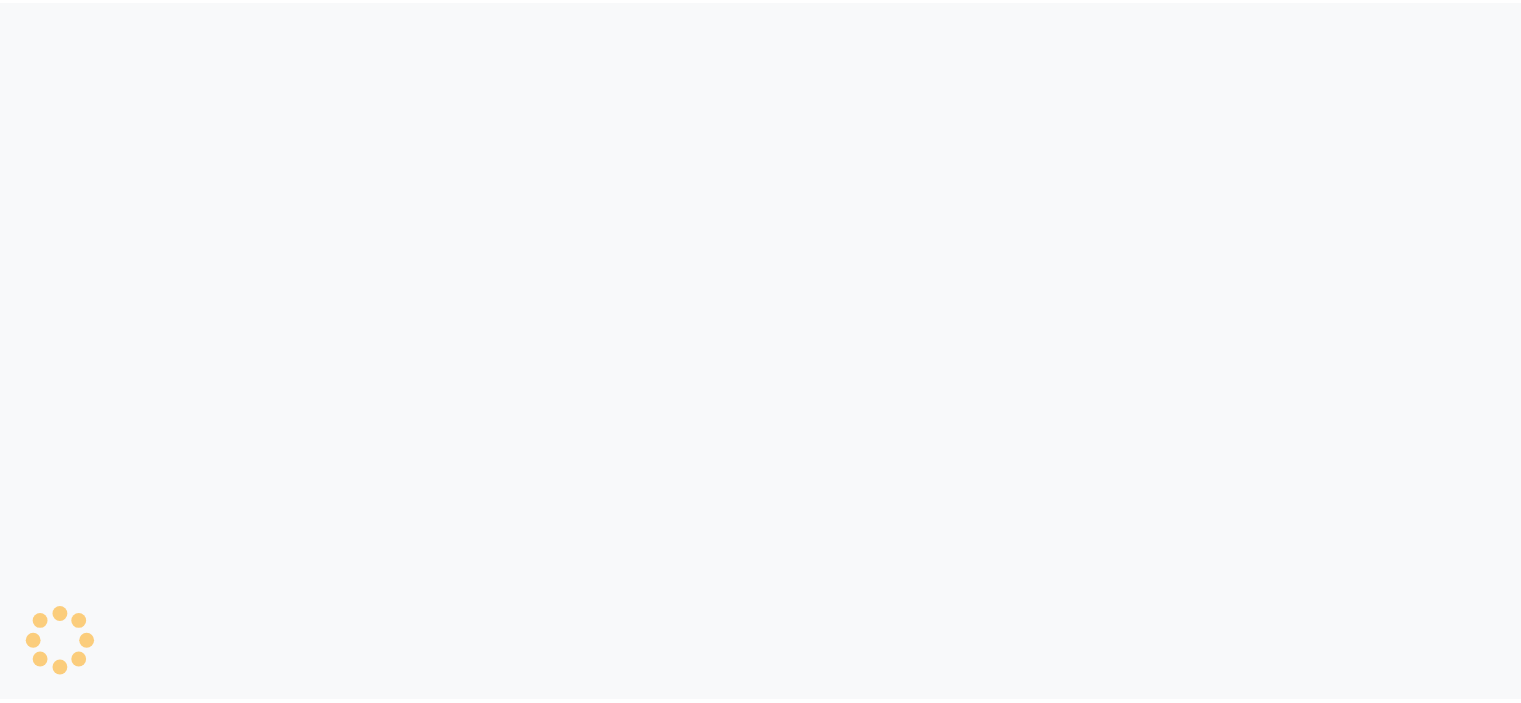 scroll, scrollTop: 0, scrollLeft: 0, axis: both 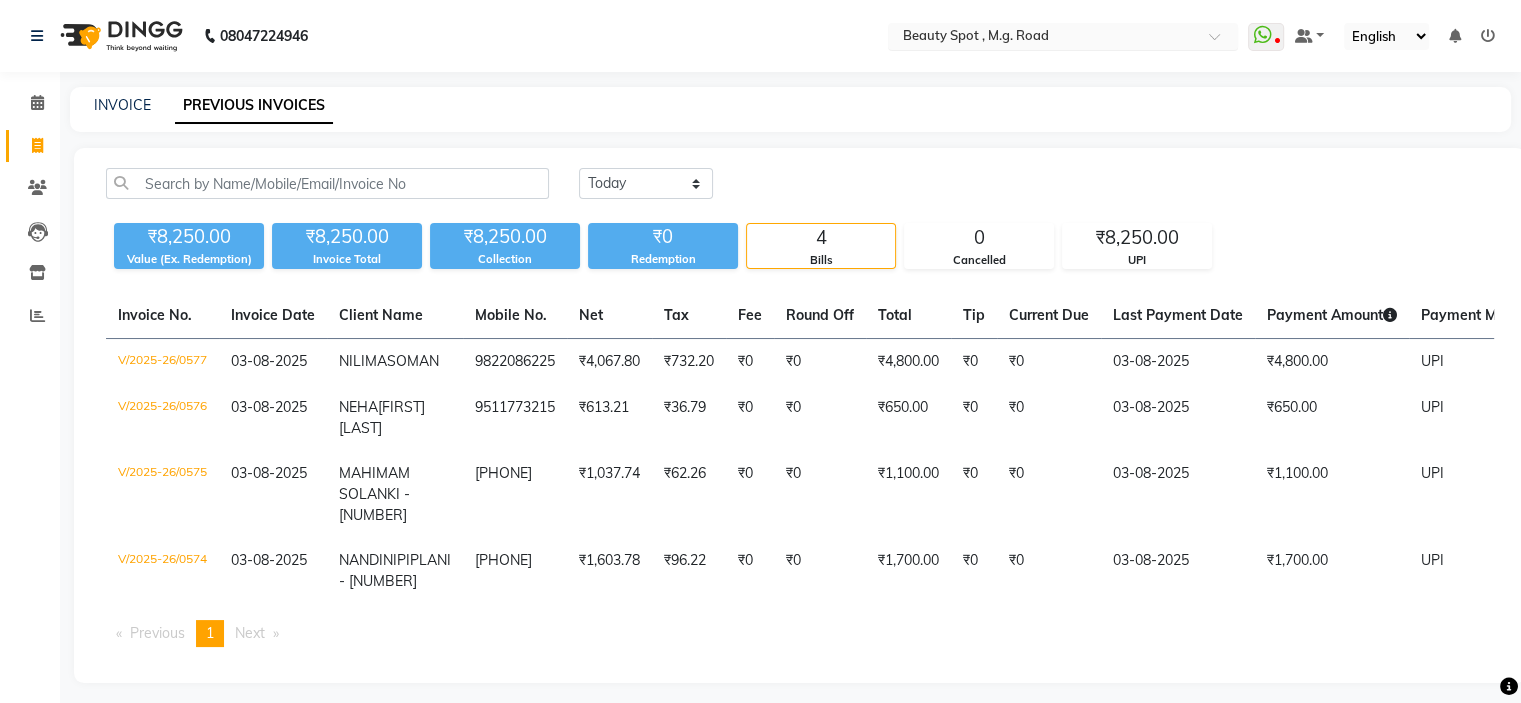click at bounding box center (1043, 38) 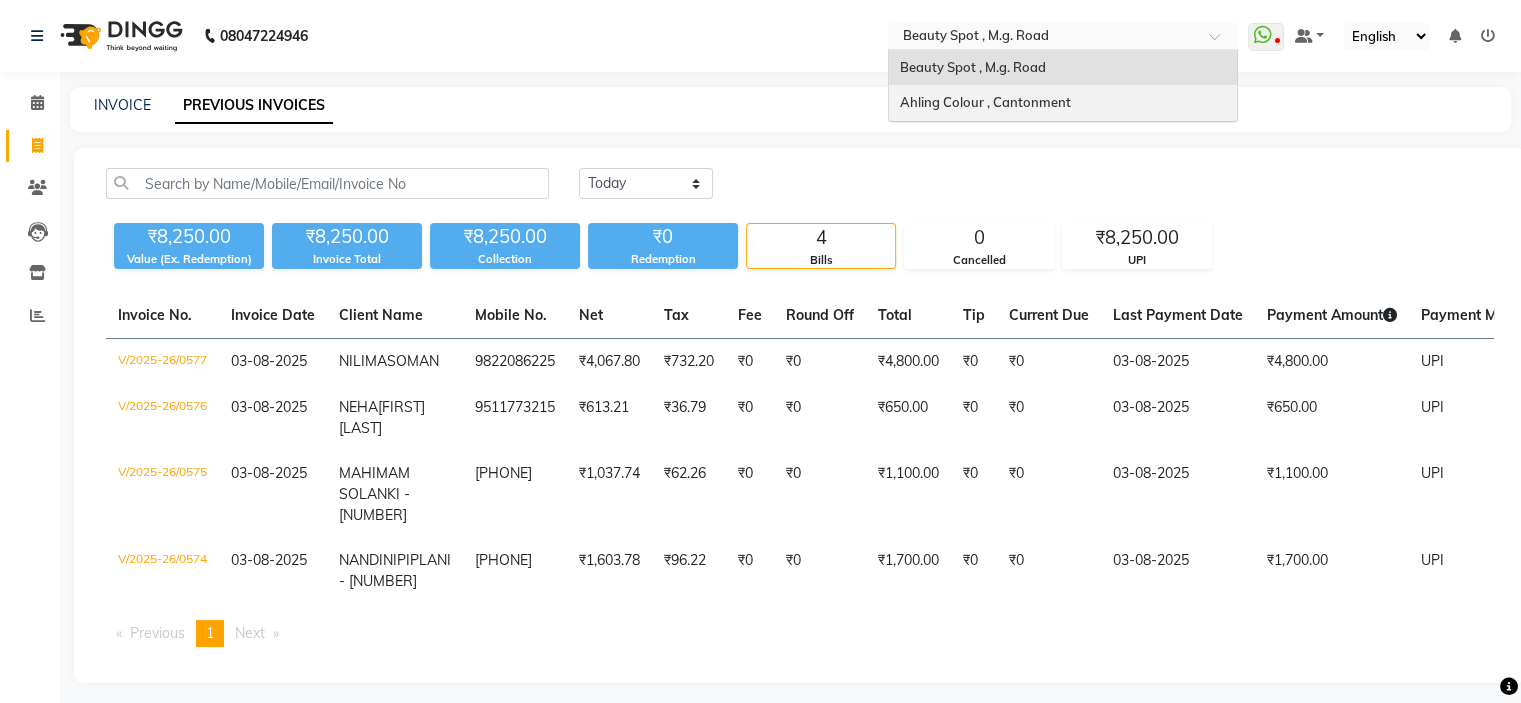 click on "Ahling Colour , Cantonment" at bounding box center [984, 102] 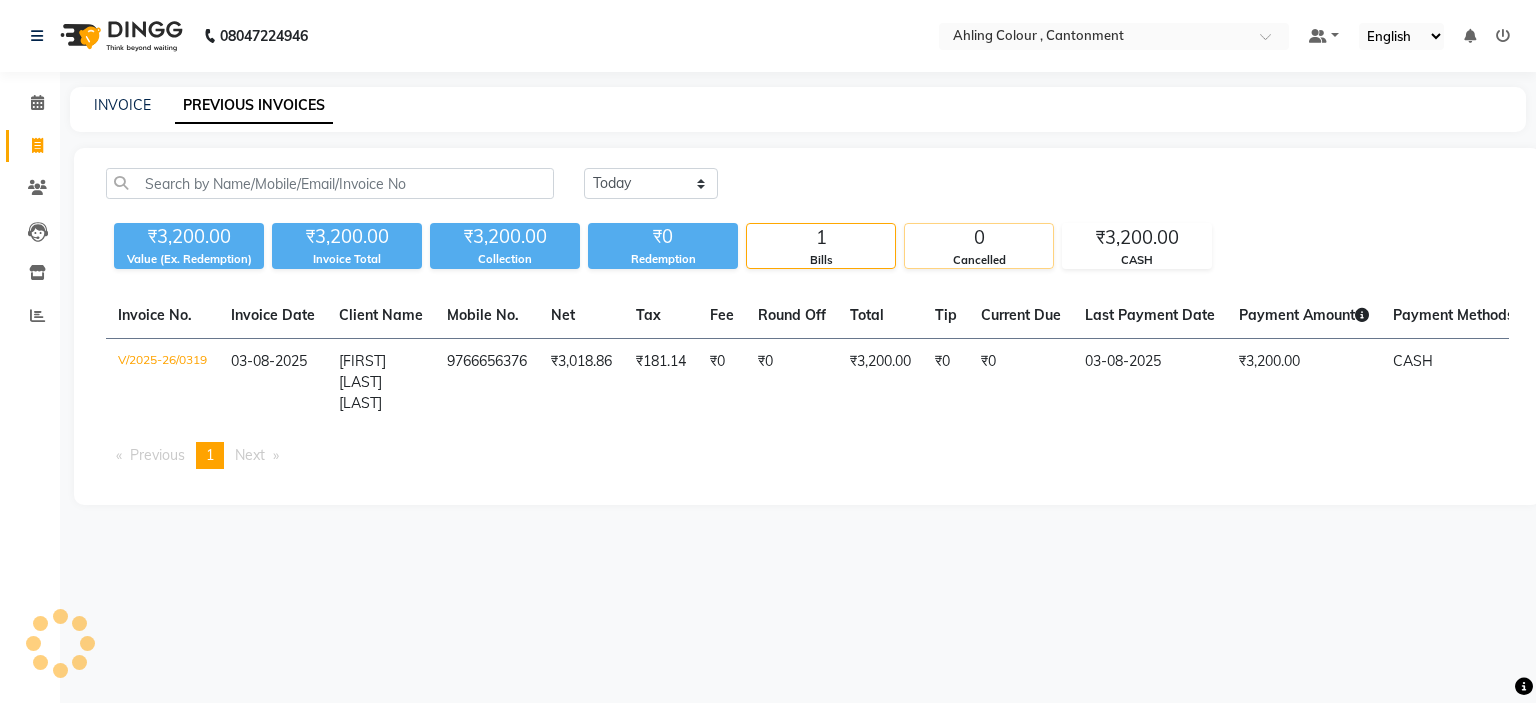 scroll, scrollTop: 0, scrollLeft: 0, axis: both 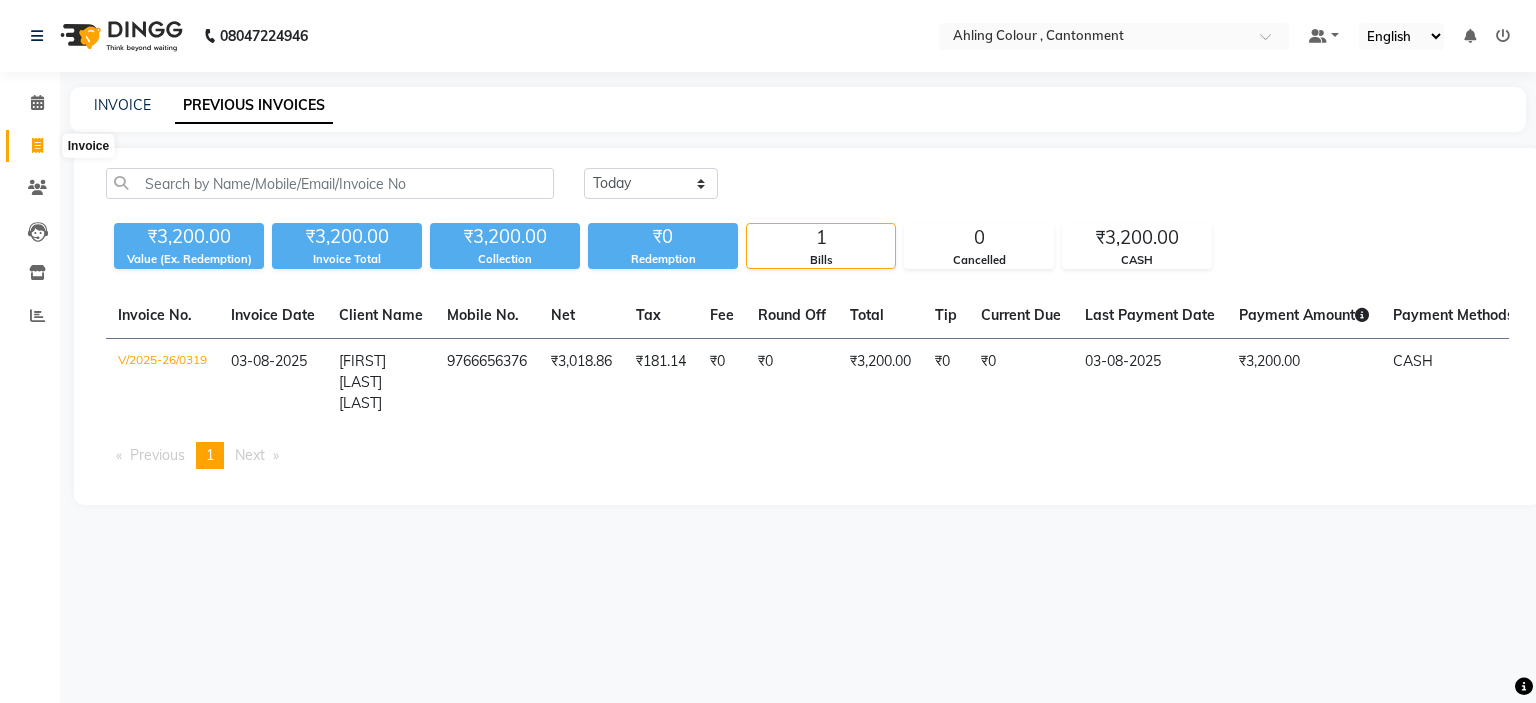 click 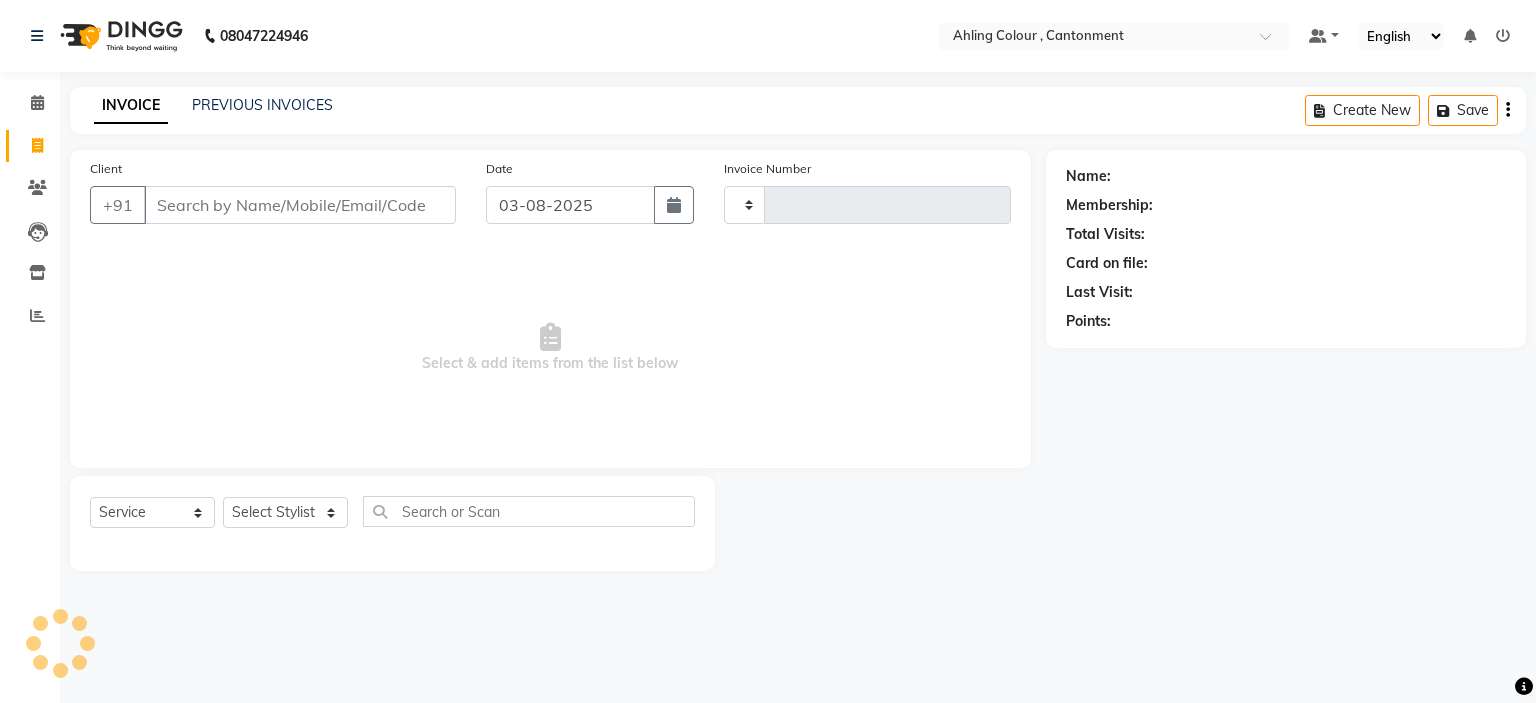 type on "0320" 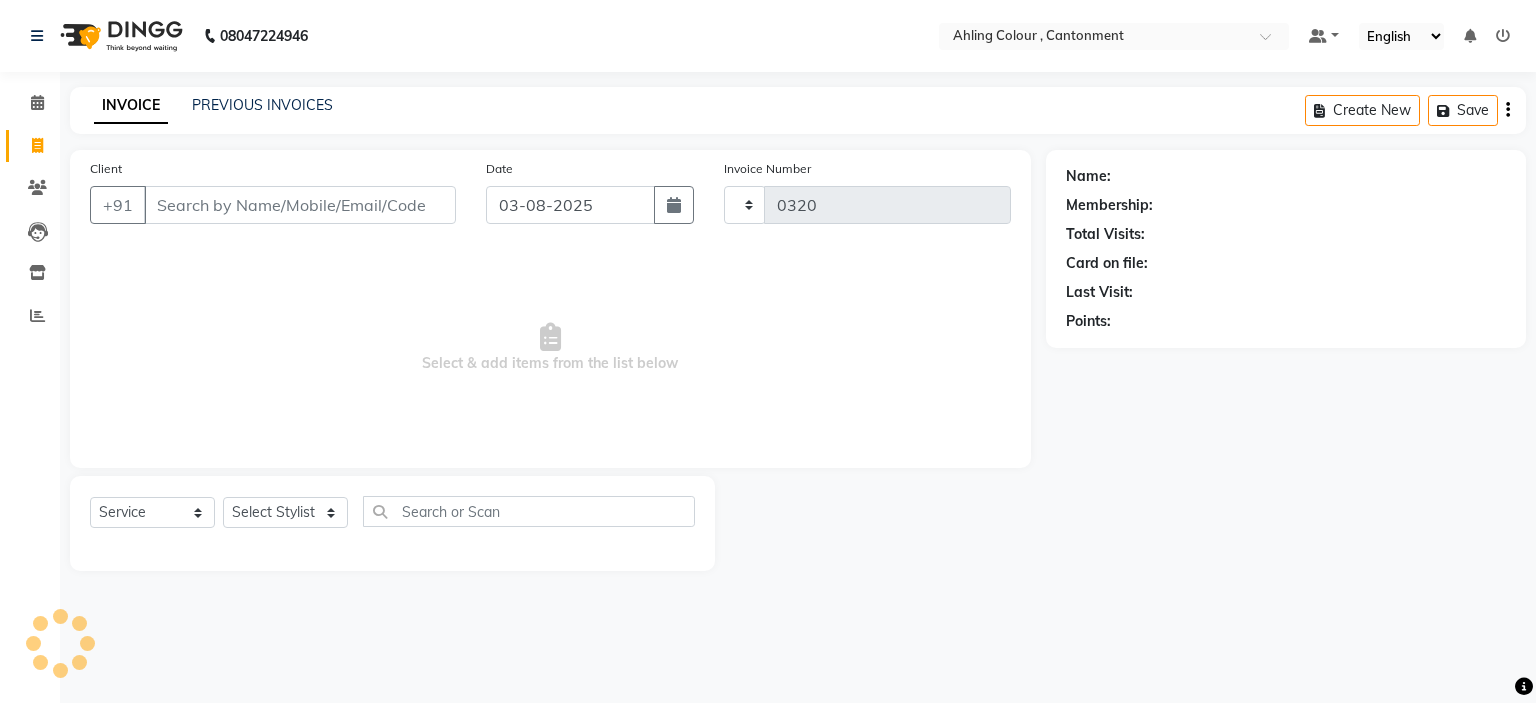 select on "7830" 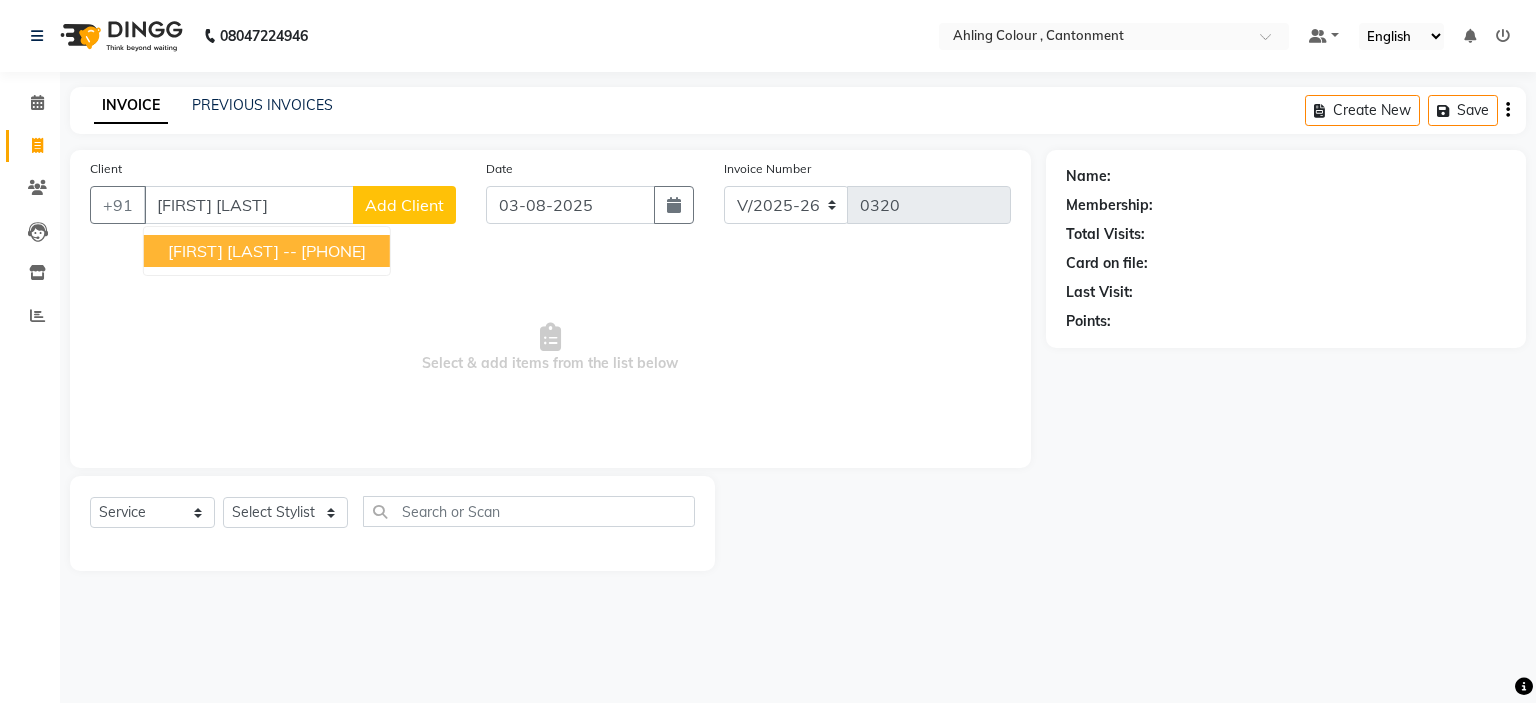 click on "ALKA CONTRACTOR  --" at bounding box center [232, 251] 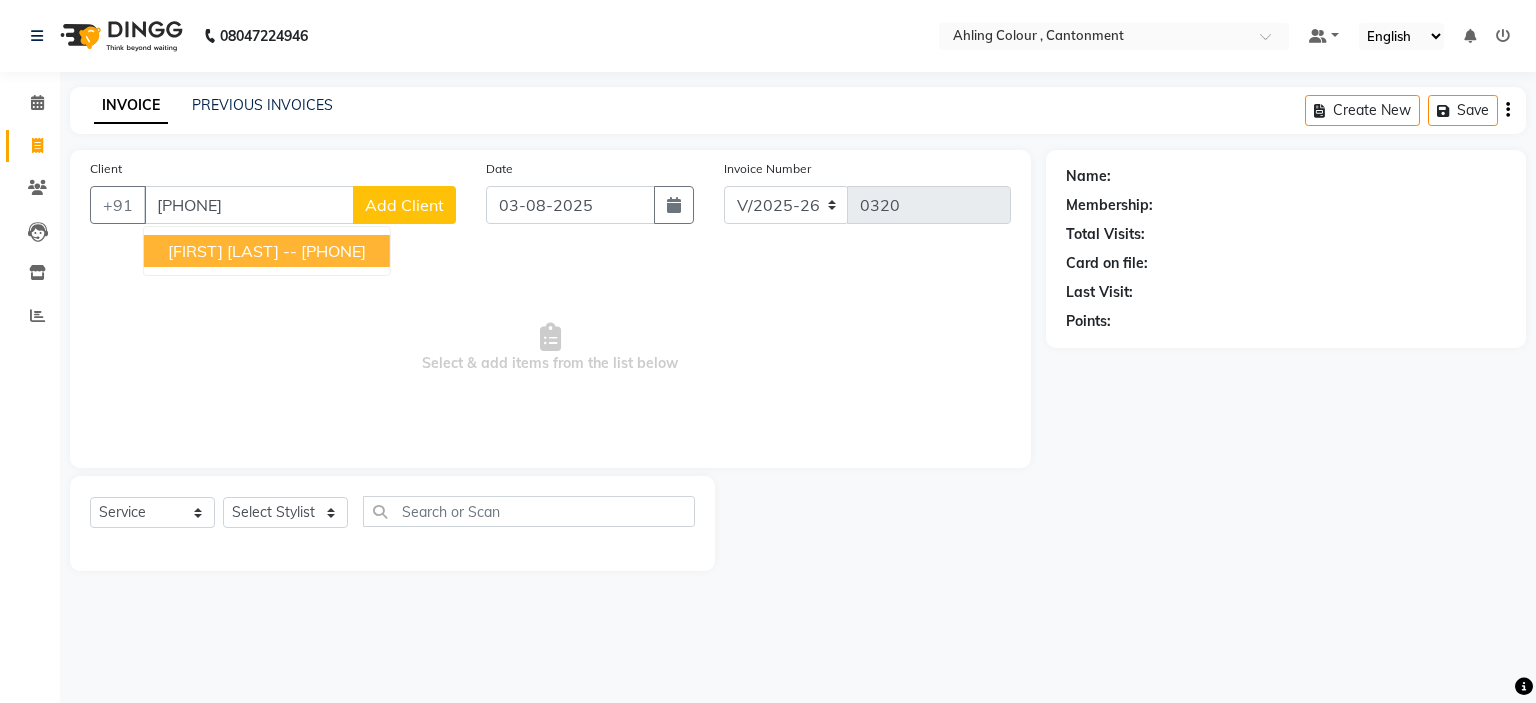 type on "99920981370" 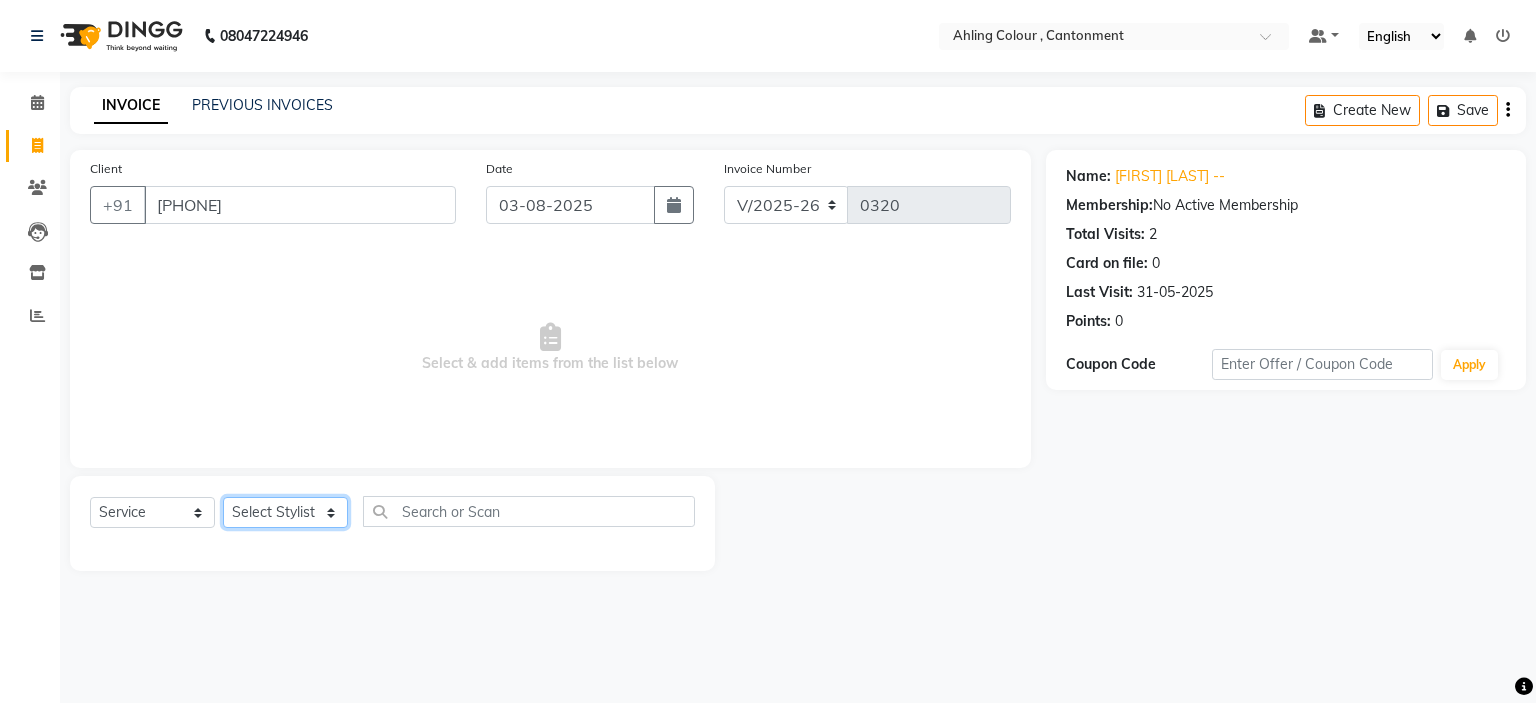 click on "Select Stylist Ahling Devika Sanu Sheela Tayyaba Yen" 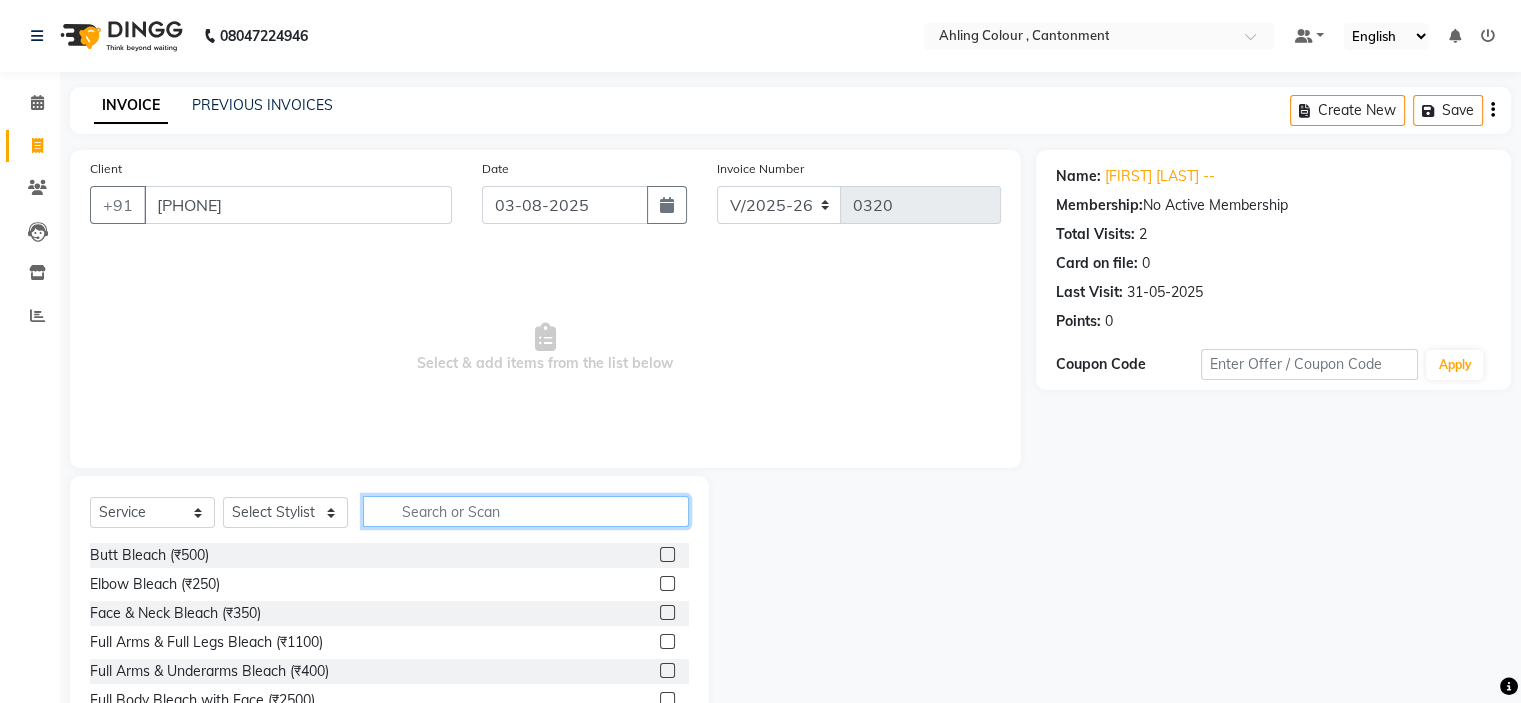 click 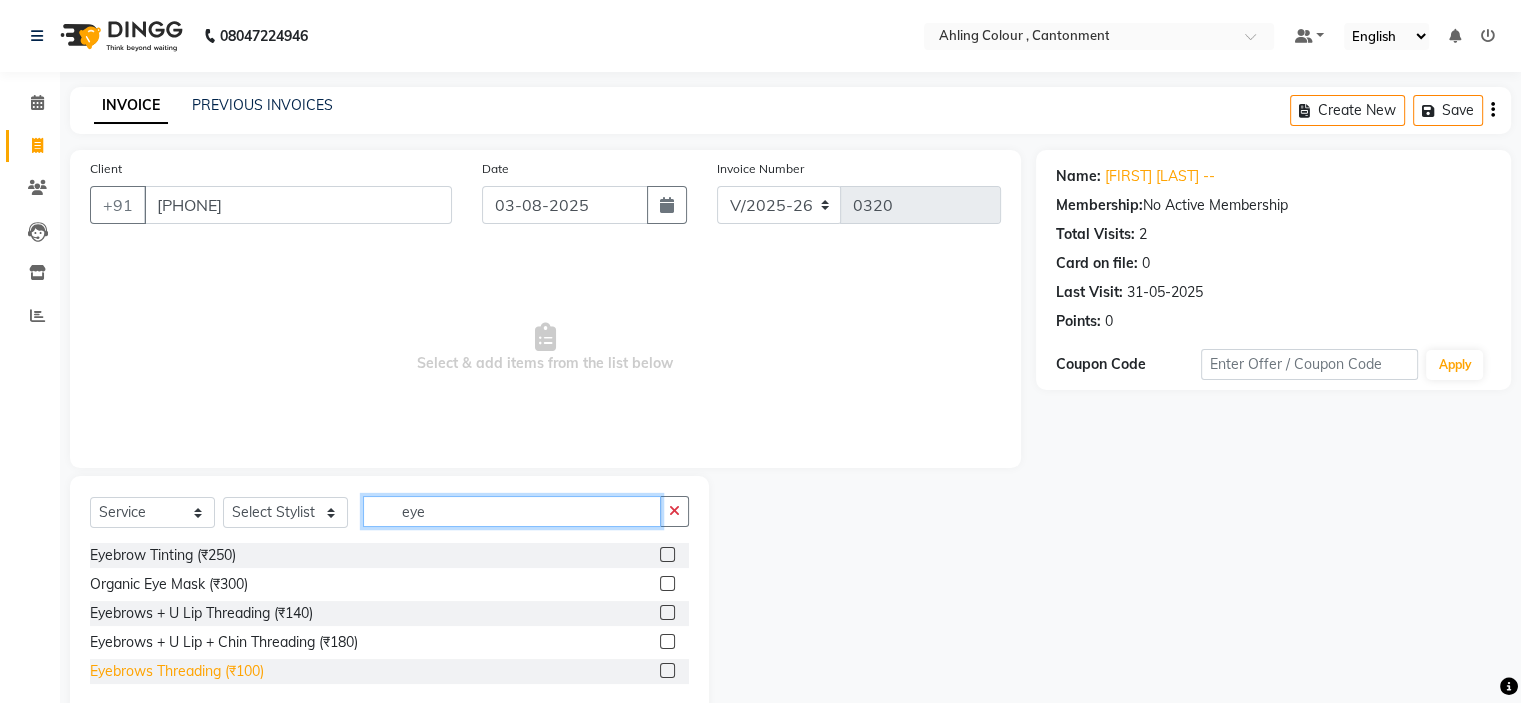 type on "eye" 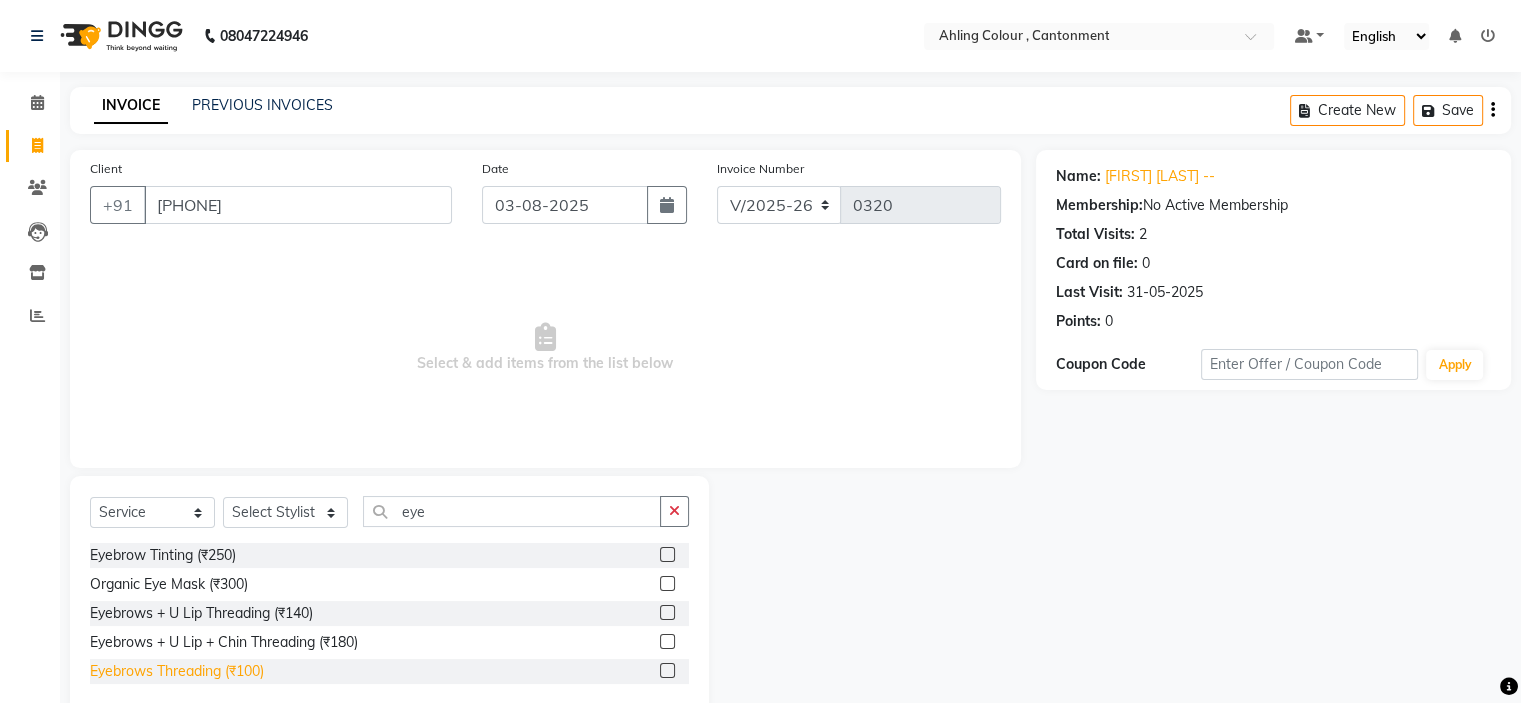click on "Eyebrows Threading (₹100)" 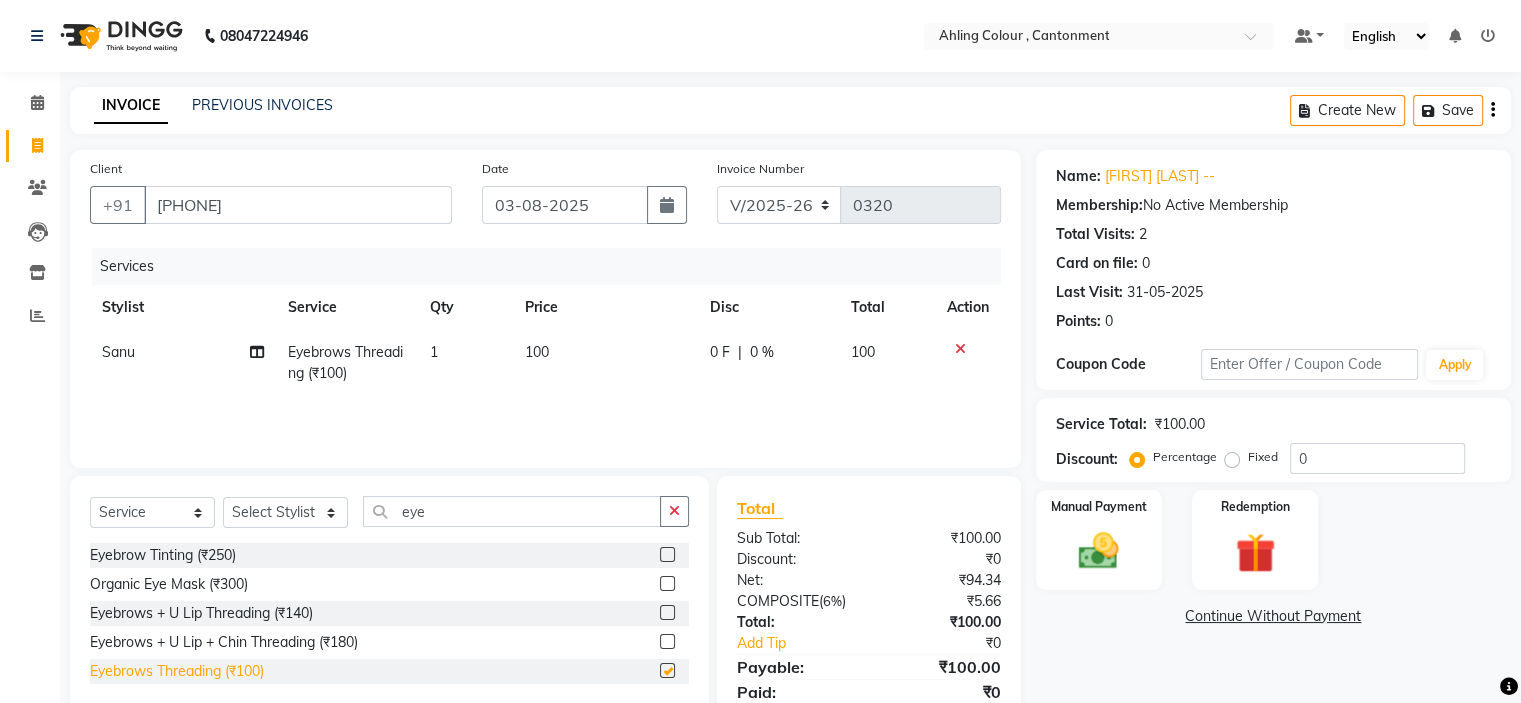 checkbox on "false" 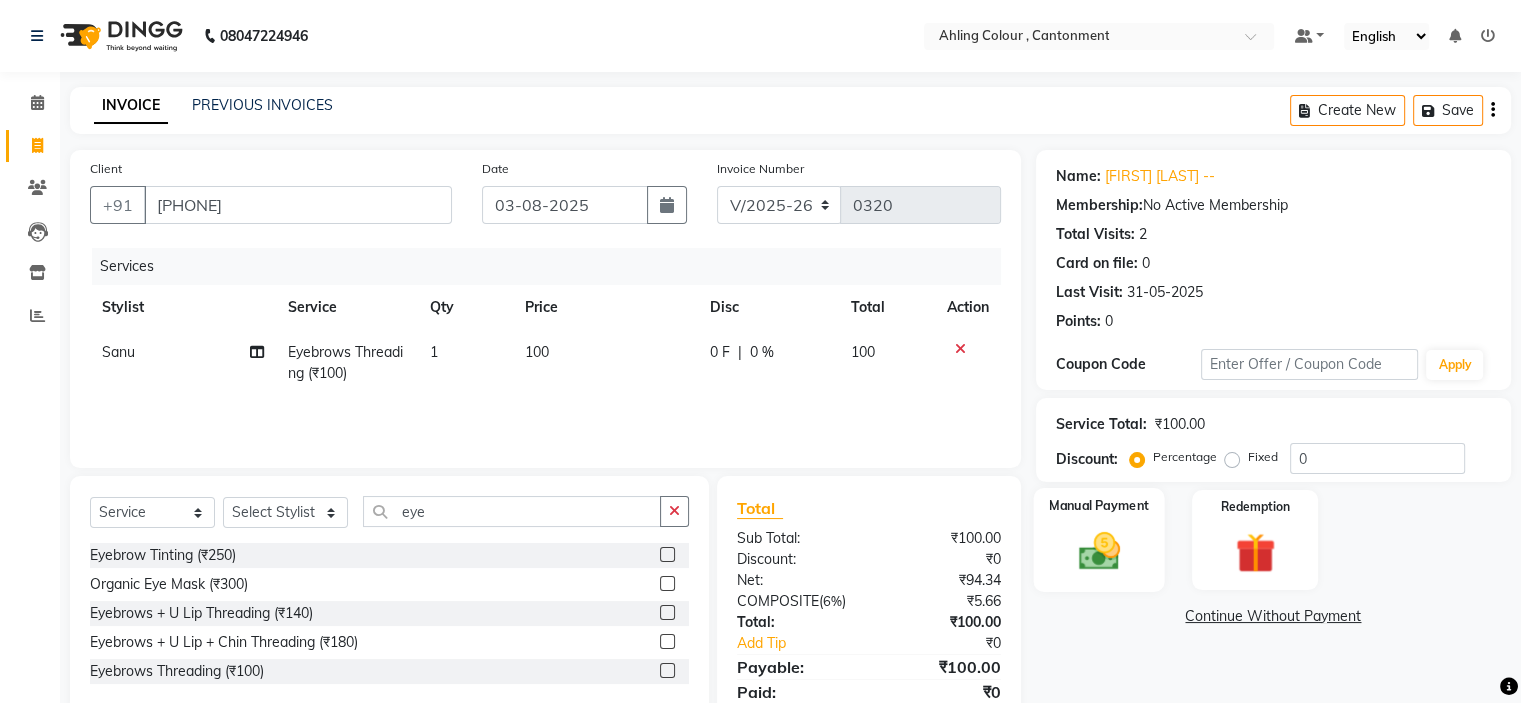 click 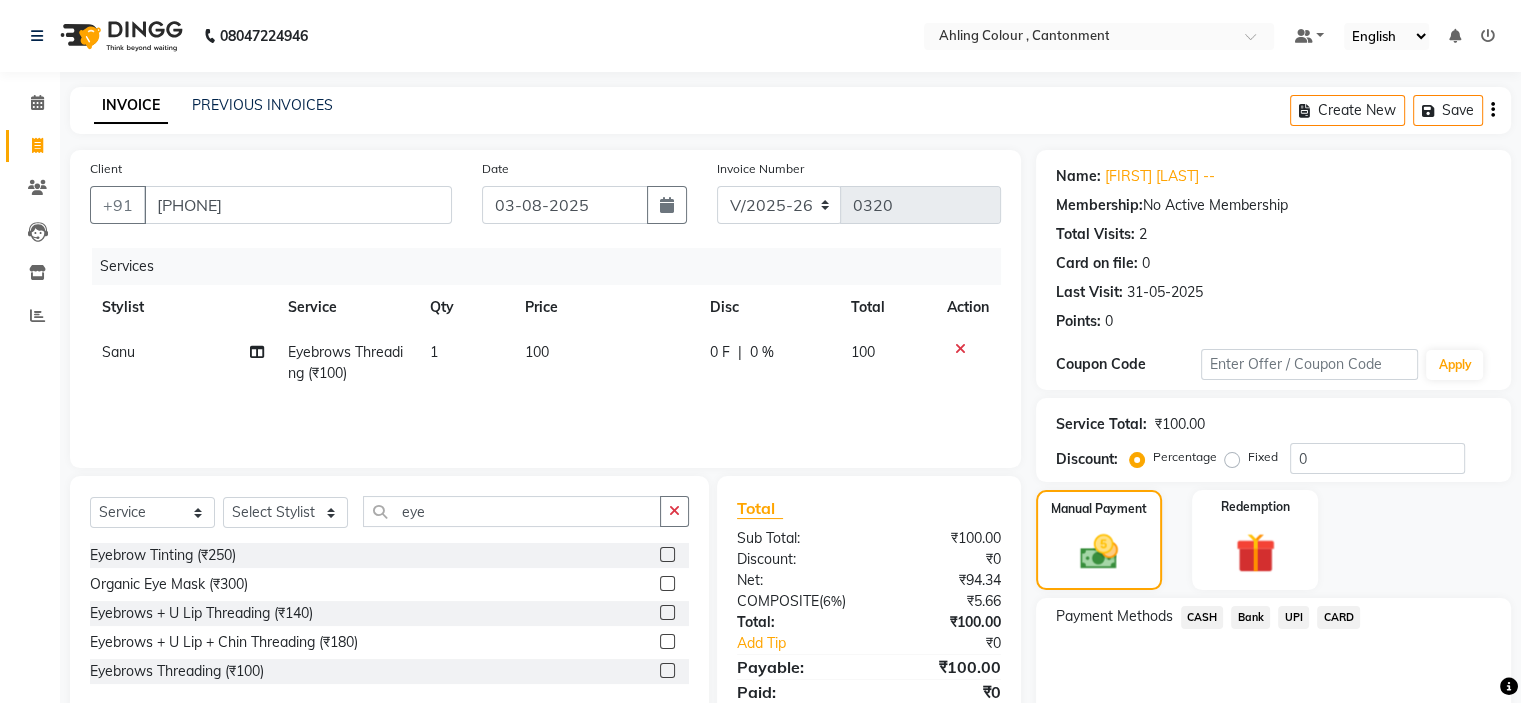 click on "CASH" 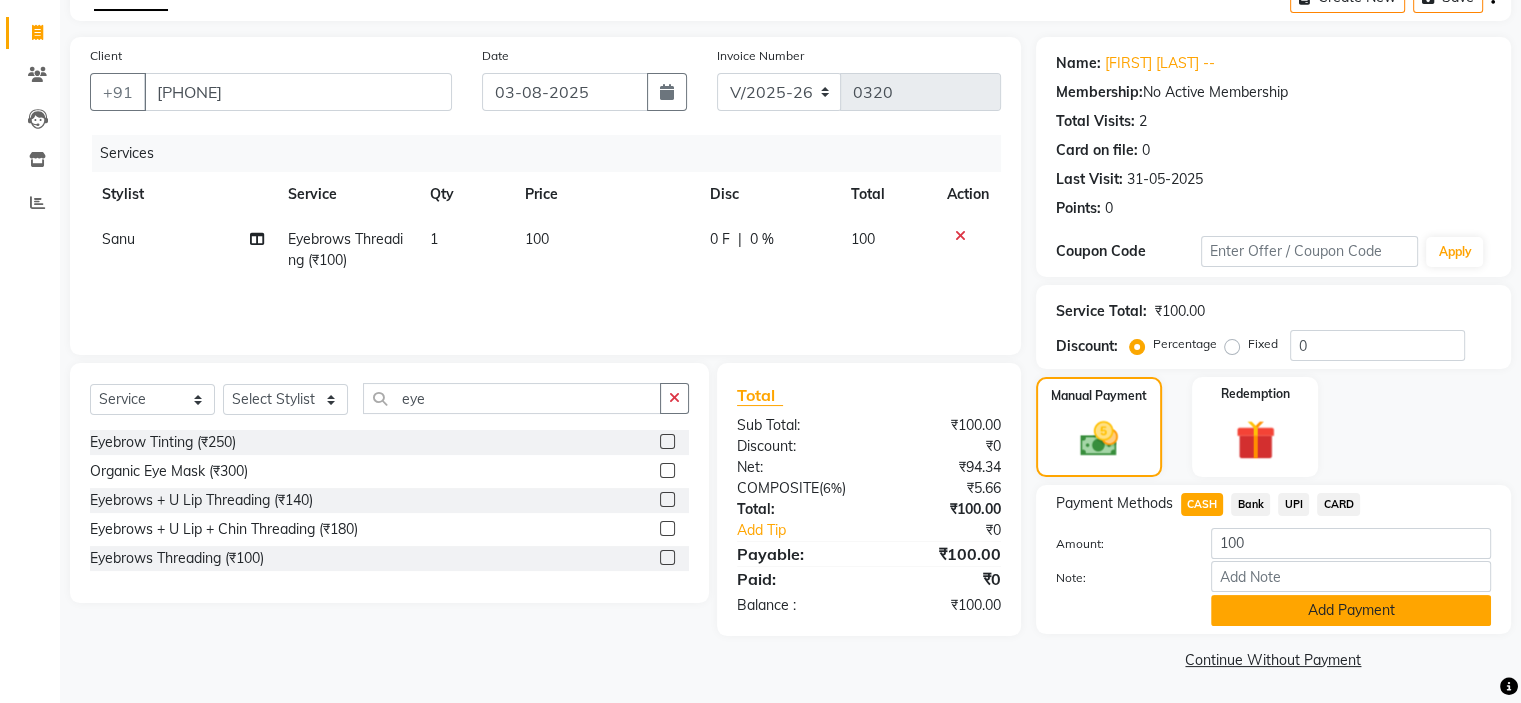 scroll, scrollTop: 116, scrollLeft: 0, axis: vertical 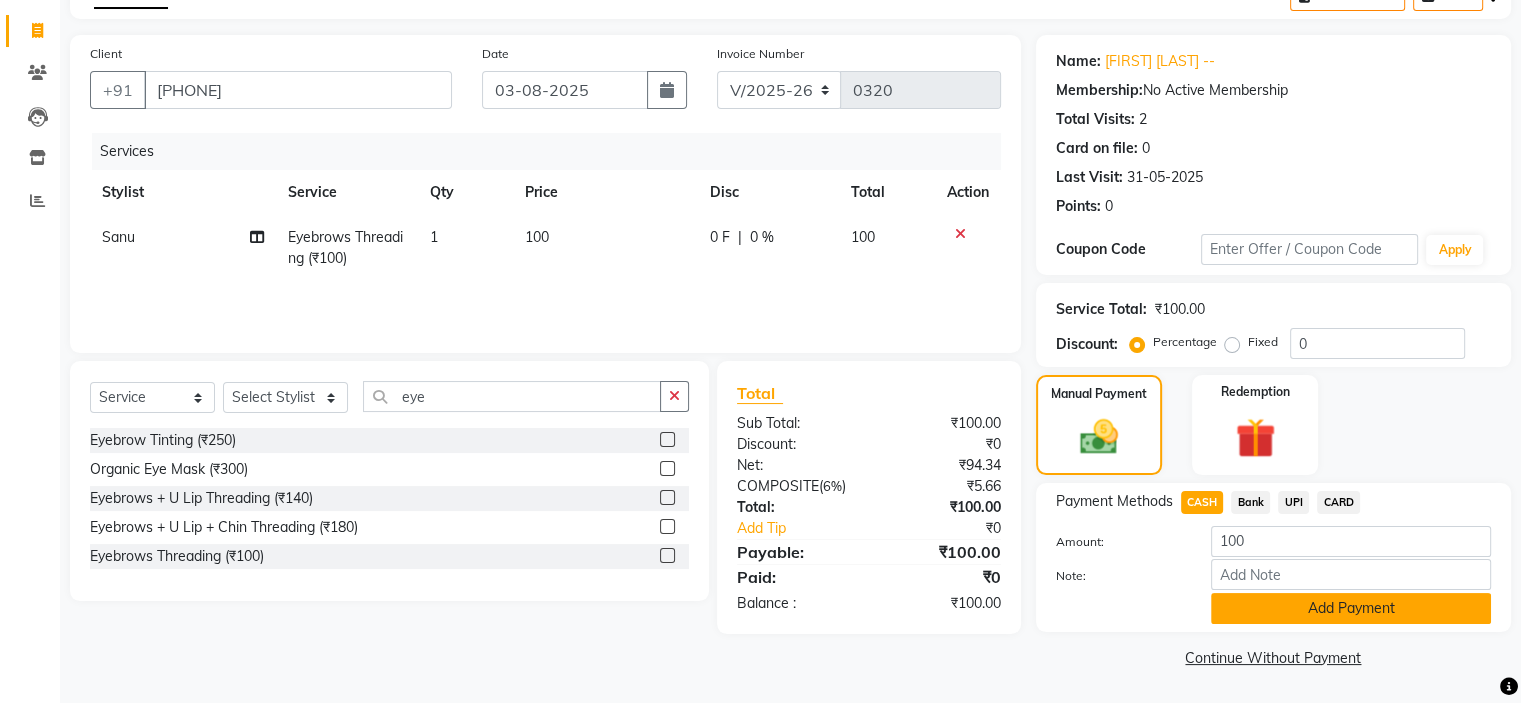 click on "Add Payment" 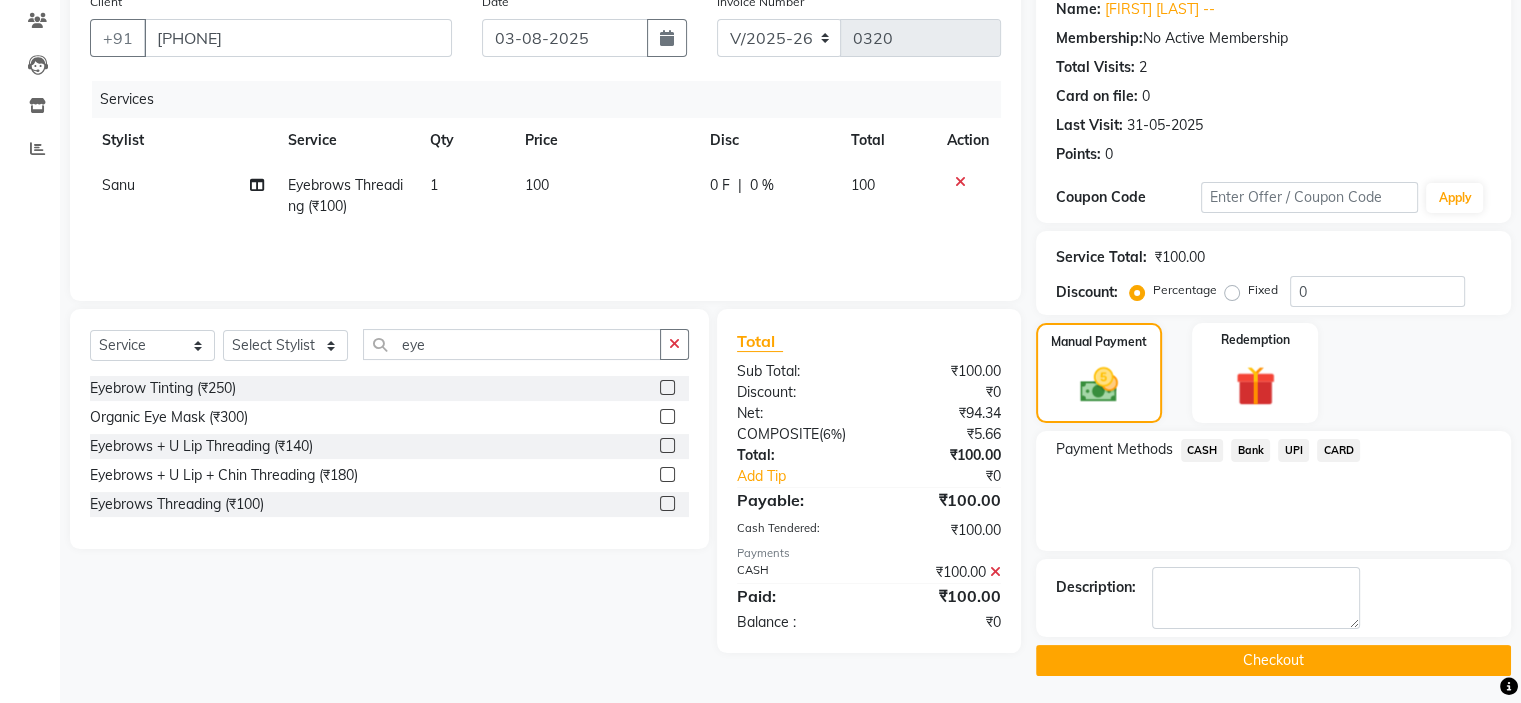 scroll, scrollTop: 168, scrollLeft: 0, axis: vertical 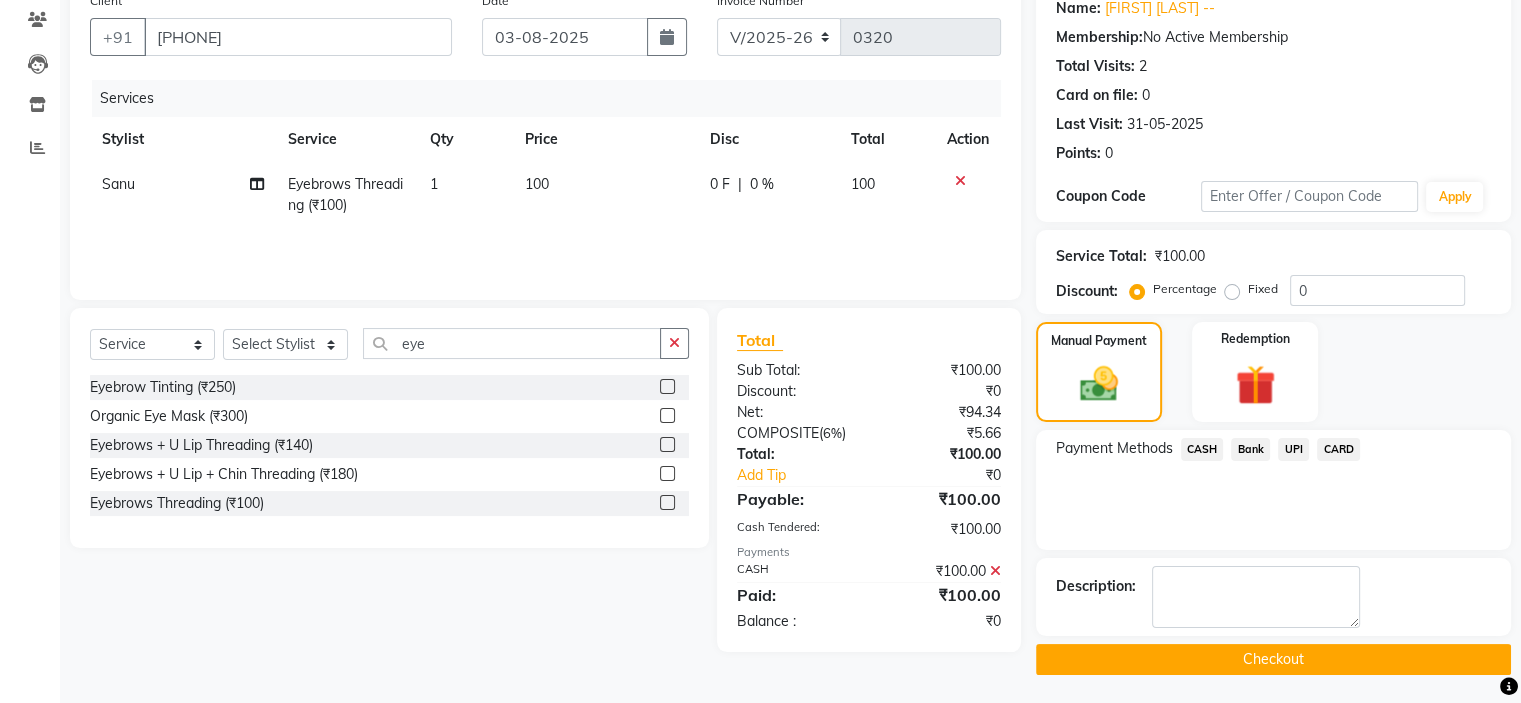 click on "Checkout" 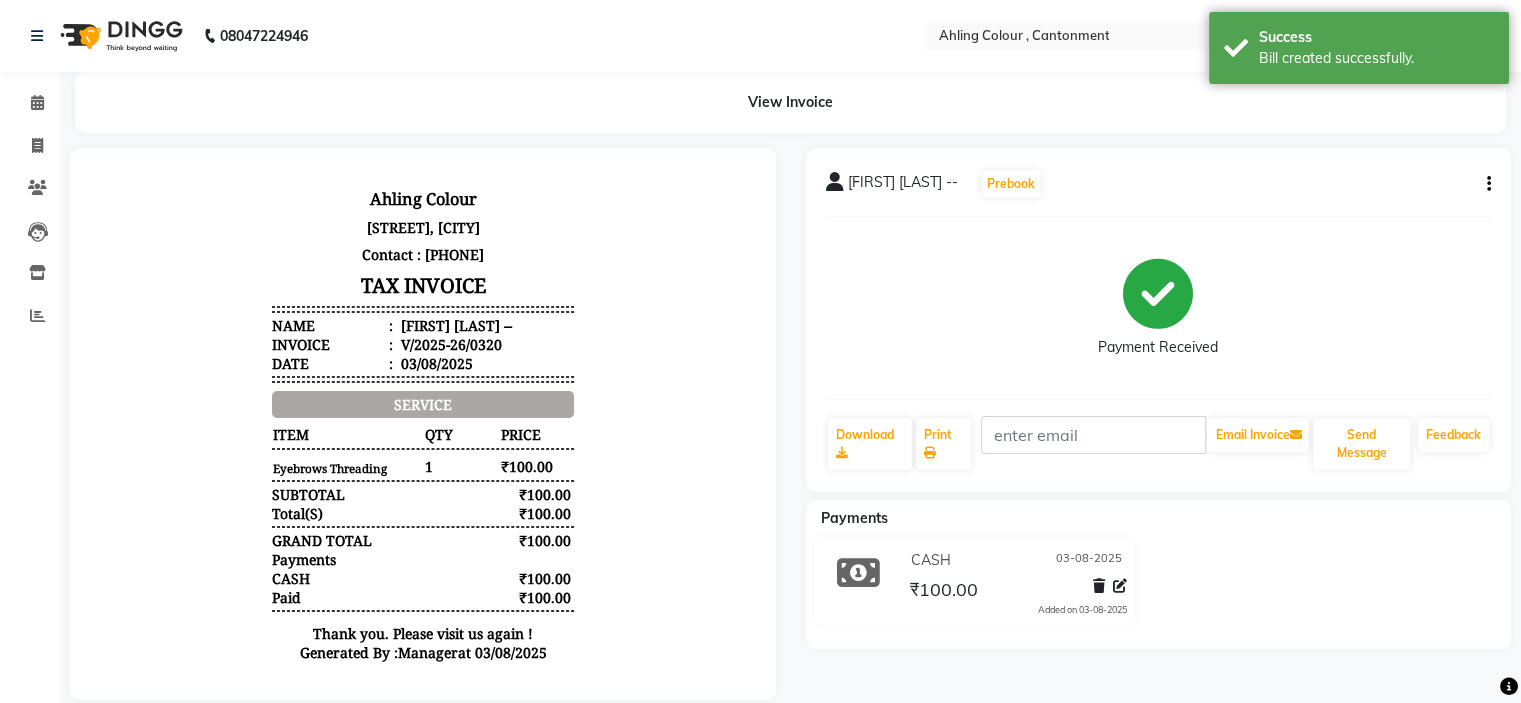 scroll, scrollTop: 0, scrollLeft: 0, axis: both 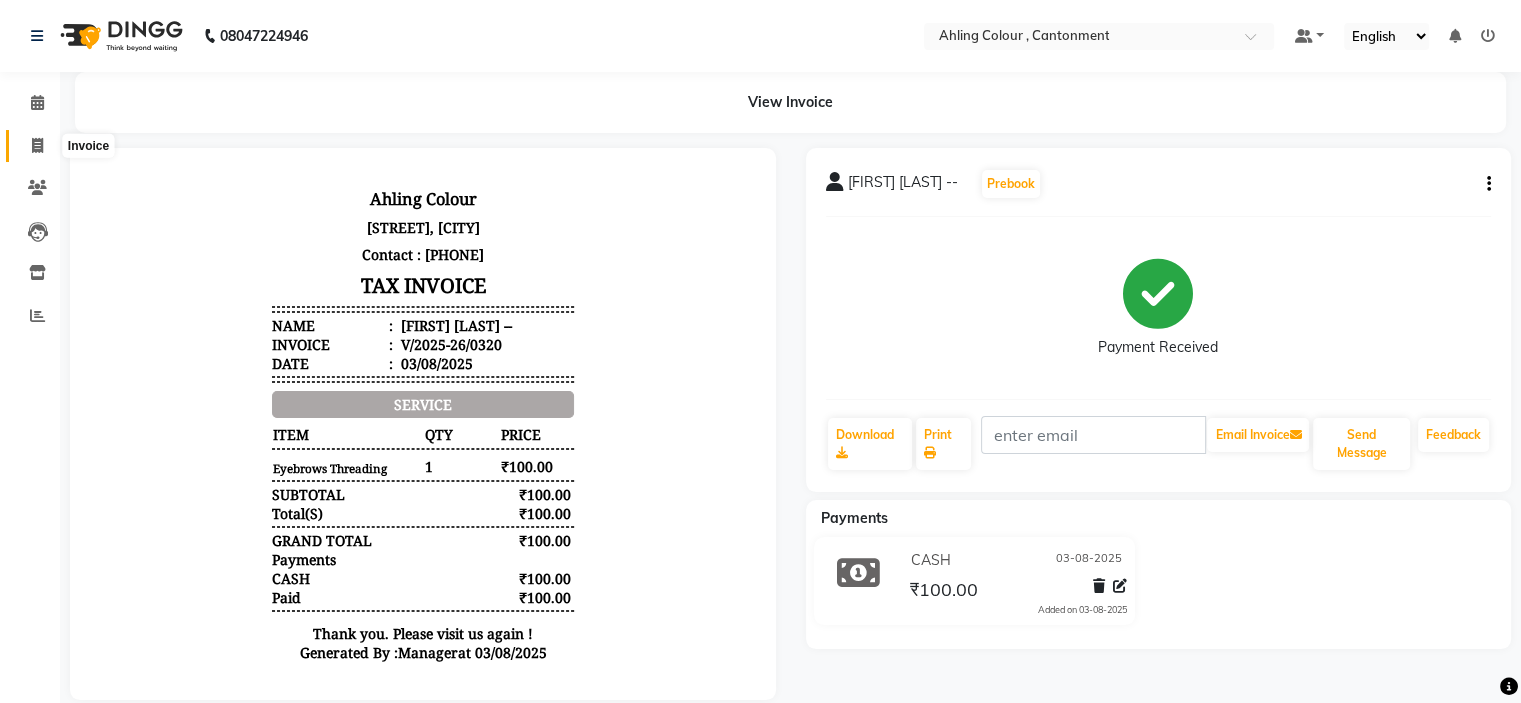 click 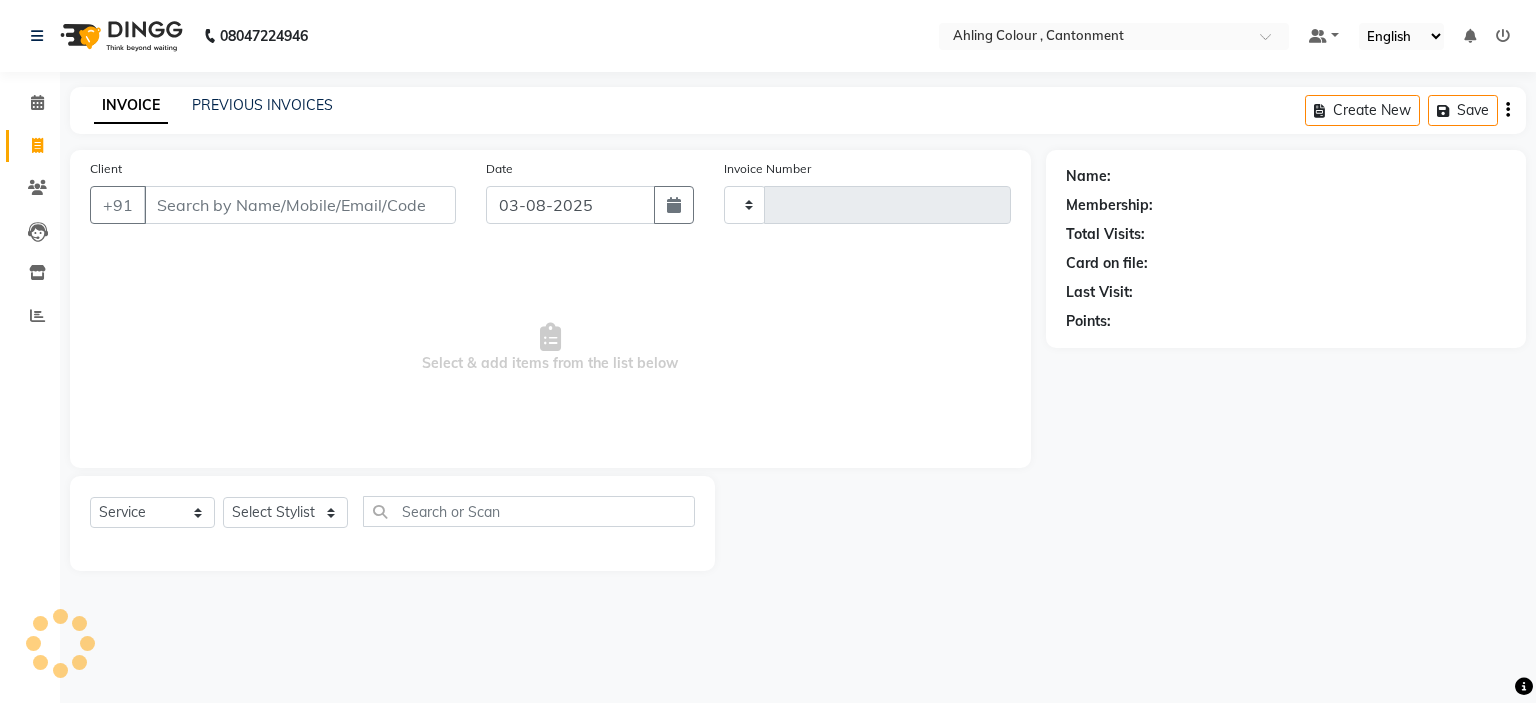 type on "0321" 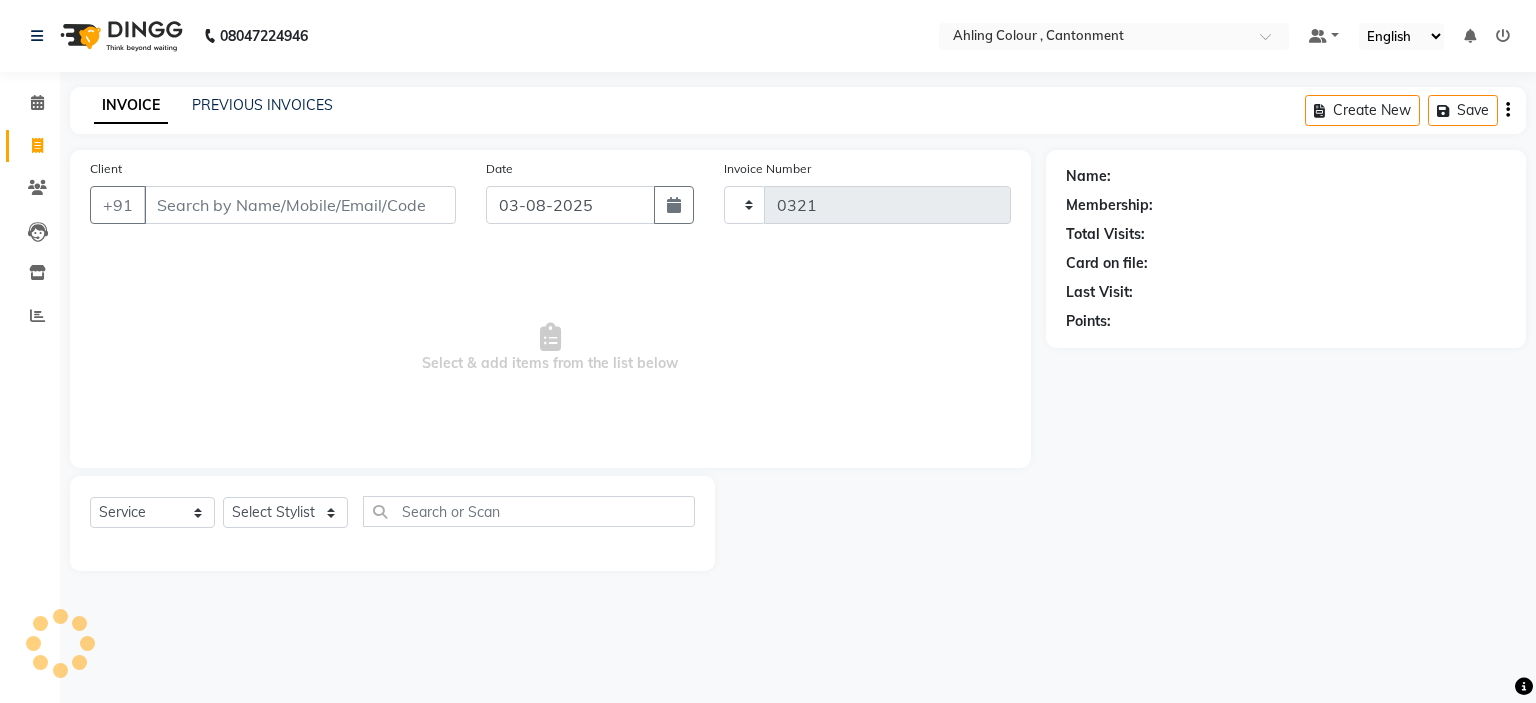 select on "7830" 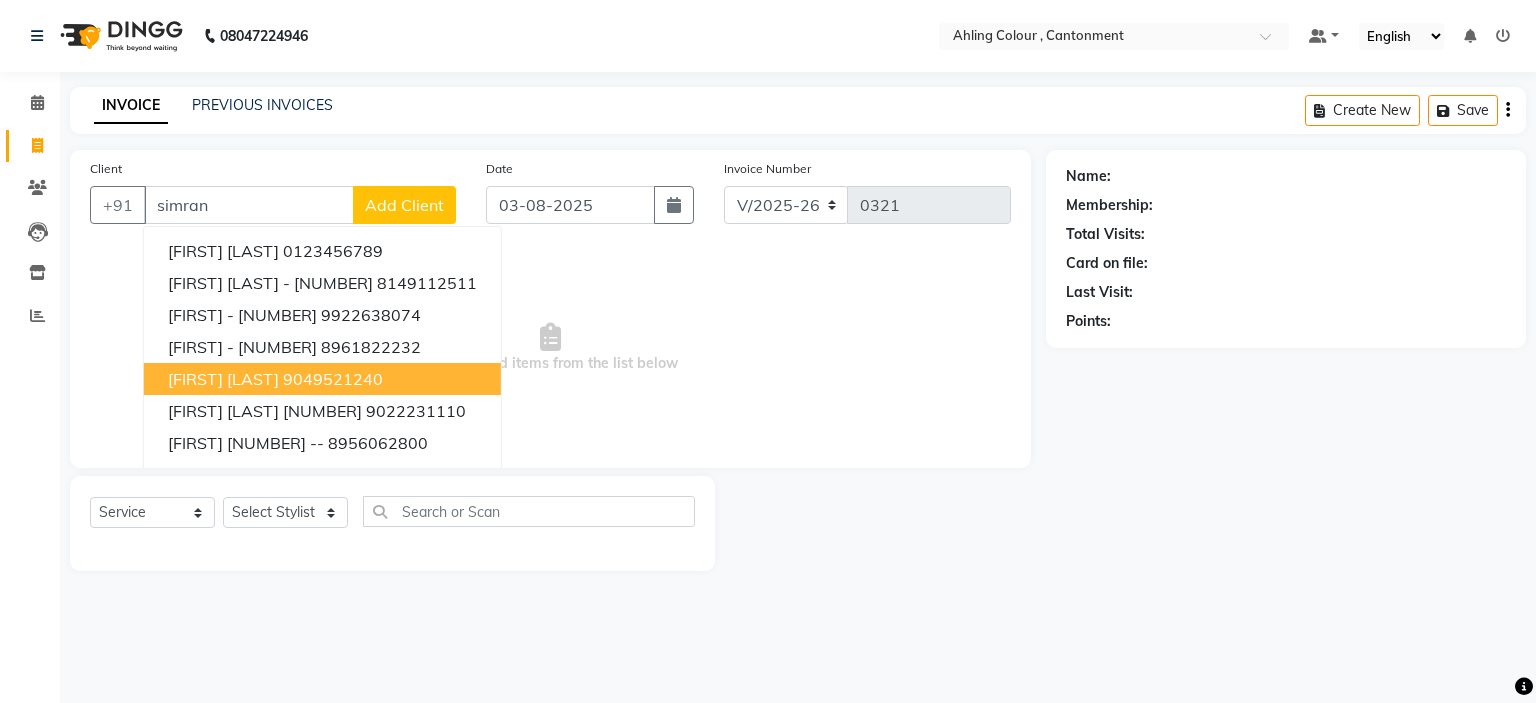 click on "SIMRAN SACHDEV" at bounding box center (223, 379) 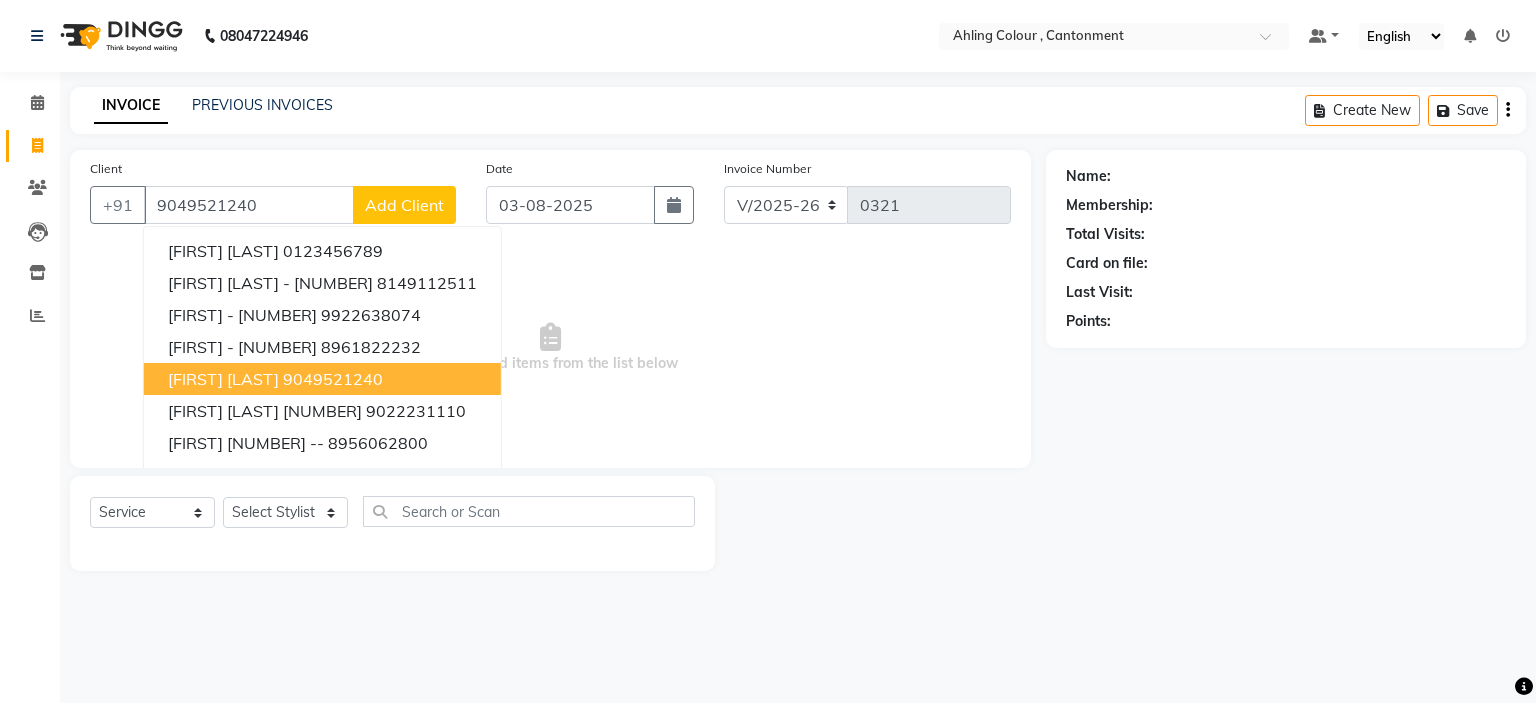 type on "9049521240" 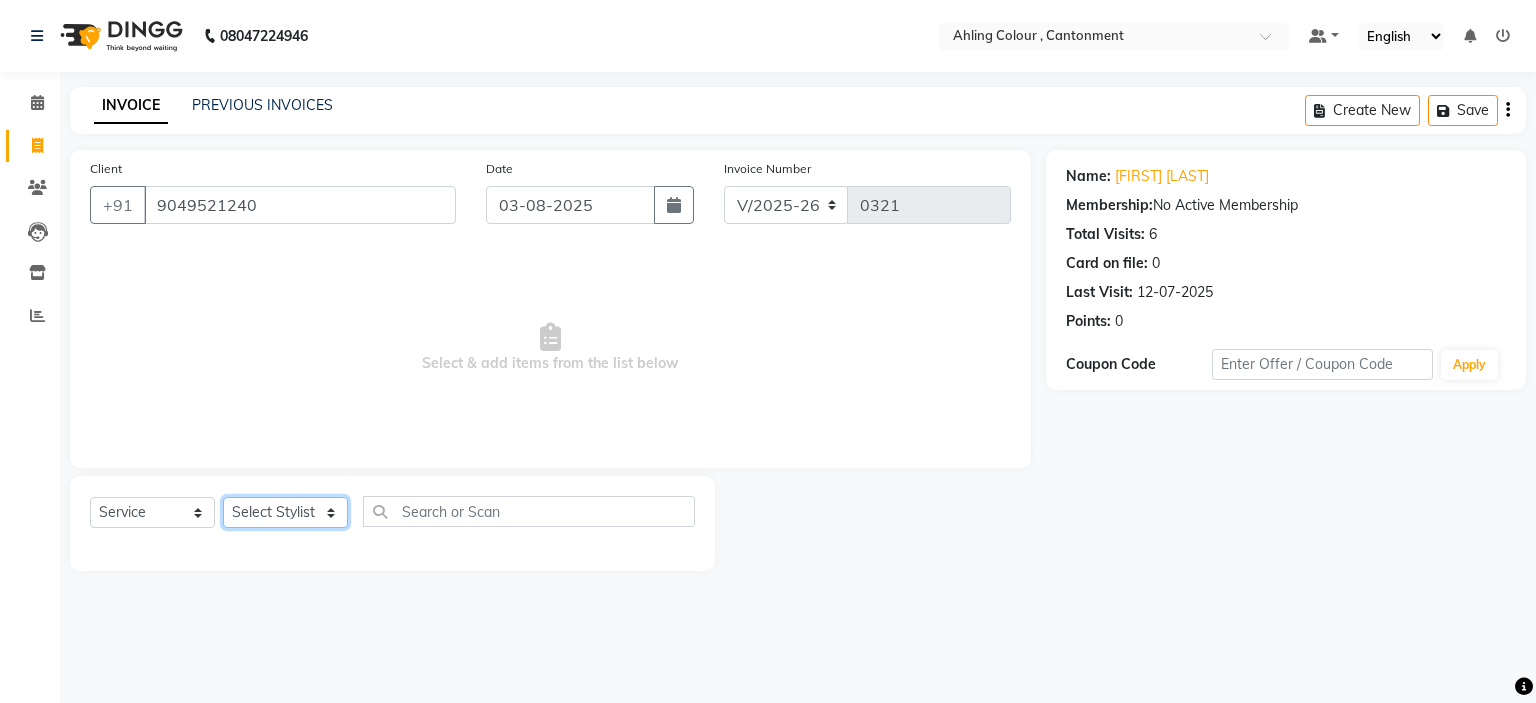 click on "Select Stylist Ahling Devika Sanu Sheela Tayyaba Yen" 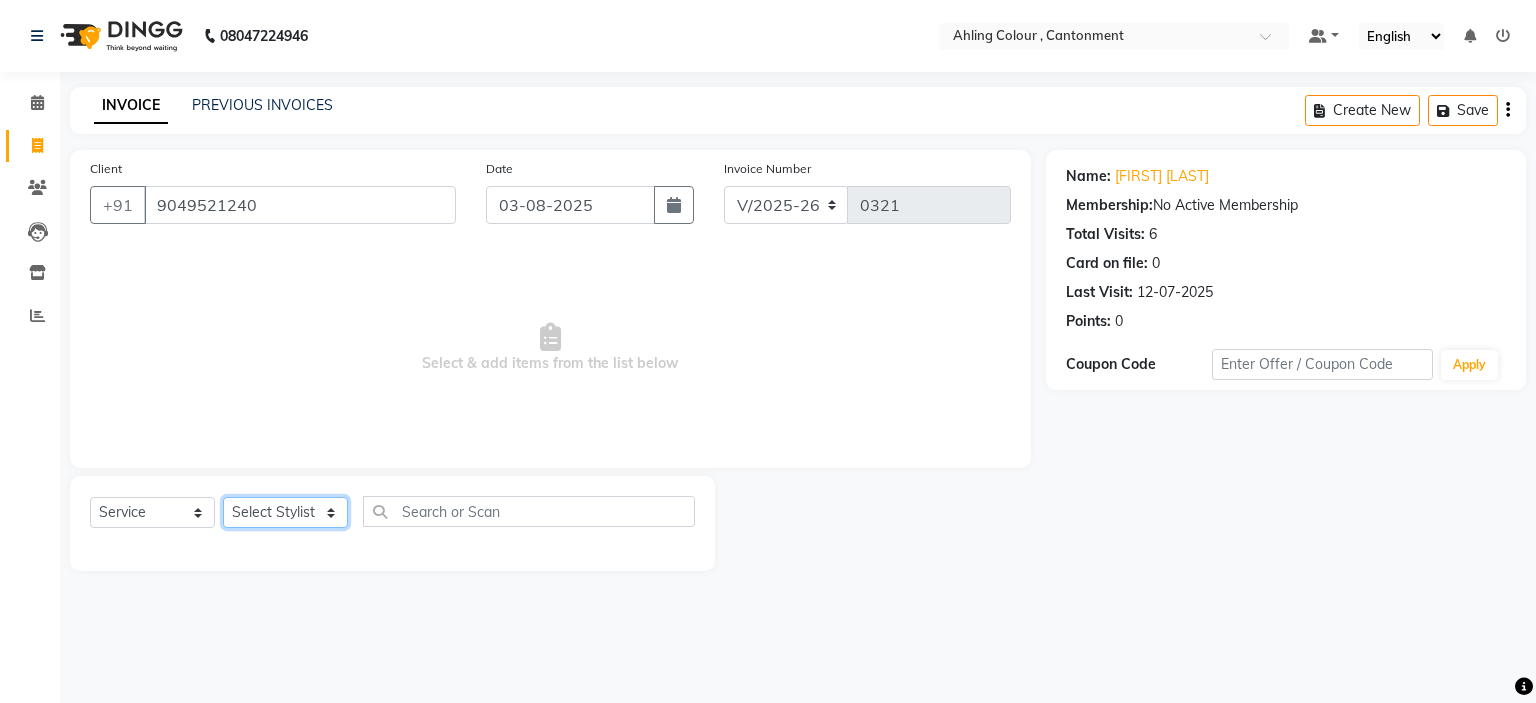 select on "72145" 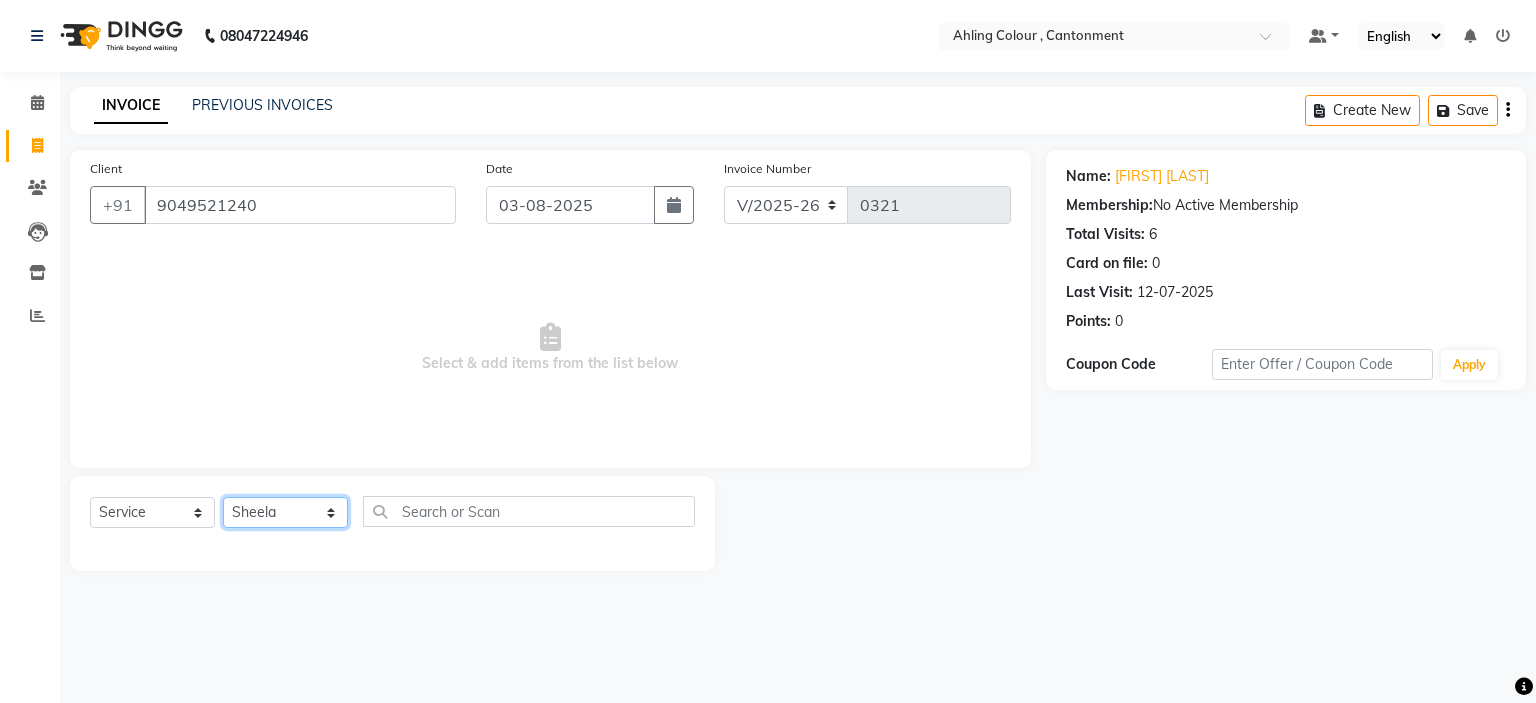 click on "Select Stylist Ahling Devika Sanu Sheela Tayyaba Yen" 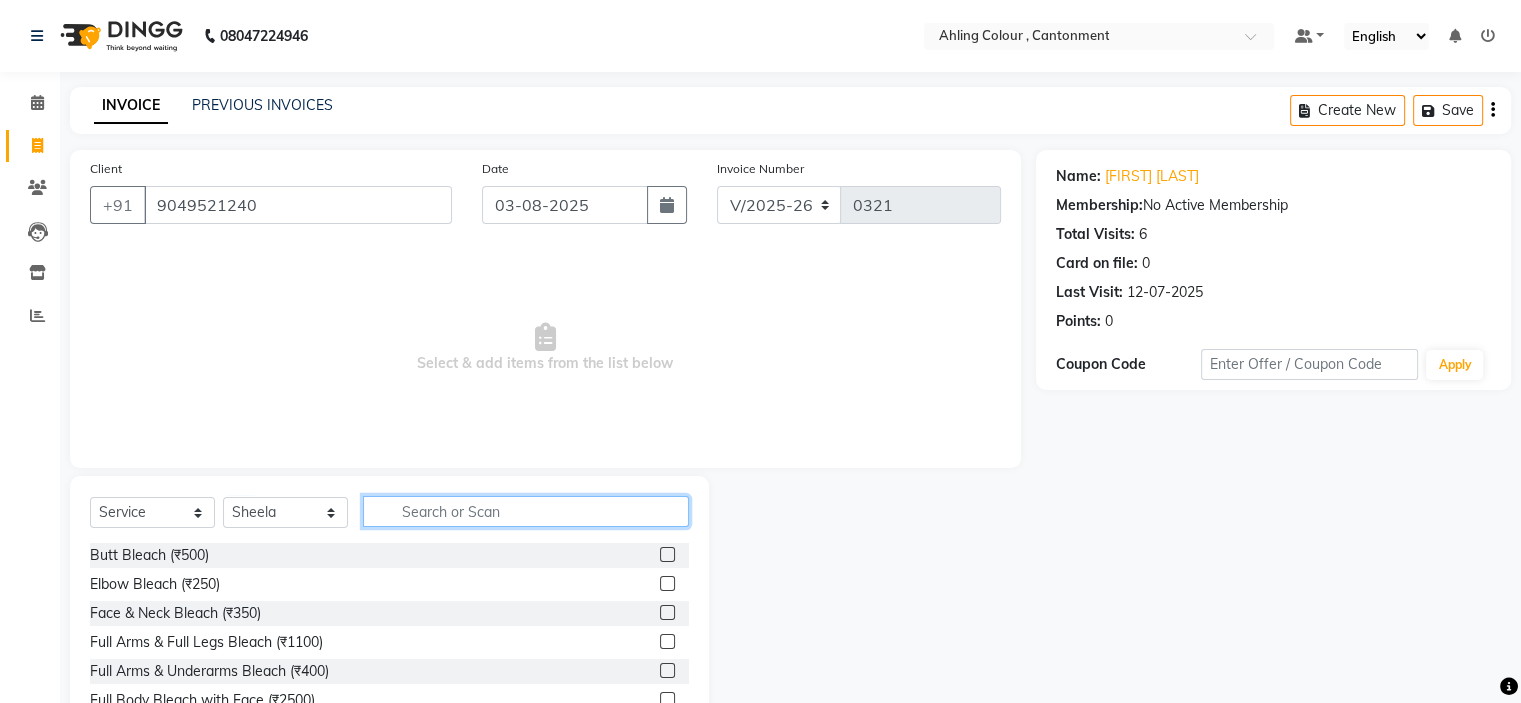 click 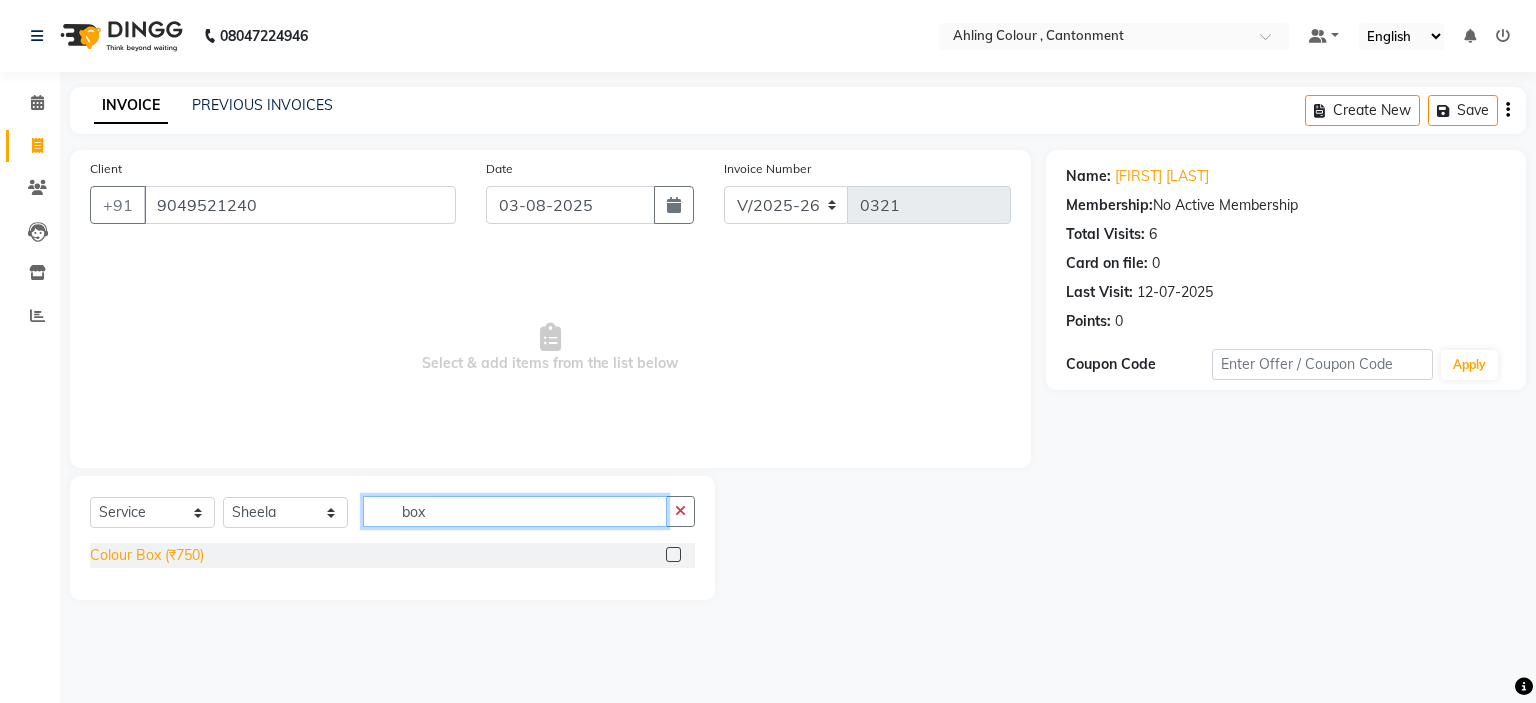 type on "box" 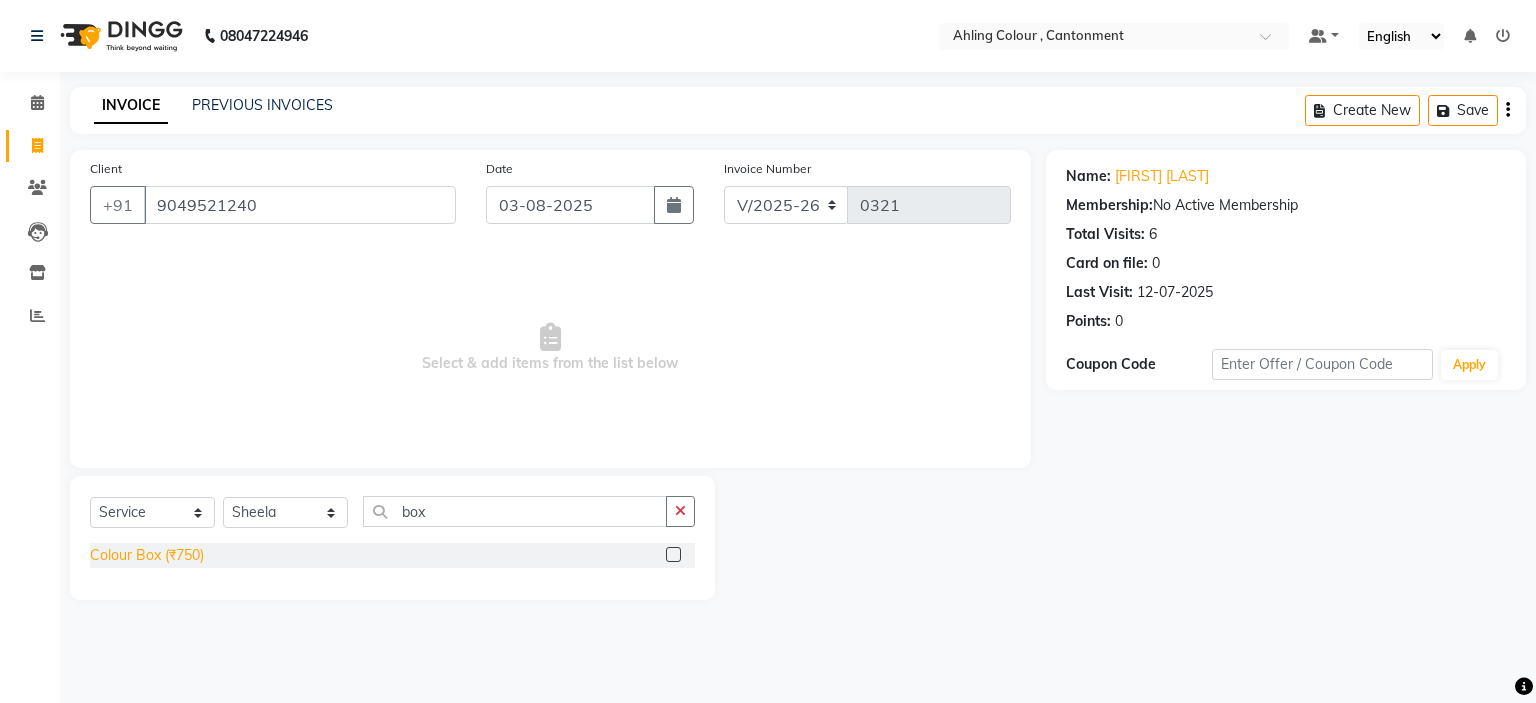 click on "Colour Box (₹750)" 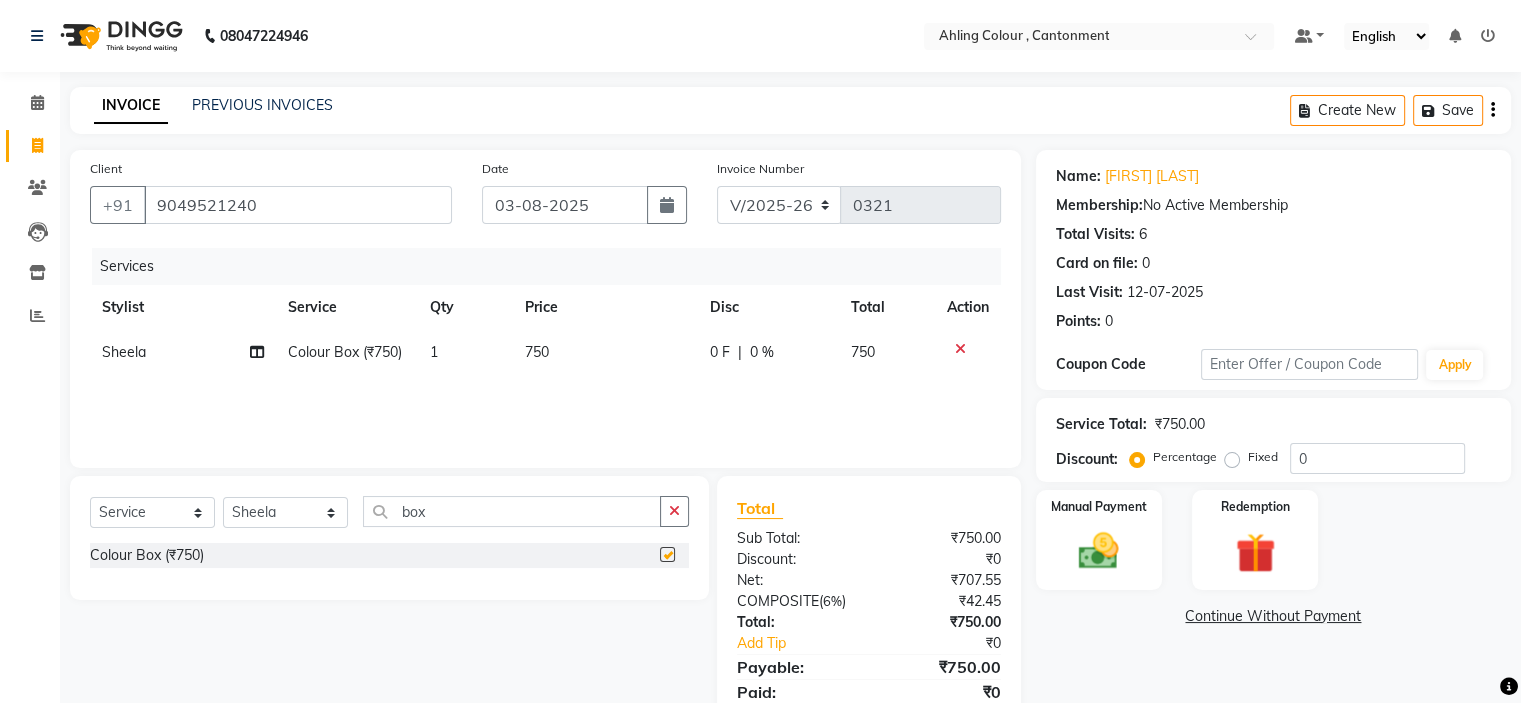 checkbox on "false" 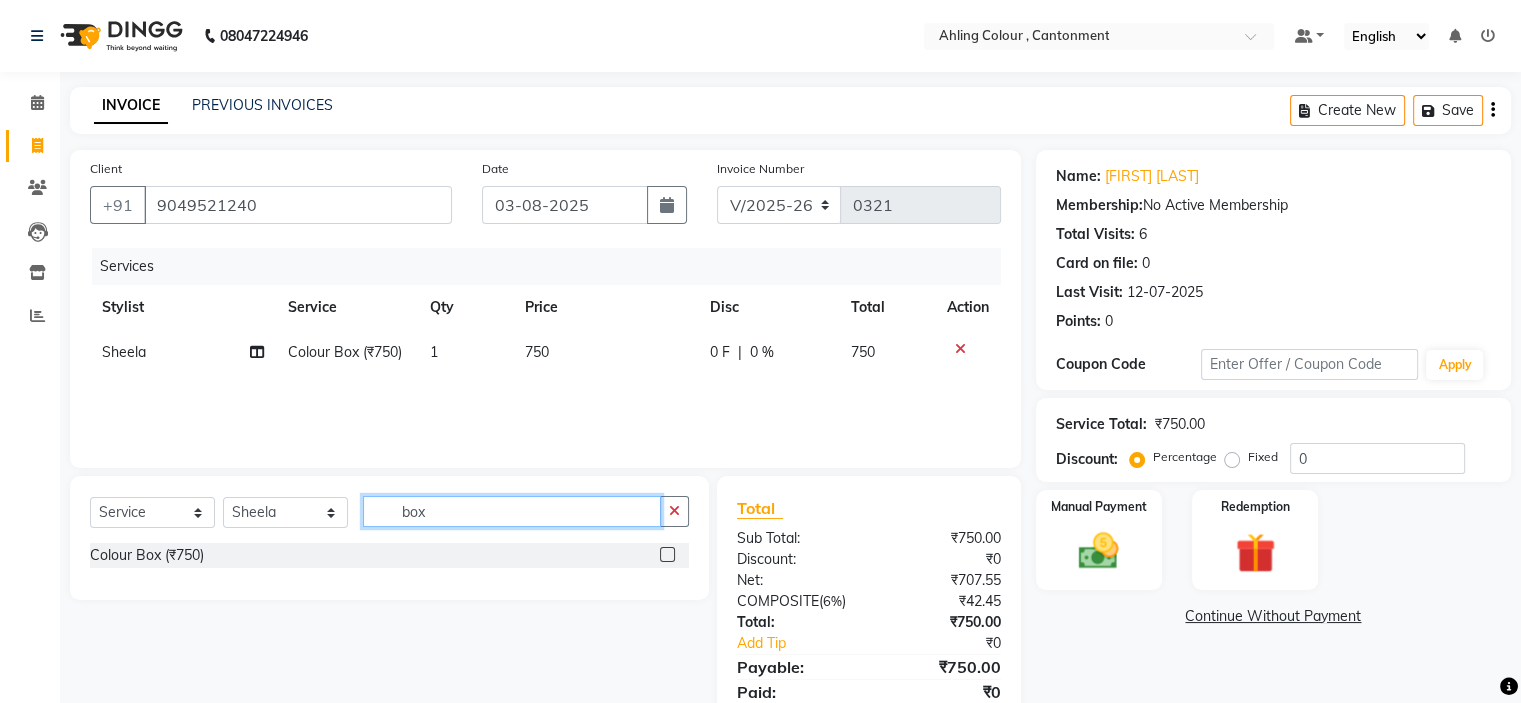 click on "box" 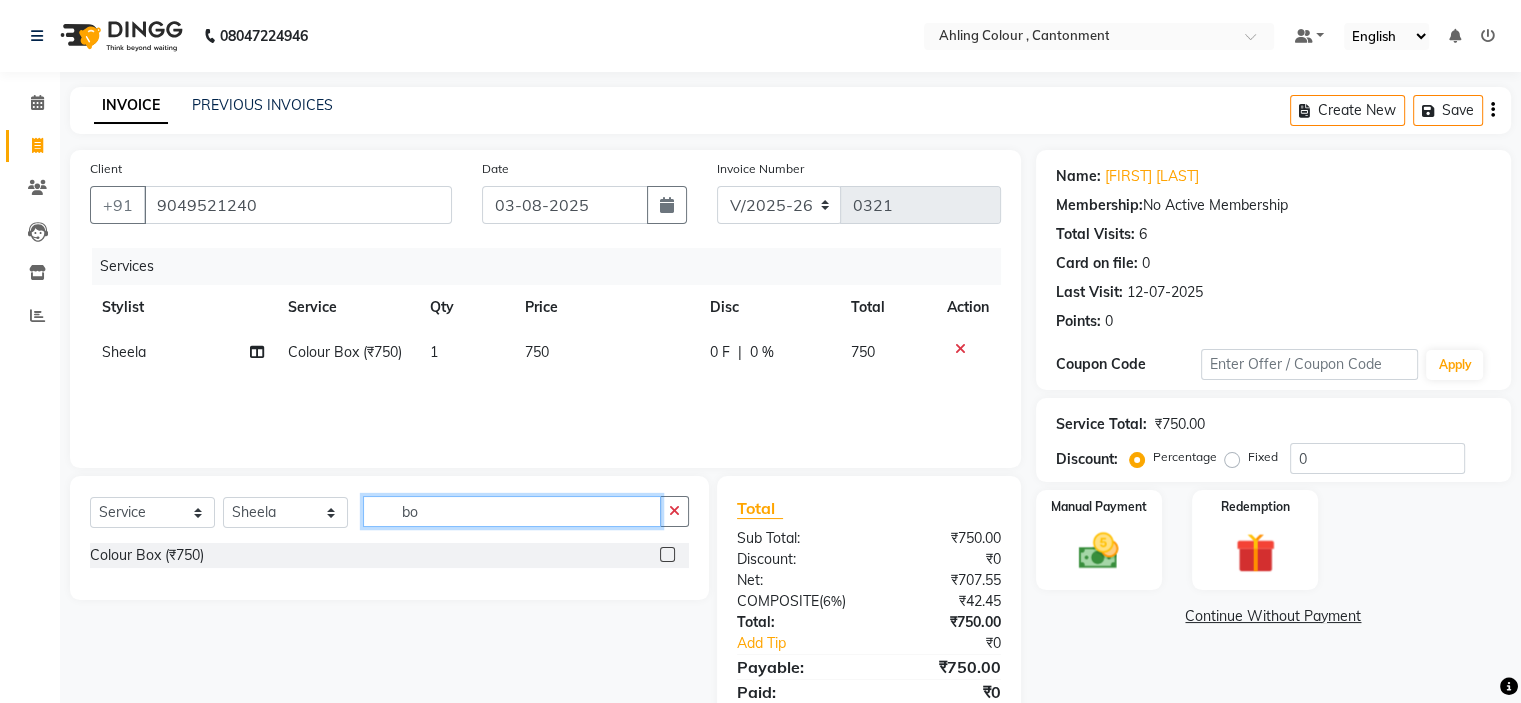 type on "b" 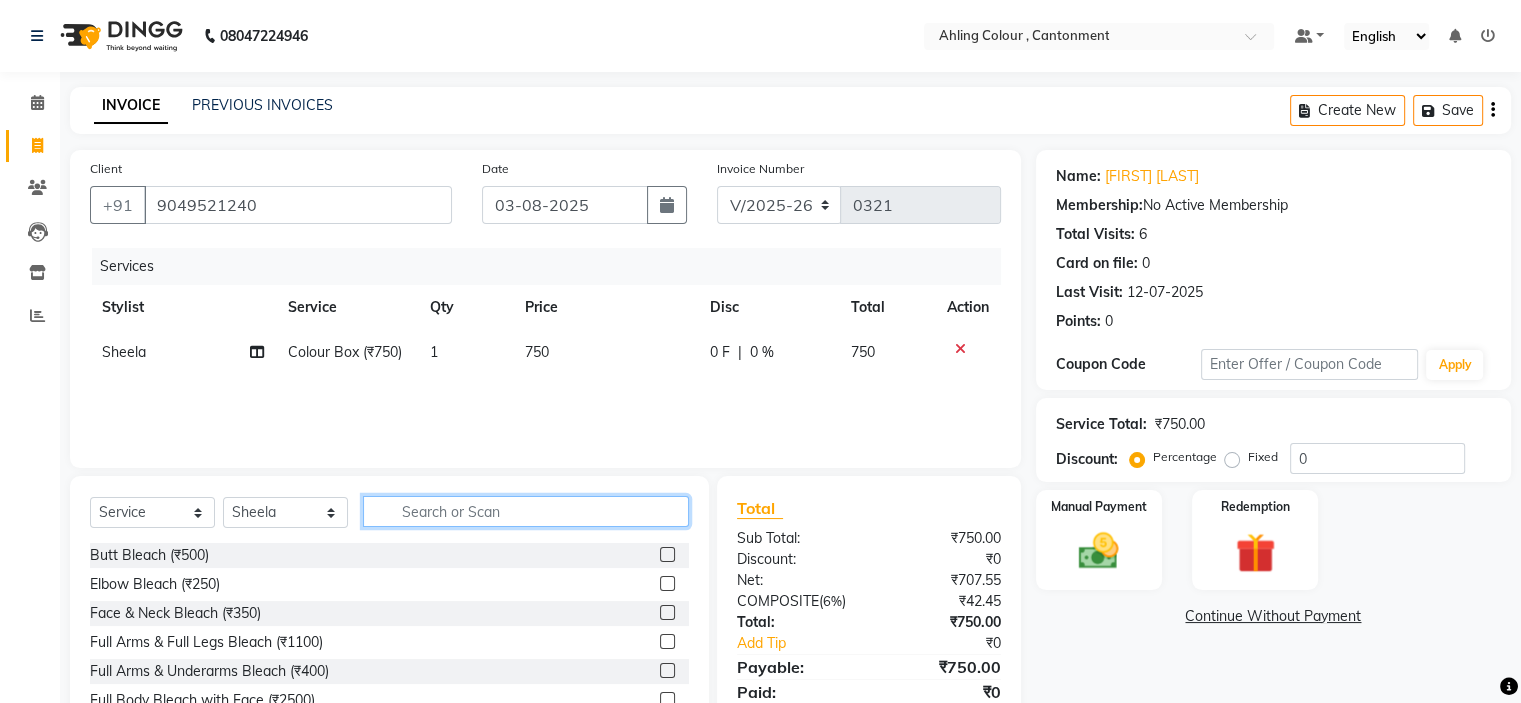 type 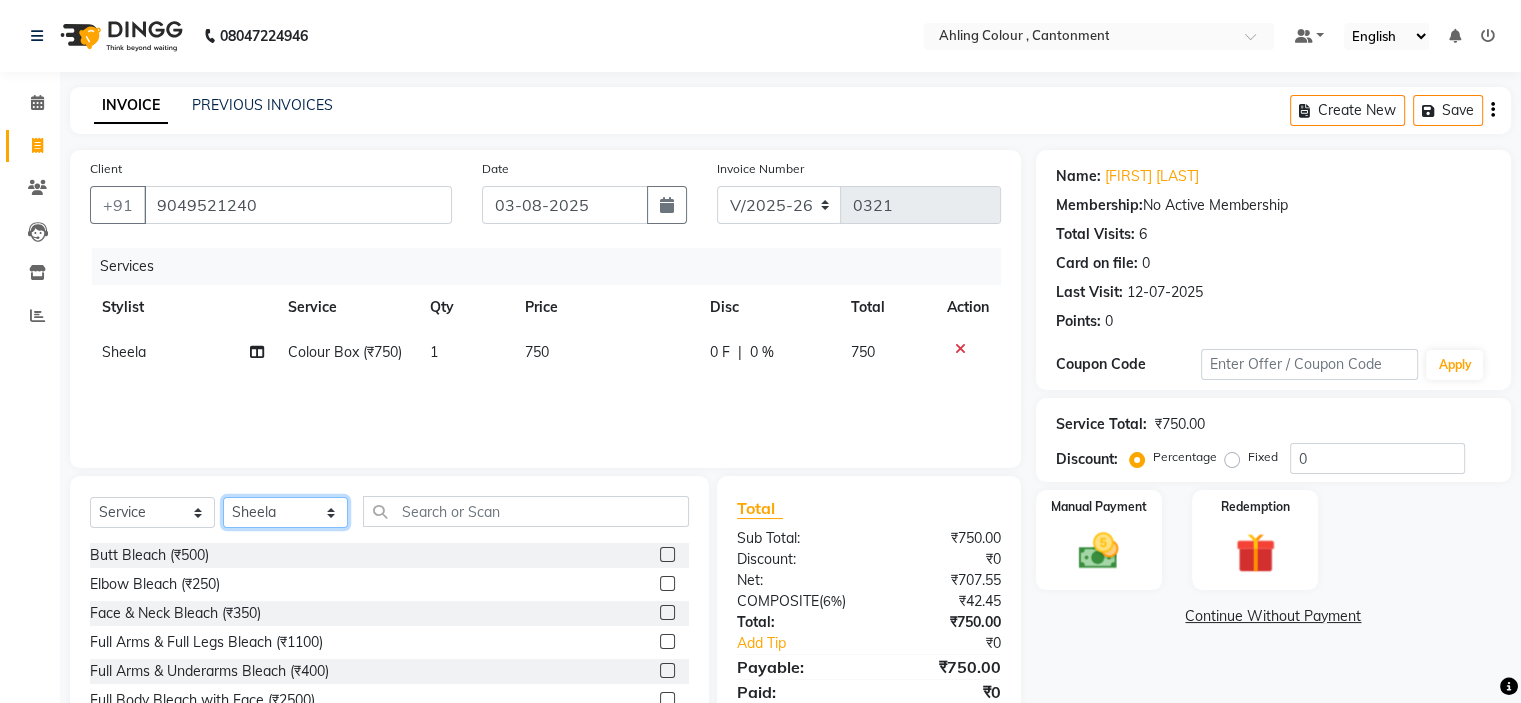 click on "Select Stylist Ahling Devika Sanu Sheela Tayyaba Yen" 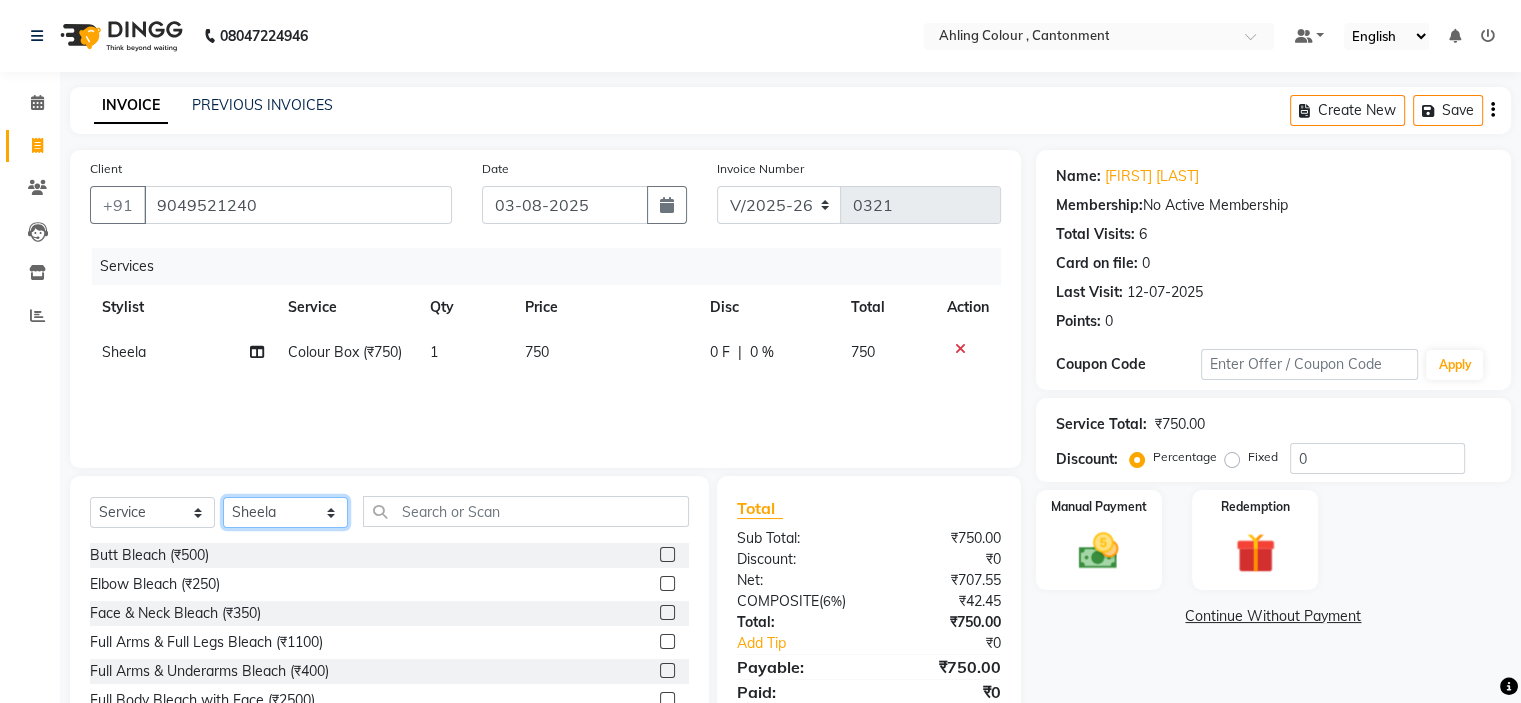 select on "72160" 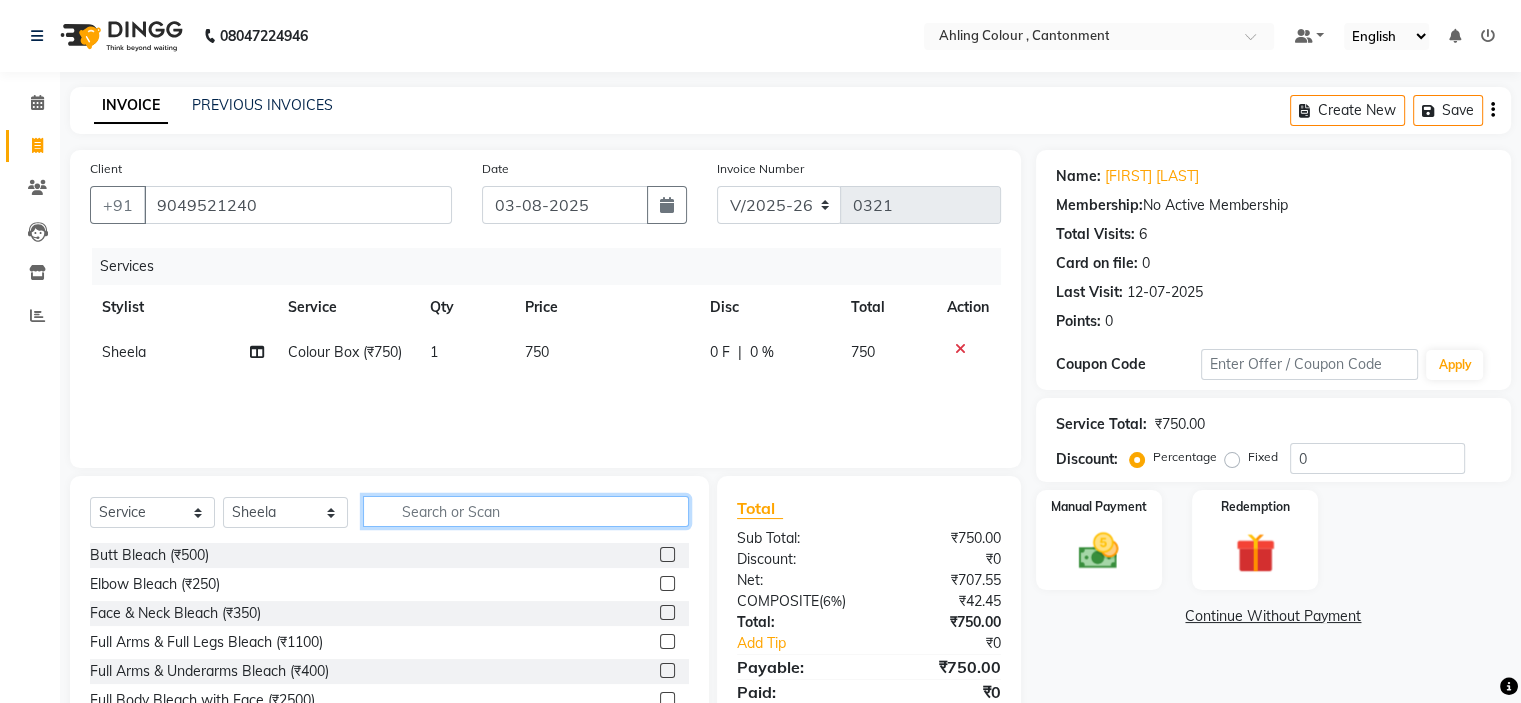 click 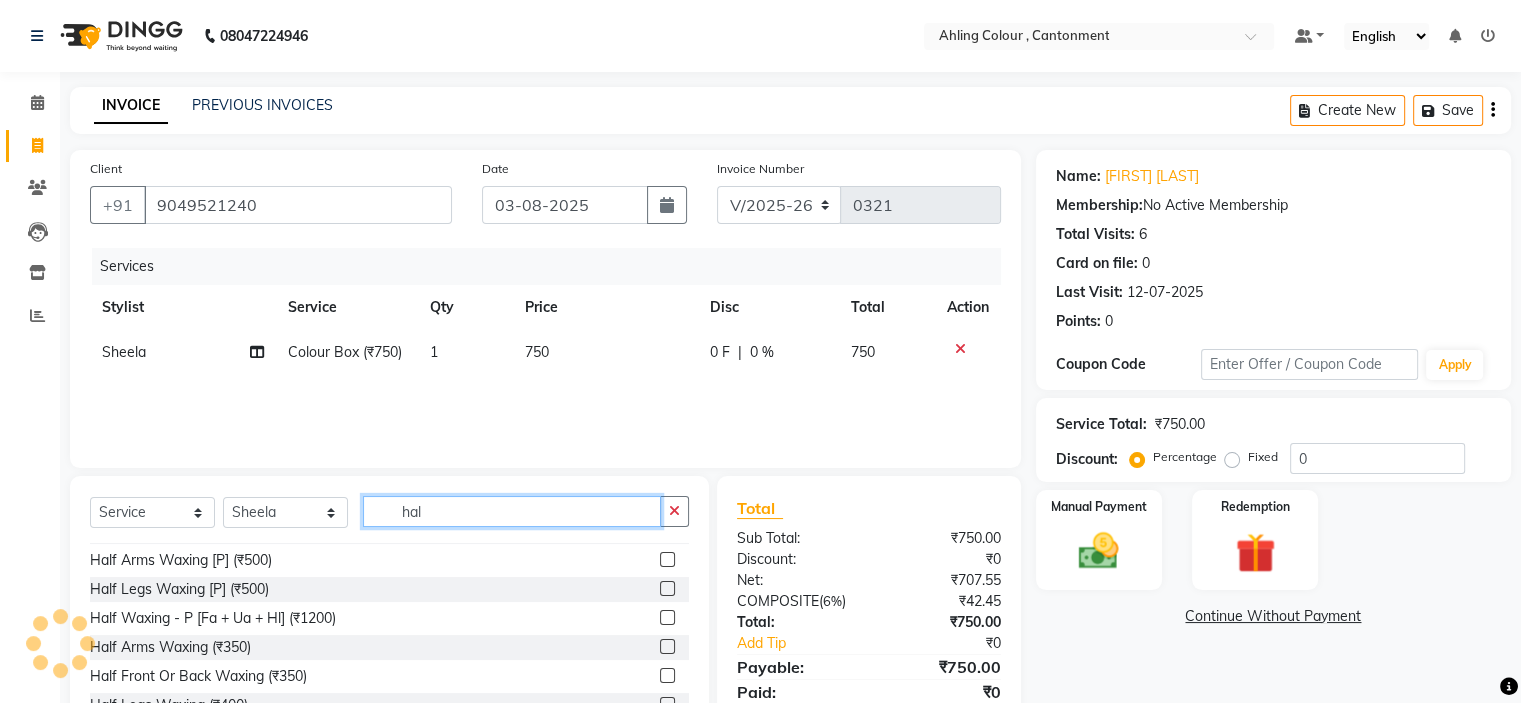 scroll, scrollTop: 380, scrollLeft: 0, axis: vertical 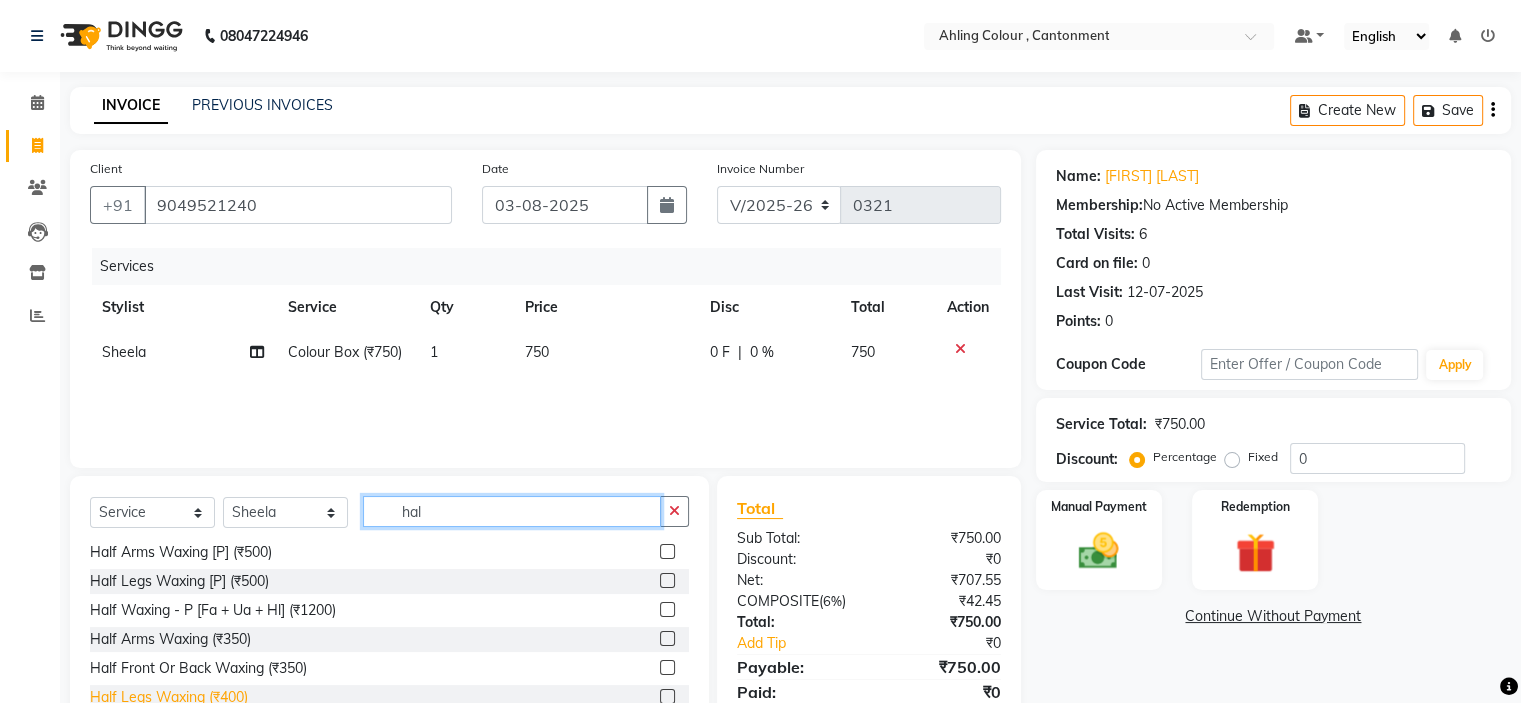 type on "hal" 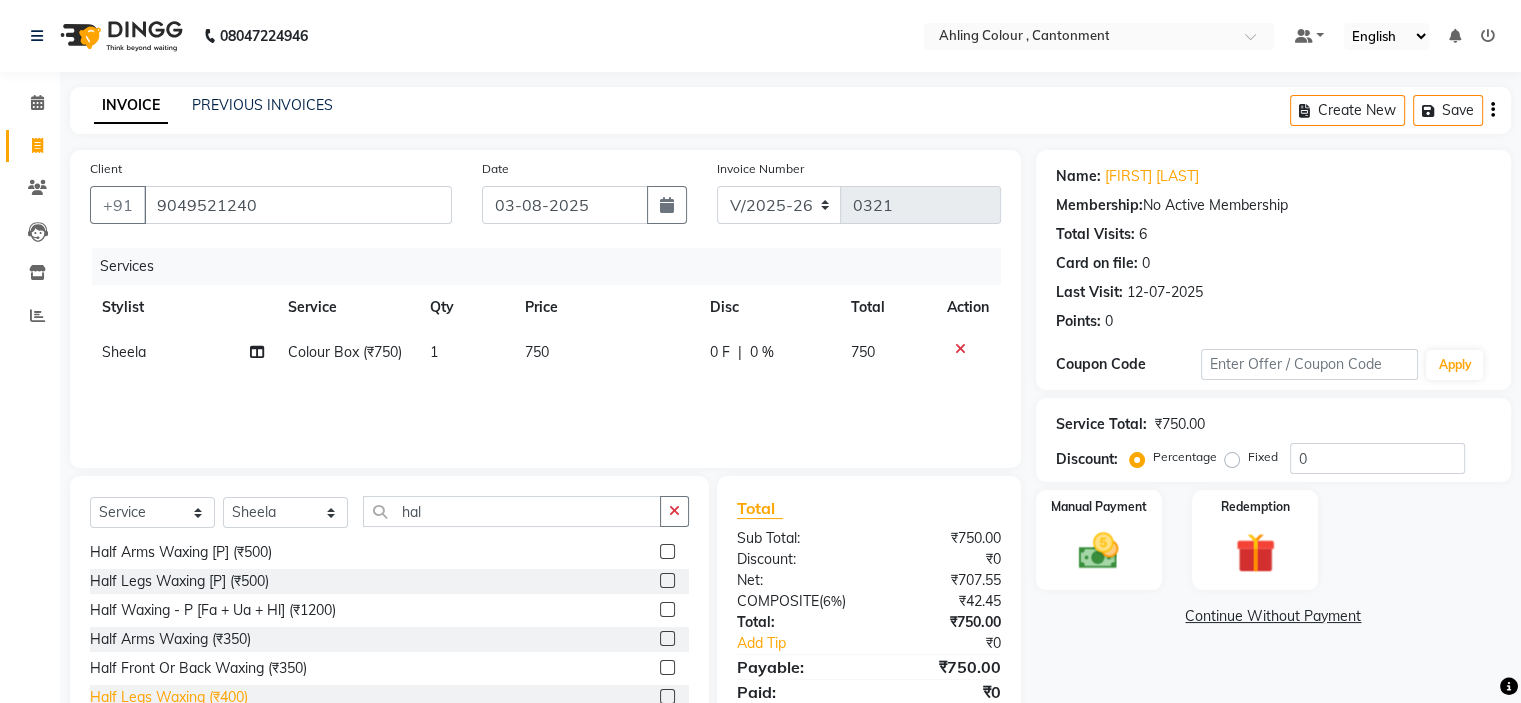 click on "Half Legs Waxing (₹400)" 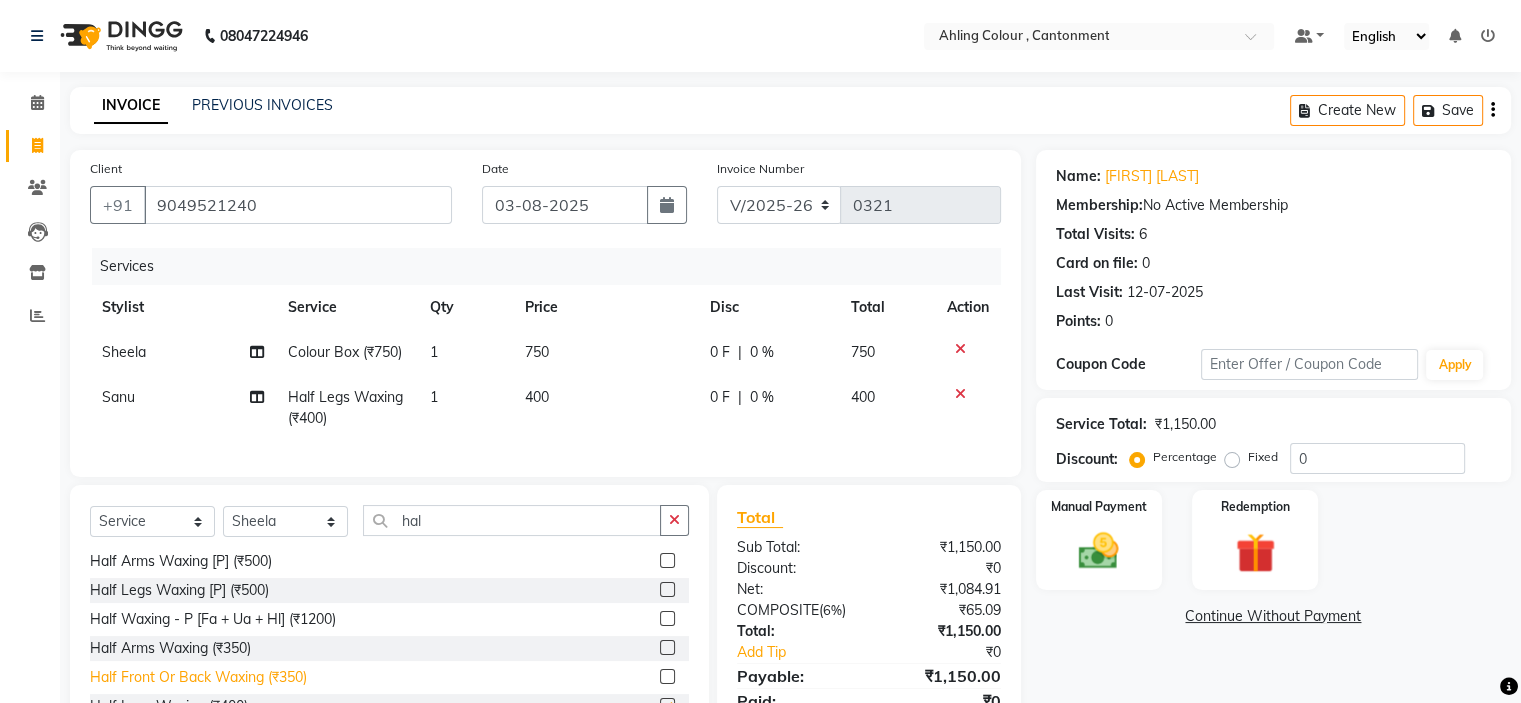 checkbox on "false" 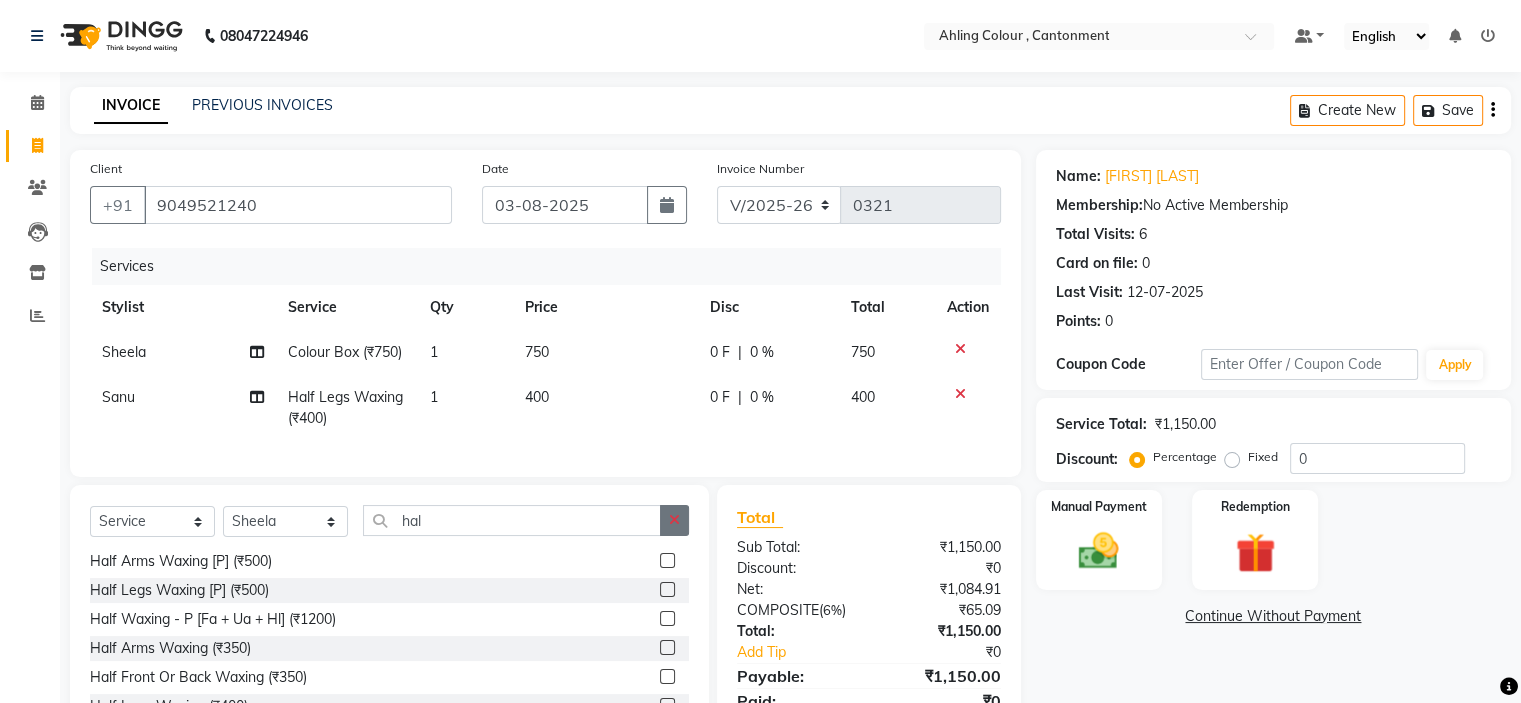 click 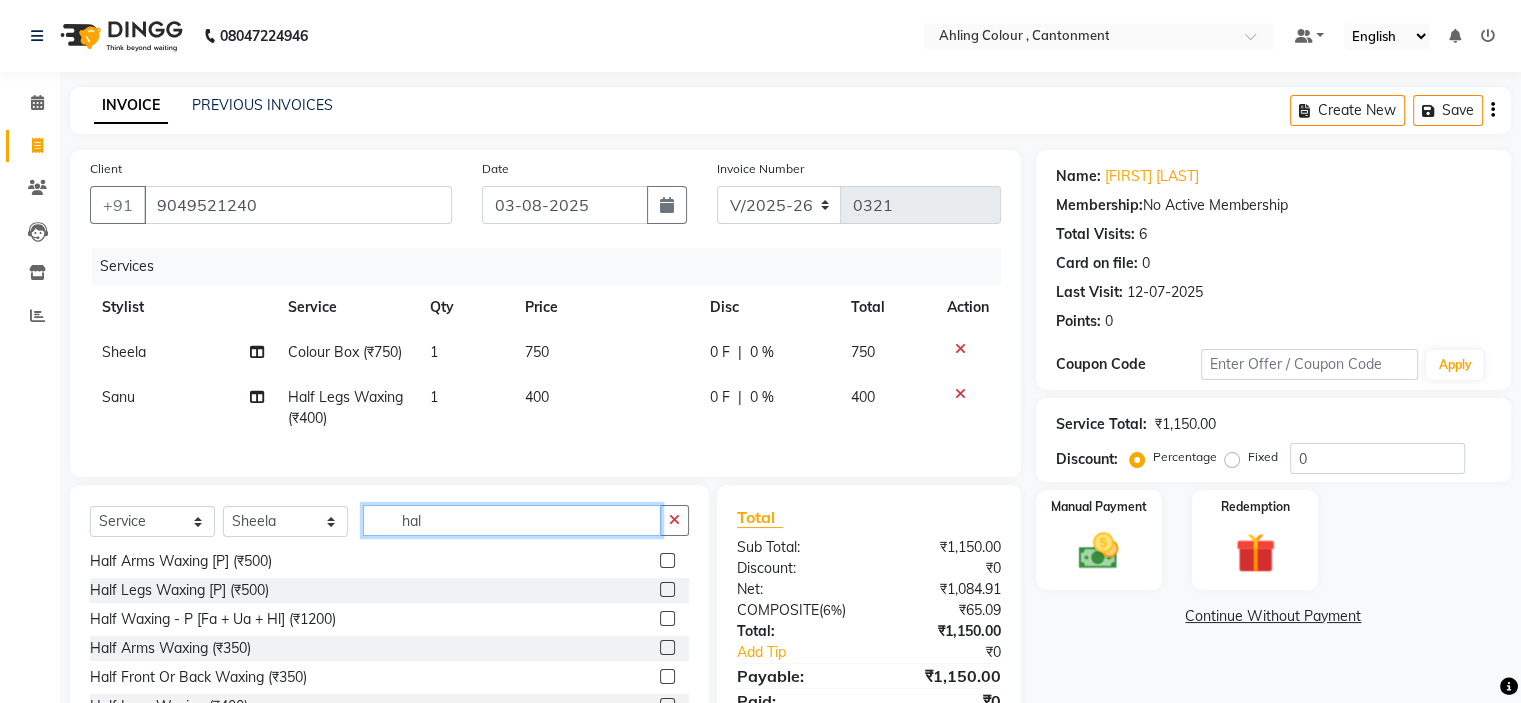 type 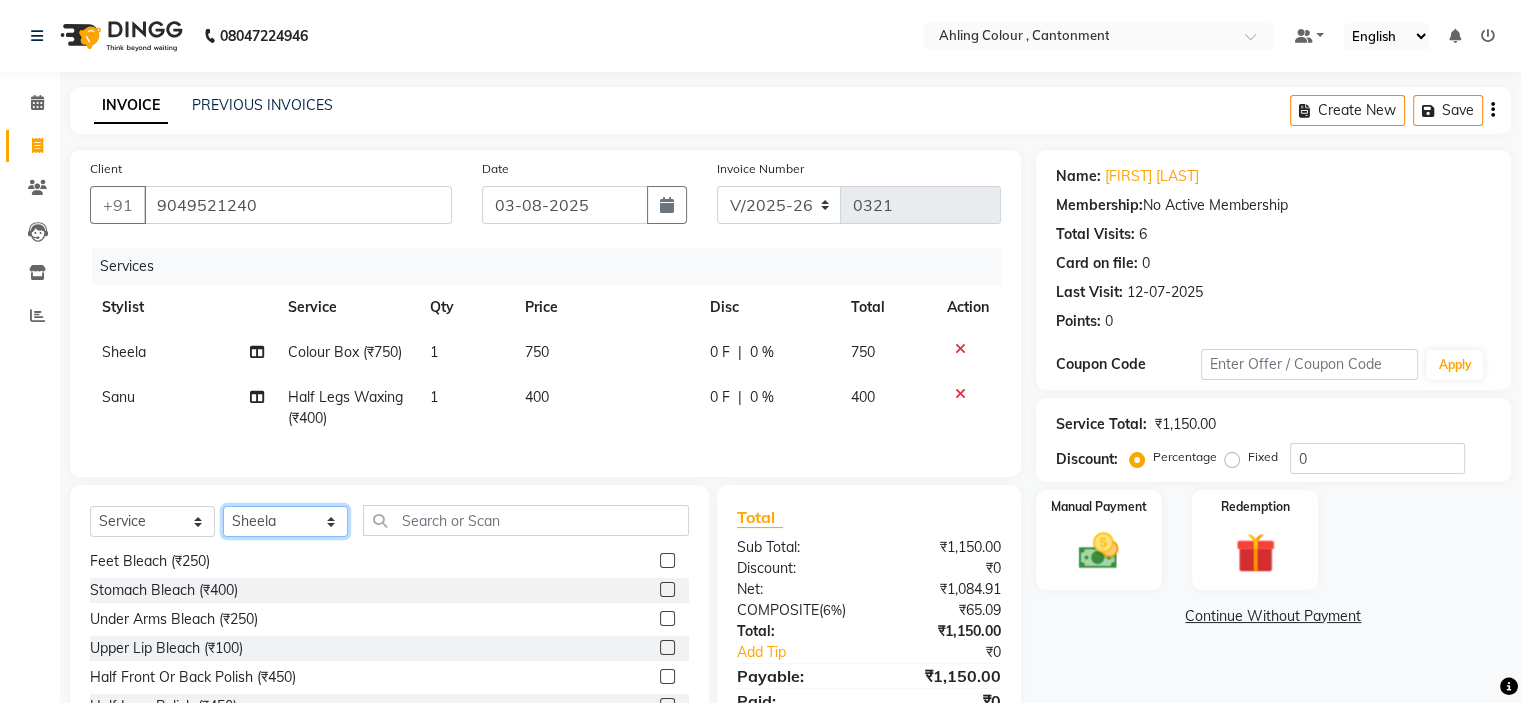 click on "Select Stylist Ahling Devika Sanu Sheela Tayyaba Yen" 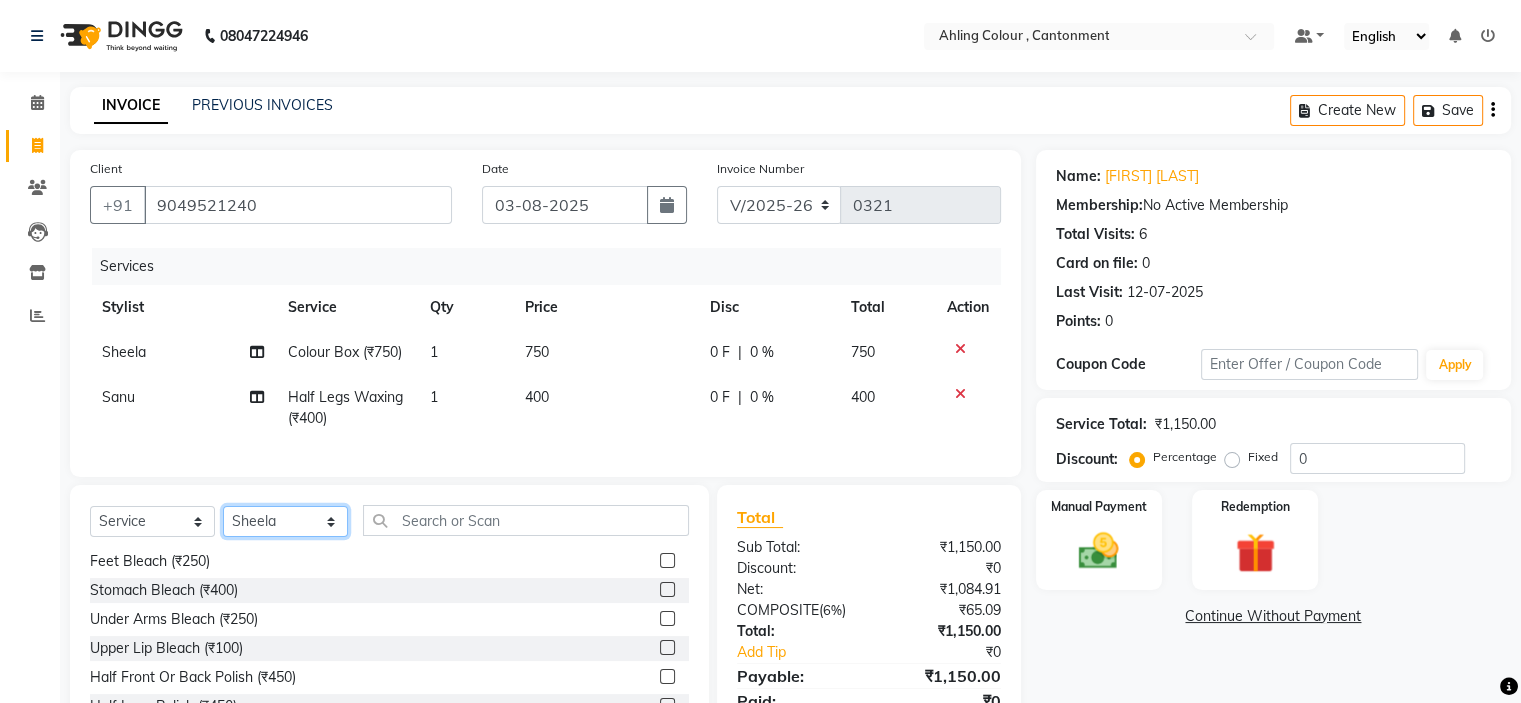 select on "72144" 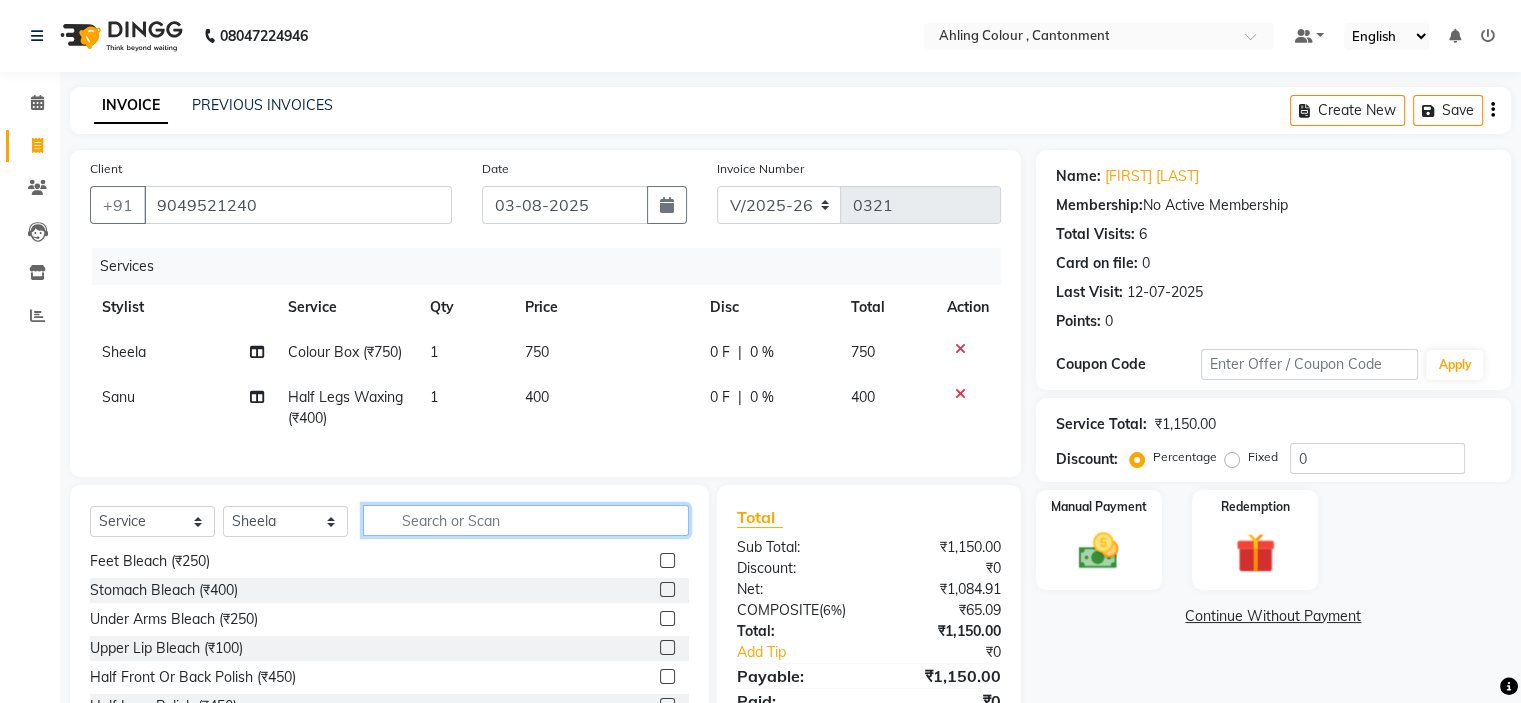 click 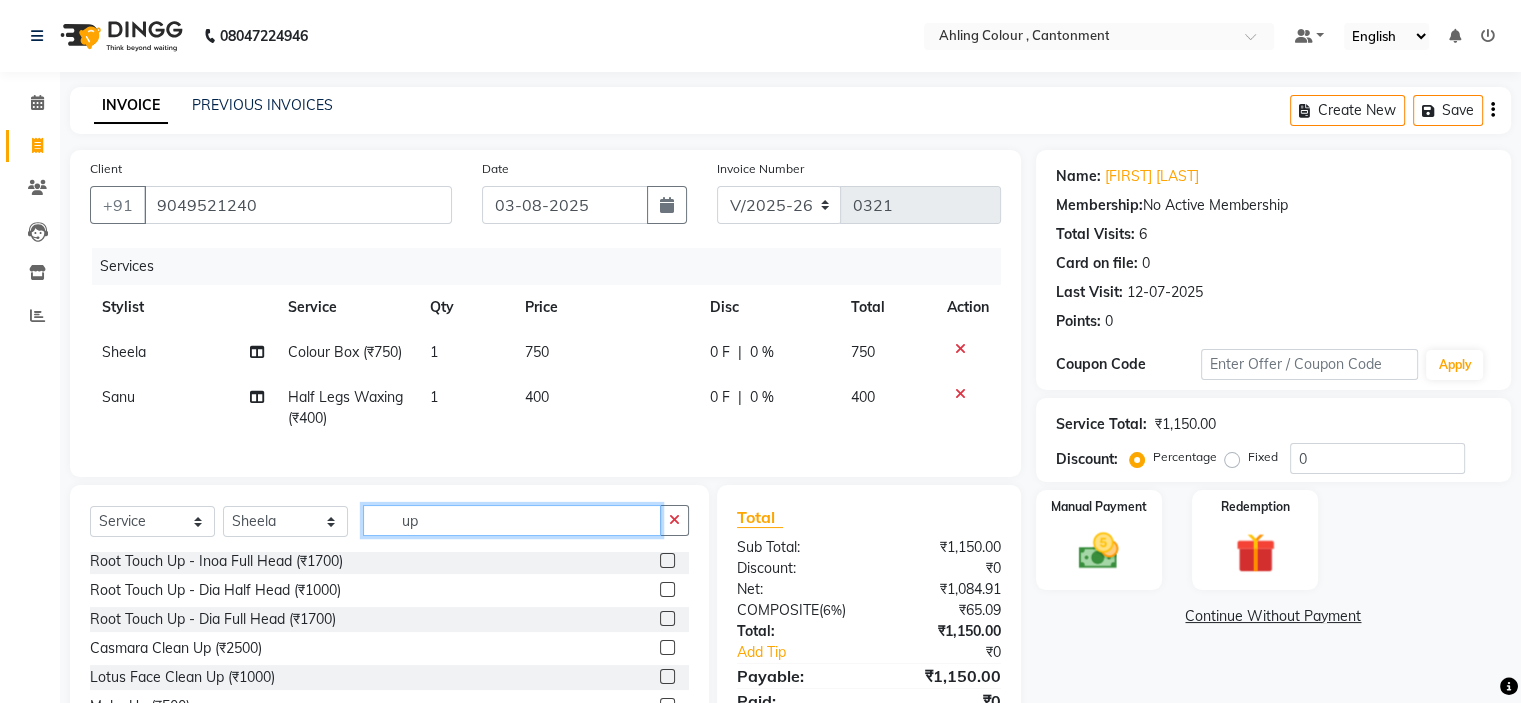 scroll, scrollTop: 0, scrollLeft: 0, axis: both 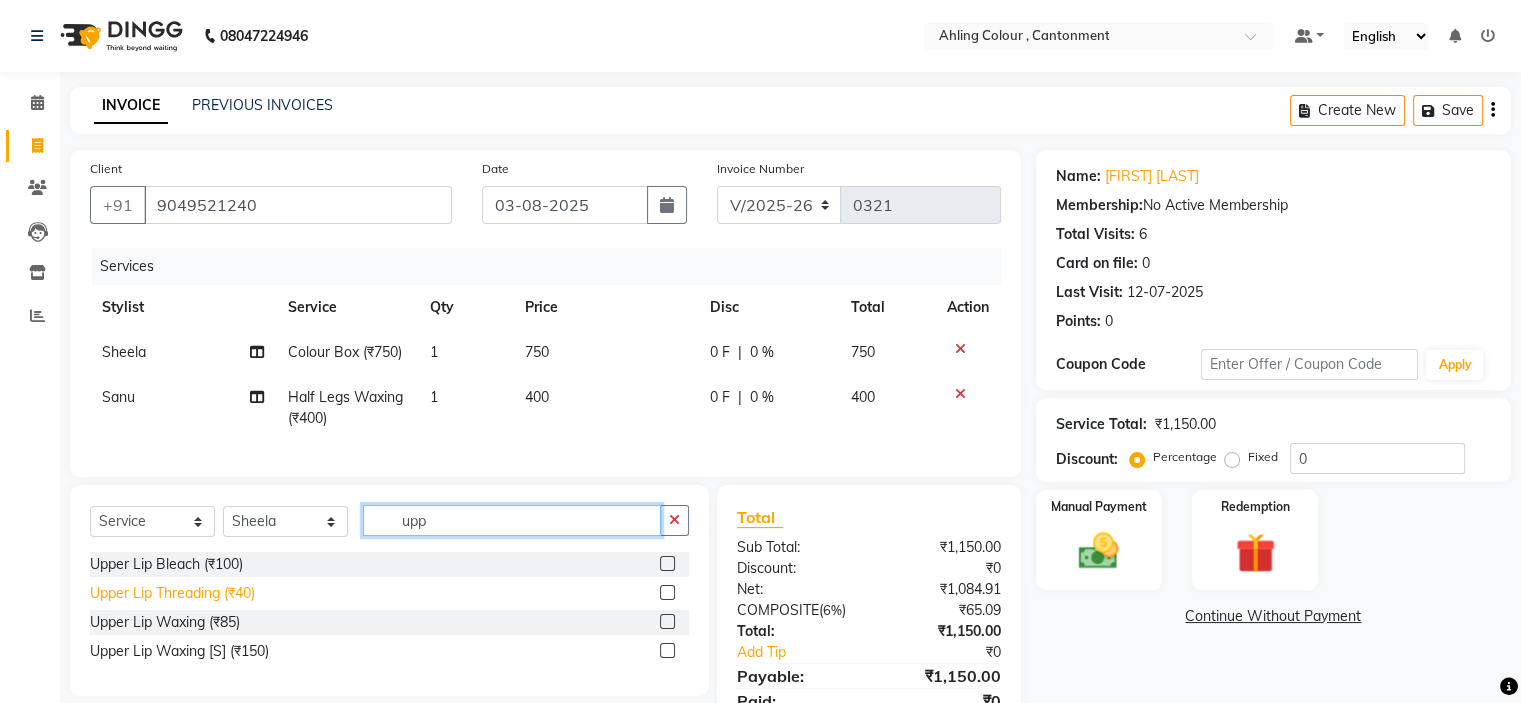 type on "upp" 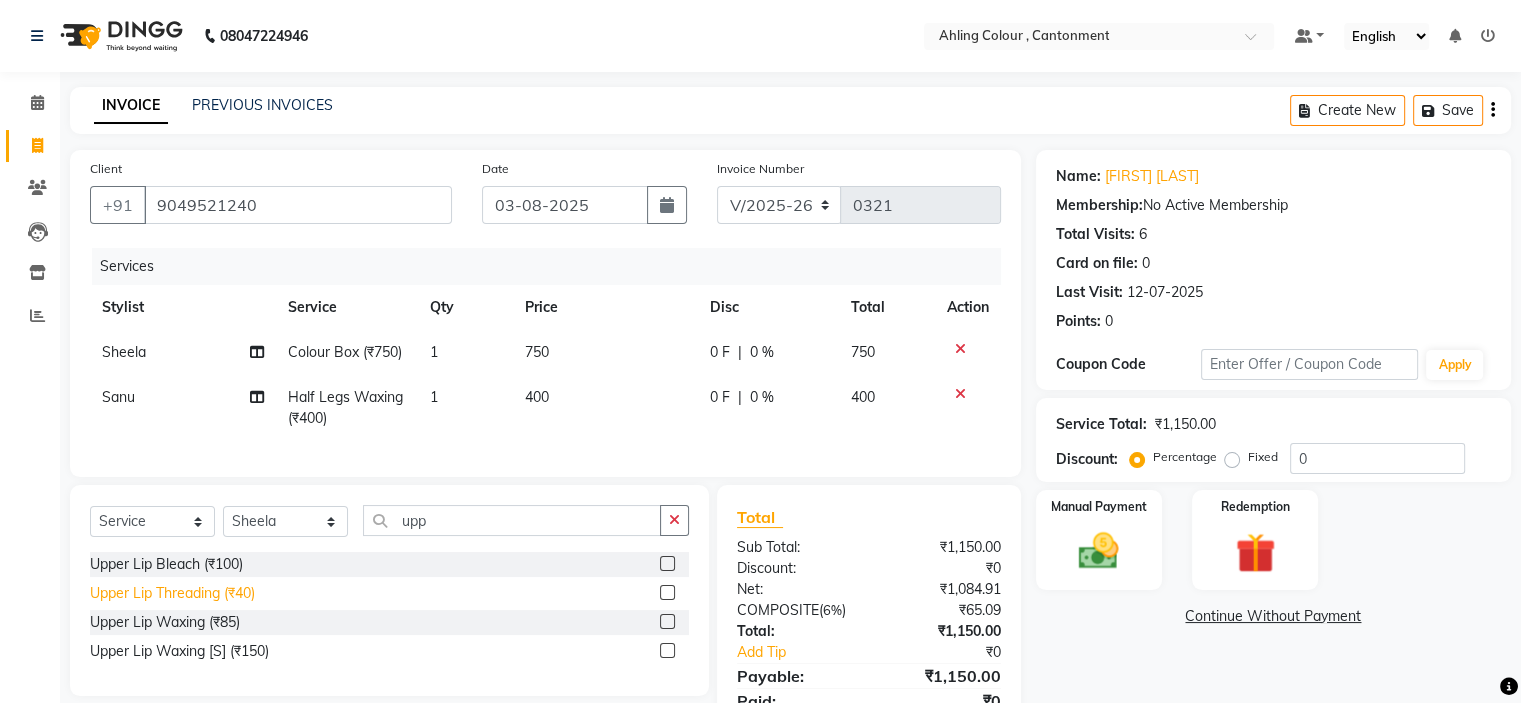 click on "Upper Lip Threading (₹40)" 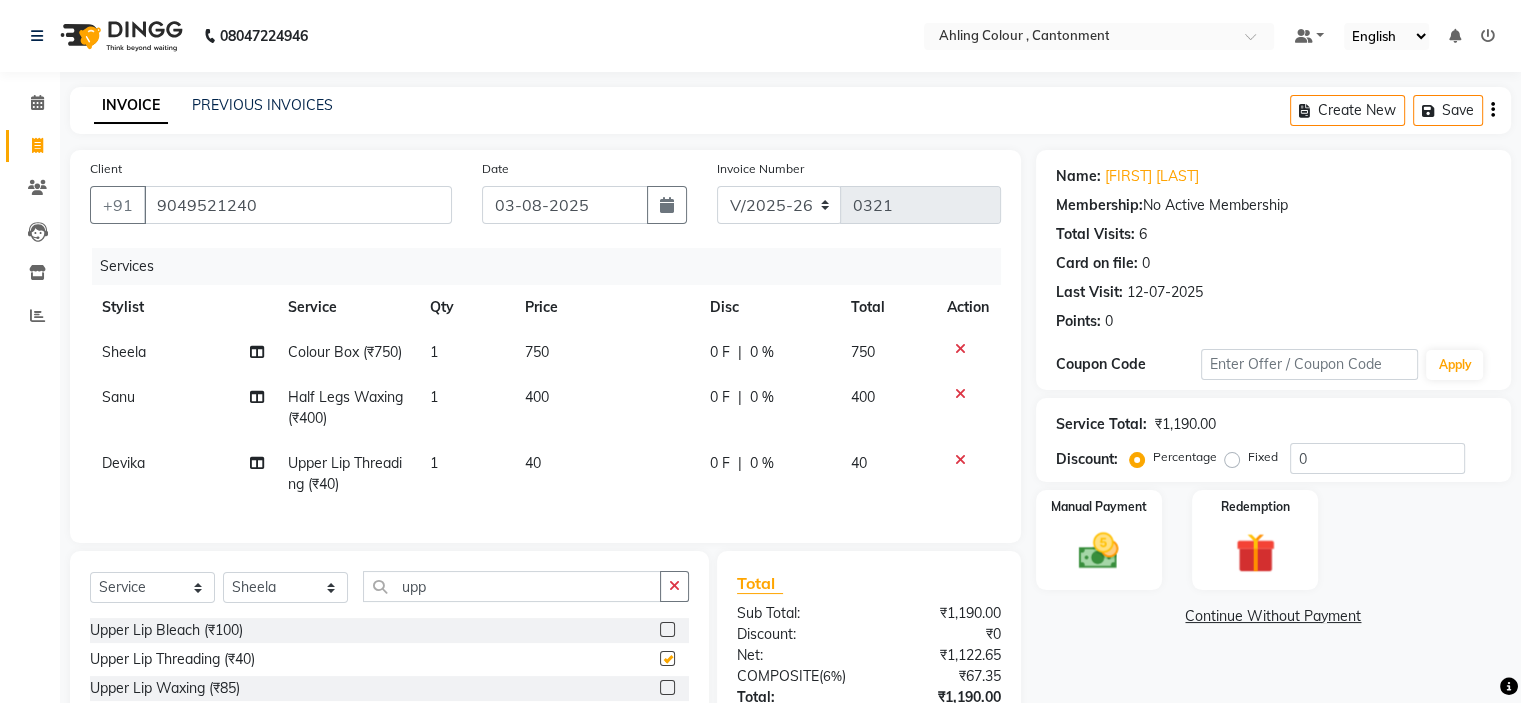 checkbox on "false" 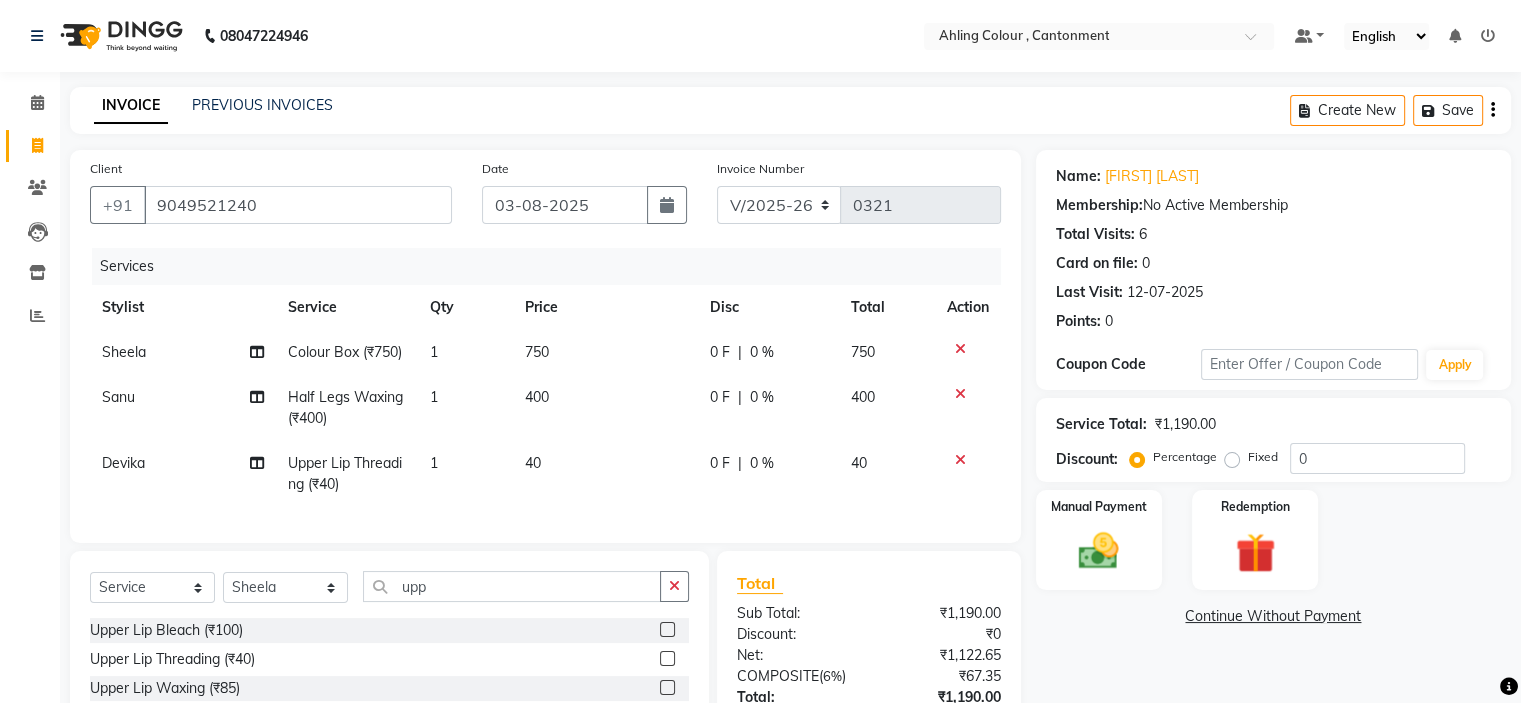 scroll, scrollTop: 166, scrollLeft: 0, axis: vertical 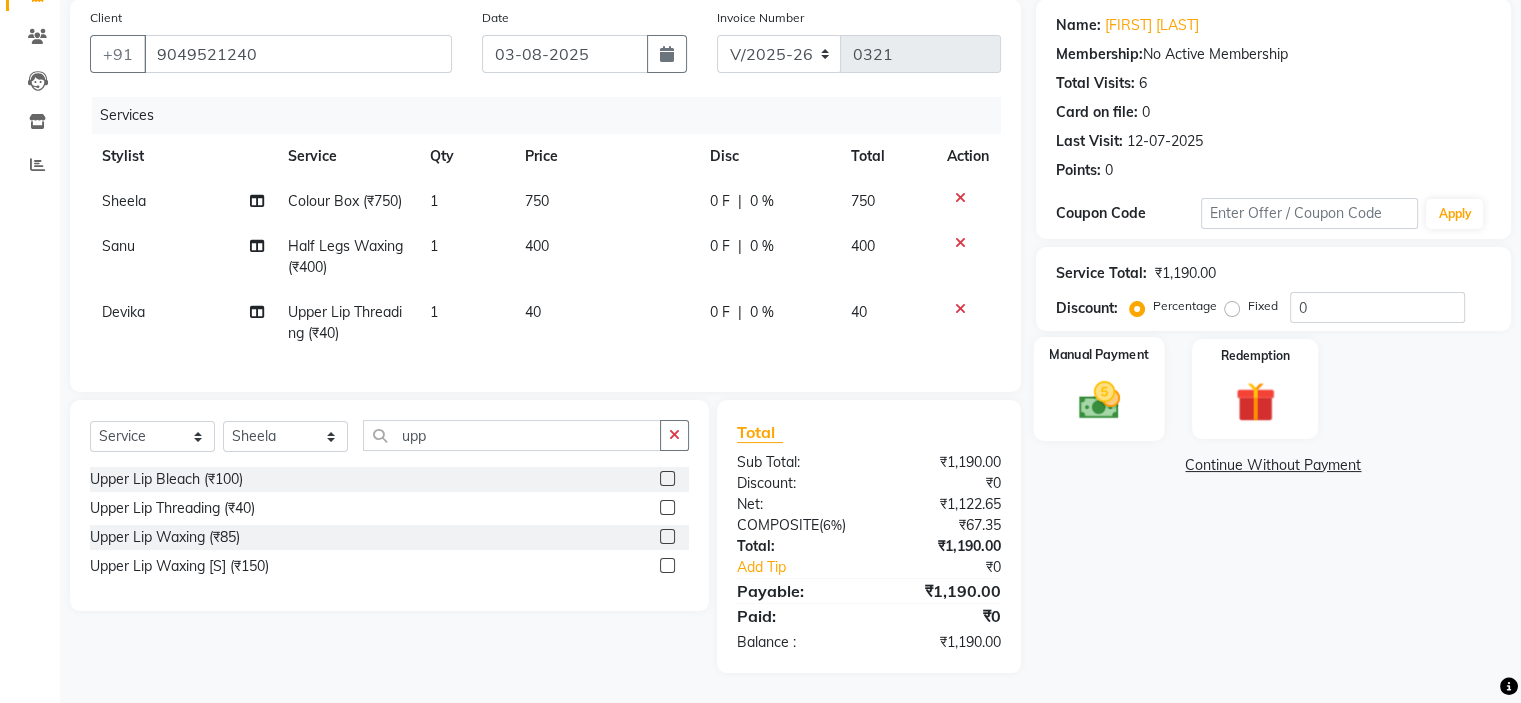 click 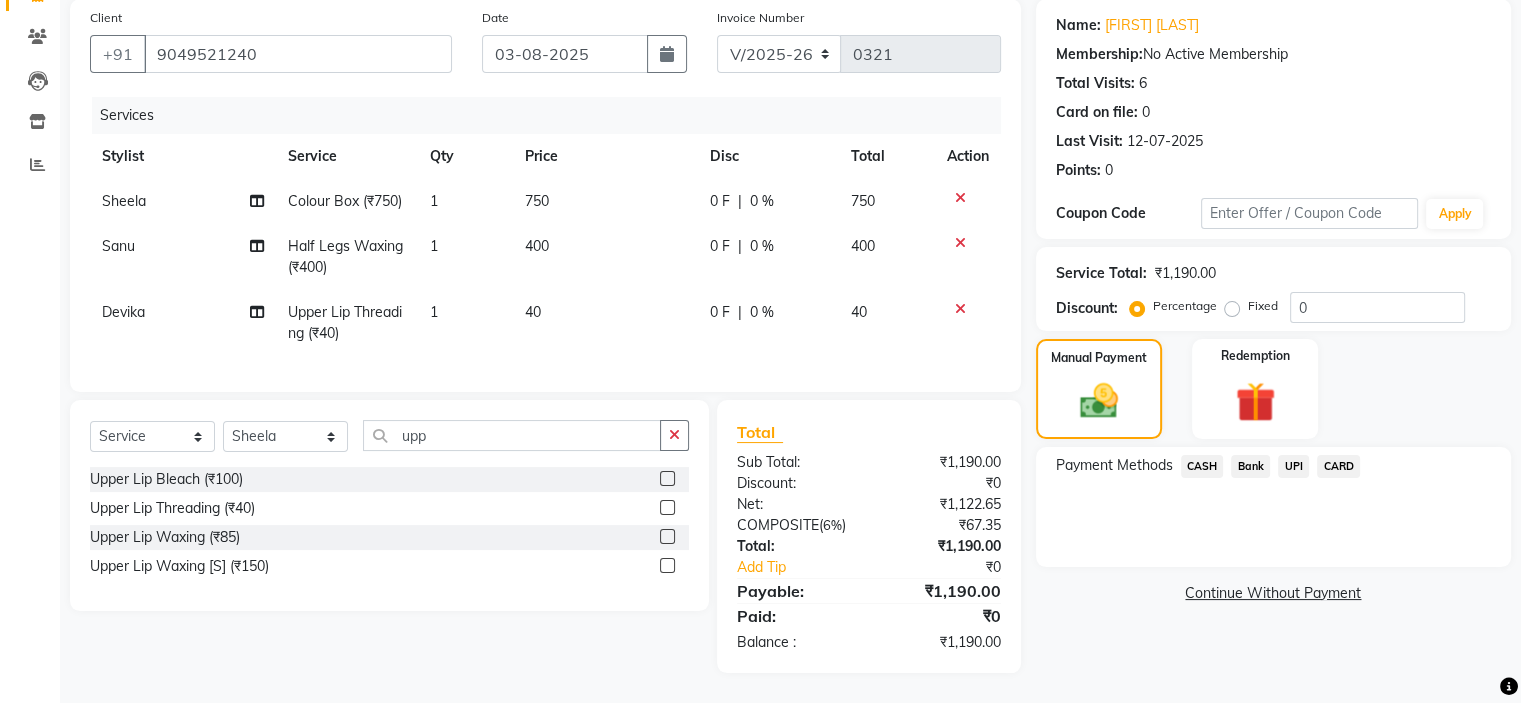 click on "CASH" 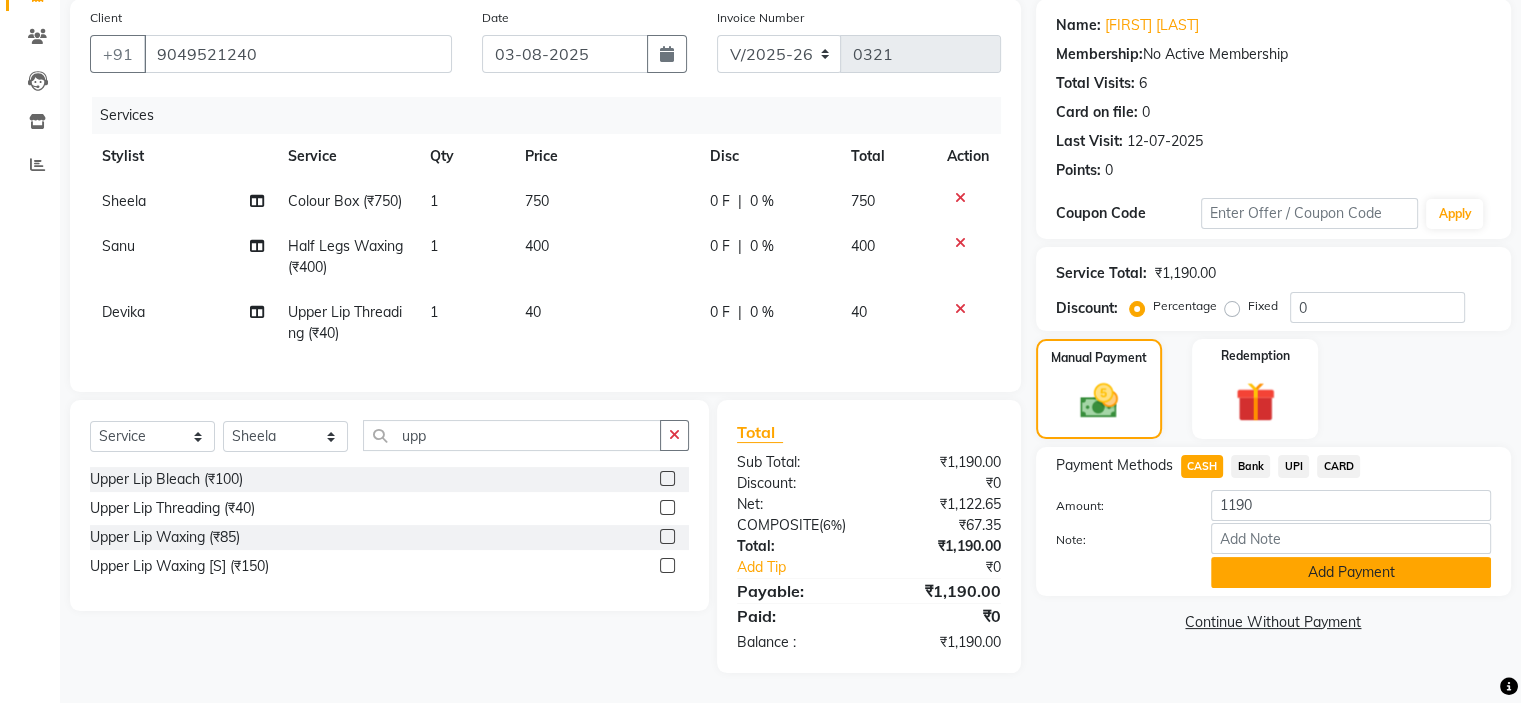 click on "Add Payment" 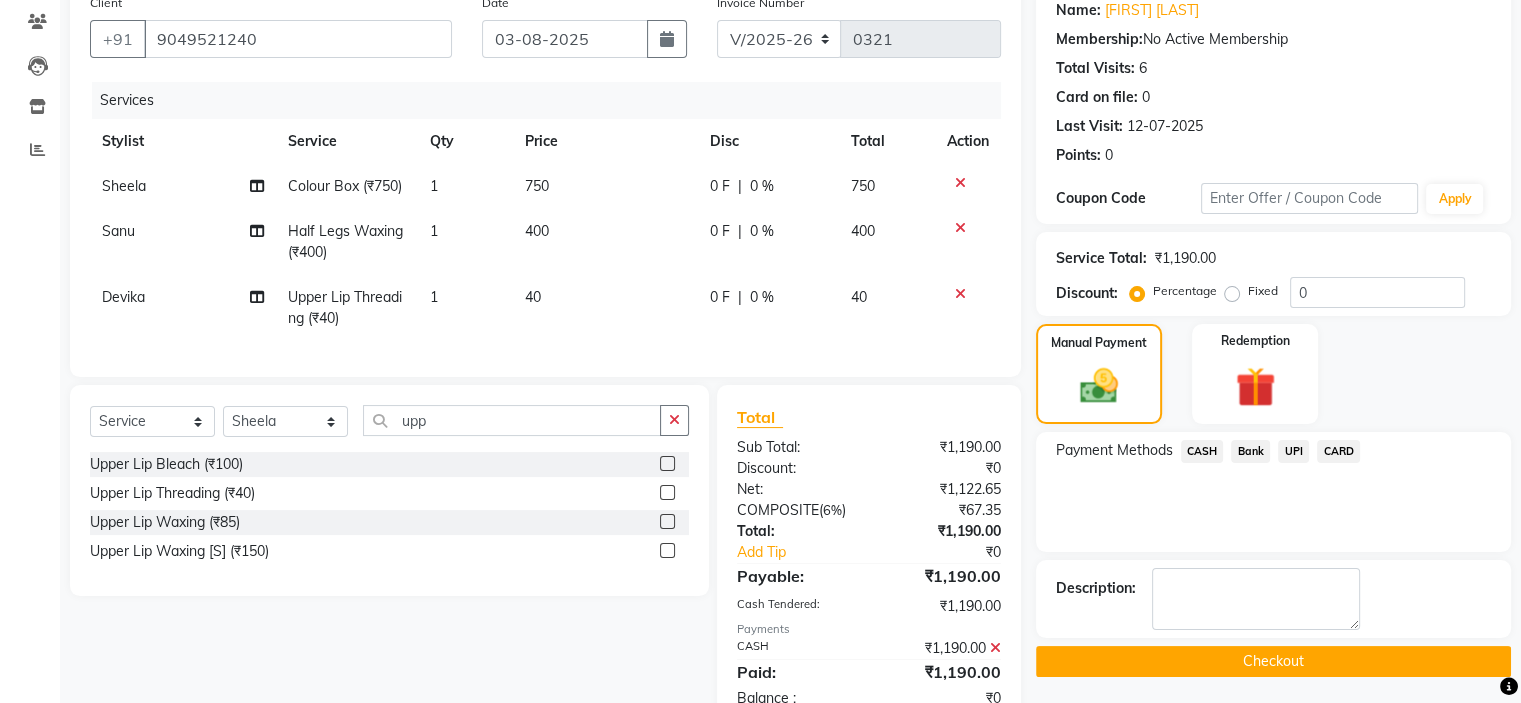 click on "Checkout" 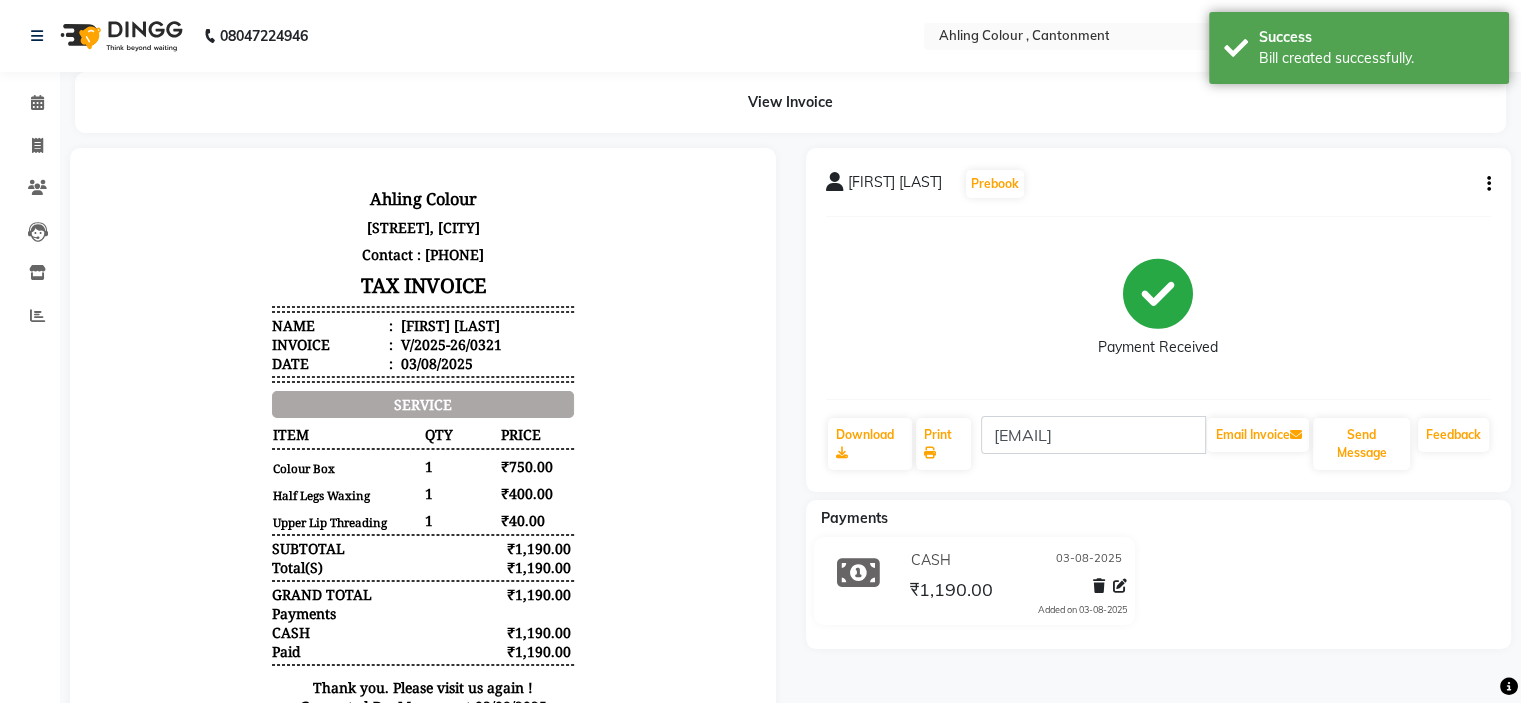 scroll, scrollTop: 0, scrollLeft: 0, axis: both 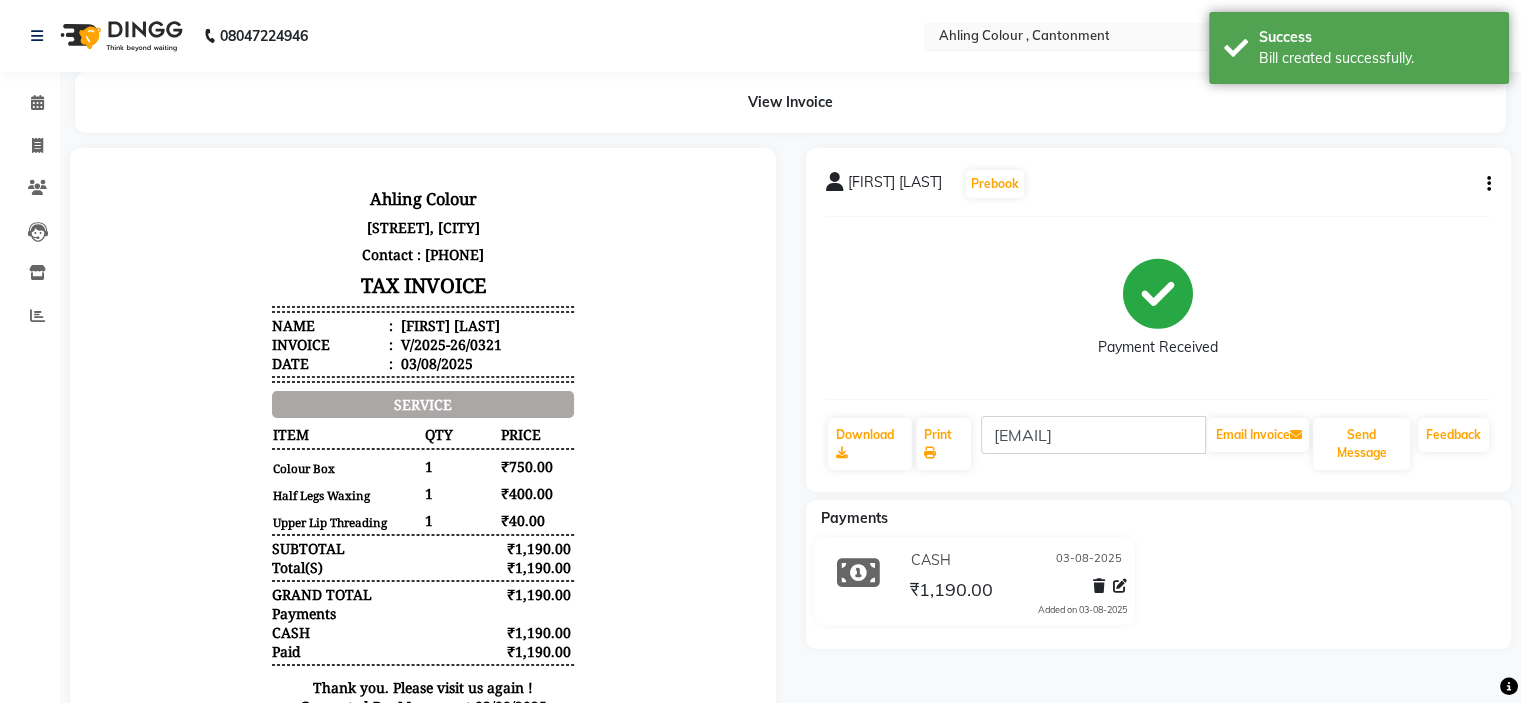 click at bounding box center [1079, 38] 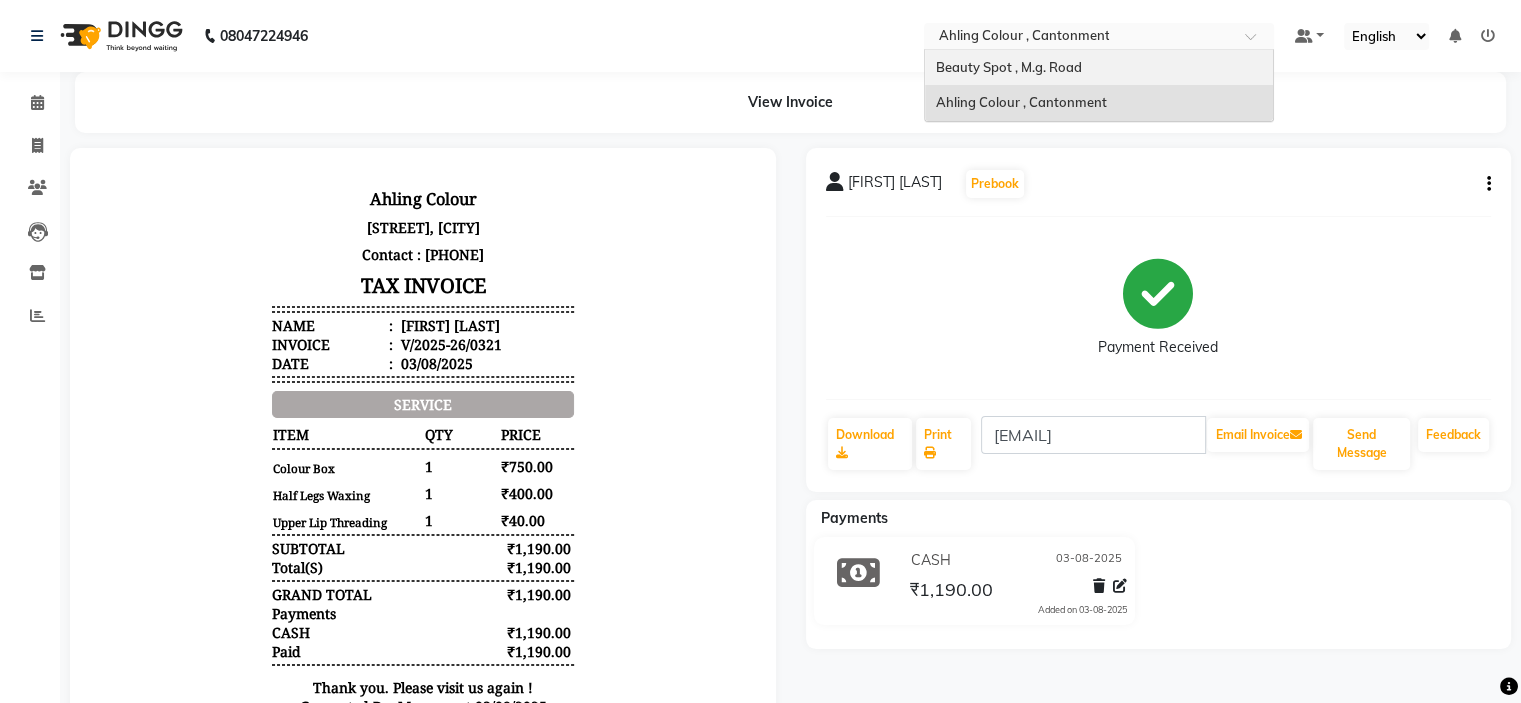 click on "Beauty Spot , M.g. Road" at bounding box center [1008, 67] 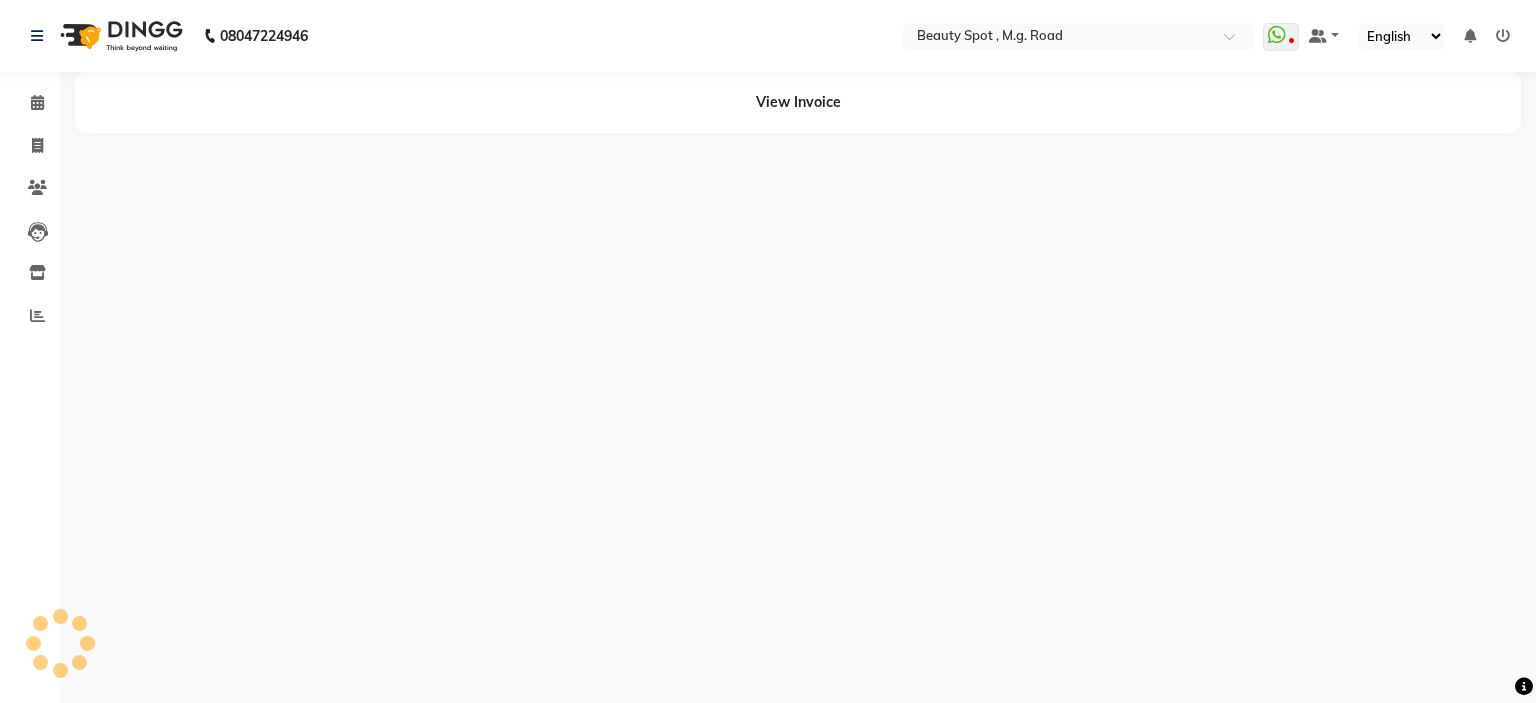 scroll, scrollTop: 0, scrollLeft: 0, axis: both 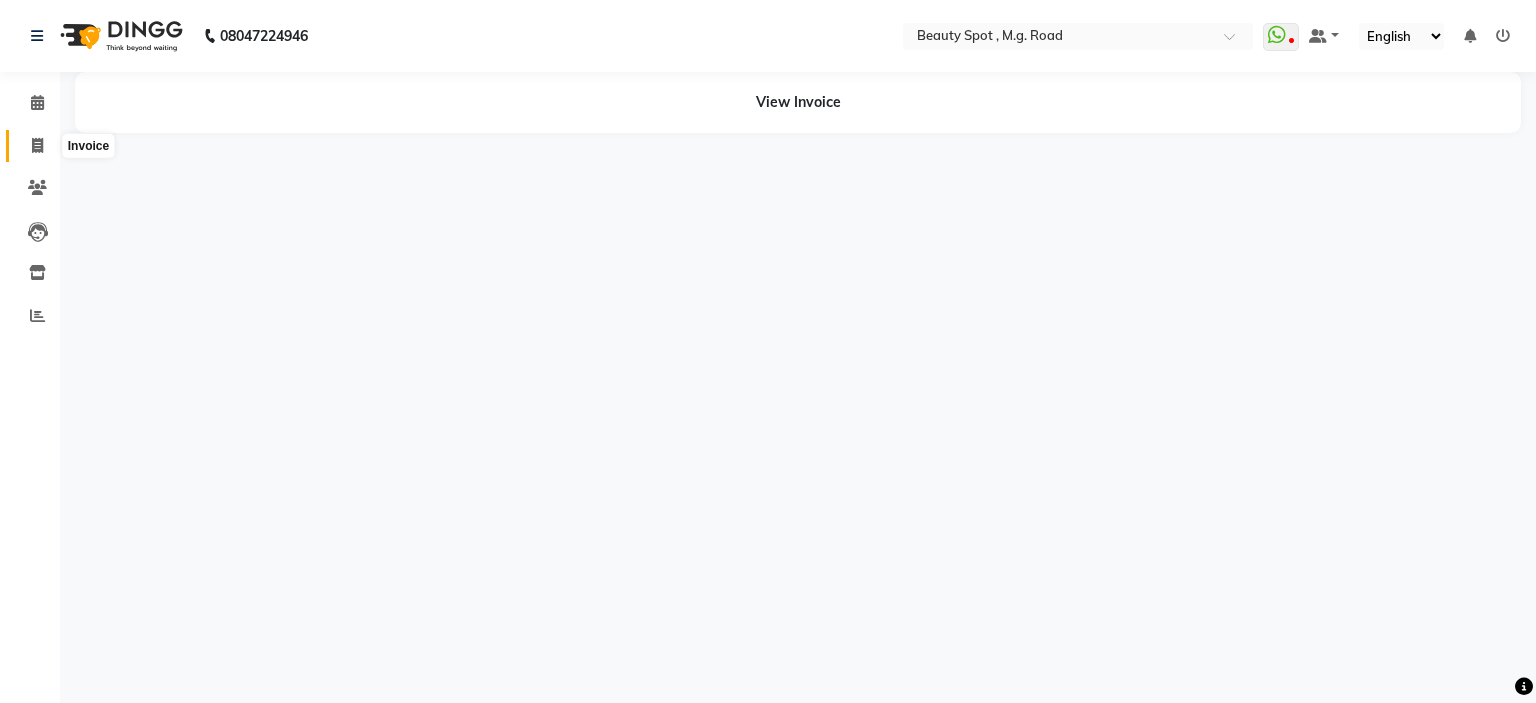 click 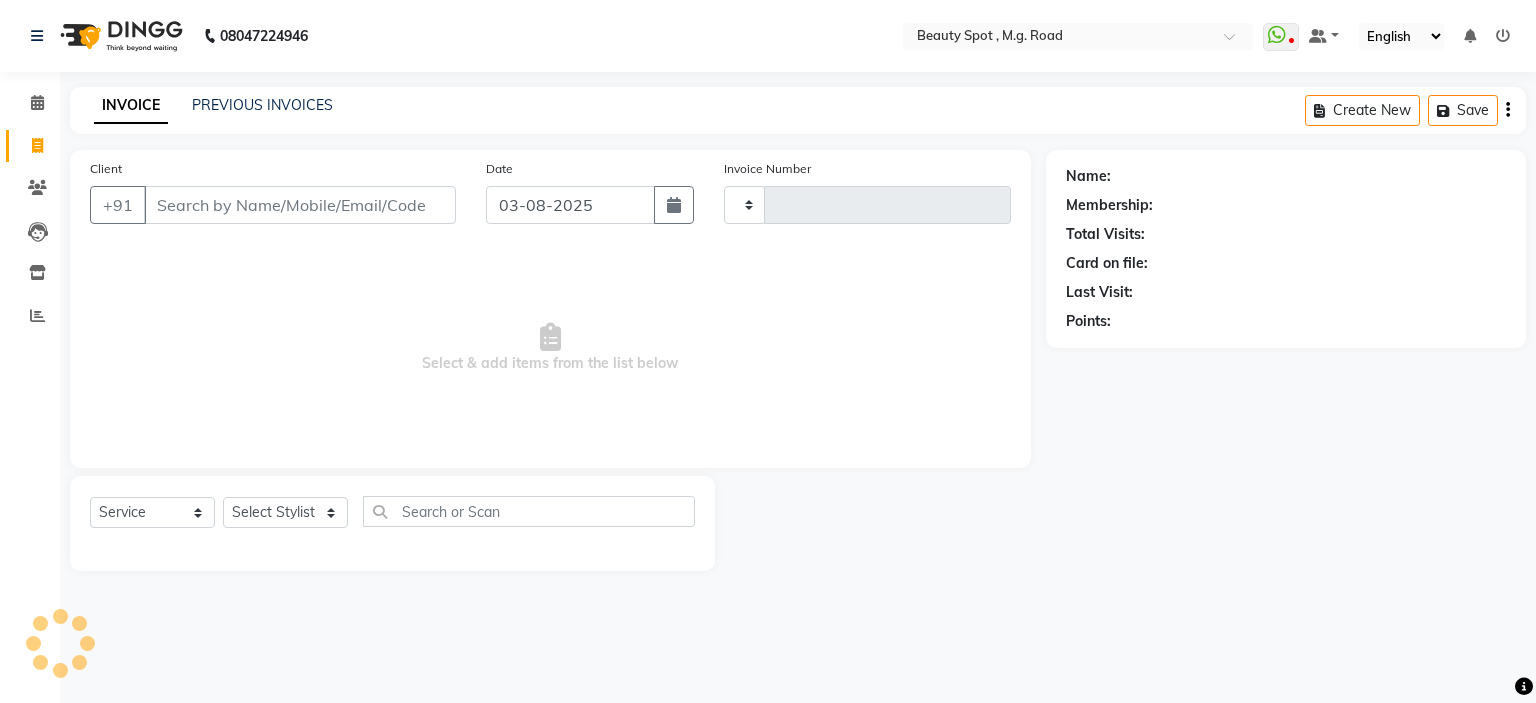 type on "0578" 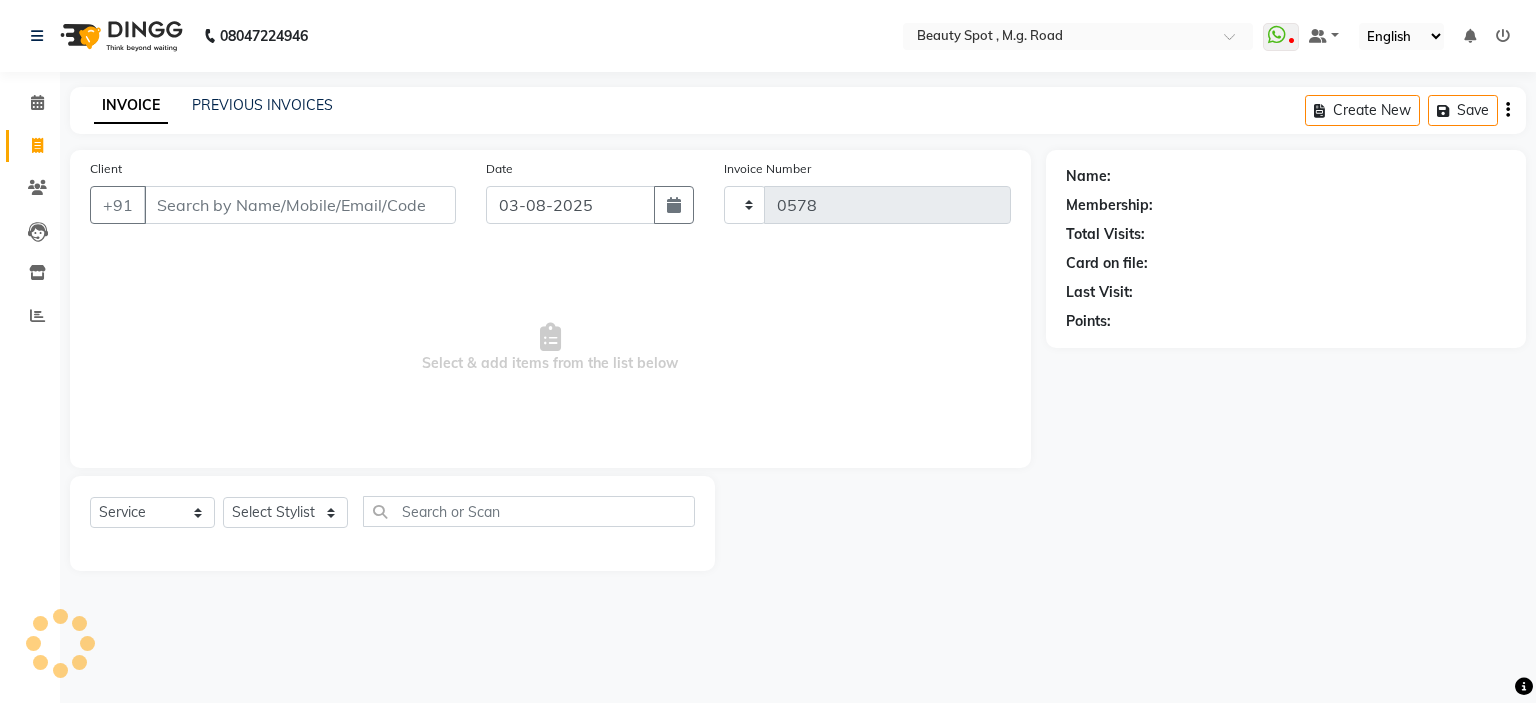 select on "7357" 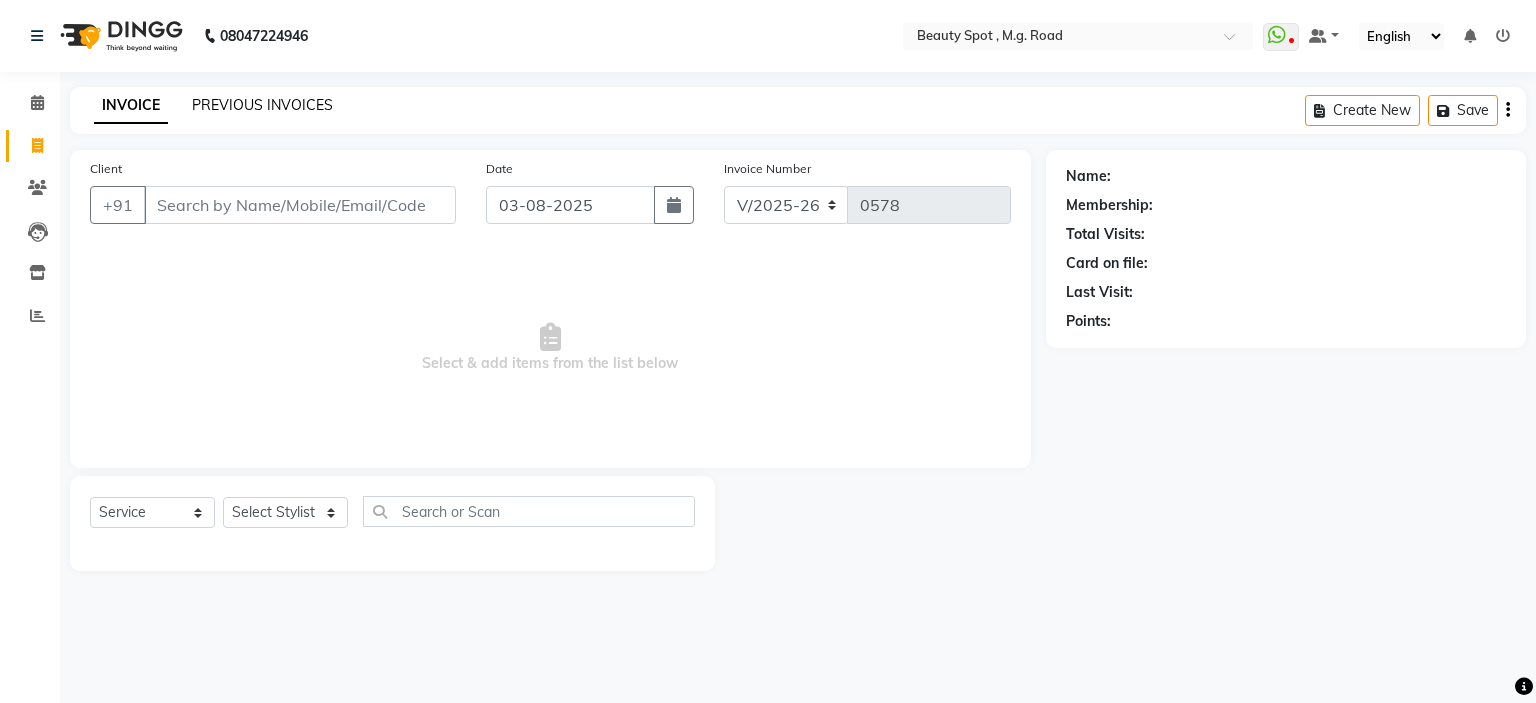 click on "PREVIOUS INVOICES" 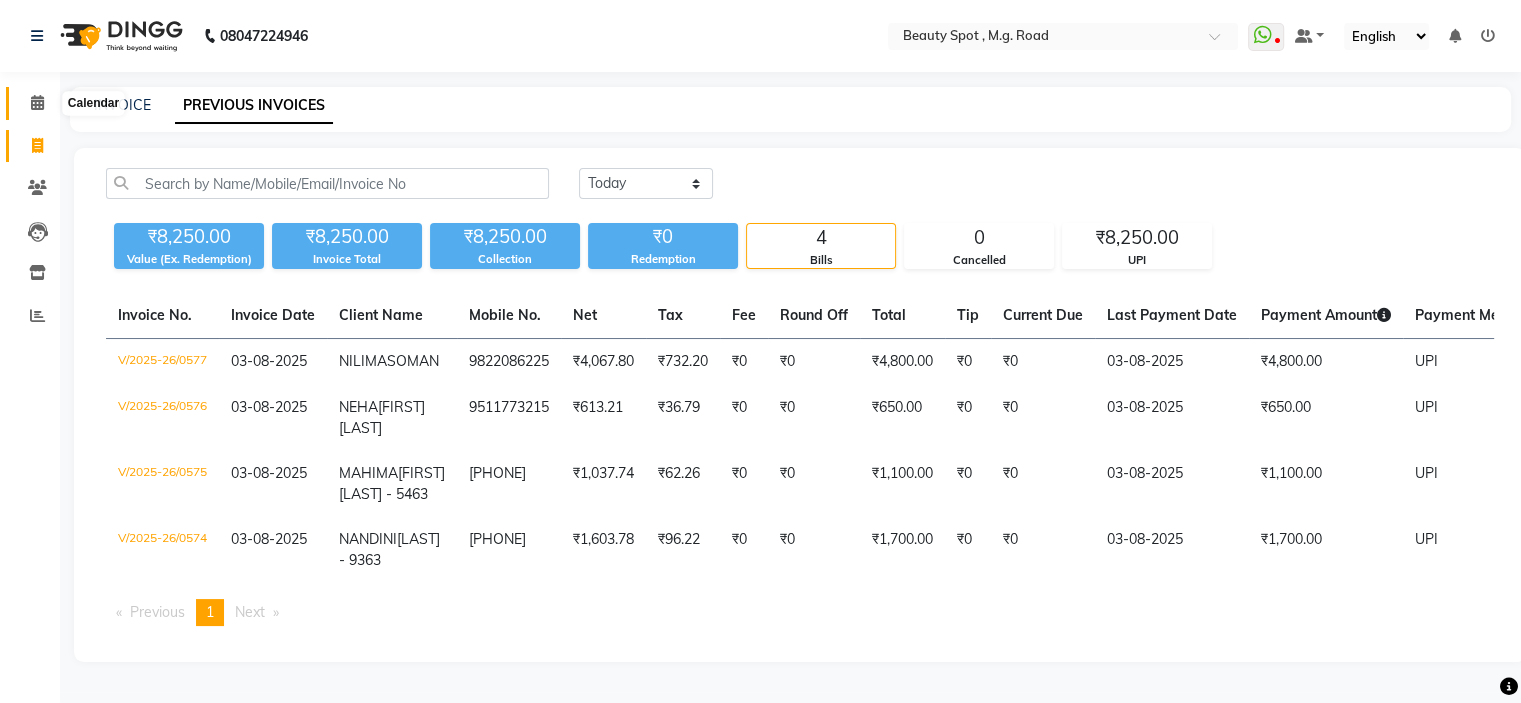click 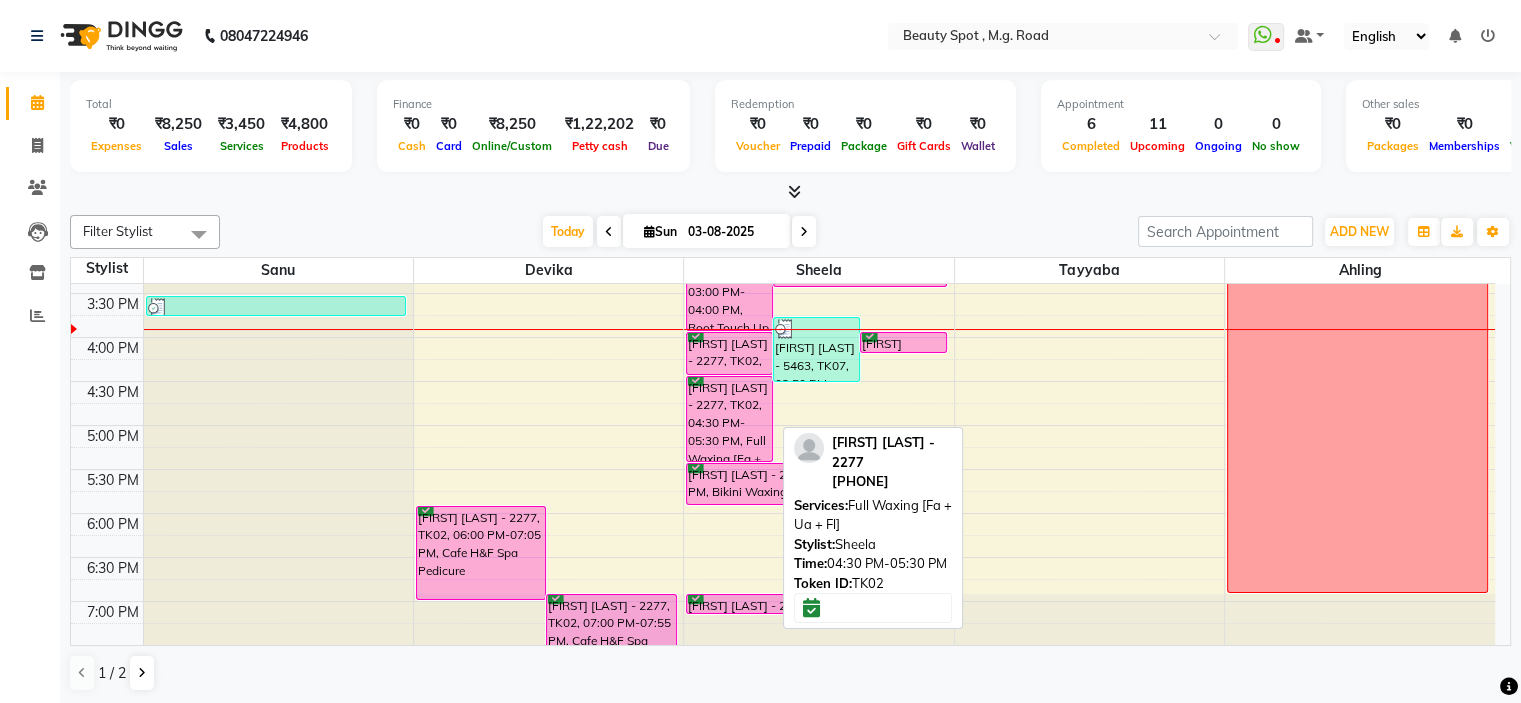 scroll, scrollTop: 596, scrollLeft: 0, axis: vertical 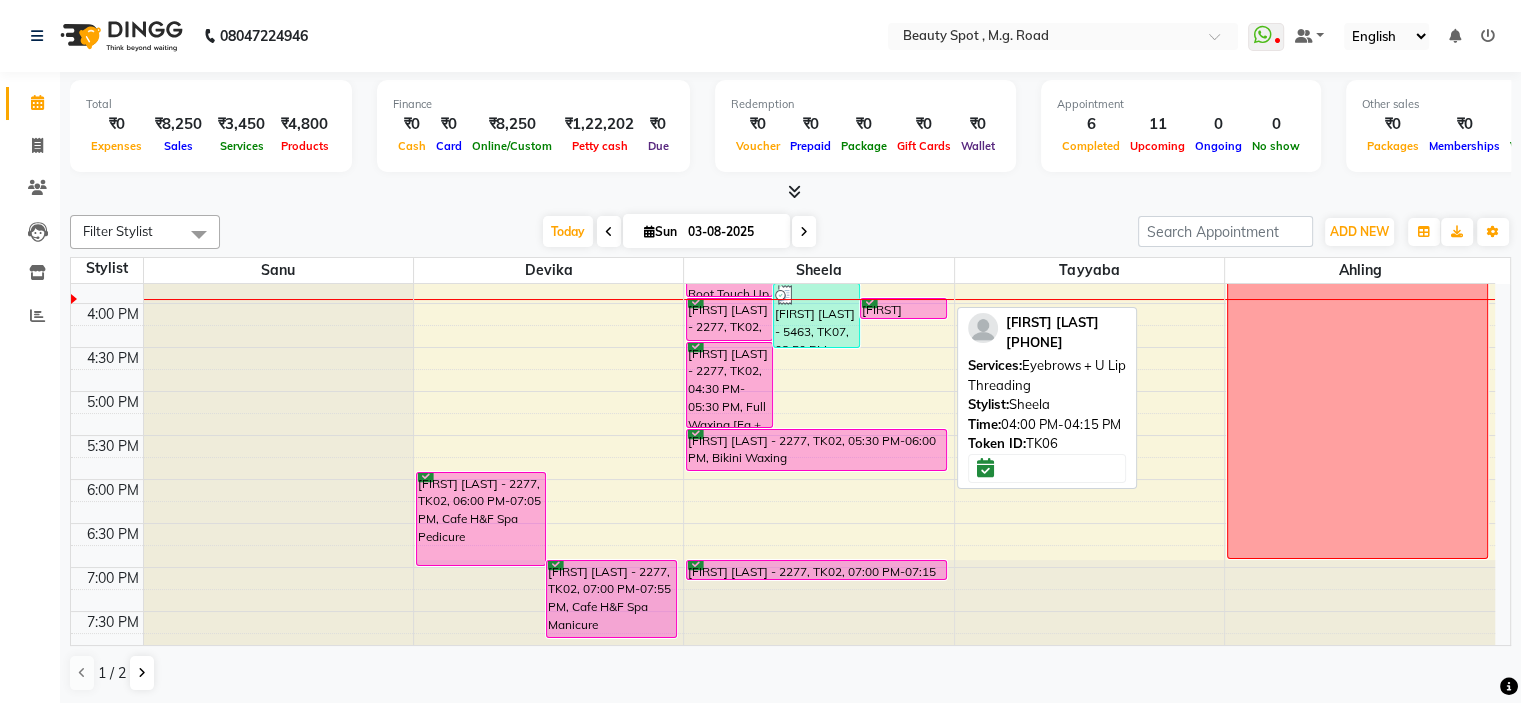 click on "[FIRST] [LAST], TK06, 04:00 PM-04:15 PM, Eyebrows + U Lip Threading" at bounding box center (903, 308) 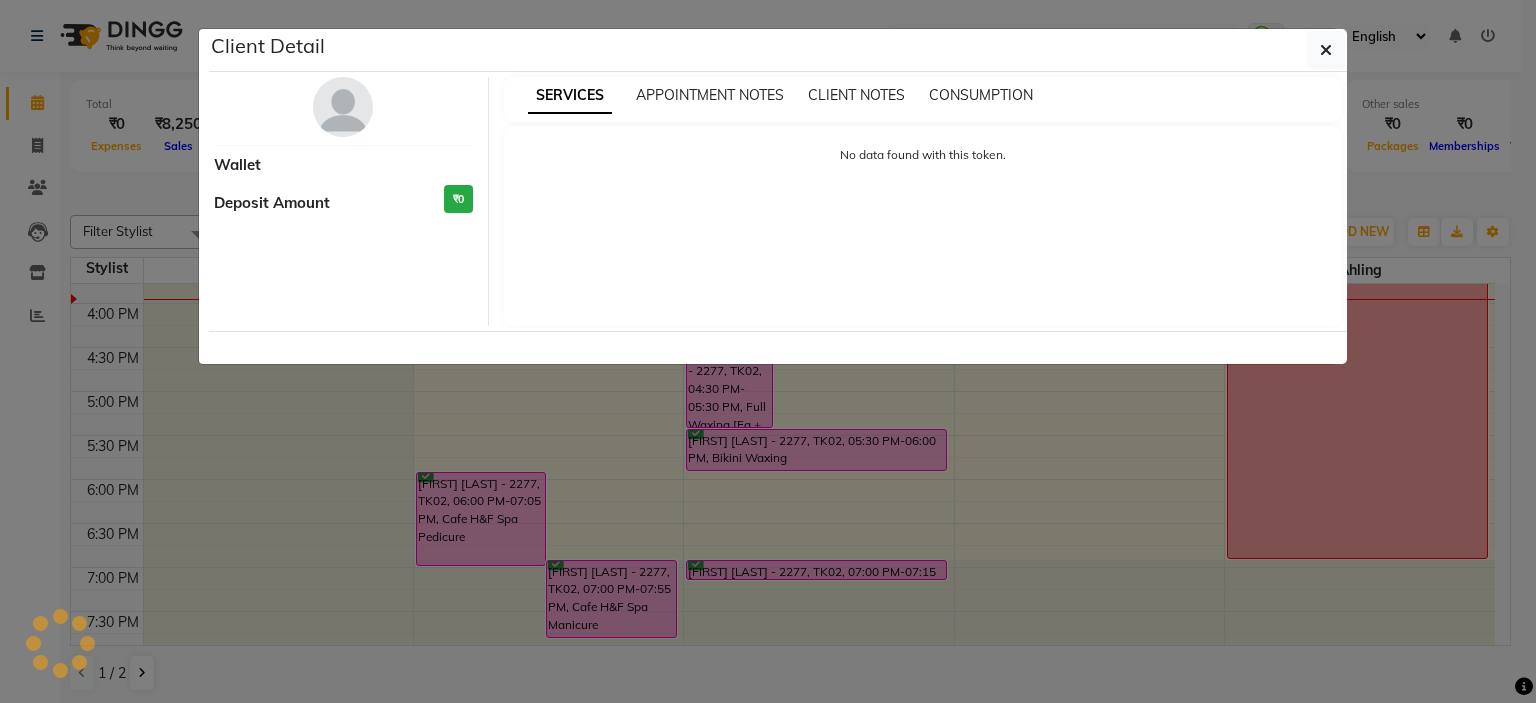 select on "6" 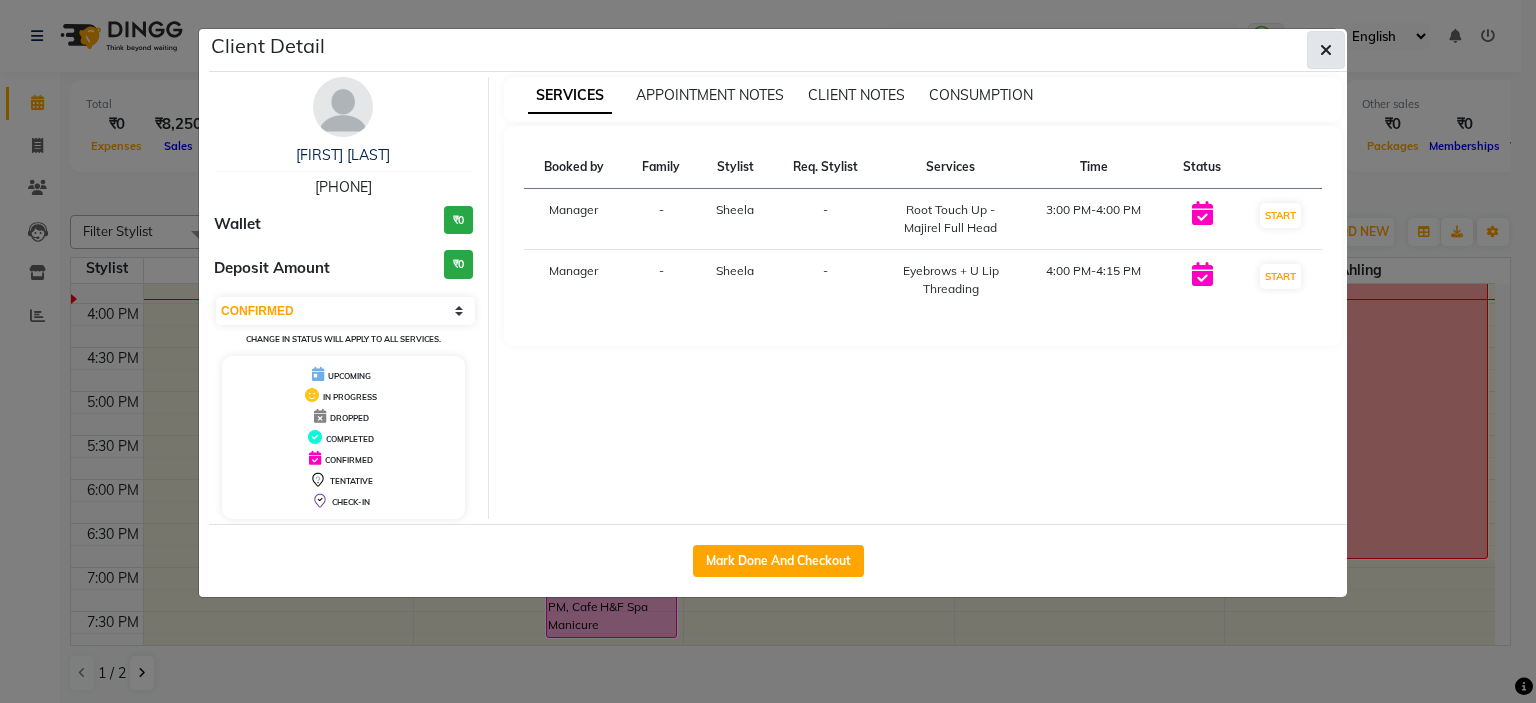 click 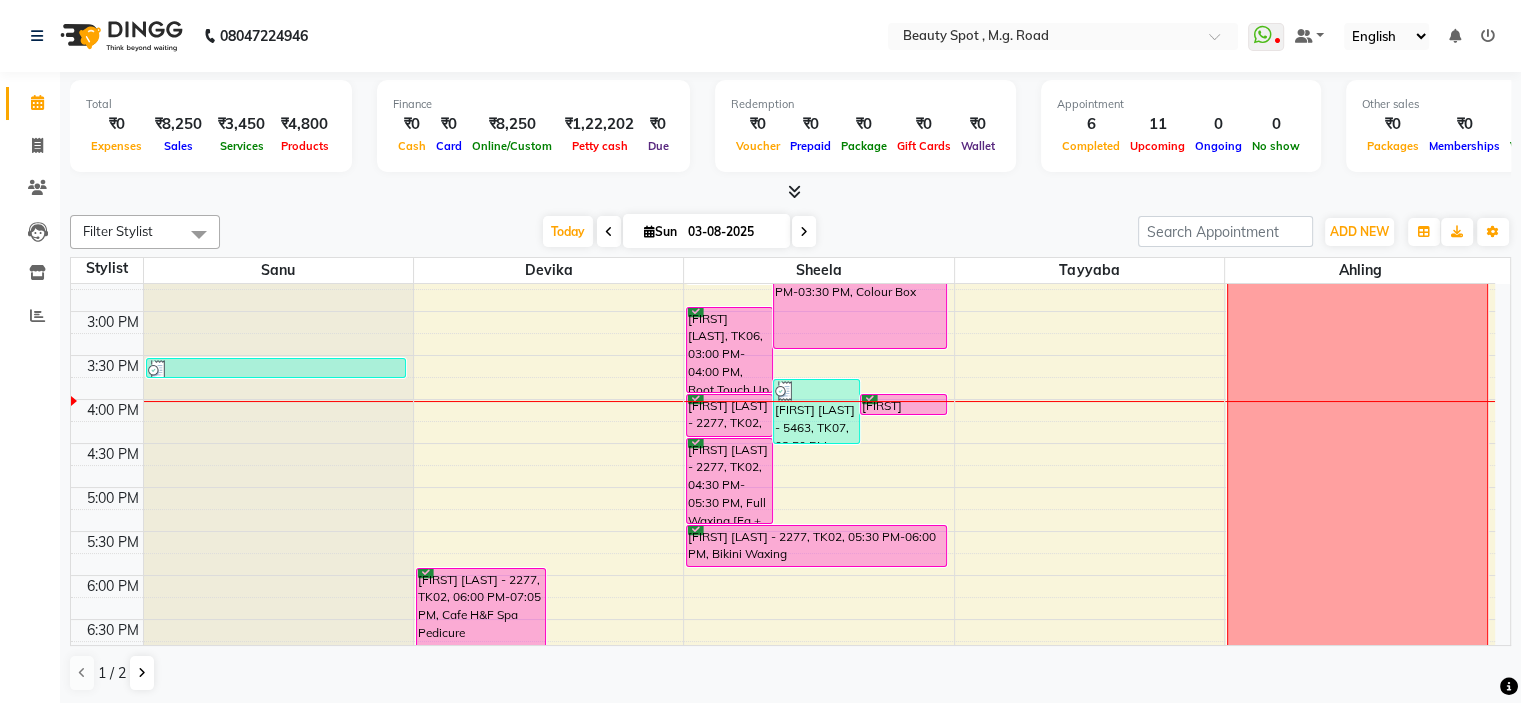 scroll, scrollTop: 596, scrollLeft: 0, axis: vertical 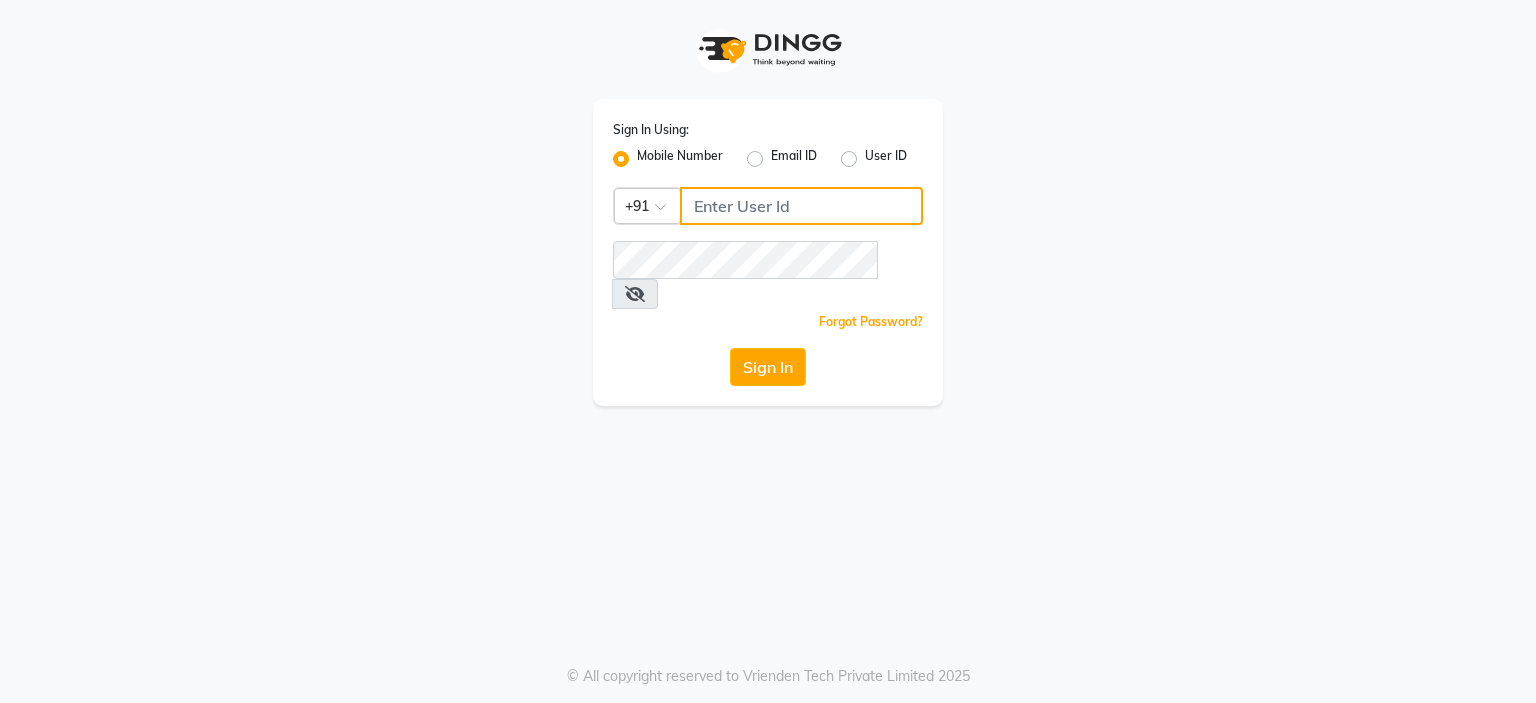 click 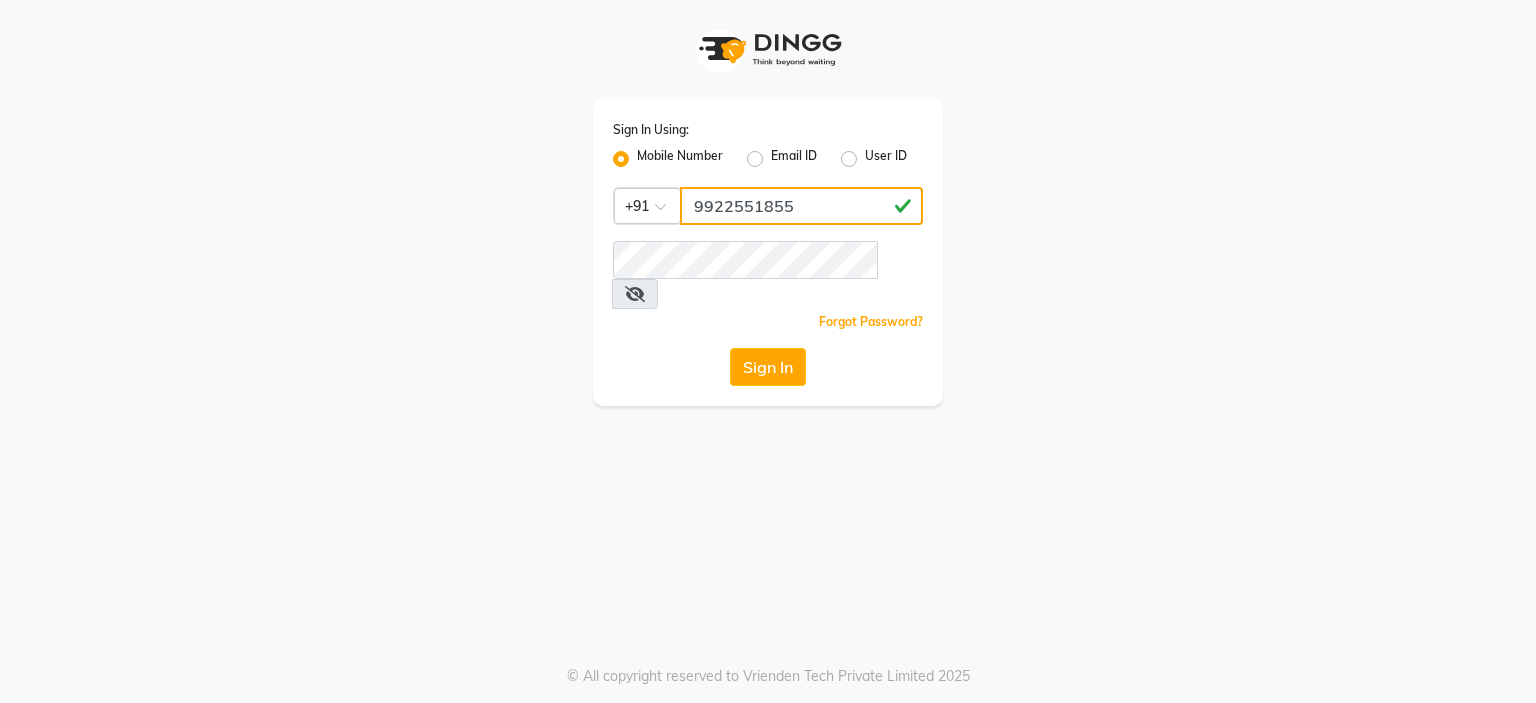 type on "9922551855" 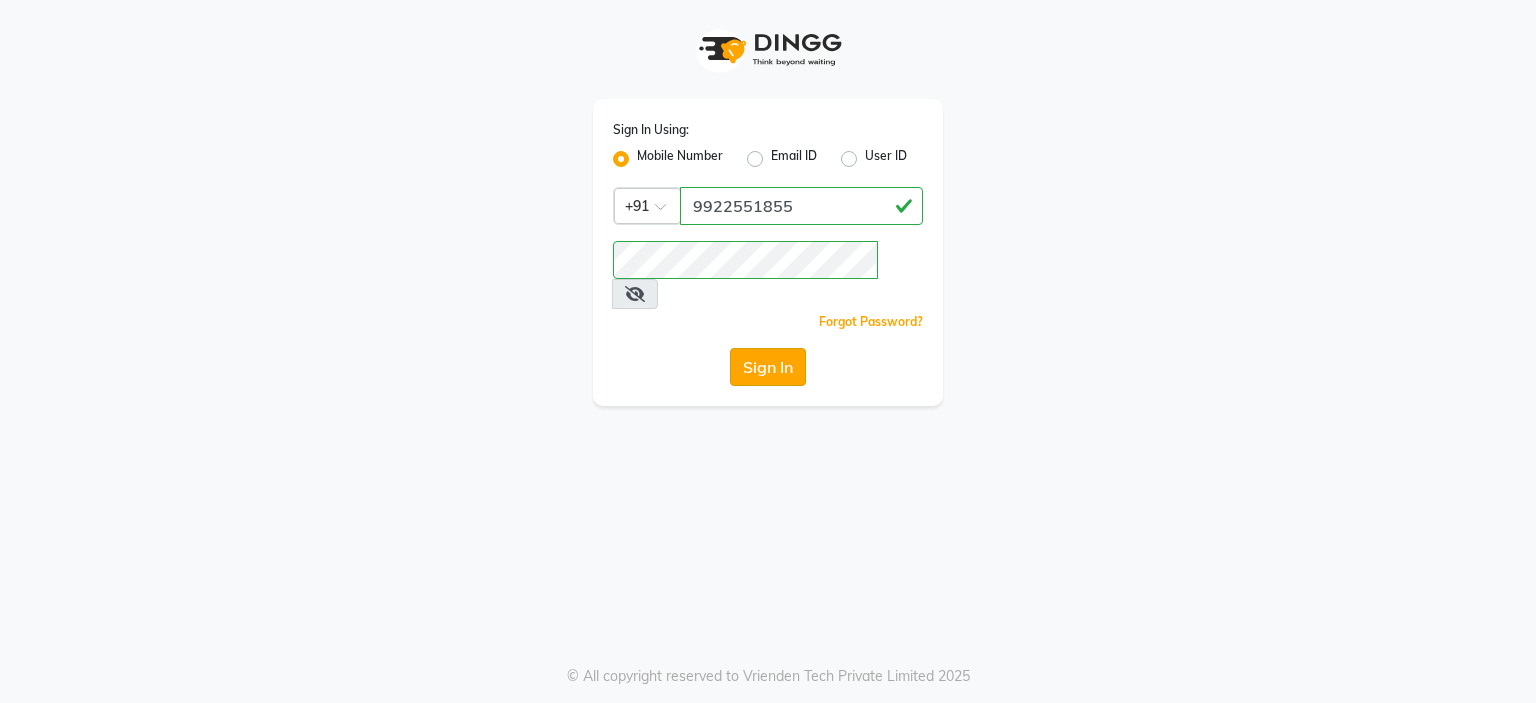 click on "Sign In" 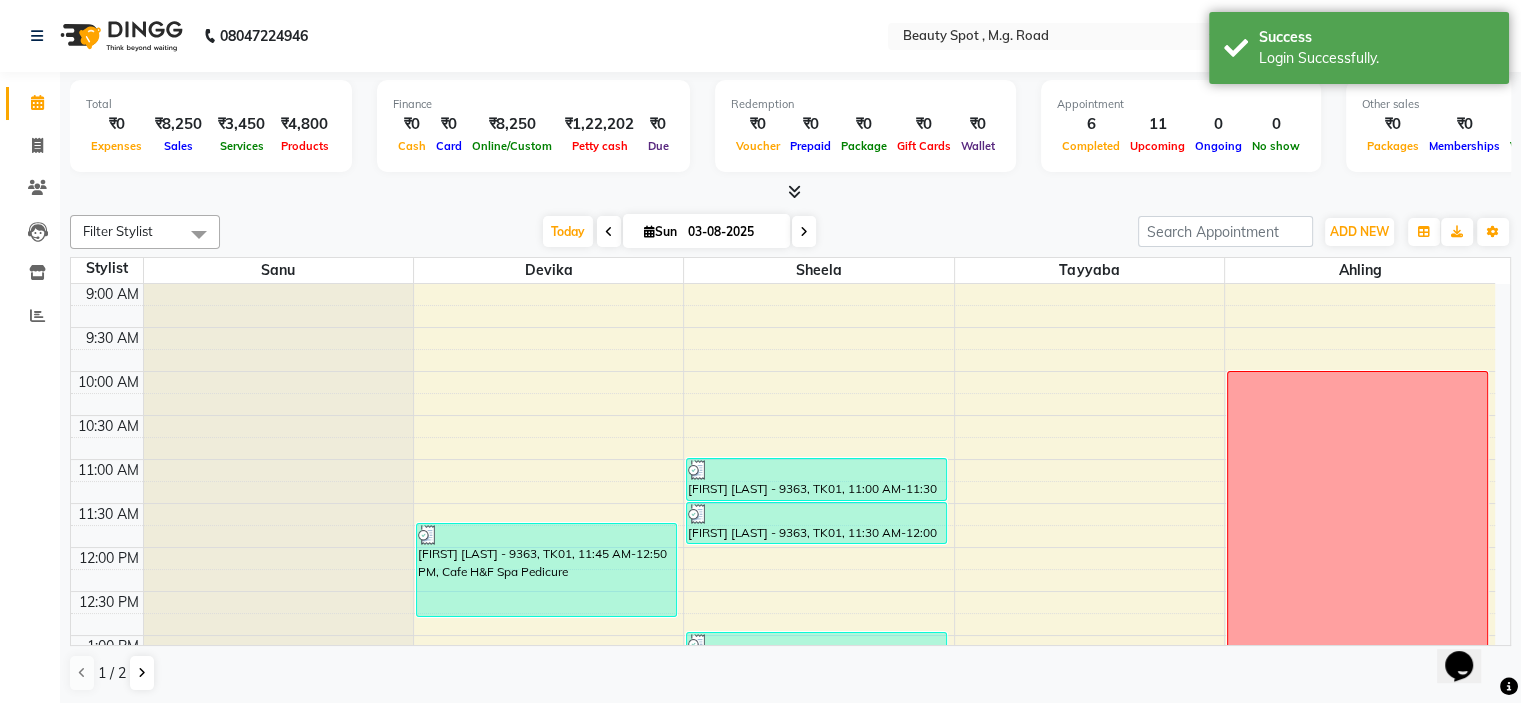 scroll, scrollTop: 0, scrollLeft: 0, axis: both 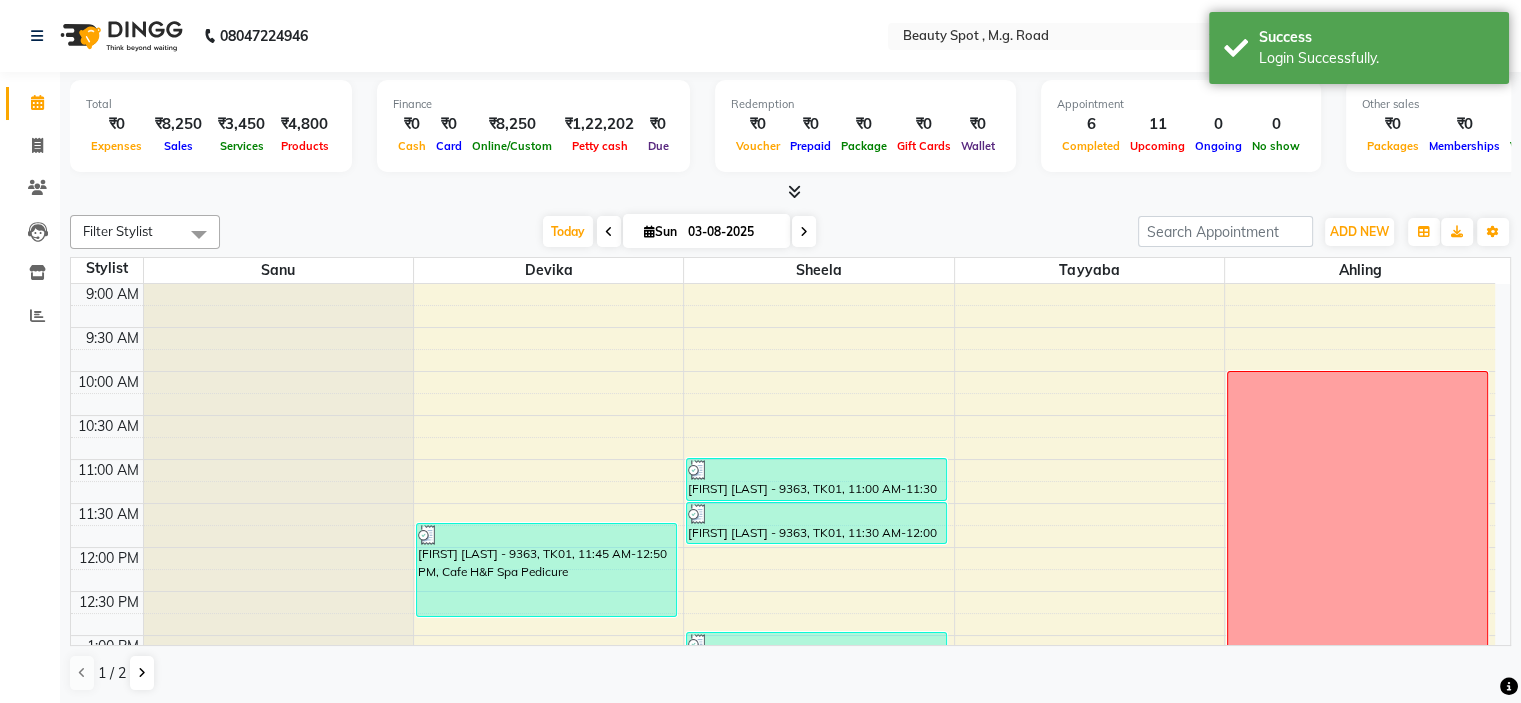 click on "03-08-2025" at bounding box center (732, 232) 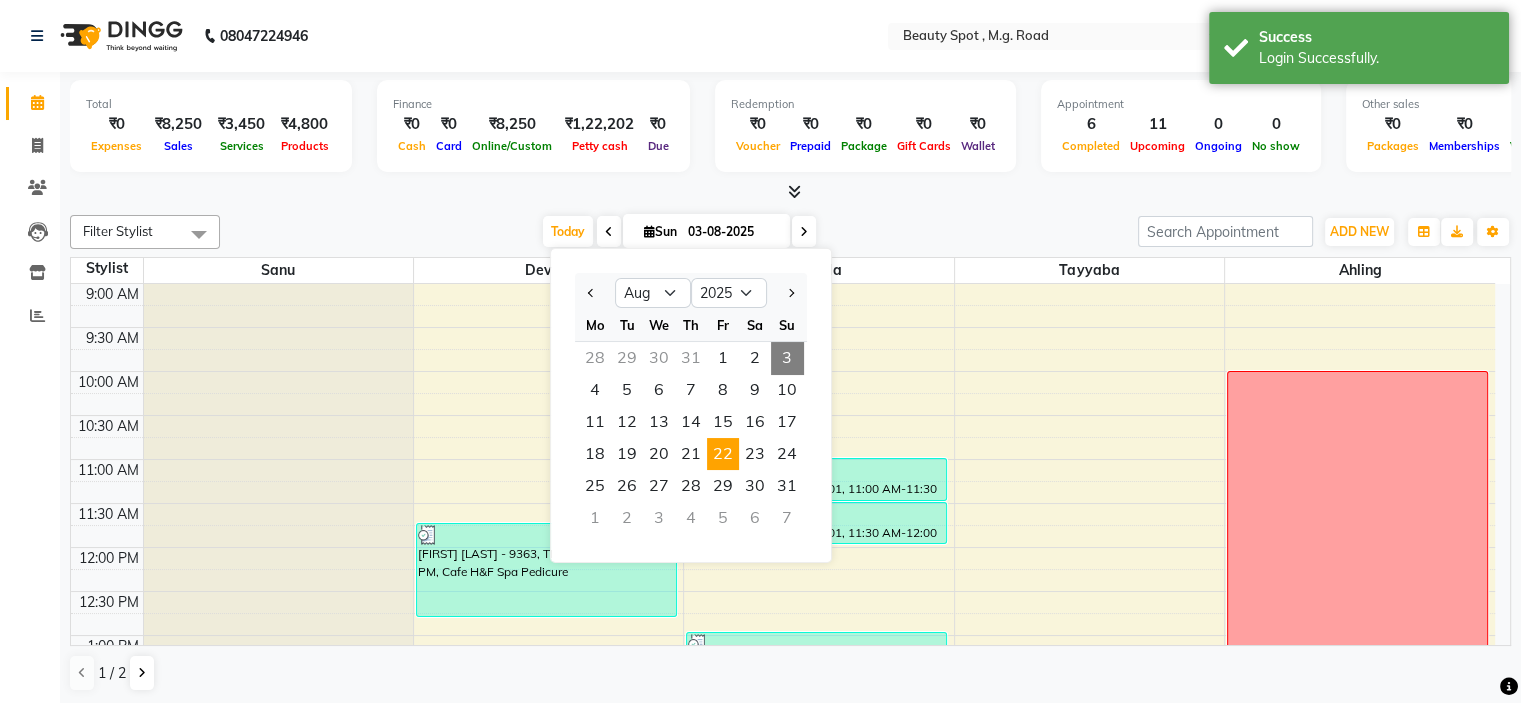 click on "22" at bounding box center [723, 454] 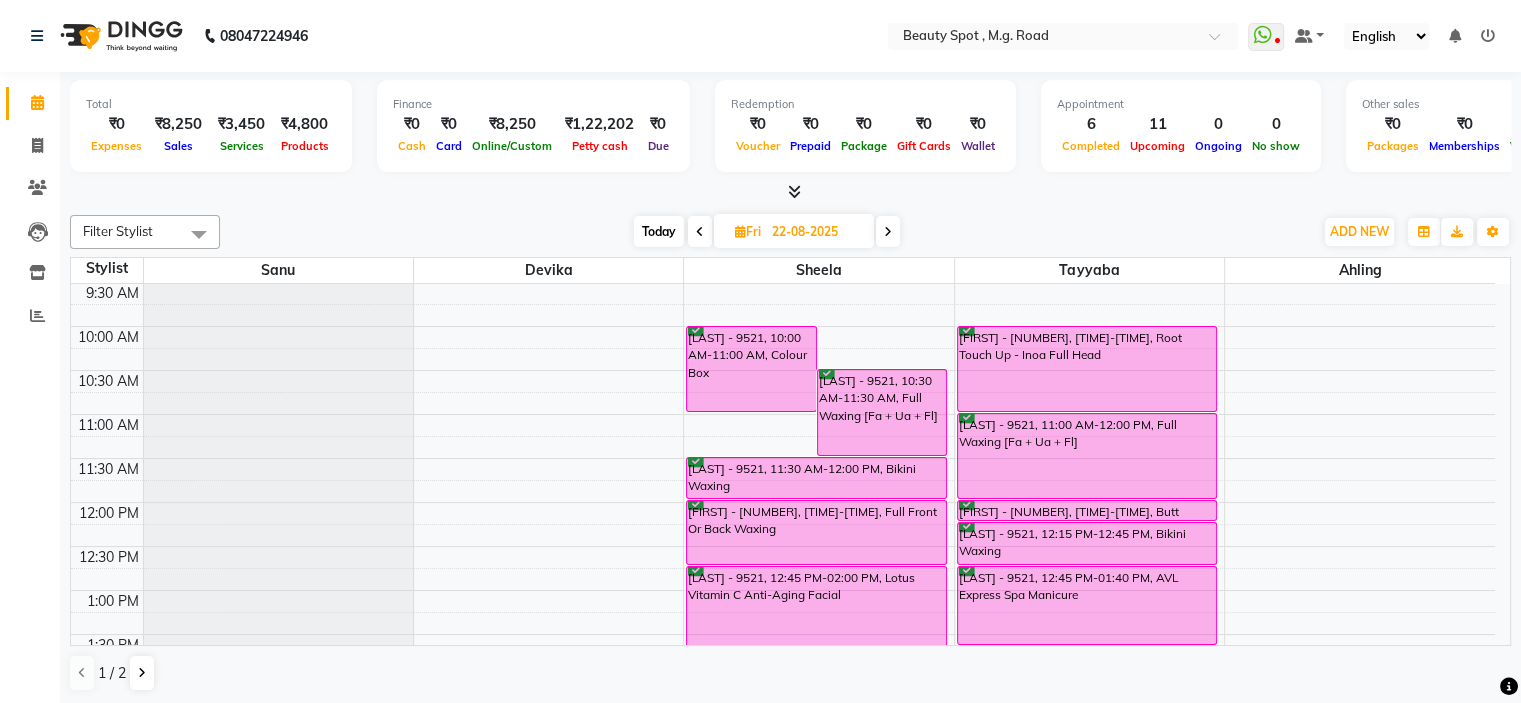 scroll, scrollTop: 0, scrollLeft: 0, axis: both 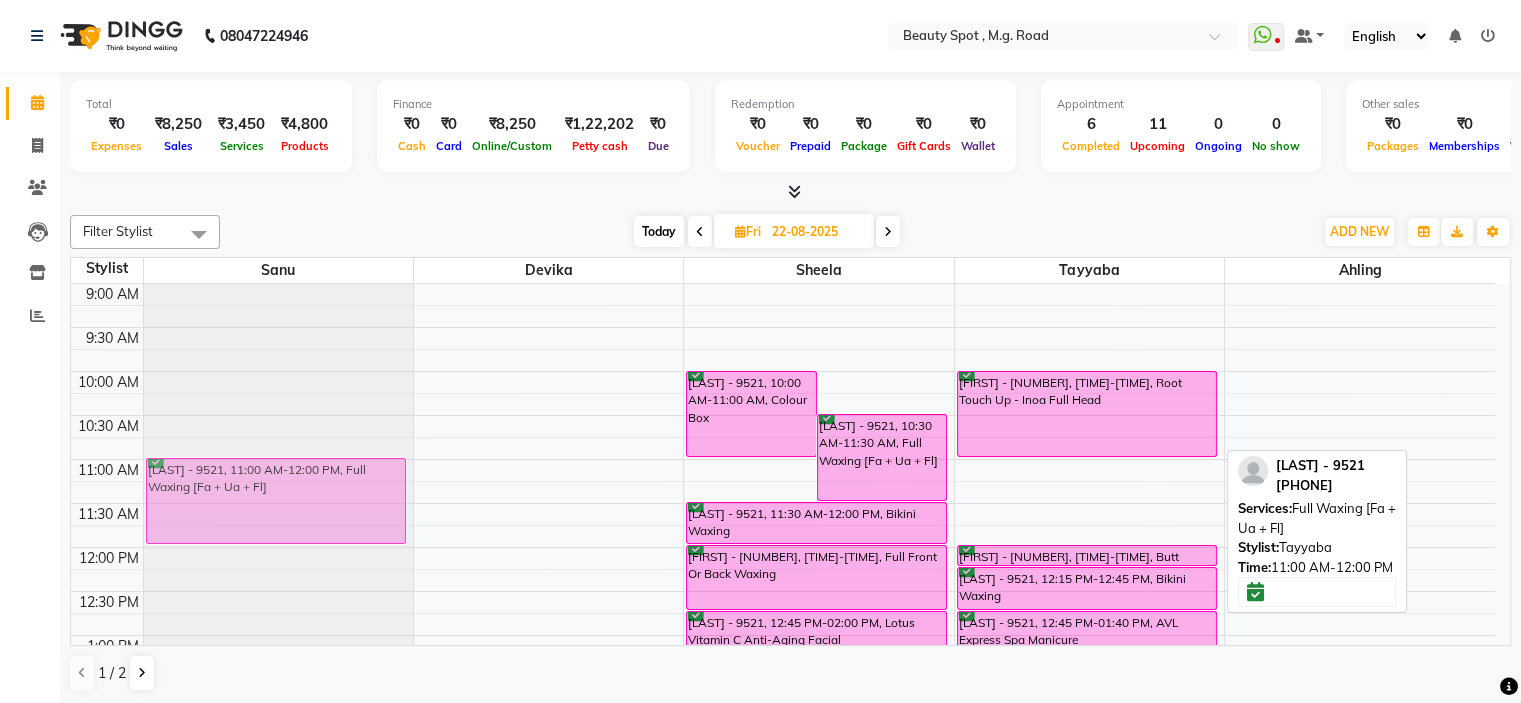 drag, startPoint x: 986, startPoint y: 500, endPoint x: 240, endPoint y: 504, distance: 746.01074 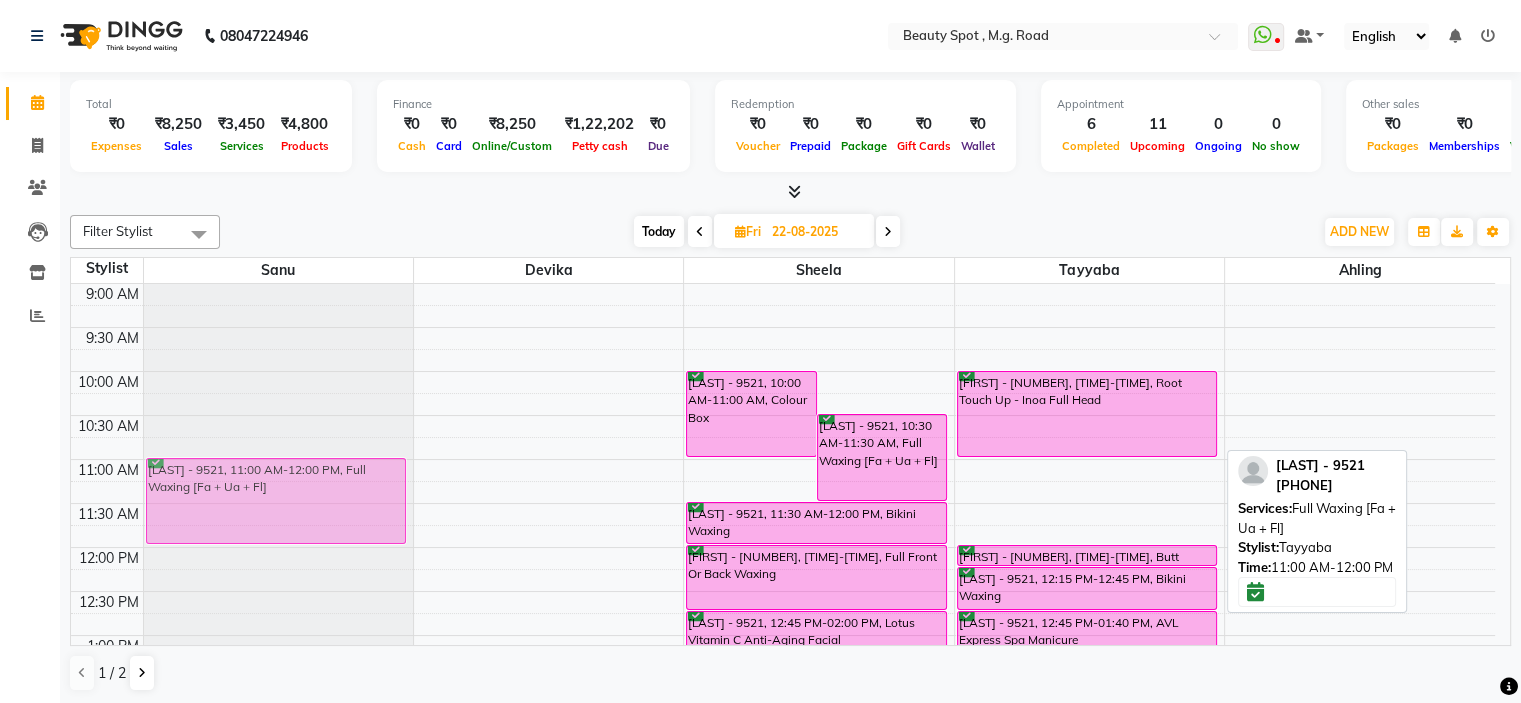 click on "[FIRST] - [NUMBER], [TIME]-[TIME], Full Waxing [Fa + Ua + Fl]     [FIRST] - [NUMBER], [TIME]-[TIME], AVL Express Spa Pedicure     [FIRST] - [NUMBER], [TIME]-[TIME], Colour Box     [FIRST] - [NUMBER], [TIME]-[TIME], Full Waxing [Fa + Ua + Fl]     [FIRST] - [NUMBER], [TIME]-[TIME], Bikini Waxing     [FIRST] - [NUMBER], [TIME]-[TIME], Full Front Or Back Waxing     [FIRST] - [NUMBER], [TIME]-[TIME], Lotus Vitamin C Anti-Aging Facial     [FIRST] - [NUMBER], [TIME]-[TIME], Full Face & Neck Waxing     [FIRST] - [NUMBER], [TIME]-[TIME], Lotus Vitamin C Anti-Aging Facial     [FIRST] - [NUMBER], [TIME]-[TIME], Cafe H&F Spa Pedicure     [FIRST] - [NUMBER], [TIME]-[TIME], Eyebrows + U Lip + Chin Threading     [FIRST] - [NUMBER], [TIME]-[TIME], Root Touch Up - Inoa Full Head     [FIRST] - [NUMBER], [TIME]-[TIME], Full Waxing [Fa + Ua + Fl]     [FIRST] - [NUMBER], [TIME]-[TIME], Butt Waxing     [FIRST] - [NUMBER], [TIME]-[TIME], Bikini Waxing     [FIRST] - [NUMBER], [TIME]-[TIME], AVL Express Spa Manicure" at bounding box center (783, 767) 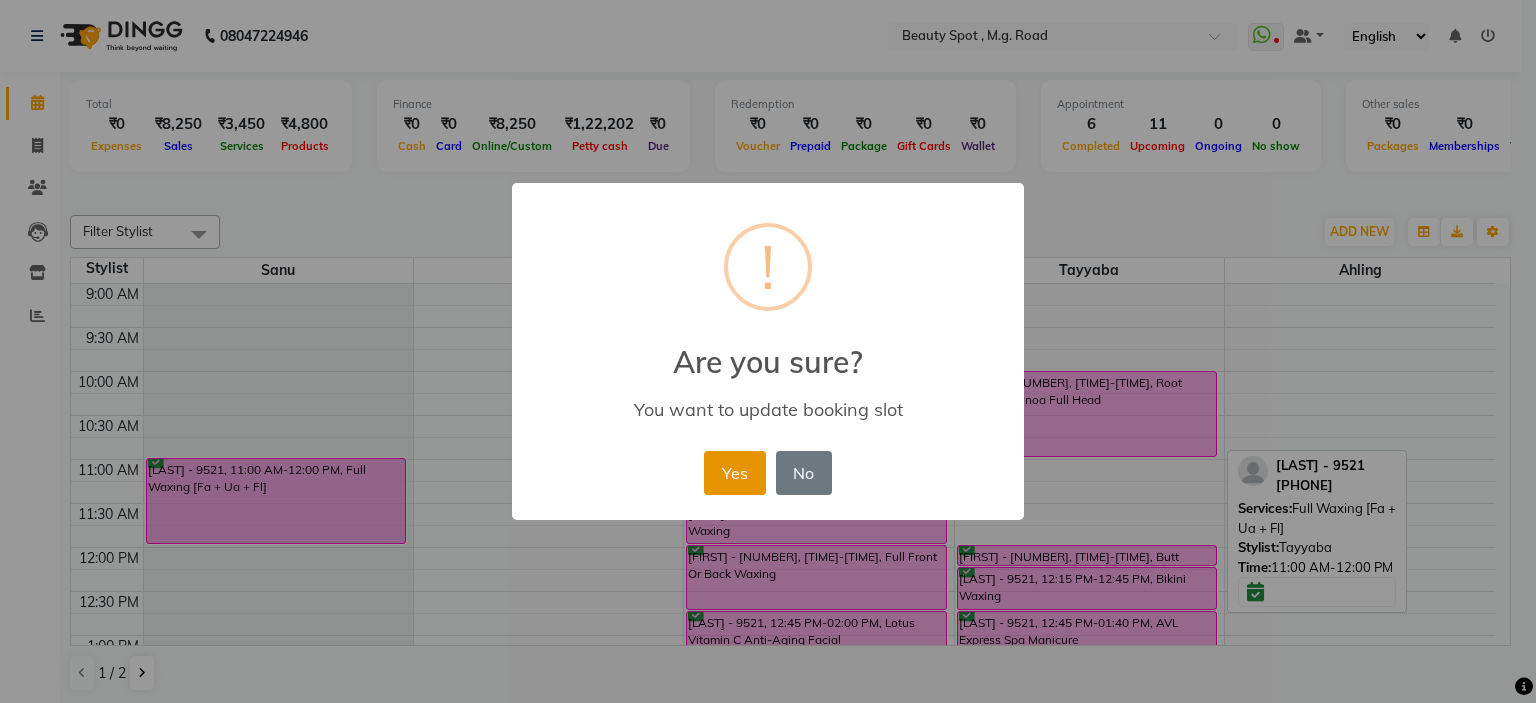 click on "Yes" at bounding box center [734, 473] 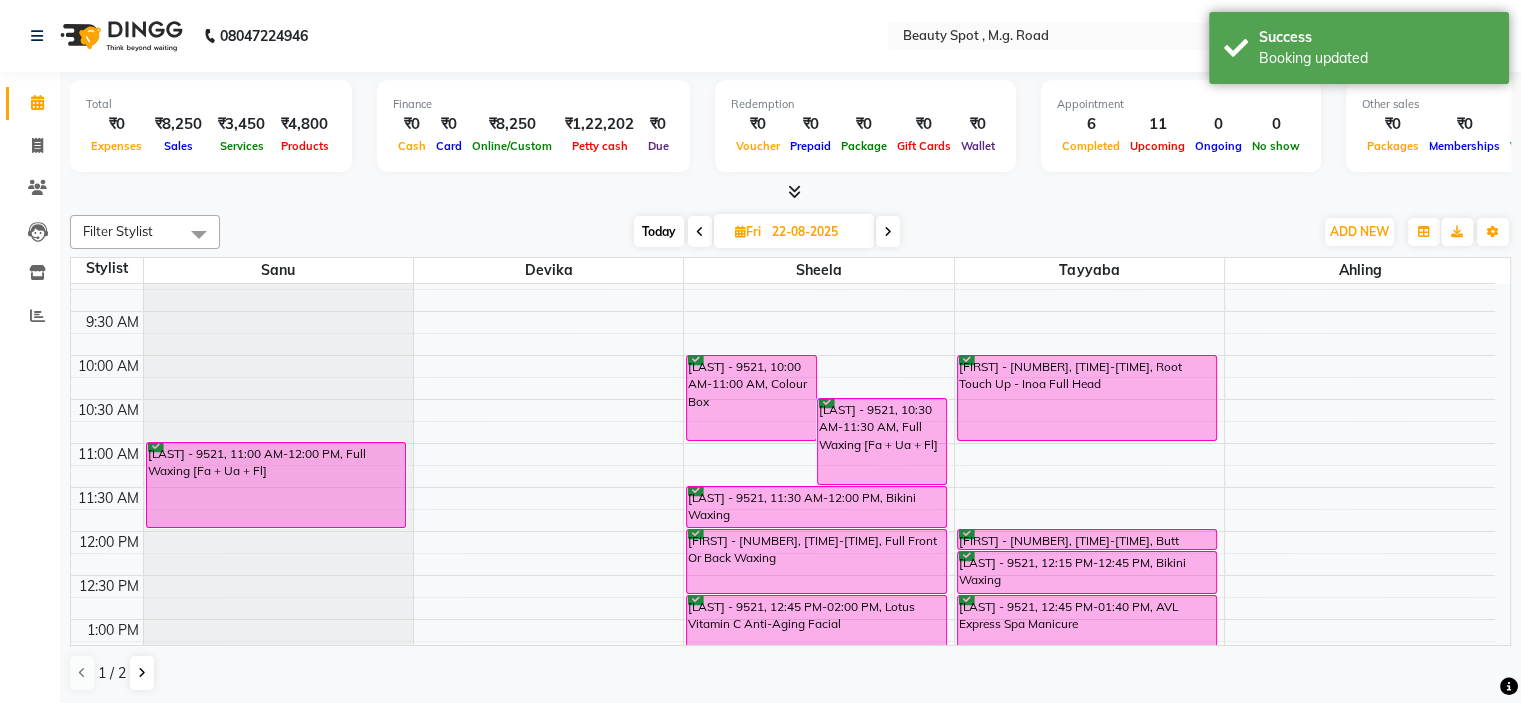 scroll, scrollTop: 100, scrollLeft: 0, axis: vertical 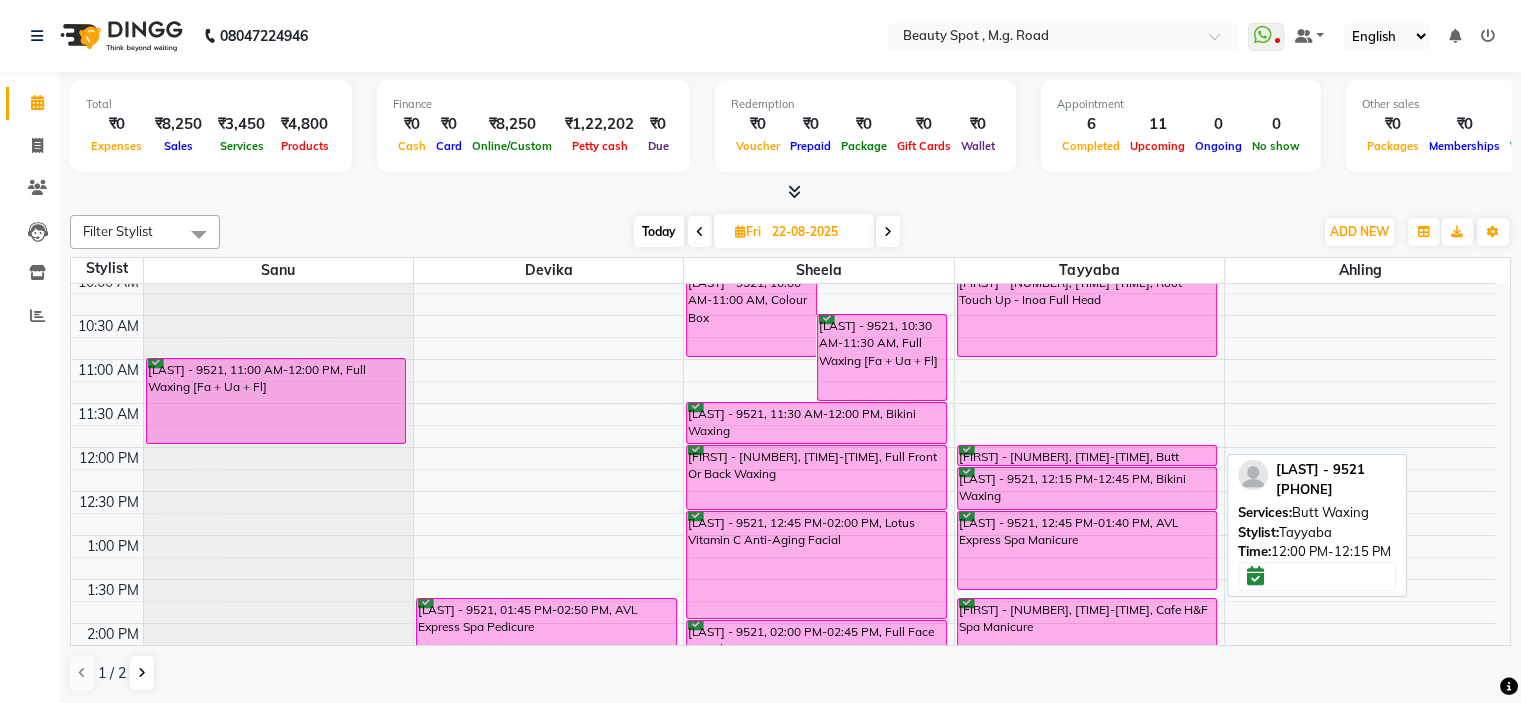 click on "[FIRST] - [NUMBER], [TIME]-[TIME], Butt Waxing" at bounding box center [1087, 455] 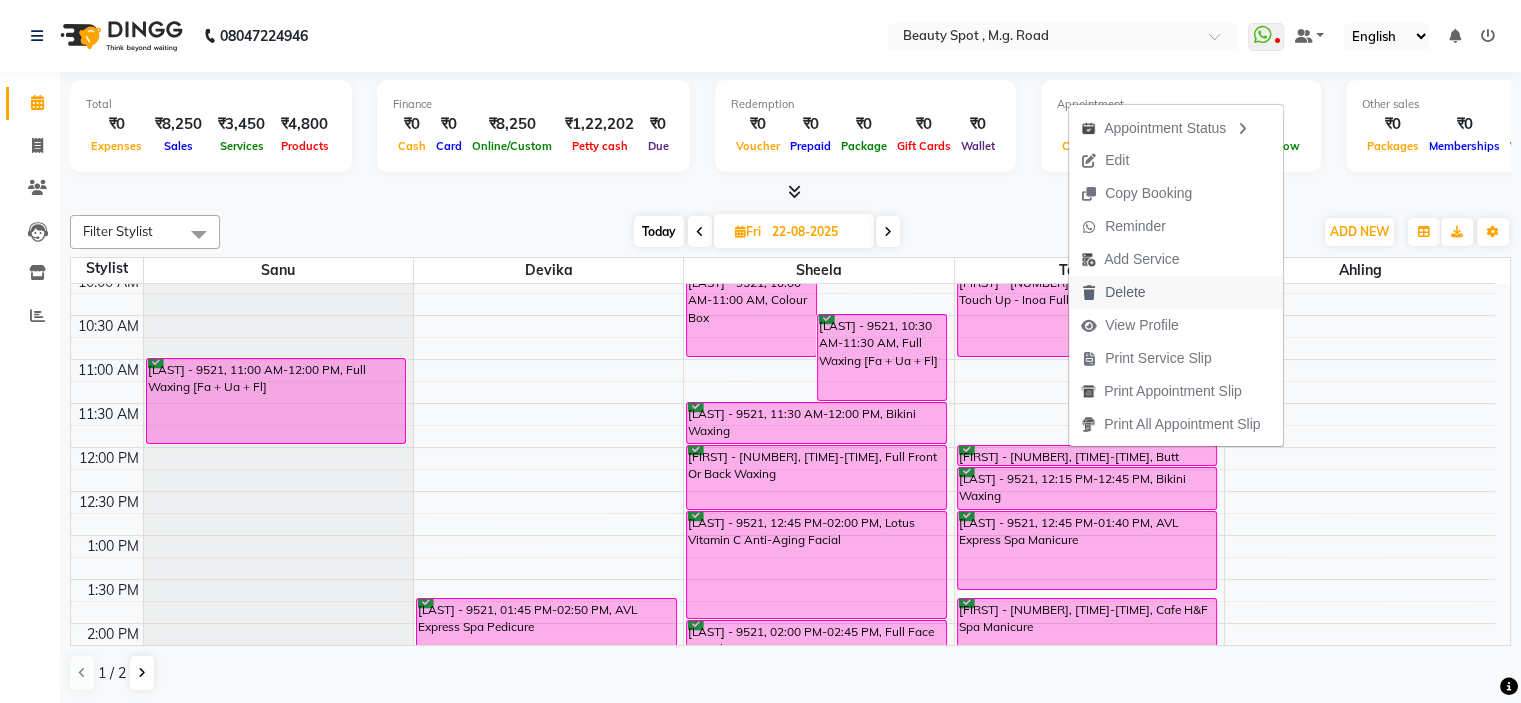 click on "Delete" at bounding box center (1125, 292) 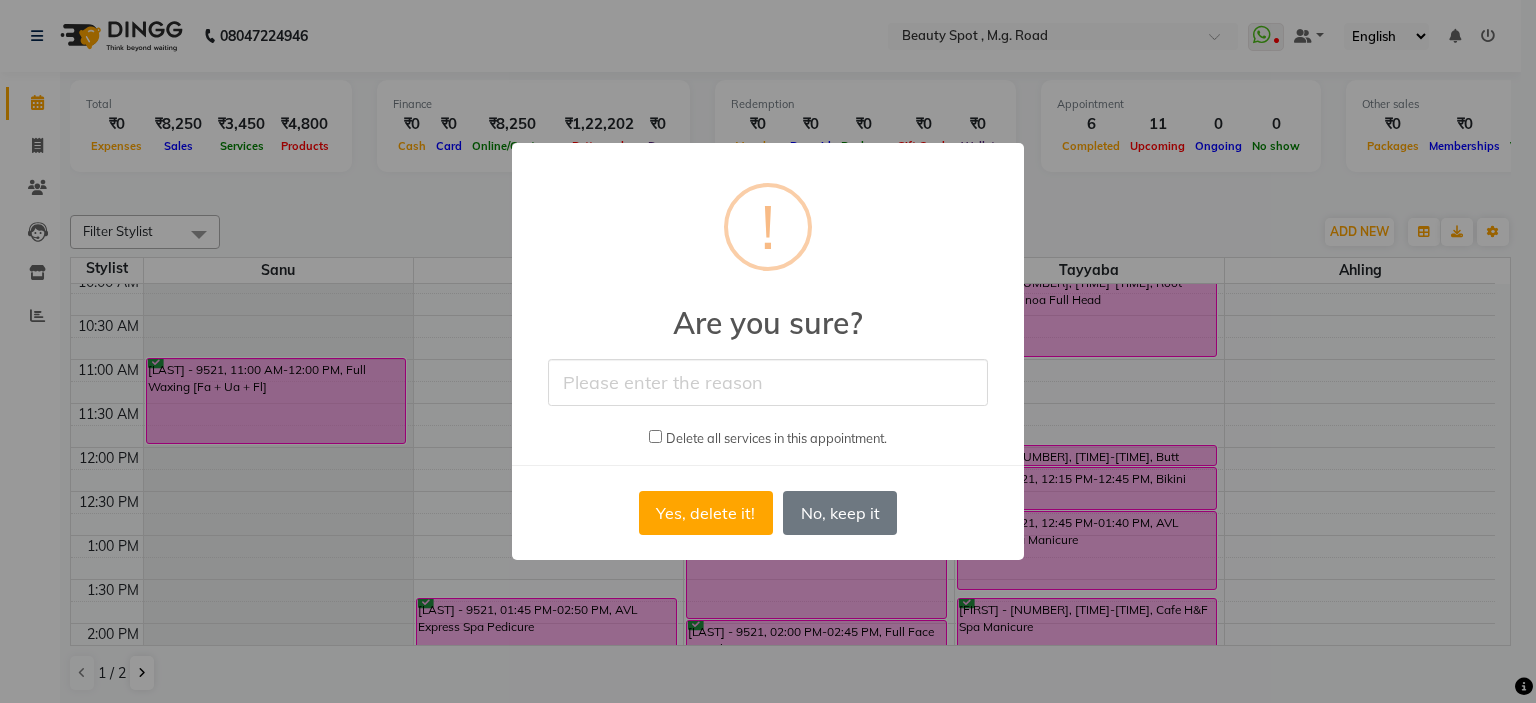 click at bounding box center (768, 382) 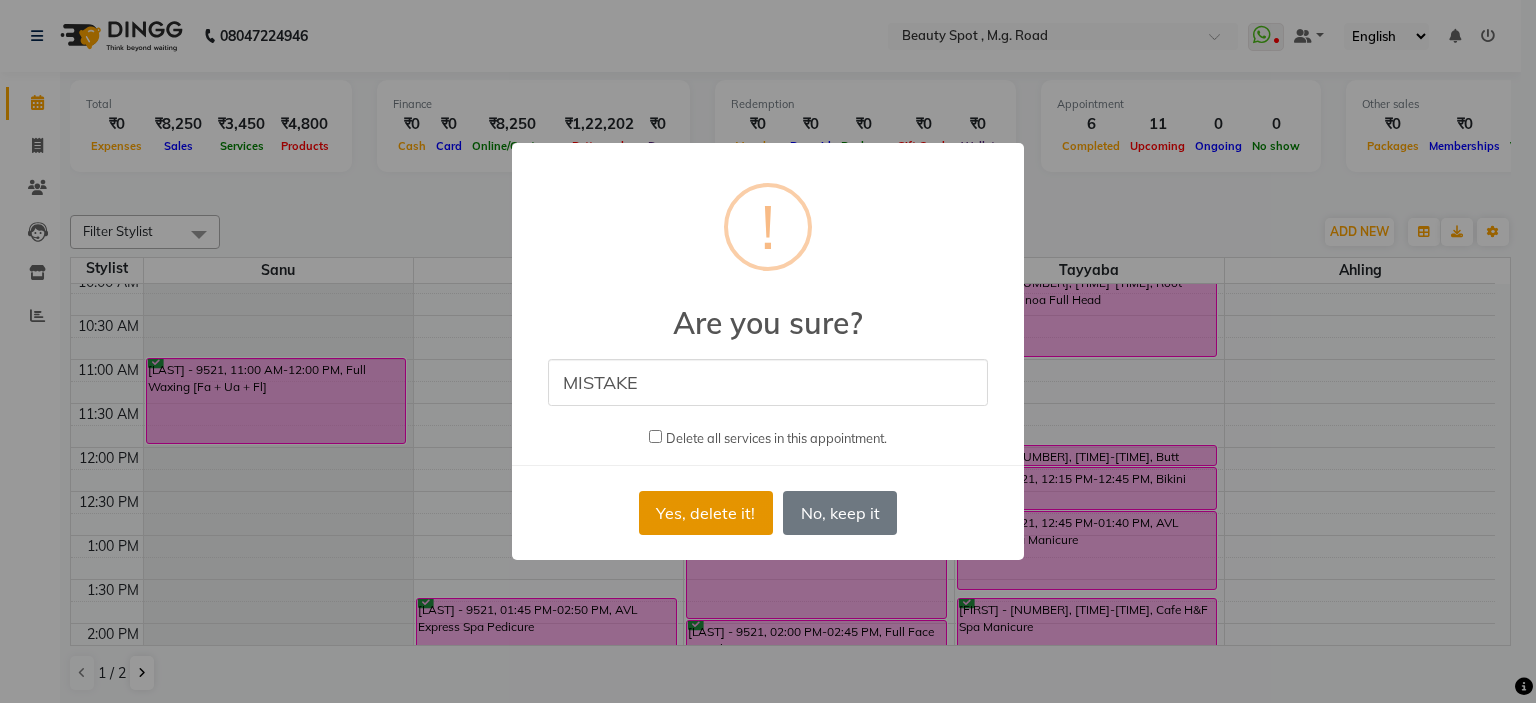 click on "Yes, delete it!" at bounding box center [706, 513] 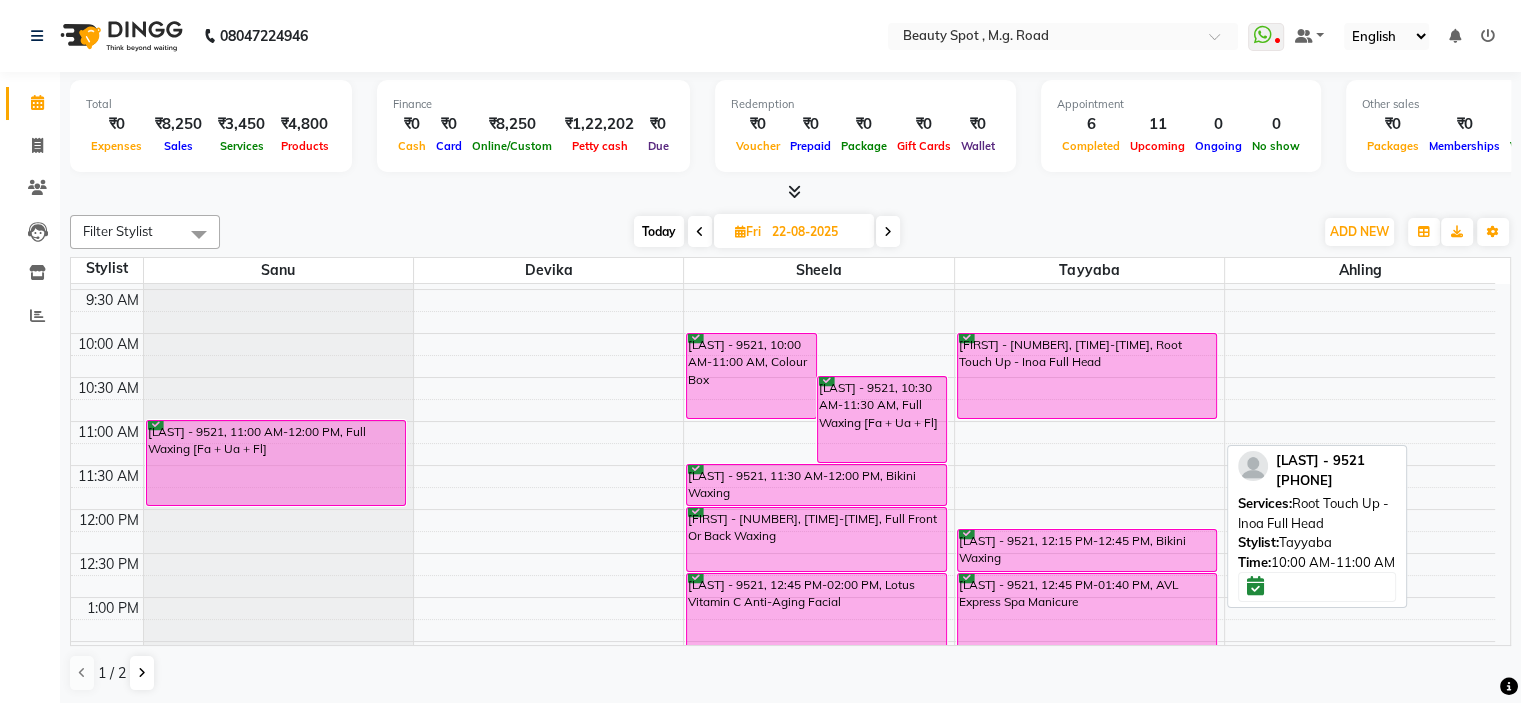 scroll, scrollTop: 100, scrollLeft: 0, axis: vertical 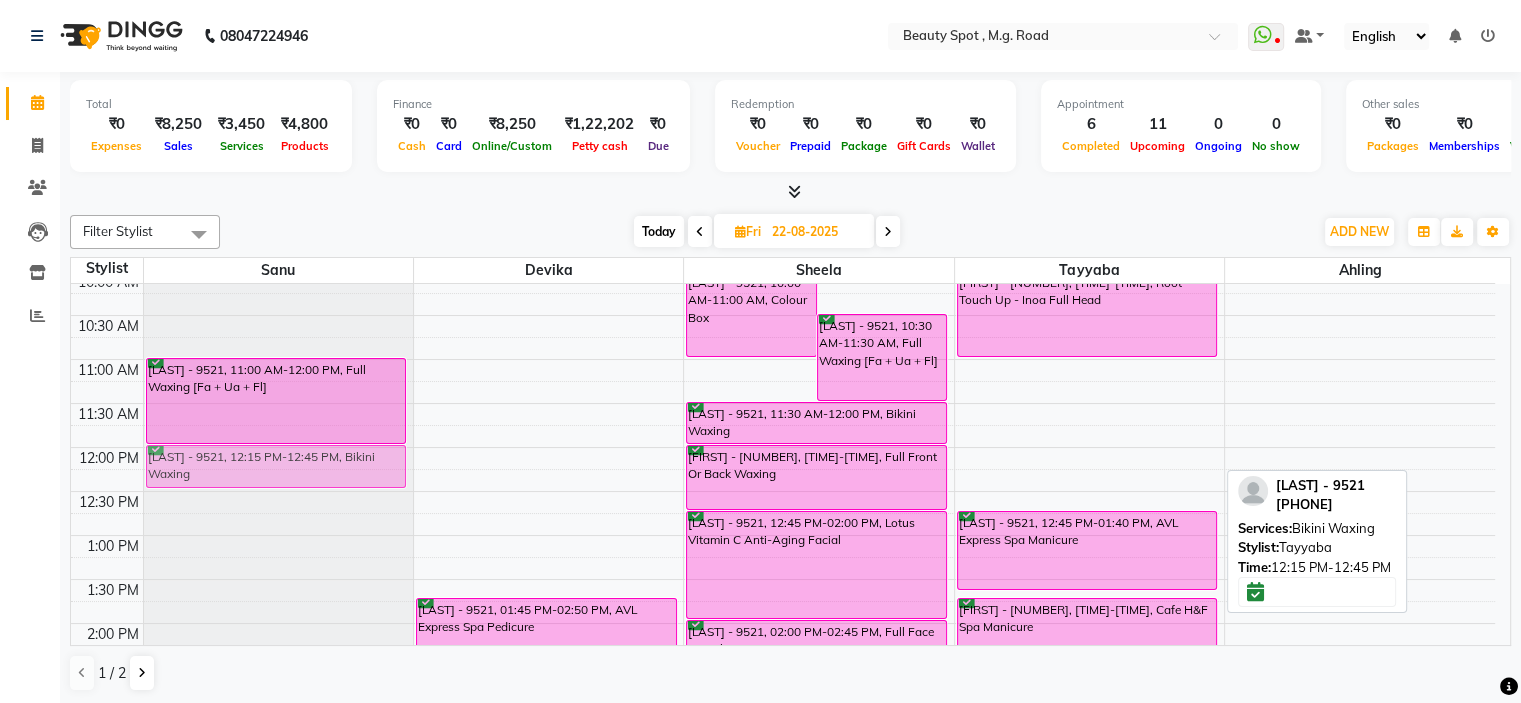 drag, startPoint x: 983, startPoint y: 487, endPoint x: 108, endPoint y: 466, distance: 875.25195 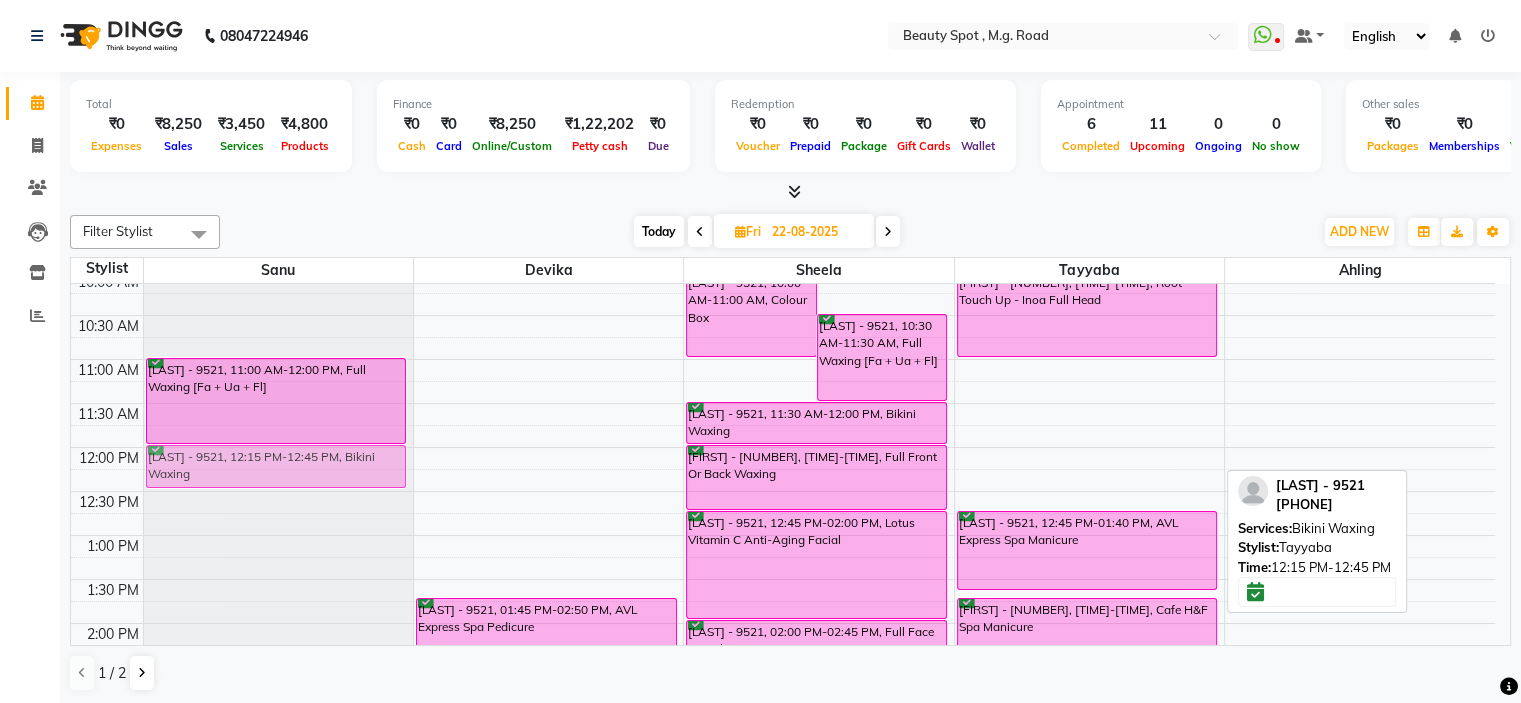 click on "9:00 AM 9:30 AM 10:00 AM 10:30 AM 11:00 AM 11:30 AM 12:00 PM 12:30 PM 1:00 PM 1:30 PM 2:00 PM 2:30 PM 3:00 PM 3:30 PM 4:00 PM 4:30 PM 5:00 PM 5:30 PM 6:00 PM 6:30 PM 7:00 PM 7:30 PM     [LAST] - 9521, 11:00 AM-12:00 PM, Full Waxing [Fa + Ua + Fl]     [LAST] - 9521, 12:15 PM-12:45 PM, Bikini Waxing     [LAST] - 9521, 01:45 PM-02:50 PM, AVL Express Spa Pedicure     [LAST] - 9521, 10:00 AM-11:00 AM, Colour Box     [LAST] - 9521, 10:30 AM-11:30 AM, Full Waxing [Fa + Ua + Fl]     [LAST] - 9521, 11:30 AM-12:00 PM, Bikini Waxing     [LAST] - 9521, 12:00 PM-12:45 PM, Full Front Or Back Waxing     [LAST] - 9521, 12:45 PM-02:00 PM, Lotus Vitamin C Anti-Aging Facial     [LAST] - 9521, 02:00 PM-02:45 PM, Full Face & Neck Waxing     [LAST] - 9521, 02:45 PM-04:00 PM, Lotus Vitamin C Anti-Aging Facial     [LAST] - 9521, 02:45 PM-03:50 PM, Cafe H&F Spa Pedicure     [LAST] - 9521, 03:45 PM-04:00 PM, Eyebrows + U Lip + Chin Threading     [LAST] - 9521, 10:00 AM-11:00 AM, Root Touch Up - Inoa Full Head" at bounding box center (783, 667) 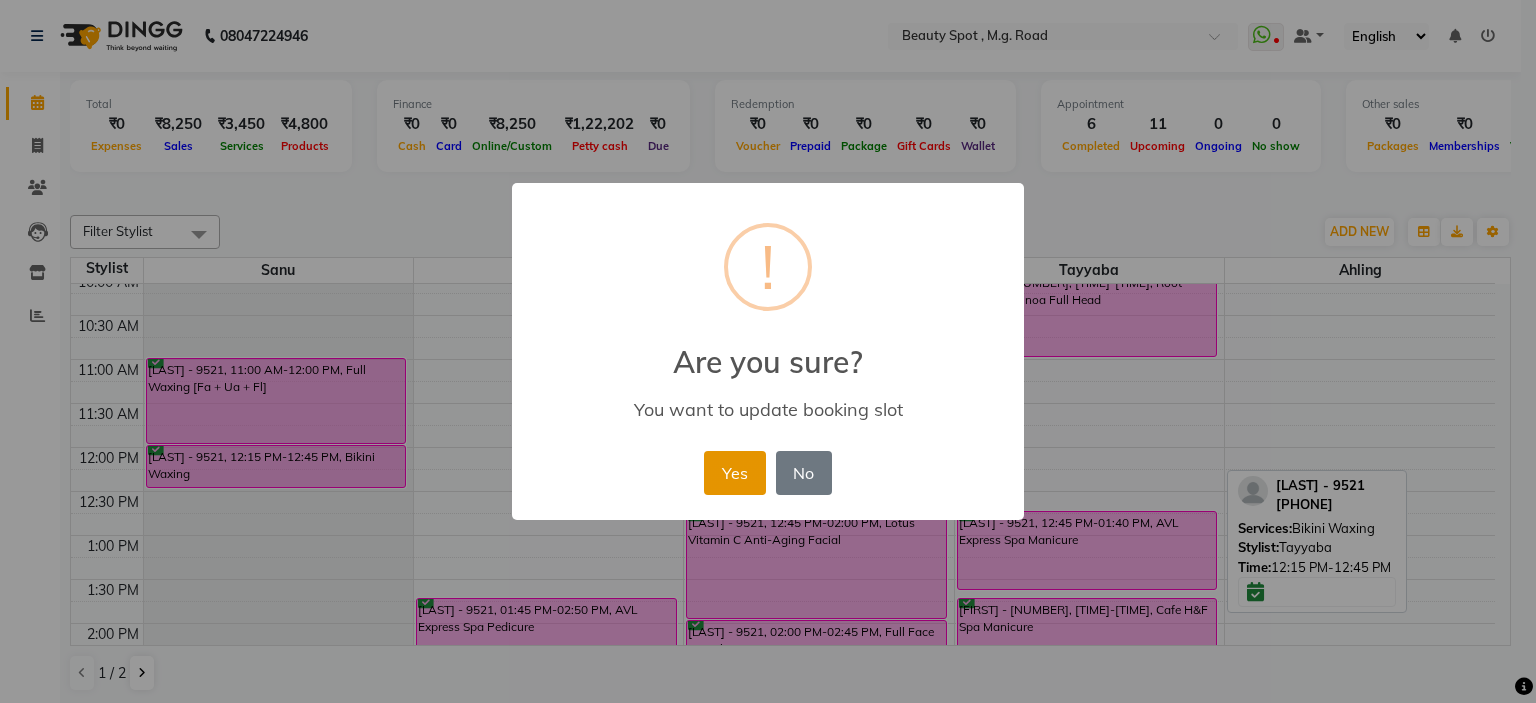click on "Yes" at bounding box center [734, 473] 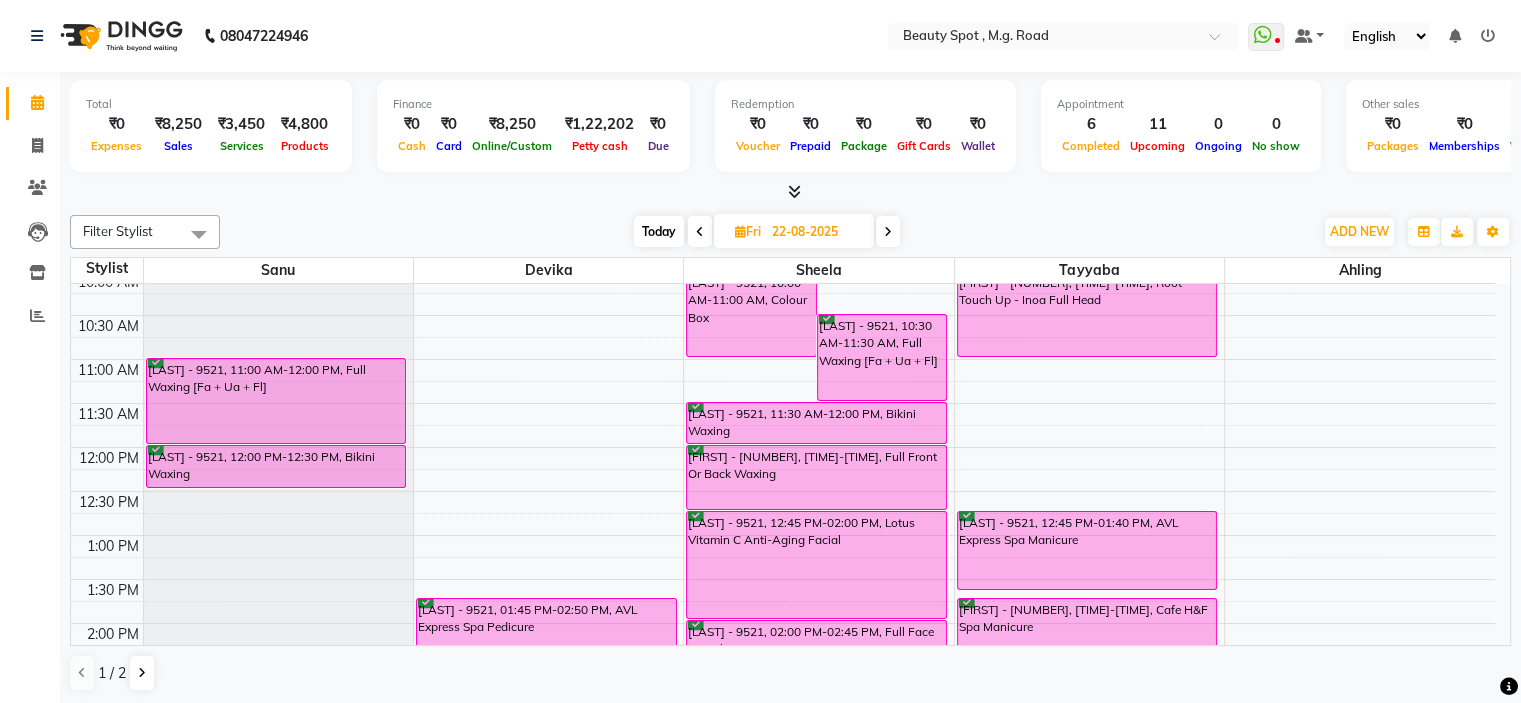 scroll, scrollTop: 200, scrollLeft: 0, axis: vertical 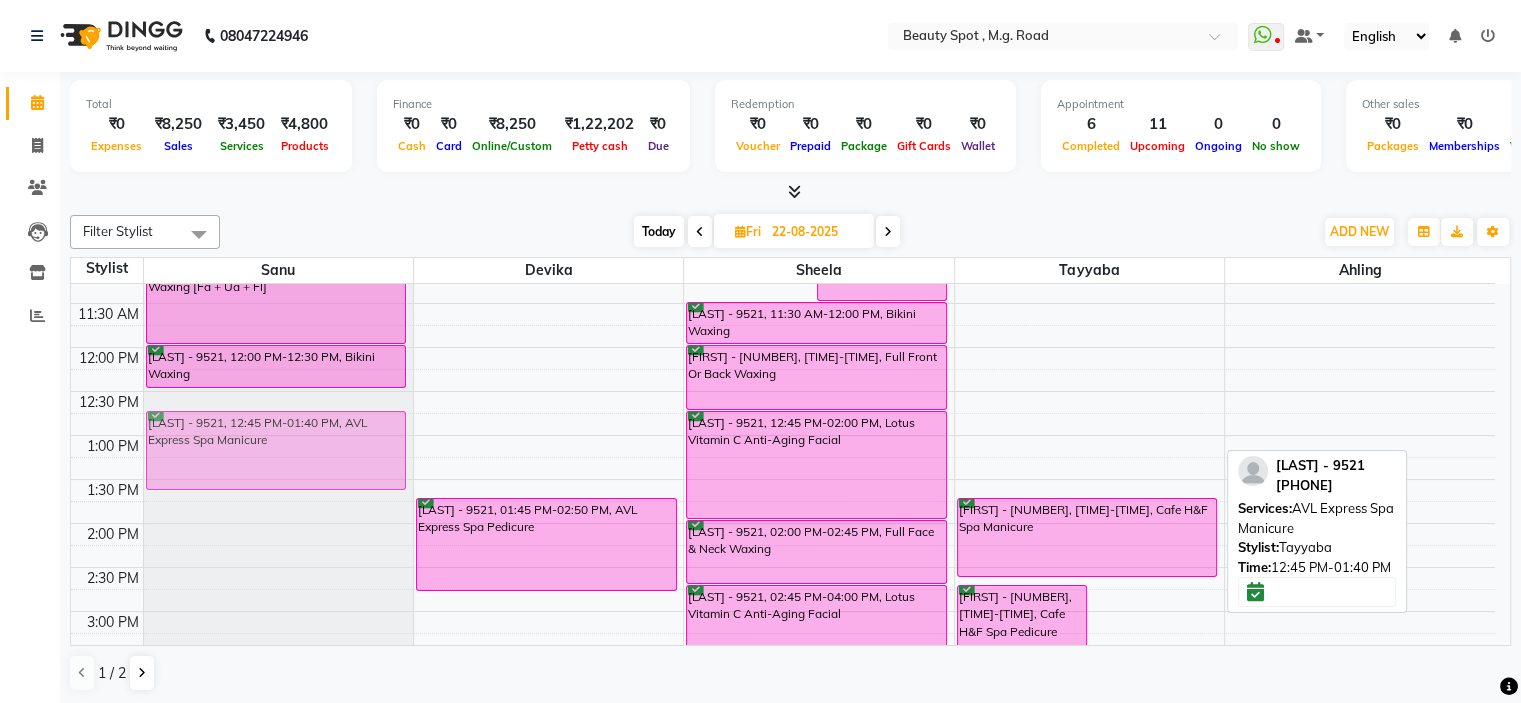 drag, startPoint x: 1000, startPoint y: 453, endPoint x: 229, endPoint y: 448, distance: 771.01624 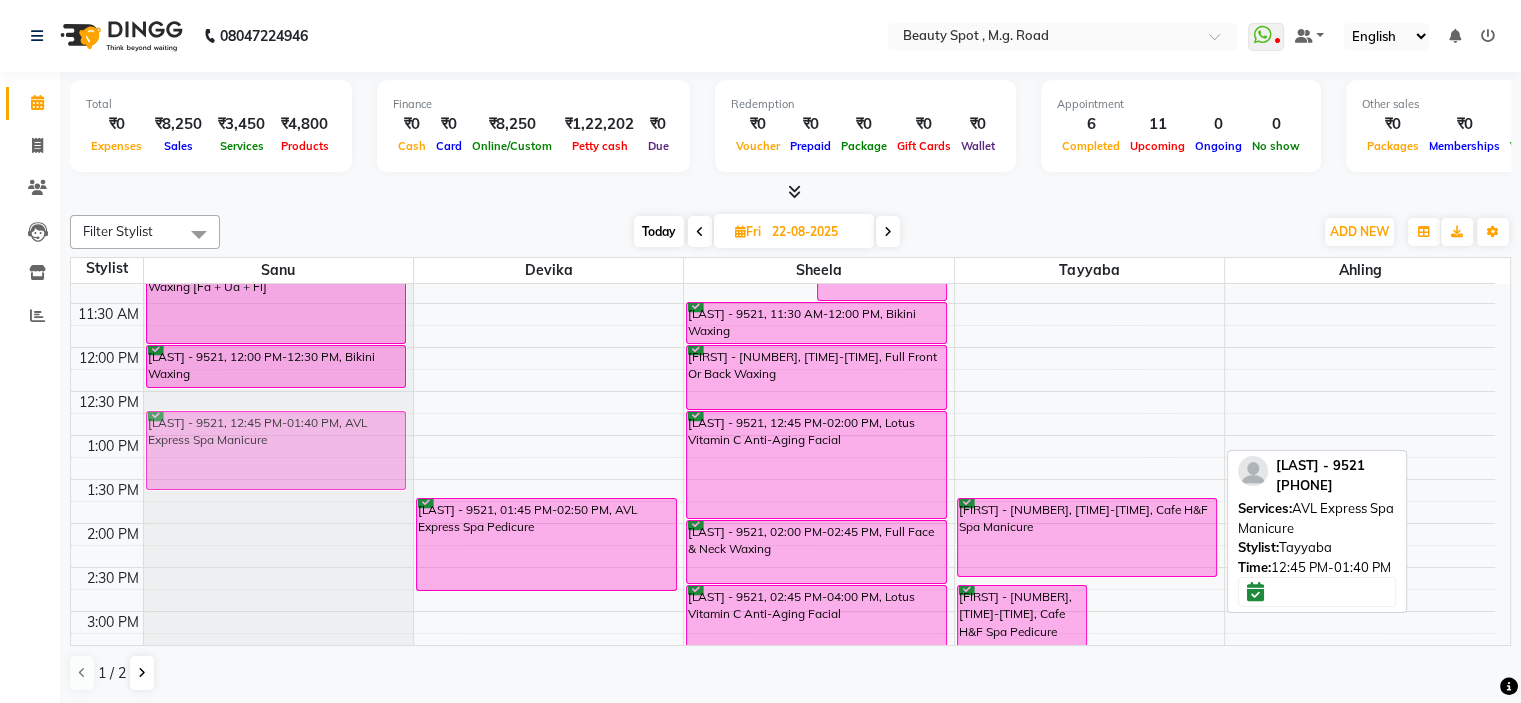 click on "[LAST] - 9521, 11:00 AM-12:00 PM, Full Waxing [Fa + Ua + Fl]     [LAST] - 9521, 12:00 PM-12:30 PM, Bikini Waxing     [LAST] - 9521, 12:45 PM-01:40 PM, AVL Express Spa Manicure     [LAST] - 9521, 01:45 PM-02:50 PM, AVL Express Spa Pedicure     [LAST] - 9521, 10:00 AM-11:00 AM, Colour Box     [LAST] - 9521, 10:30 AM-11:30 AM, Full Waxing [Fa + Ua + Fl]     [LAST] - 9521, 11:30 AM-12:00 PM, Bikini Waxing     [LAST] - 9521, 12:00 PM-12:45 PM, Full Front Or Back Waxing     [LAST] - 9521, 12:45 PM-02:00 PM, Lotus Vitamin C Anti-Aging Facial     [LAST] - 9521, 02:00 PM-02:45 PM, Full Face & Neck Waxing     [LAST] - 9521, 02:45 PM-04:00 PM, Lotus Vitamin C Anti-Aging Facial     [LAST] - 9521, 02:45 PM-03:50 PM, Cafe H&F Spa Pedicure     [LAST] - 9521, 03:45 PM-04:00 PM, Eyebrows + U Lip + Chin Threading     [LAST] - 9521, 10:00 AM-11:00 AM, Root Touch Up - Inoa Full Head     [LAST] - 9521, 12:45 PM-01:40 PM, AVL Express Spa Manicure     [LAST] - 9521, 01:45 PM-02:40 PM, Cafe H&F Spa Manicure" at bounding box center [783, 567] 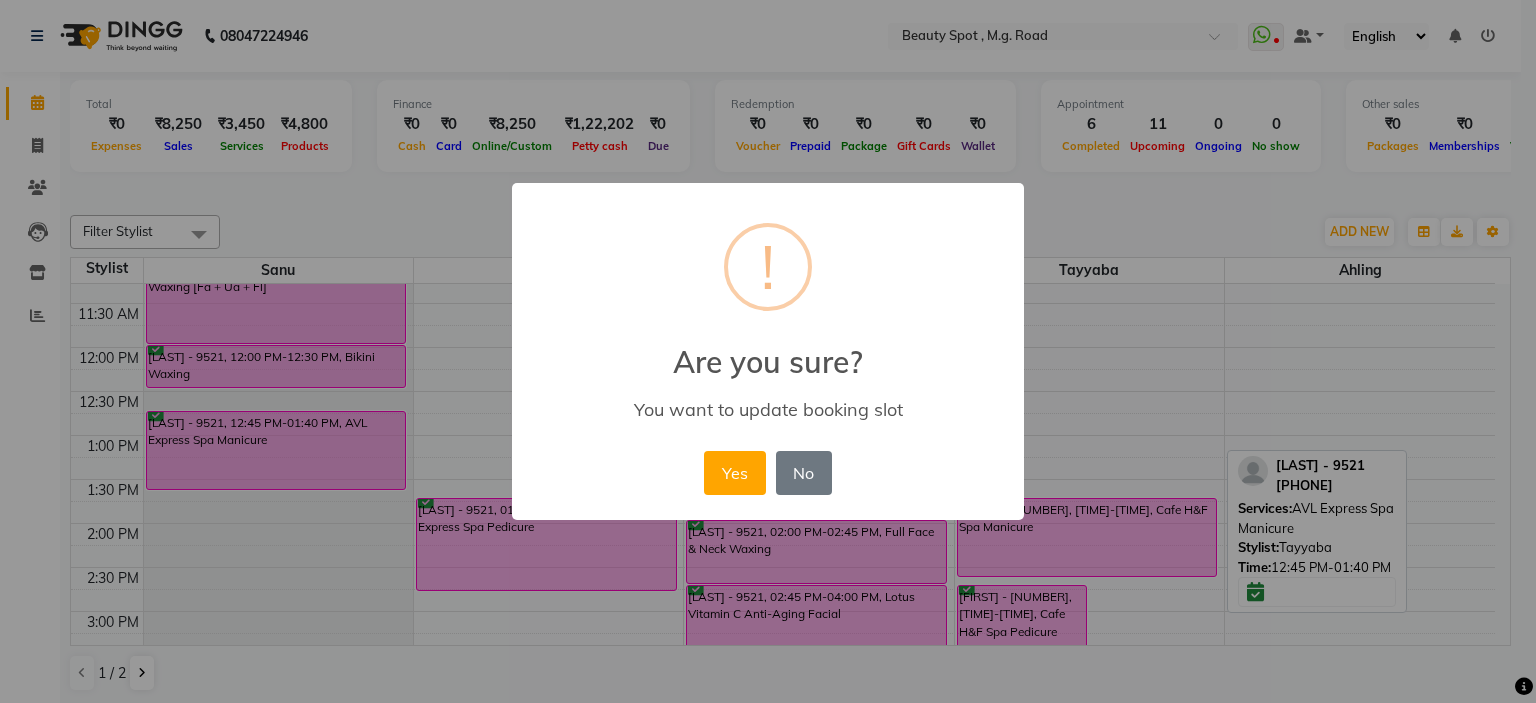 drag, startPoint x: 228, startPoint y: 439, endPoint x: 232, endPoint y: 406, distance: 33.24154 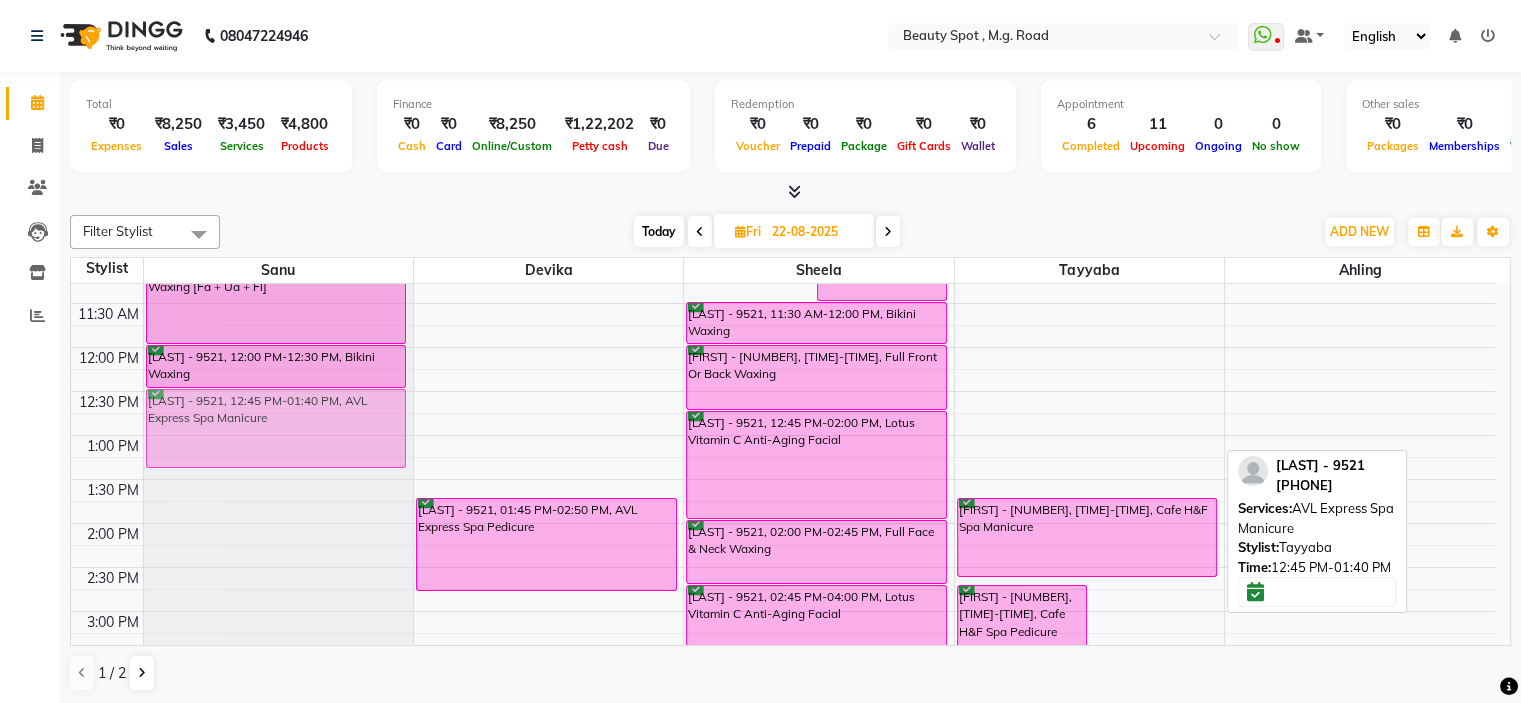 drag, startPoint x: 1044, startPoint y: 431, endPoint x: 184, endPoint y: 415, distance: 860.1488 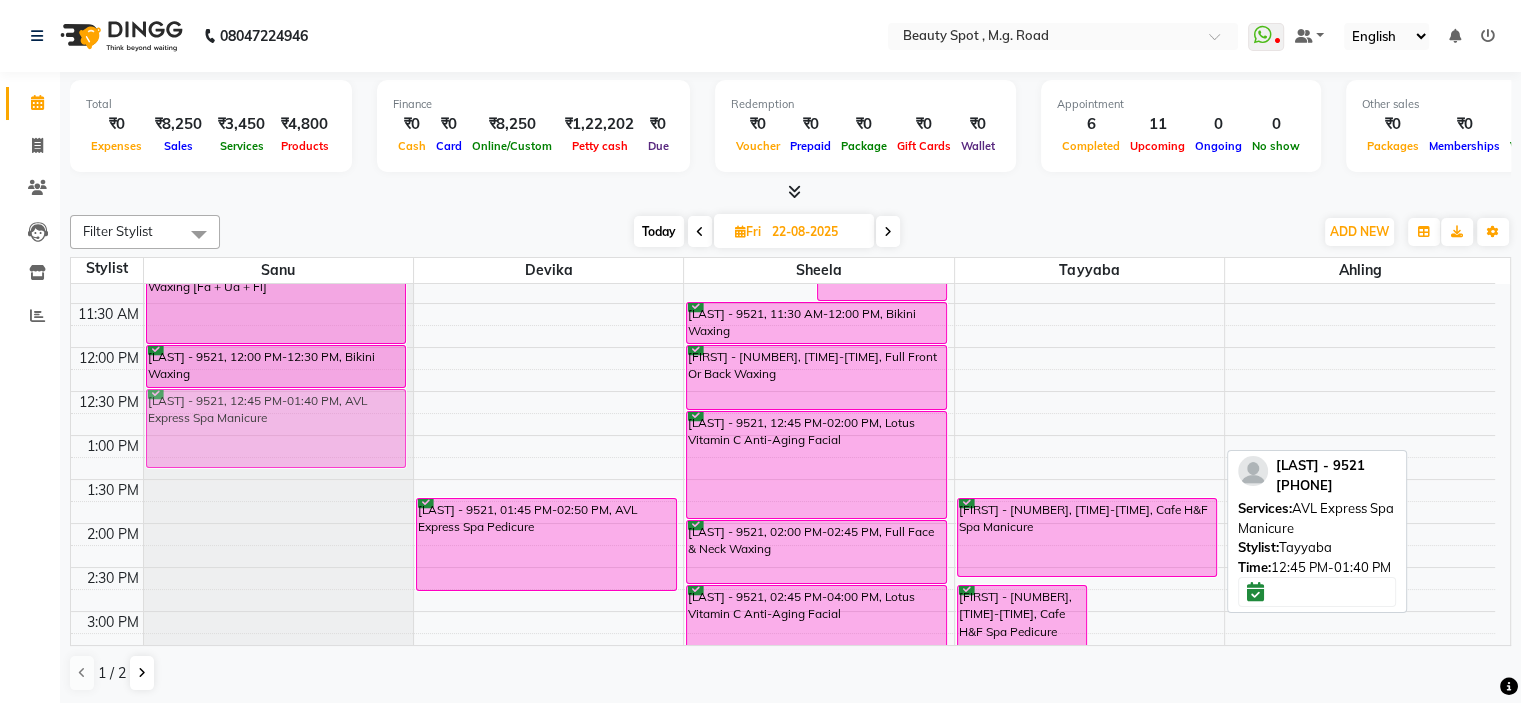 click on "[LAST] - 9521, 11:00 AM-12:00 PM, Full Waxing [Fa + Ua + Fl]     [LAST] - 9521, 12:00 PM-12:30 PM, Bikini Waxing     [LAST] - 9521, 12:45 PM-01:40 PM, AVL Express Spa Manicure     [LAST] - 9521, 01:45 PM-02:50 PM, AVL Express Spa Pedicure     [LAST] - 9521, 10:00 AM-11:00 AM, Colour Box     [LAST] - 9521, 10:30 AM-11:30 AM, Full Waxing [Fa + Ua + Fl]     [LAST] - 9521, 11:30 AM-12:00 PM, Bikini Waxing     [LAST] - 9521, 12:00 PM-12:45 PM, Full Front Or Back Waxing     [LAST] - 9521, 12:45 PM-02:00 PM, Lotus Vitamin C Anti-Aging Facial     [LAST] - 9521, 02:00 PM-02:45 PM, Full Face & Neck Waxing     [LAST] - 9521, 02:45 PM-04:00 PM, Lotus Vitamin C Anti-Aging Facial     [LAST] - 9521, 02:45 PM-03:50 PM, Cafe H&F Spa Pedicure     [LAST] - 9521, 03:45 PM-04:00 PM, Eyebrows + U Lip + Chin Threading     [LAST] - 9521, 10:00 AM-11:00 AM, Root Touch Up - Inoa Full Head     [LAST] - 9521, 12:45 PM-01:40 PM, AVL Express Spa Manicure     [LAST] - 9521, 01:45 PM-02:40 PM, Cafe H&F Spa Manicure" at bounding box center [783, 567] 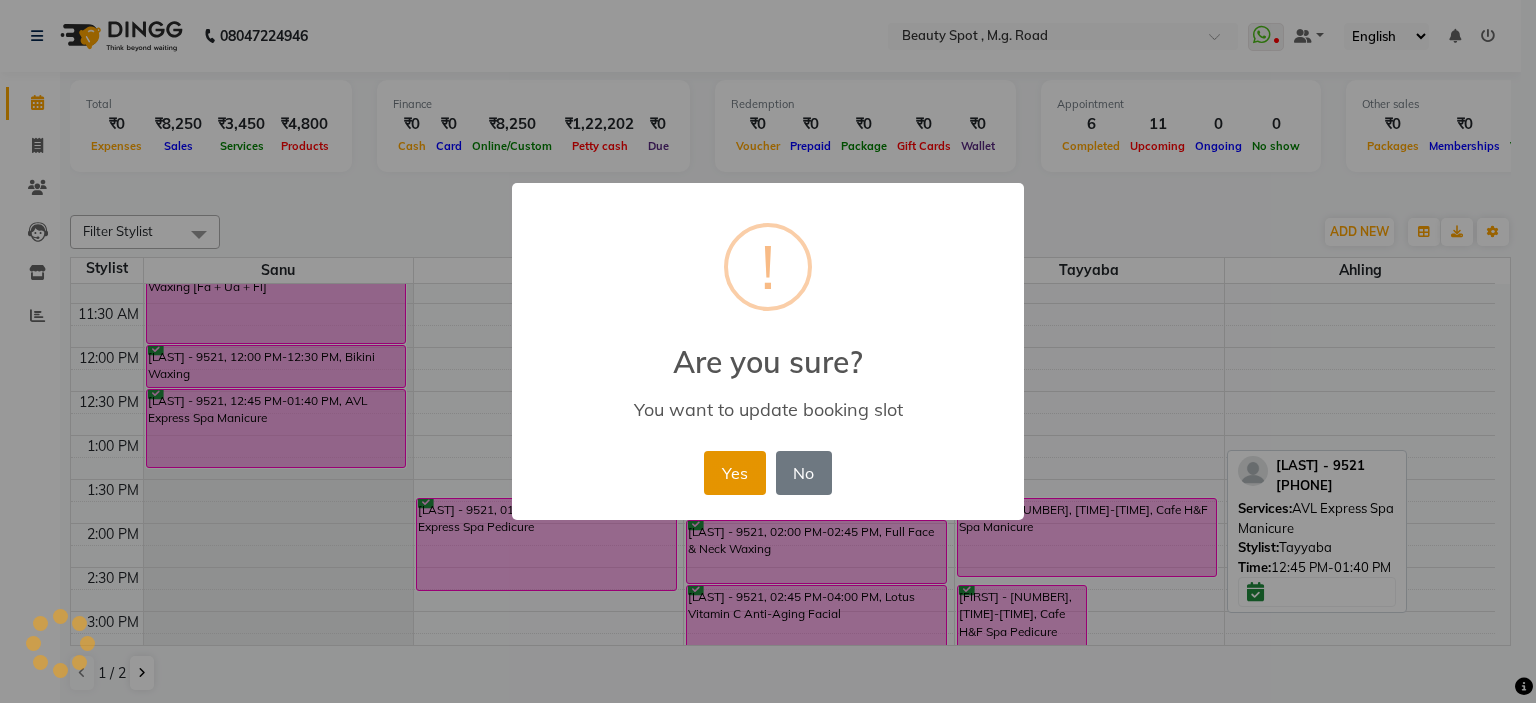 click on "Yes" at bounding box center (734, 473) 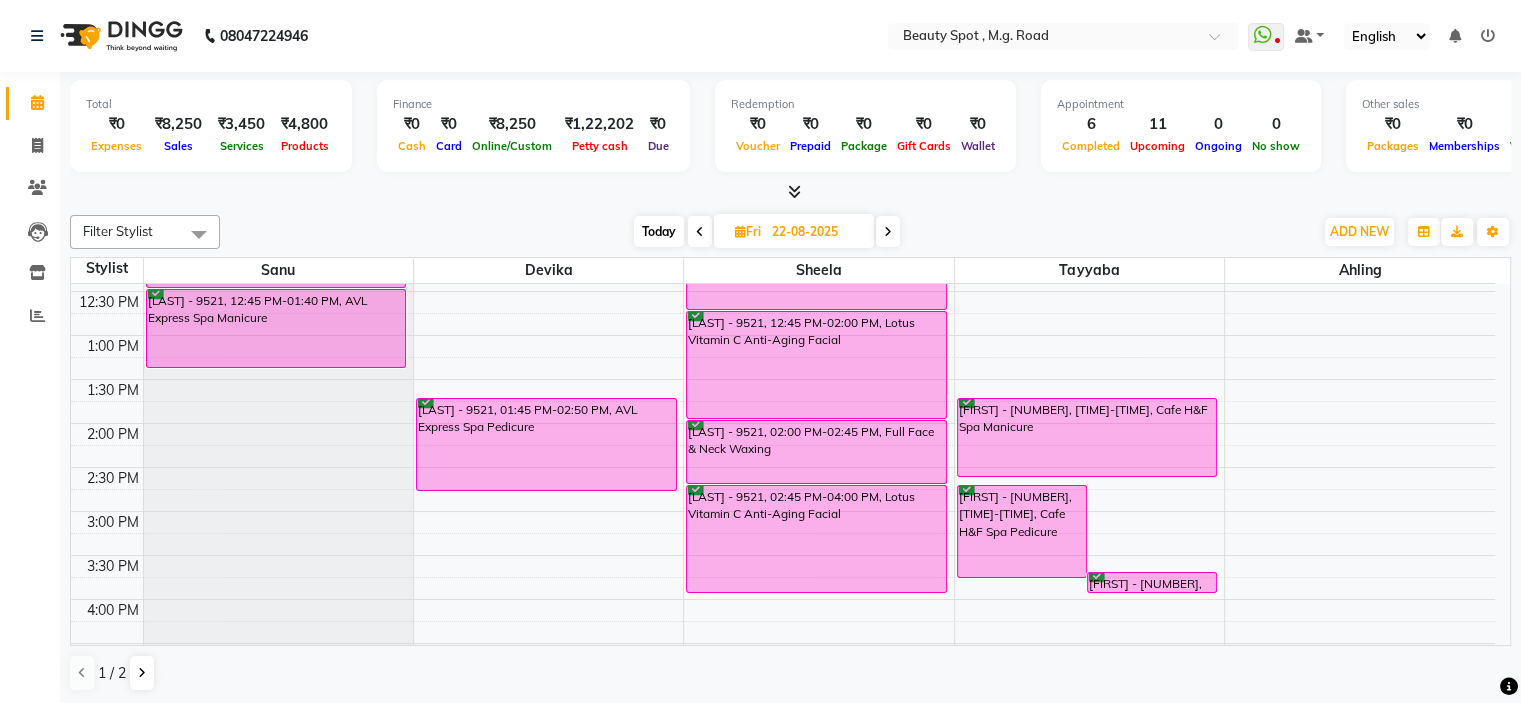 scroll, scrollTop: 200, scrollLeft: 0, axis: vertical 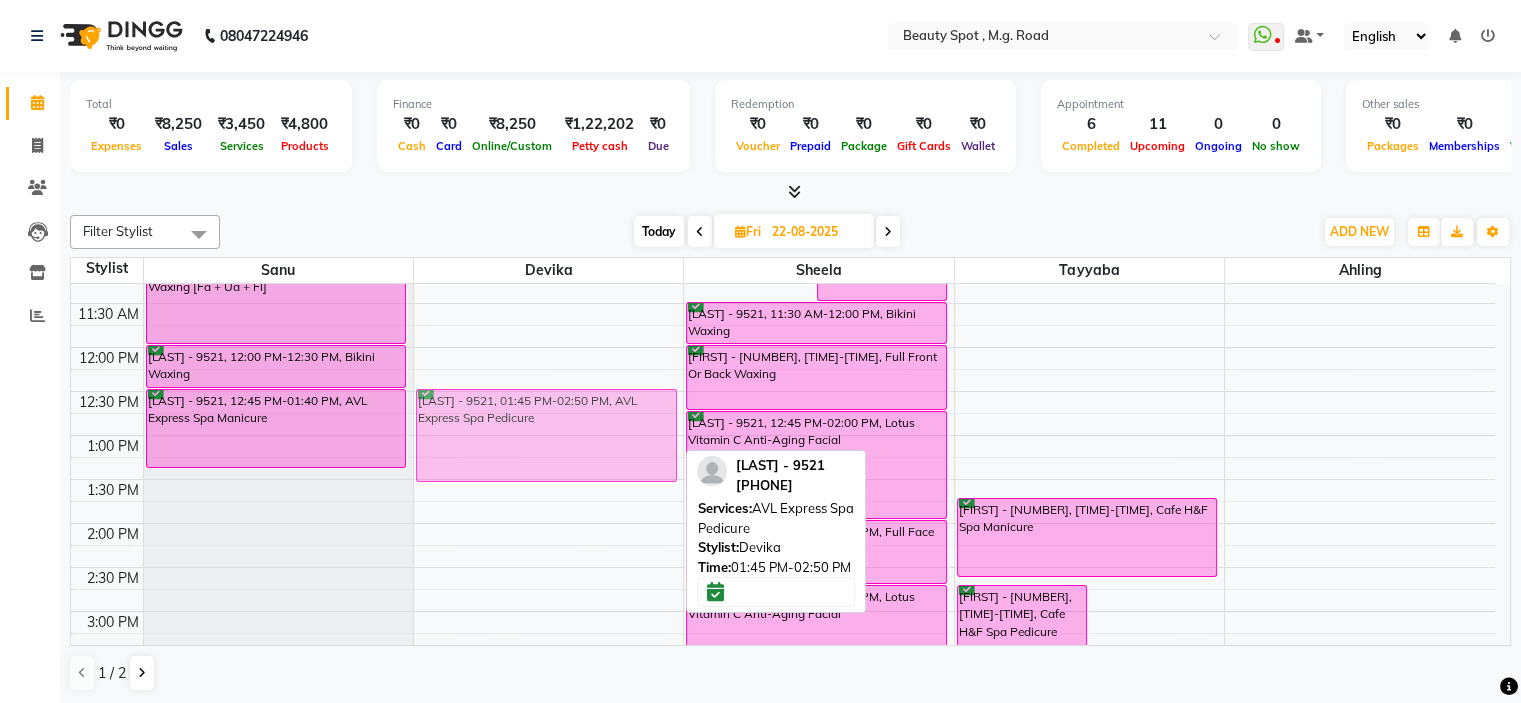 drag, startPoint x: 512, startPoint y: 501, endPoint x: 483, endPoint y: 393, distance: 111.82576 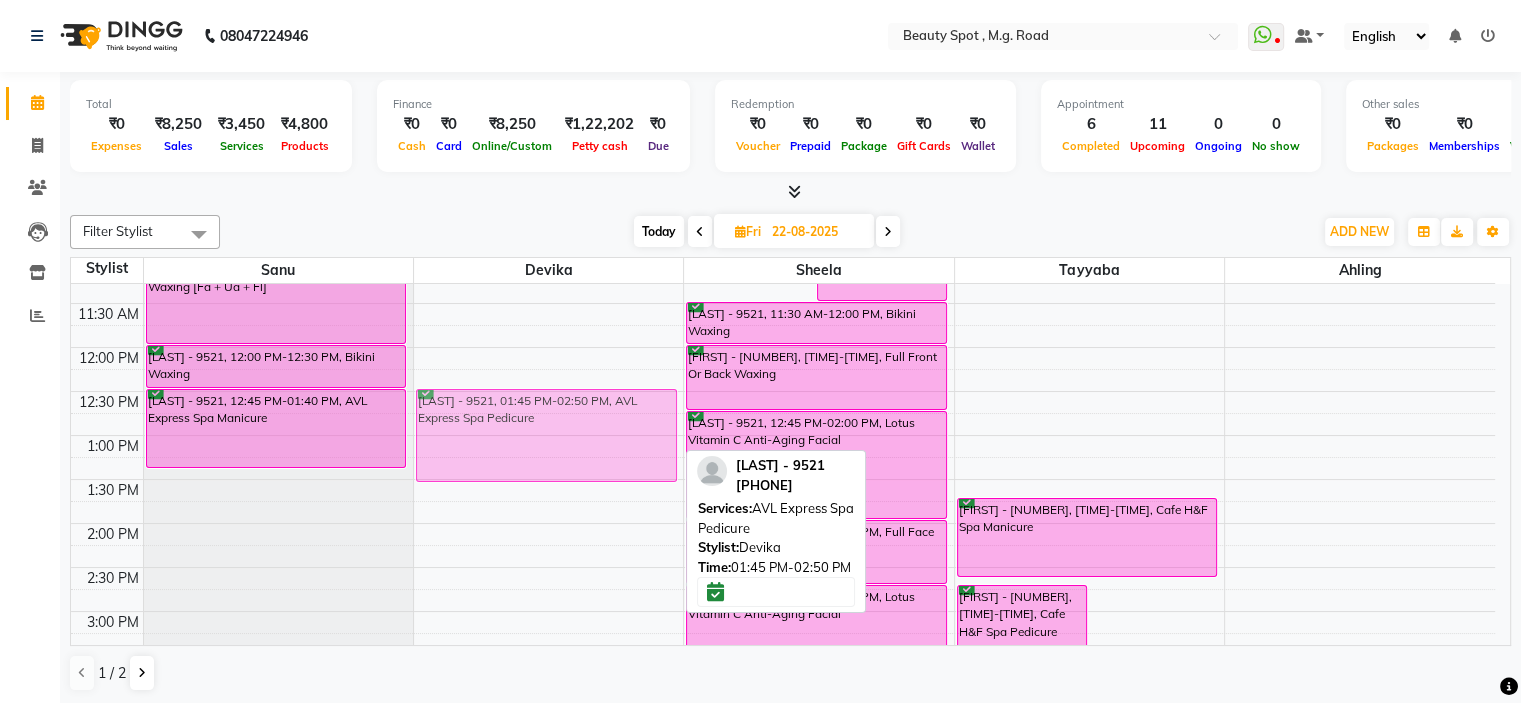 click on "[LAST] - 9521, 01:45 PM-02:50 PM, AVL Express Spa Pedicure     [LAST] - 9521, 01:45 PM-02:50 PM, AVL Express Spa Pedicure" at bounding box center (548, 567) 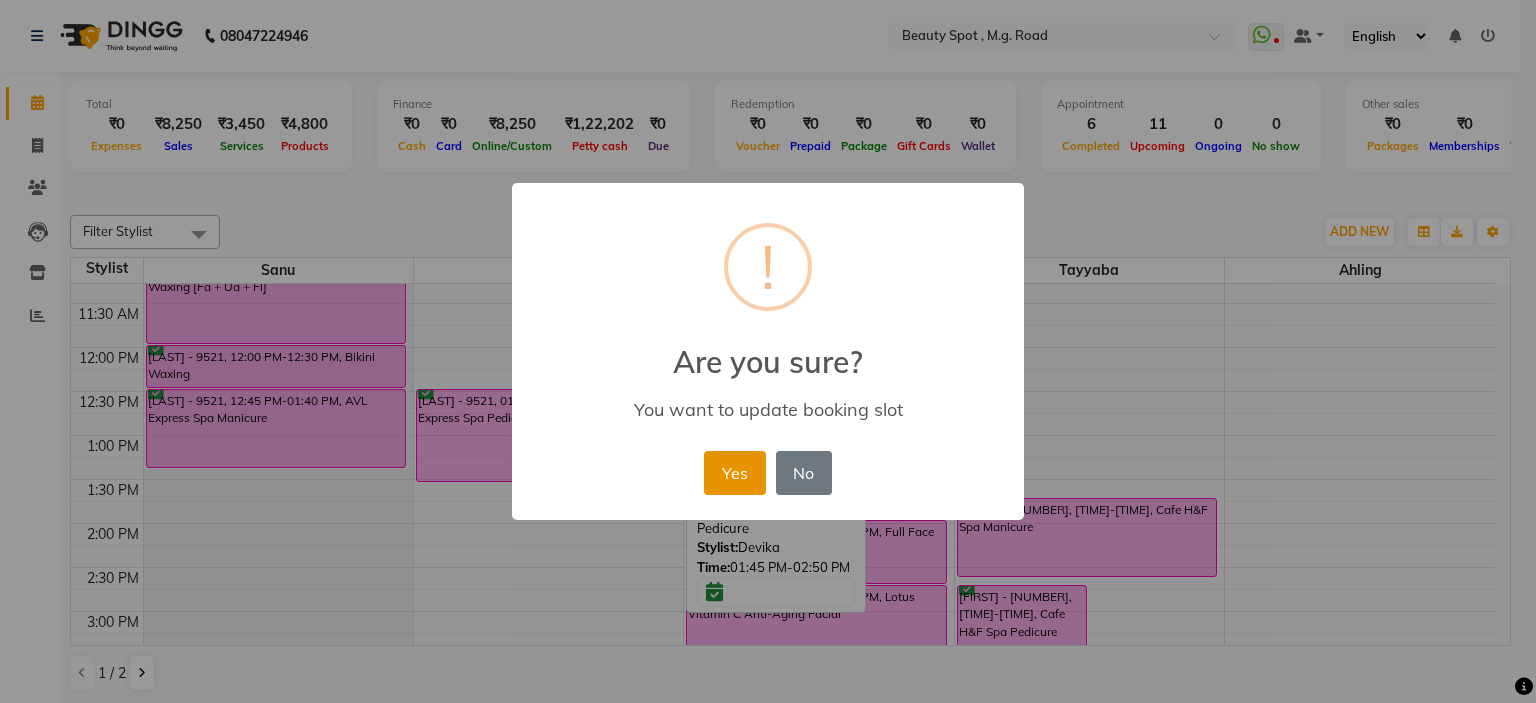 click on "Yes" at bounding box center [734, 473] 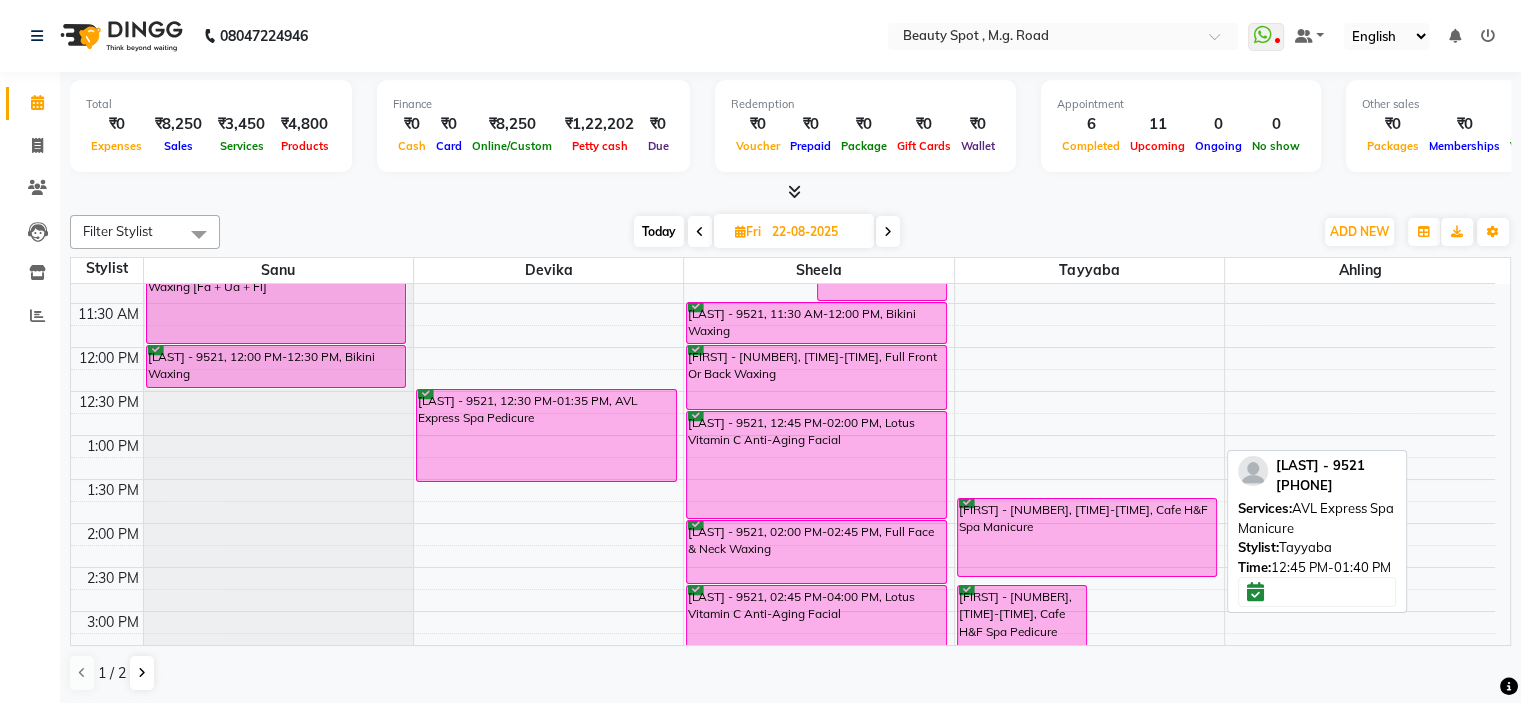 scroll, scrollTop: 204, scrollLeft: 0, axis: vertical 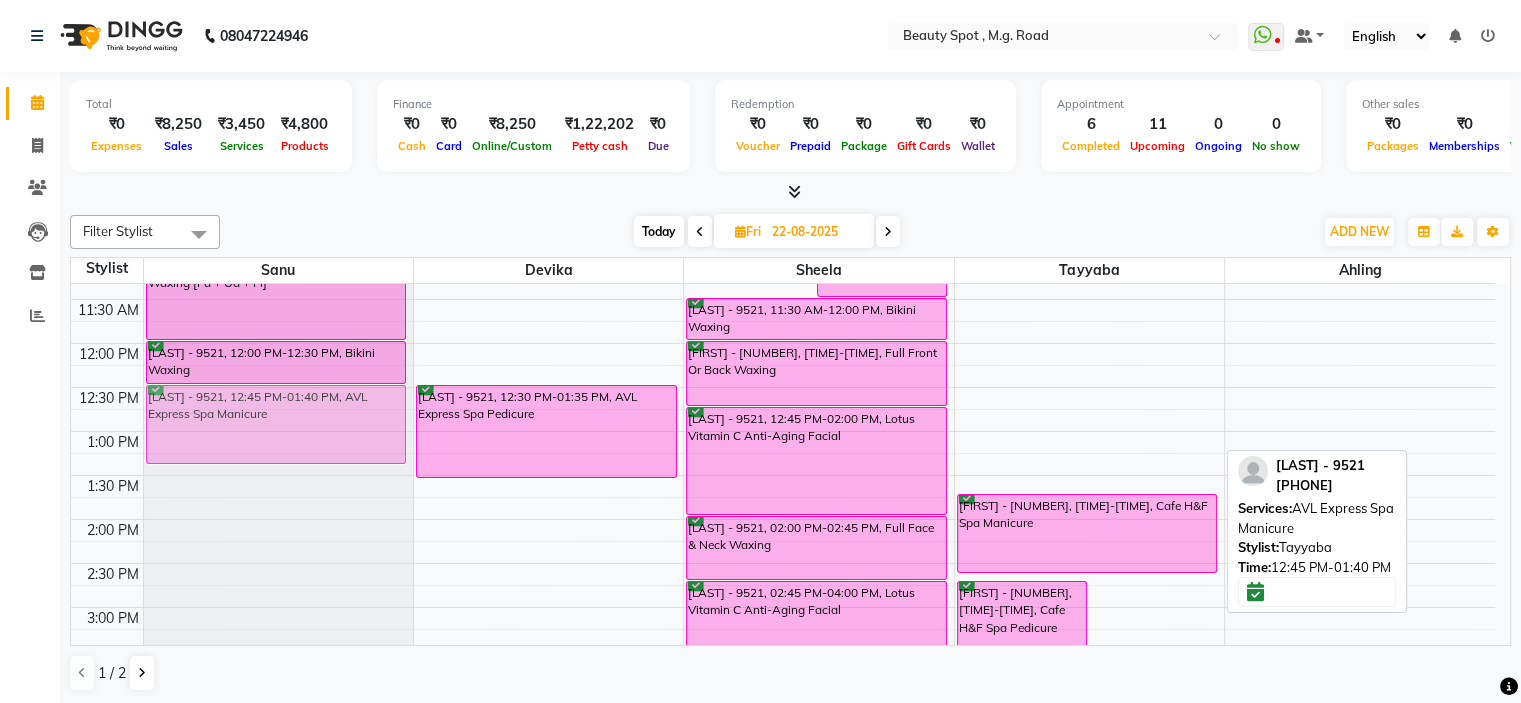 drag, startPoint x: 1069, startPoint y: 447, endPoint x: 252, endPoint y: 427, distance: 817.24475 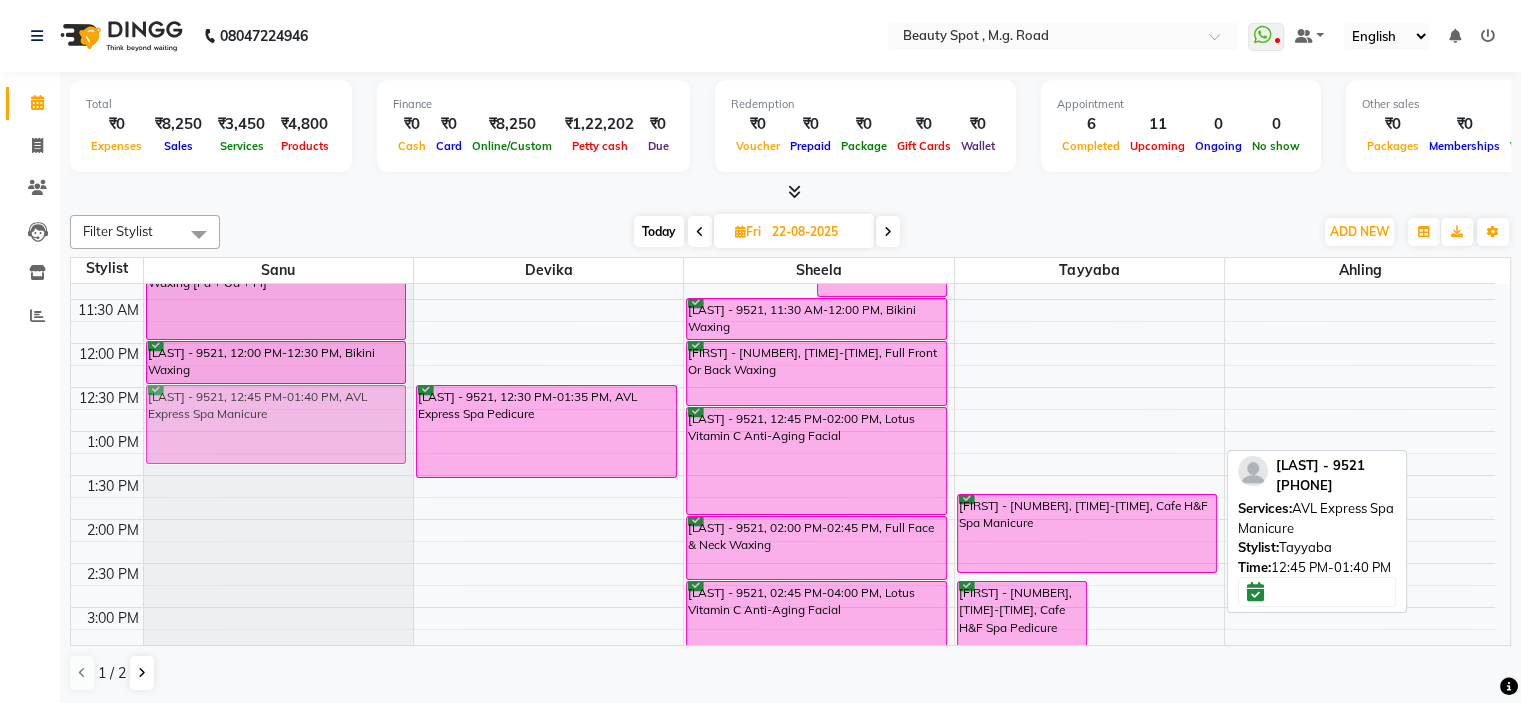 click on "[LAST] - 9521, 11:00 AM-12:00 PM, Full Waxing [Fa + Ua + Fl]     [LAST] - 9521, 12:00 PM-12:30 PM, Bikini Waxing     [LAST] - 9521, 12:45 PM-01:40 PM, AVL Express Spa Manicure     [LAST] - 9521, 12:30 PM-01:35 PM, AVL Express Spa Pedicure     [LAST] - 9521, 10:00 AM-11:00 AM, Colour Box     [LAST] - 9521, 10:30 AM-11:30 AM, Full Waxing [Fa + Ua + Fl]     [LAST] - 9521, 11:30 AM-12:00 PM, Bikini Waxing     [LAST] - 9521, 12:00 PM-12:45 PM, Full Front Or Back Waxing     [LAST] - 9521, 12:45 PM-02:00 PM, Lotus Vitamin C Anti-Aging Facial     [LAST] - 9521, 02:00 PM-02:45 PM, Full Face & Neck Waxing     [LAST] - 9521, 02:45 PM-04:00 PM, Lotus Vitamin C Anti-Aging Facial     [LAST] - 9521, 02:45 PM-03:50 PM, Cafe H&F Spa Pedicure     [LAST] - 9521, 03:45 PM-04:00 PM, Eyebrows + U Lip + Chin Threading     [LAST] - 9521, 10:00 AM-11:00 AM, Root Touch Up - Inoa Full Head     [LAST] - 9521, 12:45 PM-01:40 PM, AVL Express Spa Manicure     [LAST] - 9521, 01:45 PM-02:40 PM, Cafe H&F Spa Manicure" at bounding box center [783, 563] 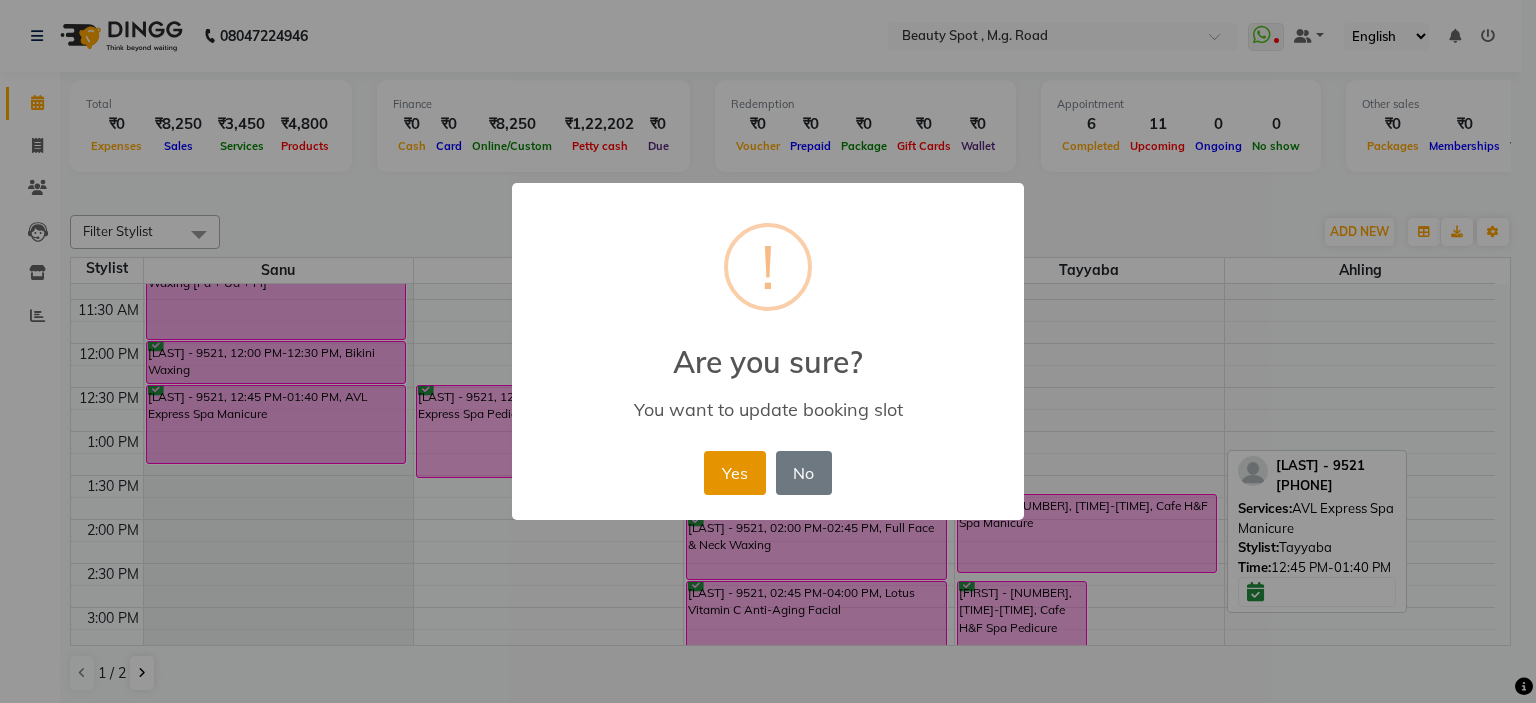click on "Yes" at bounding box center [734, 473] 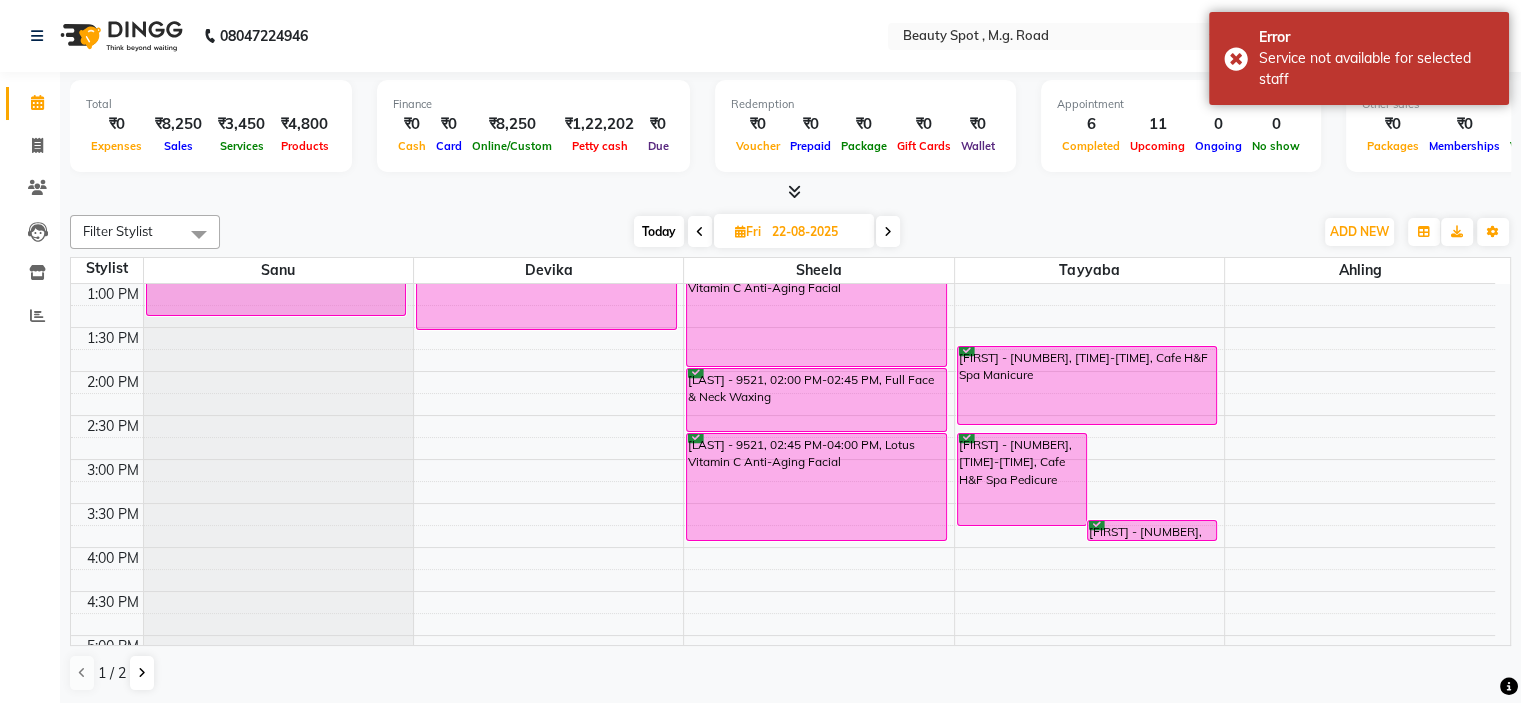 scroll, scrollTop: 304, scrollLeft: 0, axis: vertical 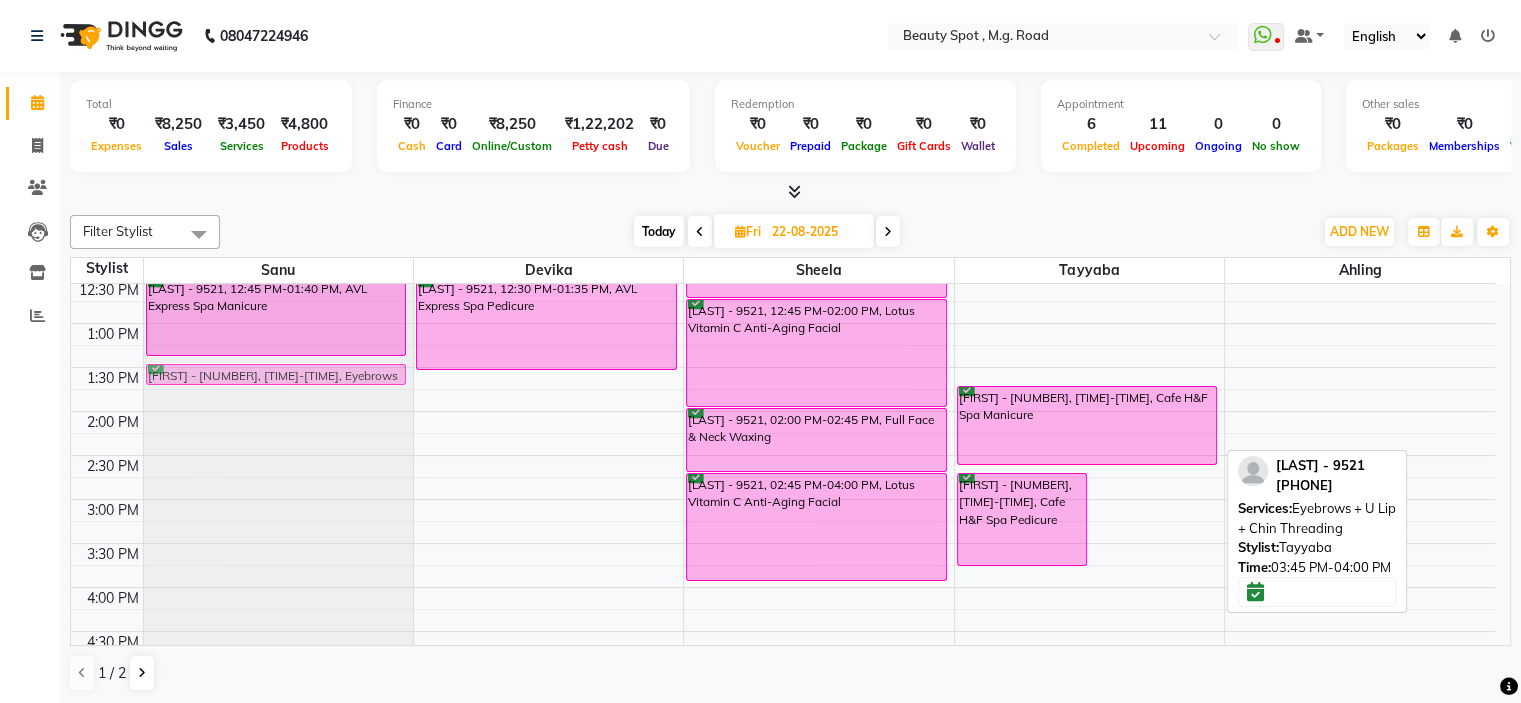 drag, startPoint x: 1162, startPoint y: 575, endPoint x: 256, endPoint y: 365, distance: 930.01935 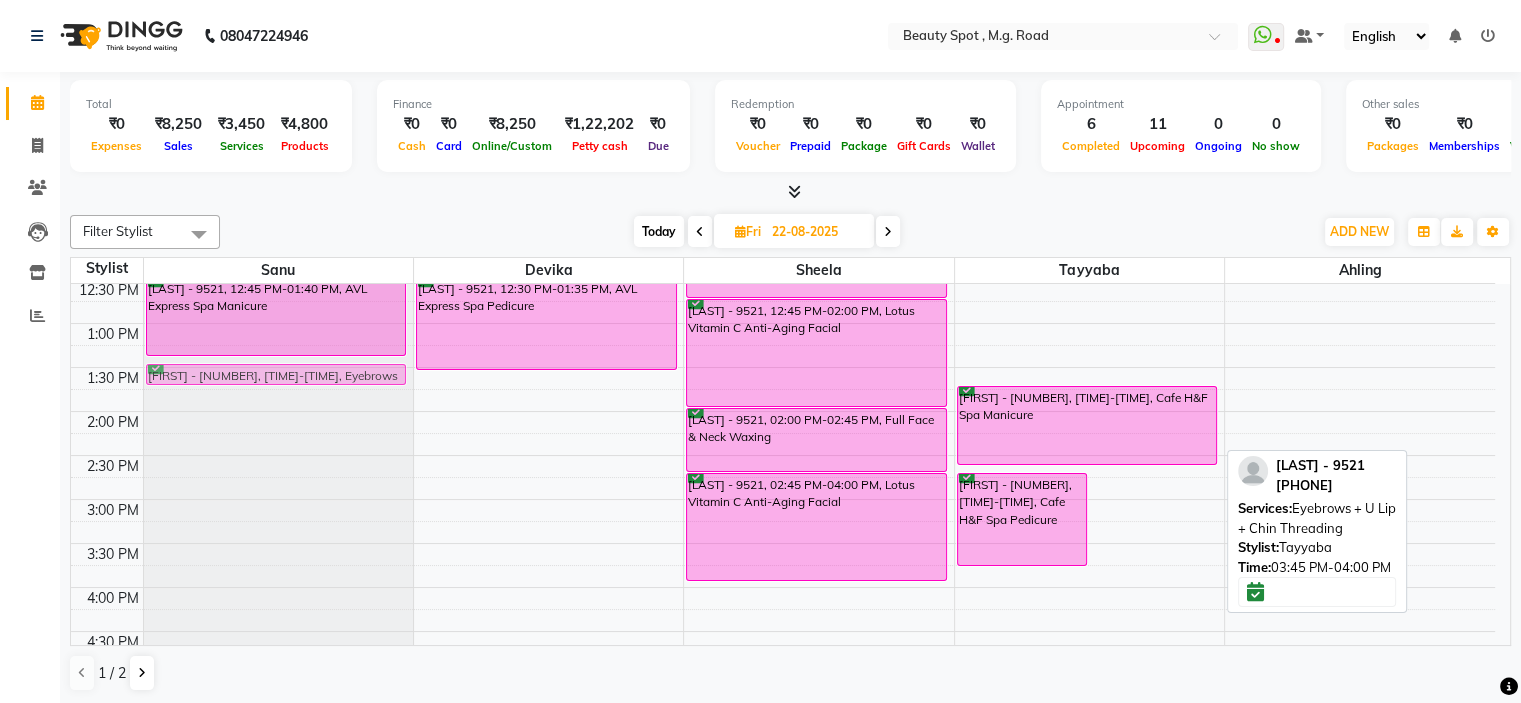 click on "[LAST] - 9521, 11:00 AM-12:00 PM, Full Waxing [Fa + Ua + Fl]     [LAST] - 9521, 12:00 PM-12:30 PM, Bikini Waxing     [LAST] - 9521, 12:45 PM-01:40 PM, AVL Express Spa Manicure     [LAST] - 9521, 03:45 PM-04:00 PM, Eyebrows + U Lip + Chin Threading     [LAST] - 9521, 12:30 PM-01:35 PM, AVL Express Spa Pedicure     [LAST] - 9521, 10:00 AM-11:00 AM, Colour Box     [LAST] - 9521, 10:30 AM-11:30 AM, Full Waxing [Fa + Ua + Fl]     [LAST] - 9521, 11:30 AM-12:00 PM, Bikini Waxing     [LAST] - 9521, 12:00 PM-12:45 PM, Full Front Or Back Waxing     [LAST] - 9521, 12:45 PM-02:00 PM, Lotus Vitamin C Anti-Aging Facial     [LAST] - 9521, 02:00 PM-02:45 PM, Full Face & Neck Waxing     [LAST] - 9521, 02:45 PM-04:00 PM, Lotus Vitamin C Anti-Aging Facial     [LAST] - 9521, 02:45 PM-03:50 PM, Cafe H&F Spa Pedicure     [LAST] - 9521, 03:45 PM-04:00 PM, Eyebrows + U Lip + Chin Threading     [LAST] - 9521, 10:00 AM-11:00 AM, Root Touch Up - Inoa Full Head     [LAST] - 9521, 01:45 PM-02:40 PM, Cafe H&F Spa Manicure" at bounding box center [783, 455] 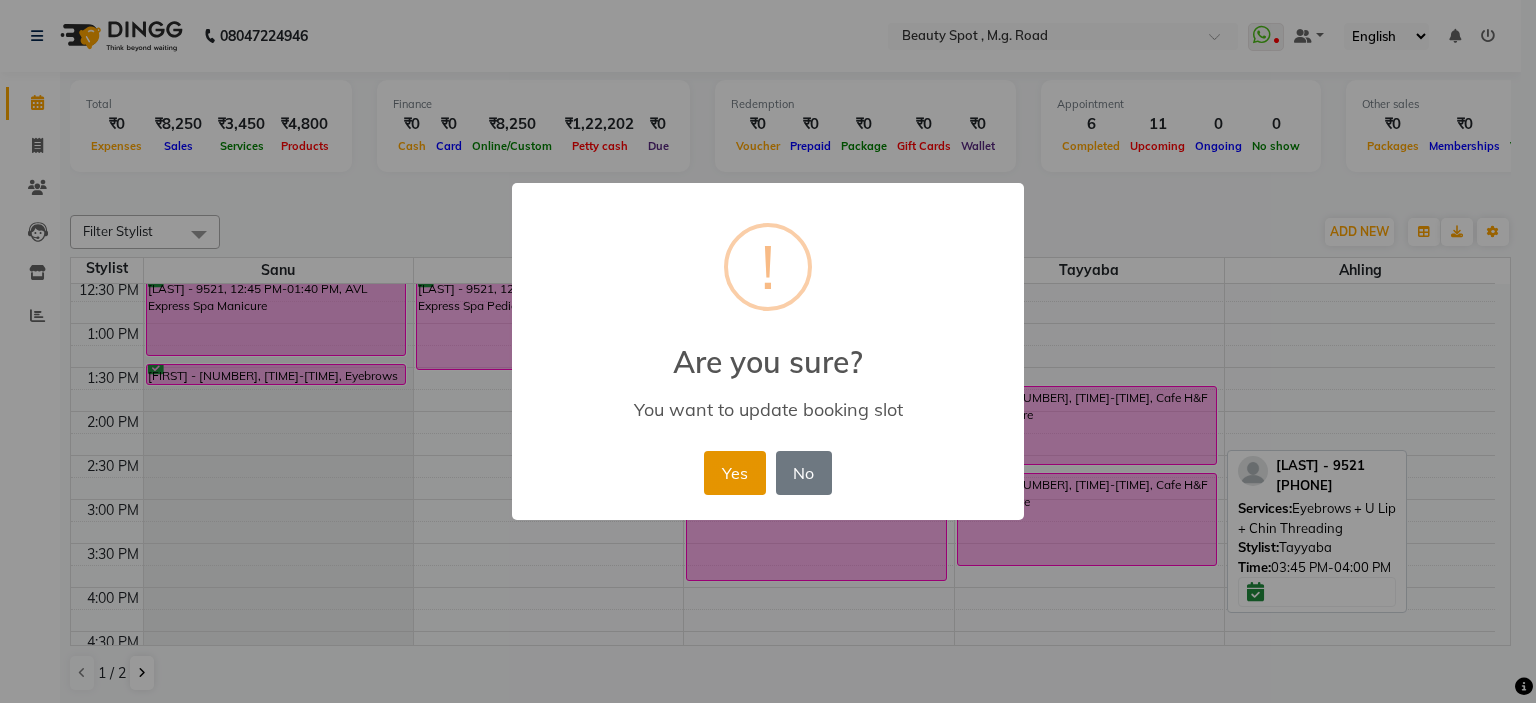 click on "Yes" at bounding box center (734, 473) 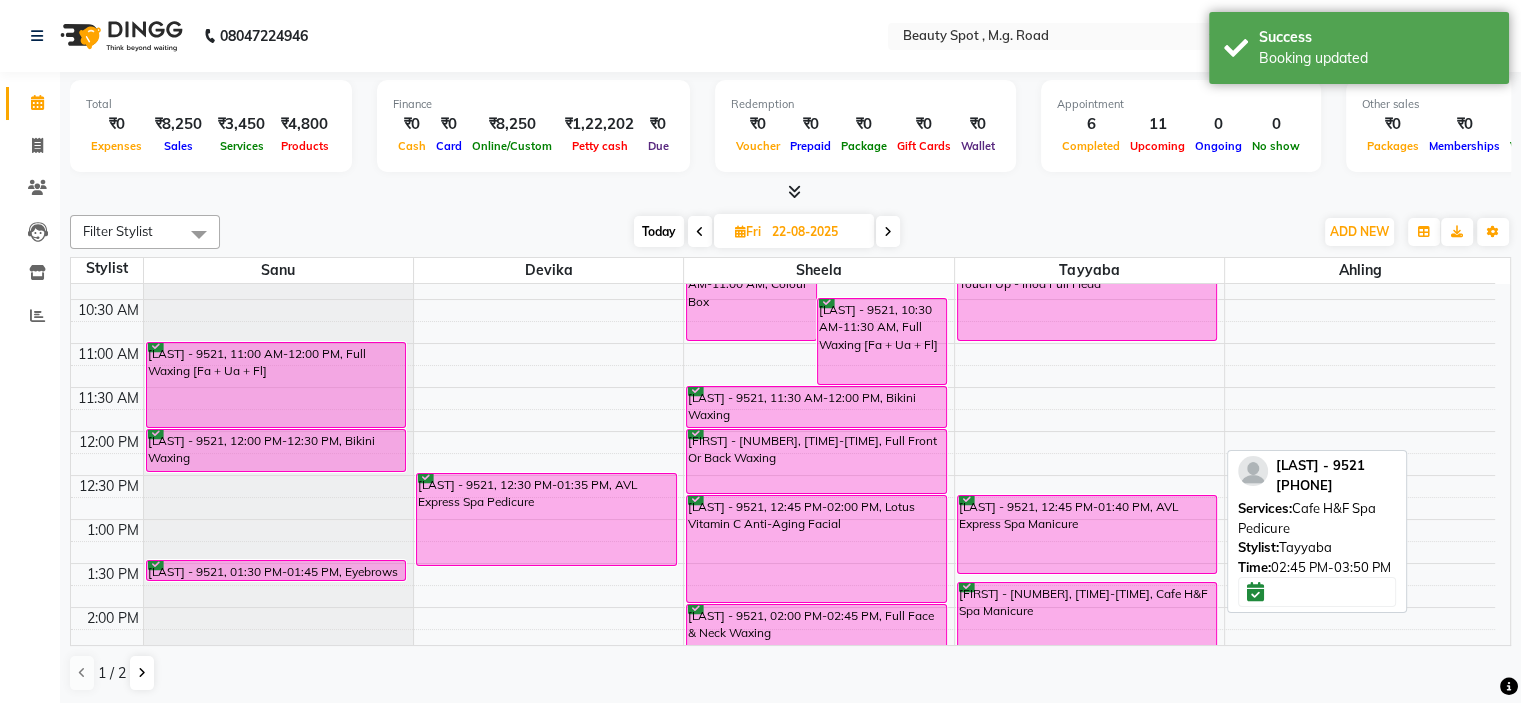scroll, scrollTop: 112, scrollLeft: 0, axis: vertical 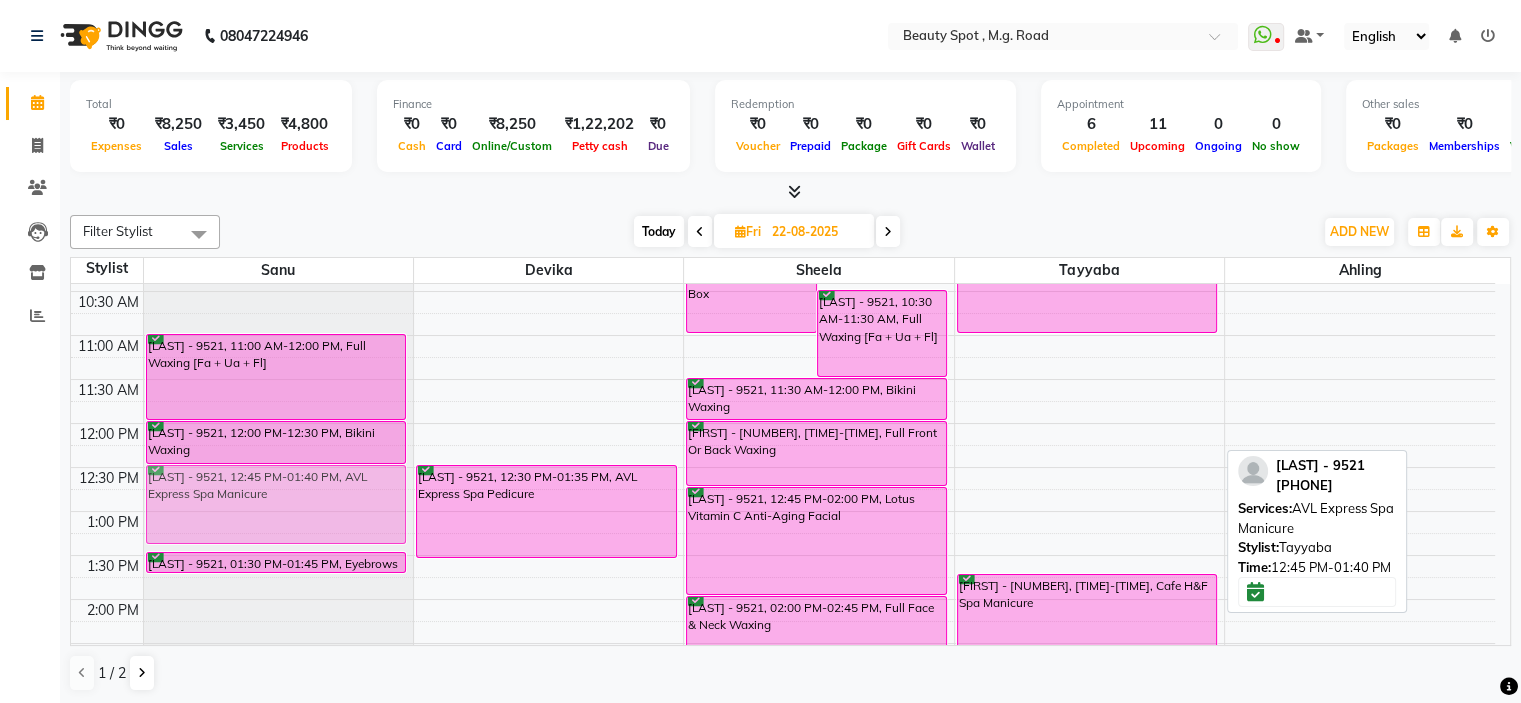 drag, startPoint x: 1007, startPoint y: 531, endPoint x: 235, endPoint y: 503, distance: 772.5076 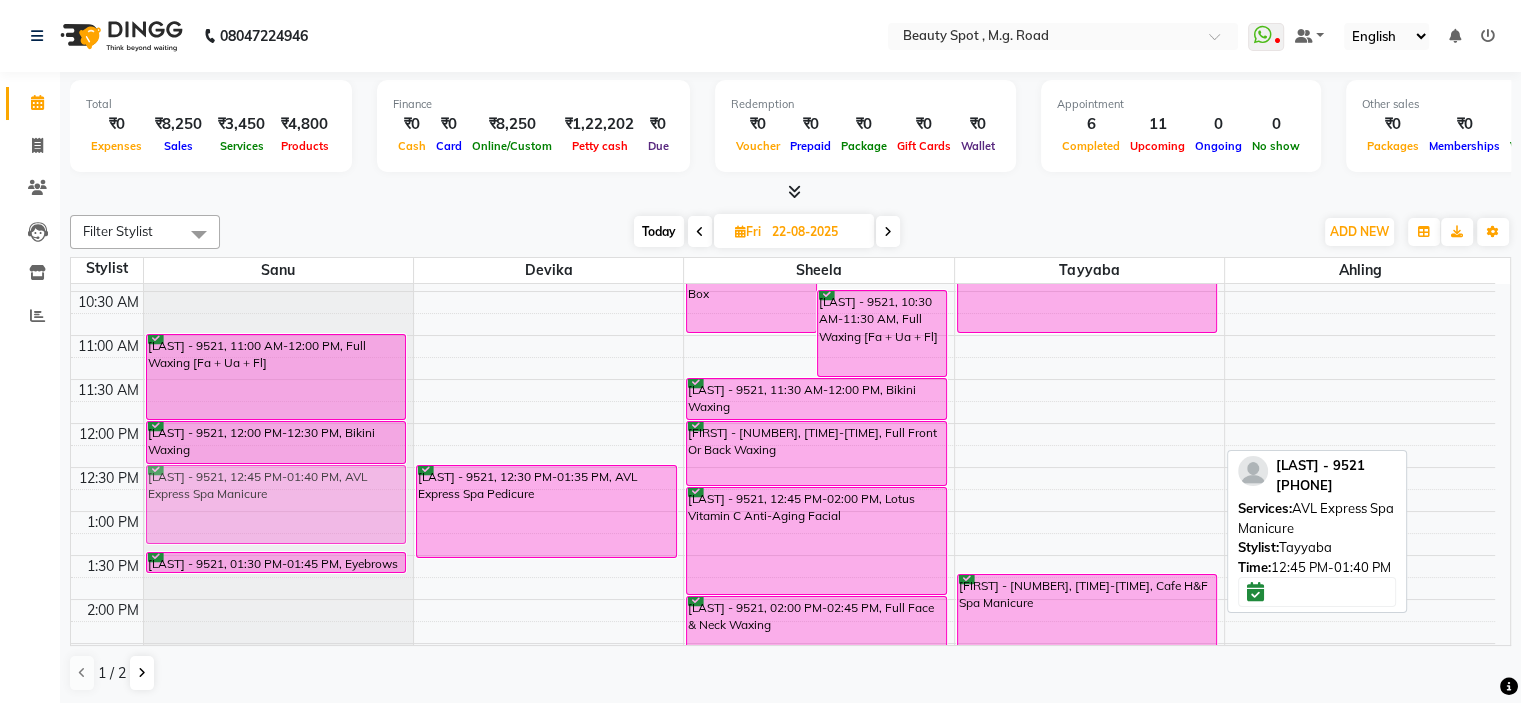 click on "[FIRST] - [NUMBER], [TIME]-[TIME], Full Waxing [Fa + Ua + Fl]     [FIRST] - [NUMBER], [TIME]-[TIME], Bikini Waxing     [FIRST] - [NUMBER], [TIME]-[TIME], Eyebrows + U Lip + Chin Threading     [FIRST] - [NUMBER], [TIME]-[TIME], AVL Express Spa Manicure     [FIRST] - [NUMBER], [TIME]-[TIME], AVL Express Spa Pedicure     [FIRST] - [NUMBER], [TIME]-[TIME], Colour Box     [FIRST] - [NUMBER], [TIME]-[TIME], Full Waxing [Fa + Ua + Fl]     [FIRST] - [NUMBER], [TIME]-[TIME], Bikini Waxing     [FIRST] - [NUMBER], [TIME]-[TIME], Full Front Or Back Waxing     [FIRST] - [NUMBER], [TIME]-[TIME], Lotus Vitamin C Anti-Aging Facial     [FIRST] - [NUMBER], [TIME]-[TIME], Full Face & Neck Waxing     [FIRST] - [NUMBER], [TIME]-[TIME], Lotus Vitamin C Anti-Aging Facial     [FIRST] - [NUMBER], [TIME]-[TIME], Root Touch Up - Inoa Full Head     [FIRST] - [NUMBER], [TIME]-[TIME], AVL Express Spa Manicure     [FIRST] - [NUMBER], [TIME]-[TIME], Cafe H&F Spa Manicure     [FIRST] - [NUMBER], [TIME]-[TIME], Cafe H&F Spa Pedicure" at bounding box center [783, 643] 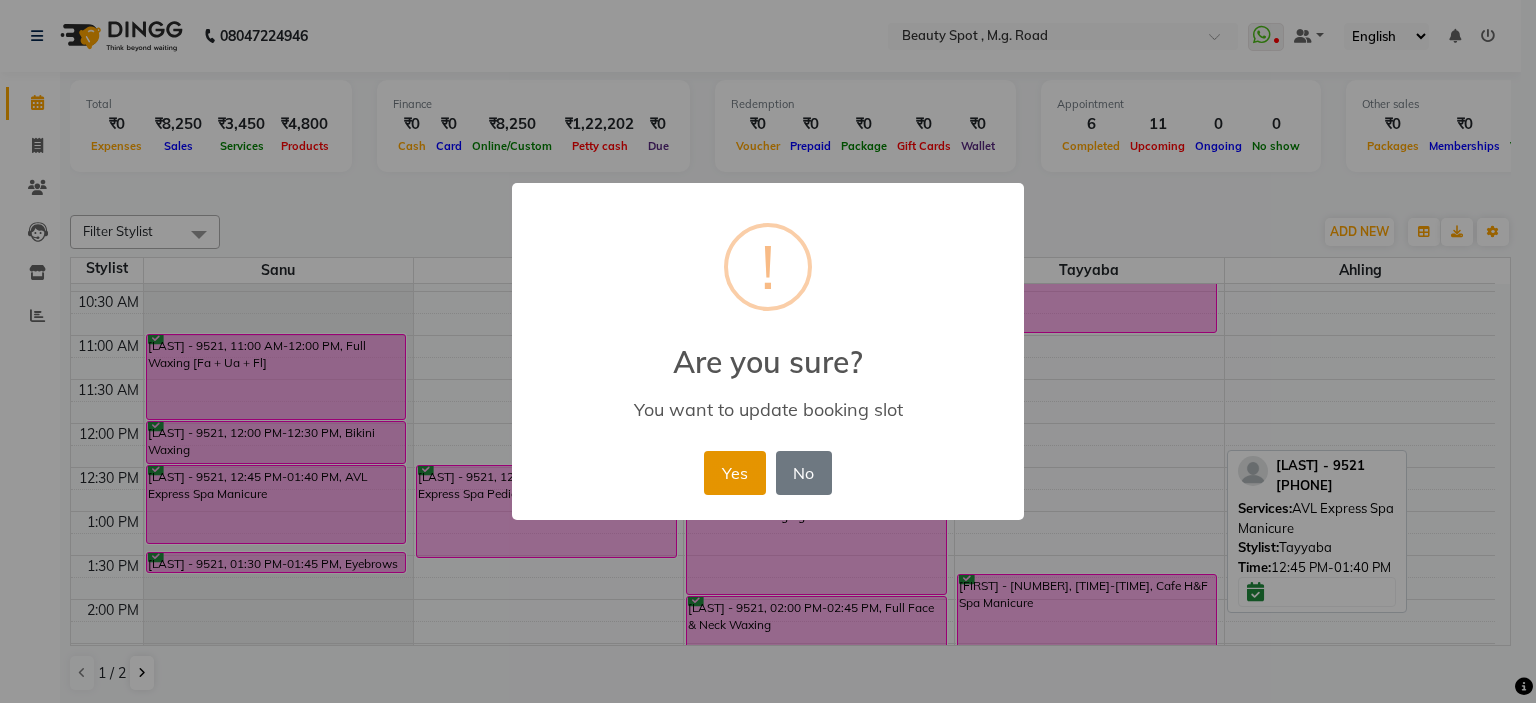 click on "Yes" at bounding box center [734, 473] 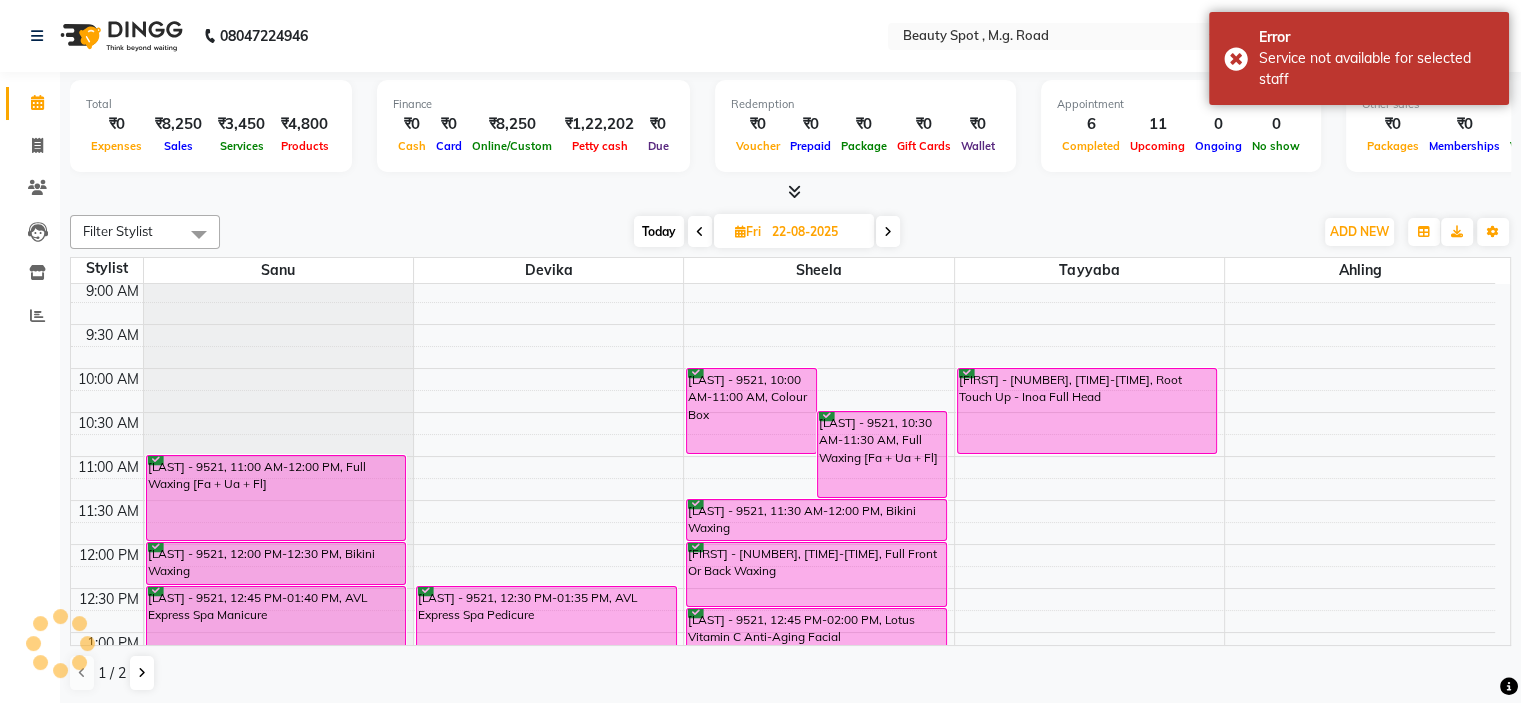 scroll, scrollTop: 0, scrollLeft: 0, axis: both 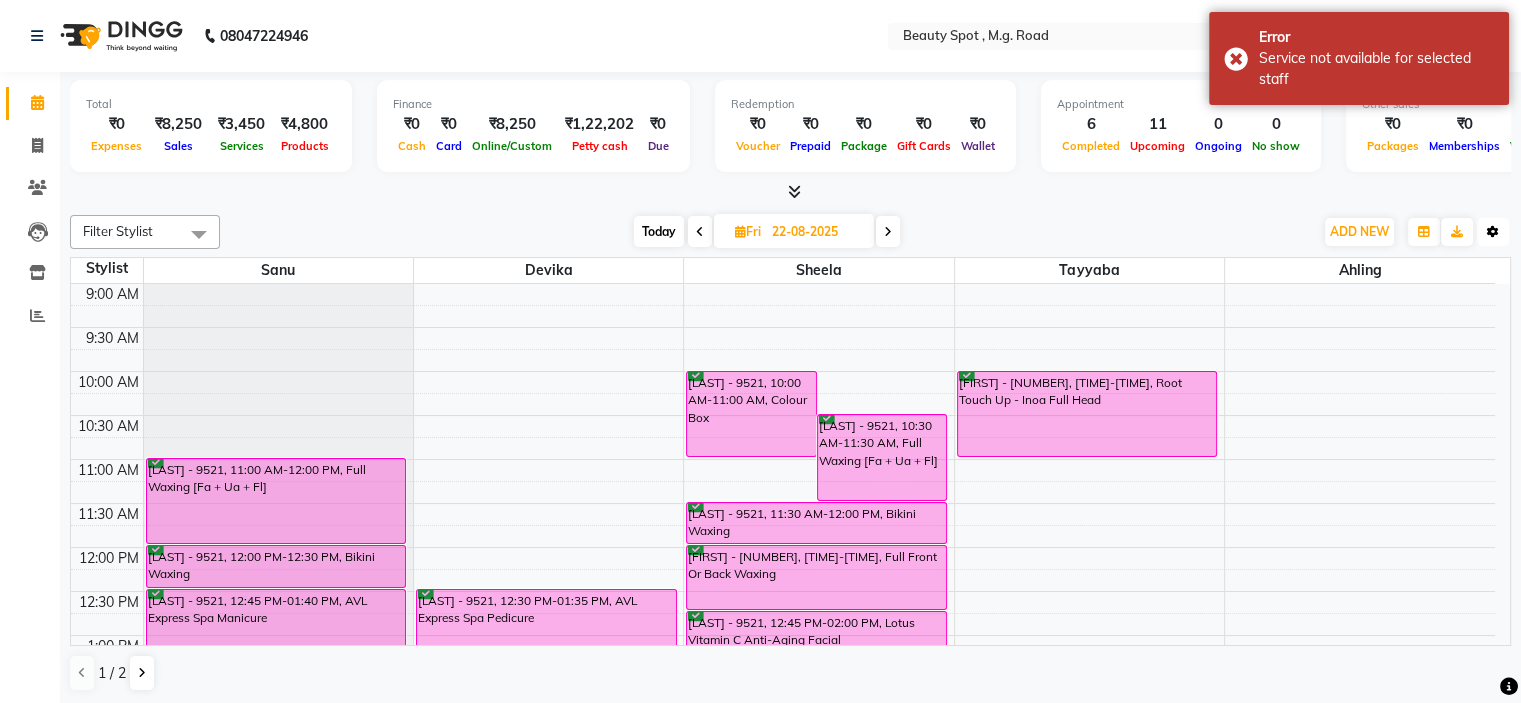 click at bounding box center [1493, 232] 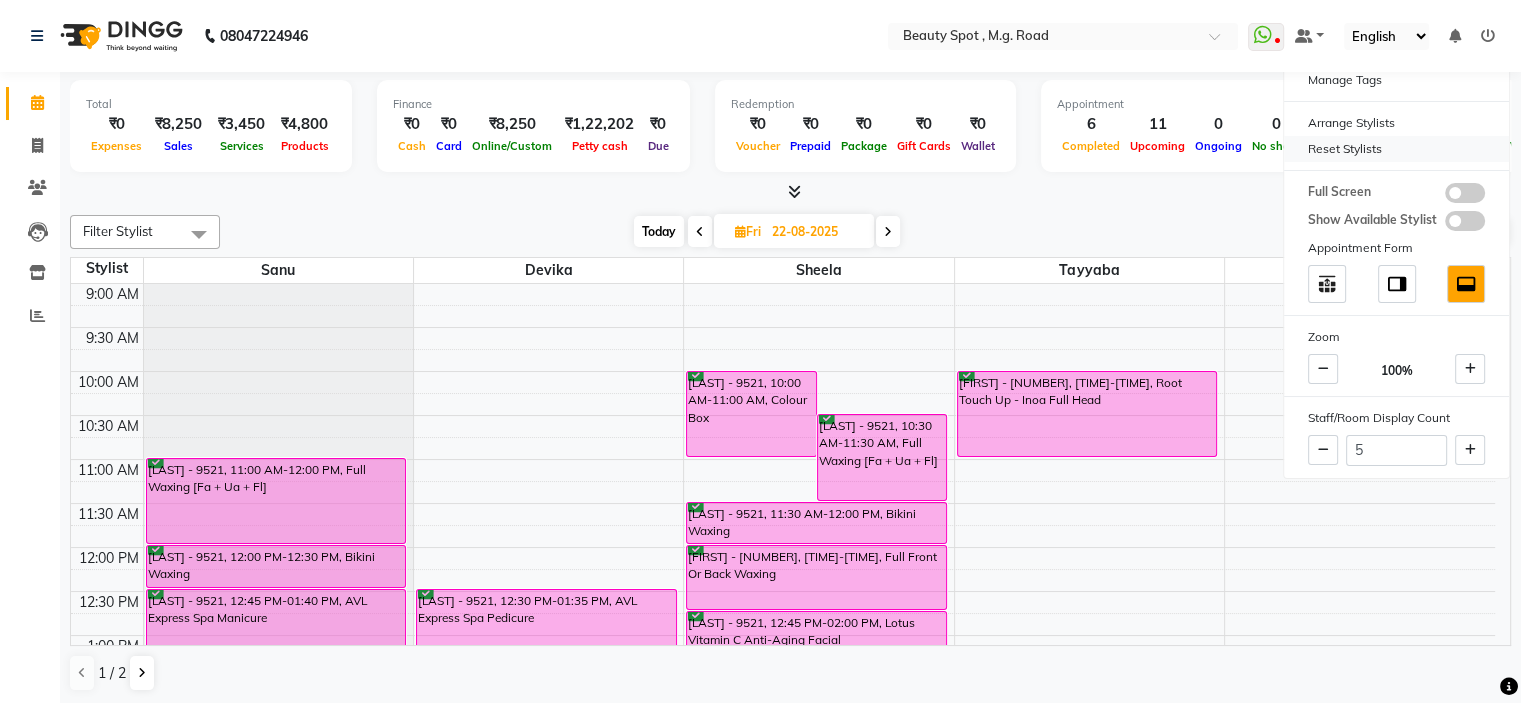 click on "Reset Stylists" at bounding box center [1396, 149] 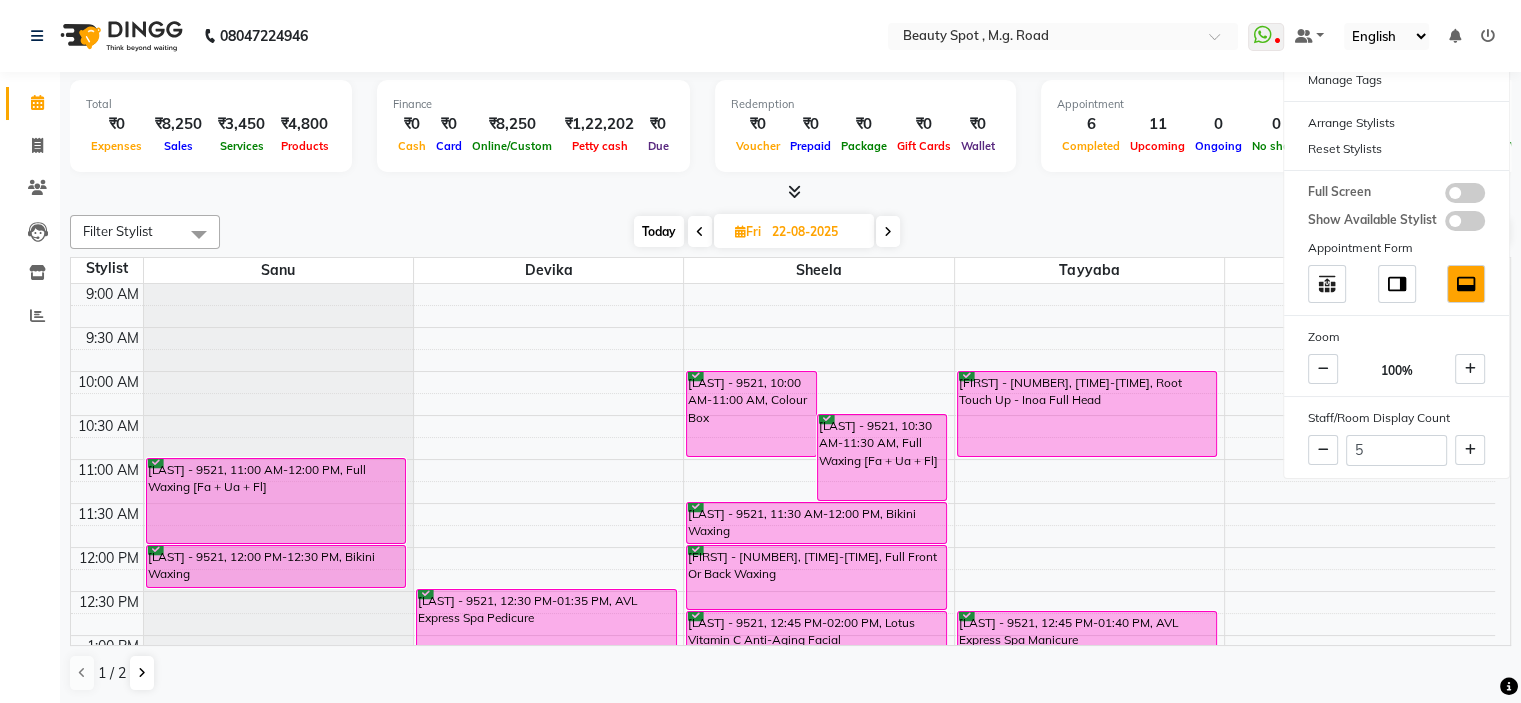 click on "9:00 AM 9:30 AM 10:00 AM 10:30 AM 11:00 AM 11:30 AM 12:00 PM 12:30 PM 1:00 PM 1:30 PM 2:00 PM 2:30 PM 3:00 PM 3:30 PM 4:00 PM 4:30 PM 5:00 PM 5:30 PM 6:00 PM 6:30 PM 7:00 PM 7:30 PM     [LAST] - 9521, 11:00 AM-12:00 PM, Full Waxing [Fa + Ua + Fl]     [LAST] - 9521, 12:00 PM-12:30 PM, Bikini Waxing     [LAST] - 9521, 01:30 PM-01:45 PM, Eyebrows + U Lip + Chin Threading     [LAST] - 9521, 12:30 PM-01:35 PM, AVL Express Spa Pedicure     [LAST] - 9521, 10:00 AM-11:00 AM, Colour Box     [LAST] - 9521, 10:30 AM-11:30 AM, Full Waxing [Fa + Ua + Fl]     [LAST] - 9521, 11:30 AM-12:00 PM, Bikini Waxing     [LAST] - 9521, 12:00 PM-12:45 PM, Full Front Or Back Waxing     [LAST] - 9521, 12:45 PM-02:00 PM, Lotus Vitamin C Anti-Aging Facial     [LAST] - 9521, 02:00 PM-02:45 PM, Full Face & Neck Waxing     [LAST] - 9521, 02:45 PM-04:00 PM, Lotus Vitamin C Anti-Aging Facial     [LAST] - 9521, 10:00 AM-11:00 AM, Root Touch Up - Inoa Full Head     [LAST] - 9521, 12:45 PM-01:40 PM, AVL Express Spa Manicure" at bounding box center (783, 767) 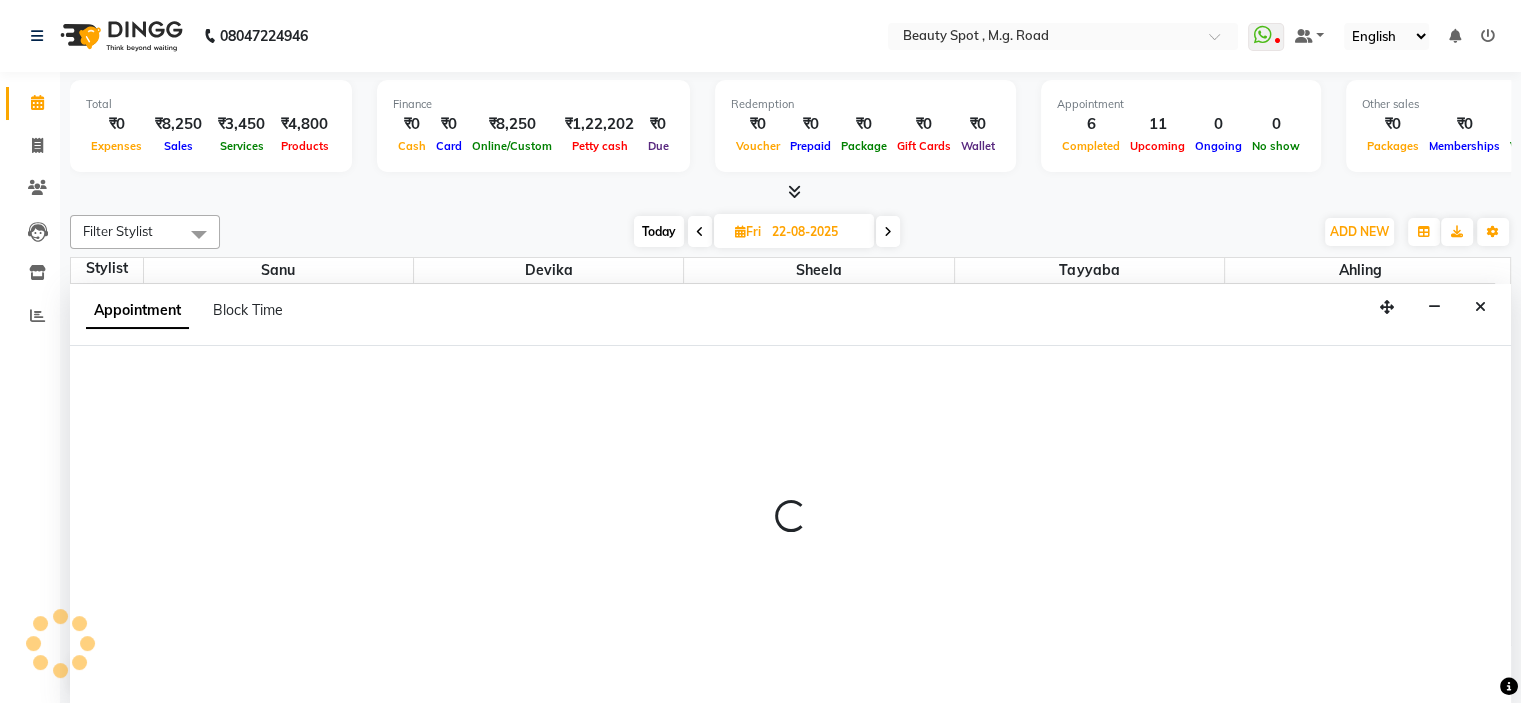 select on "71897" 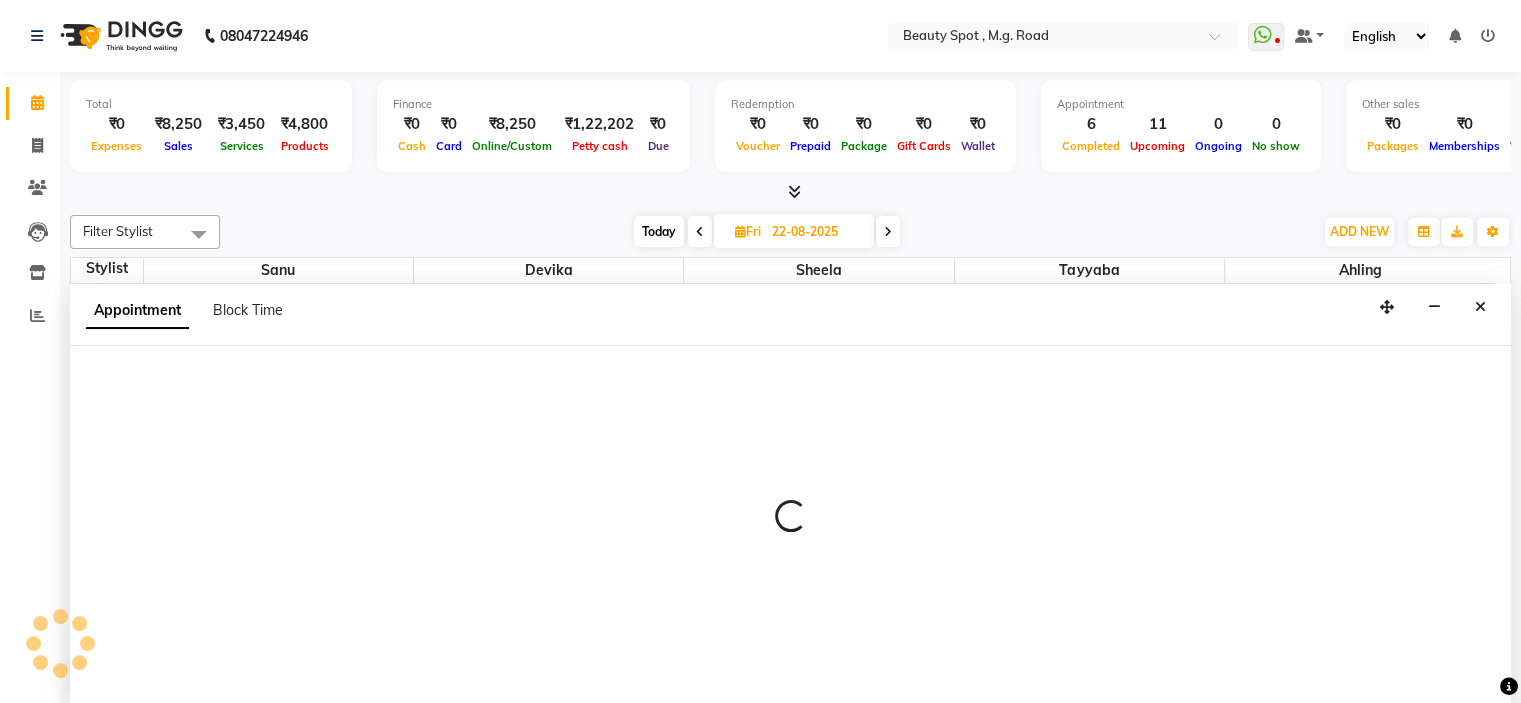select on "720" 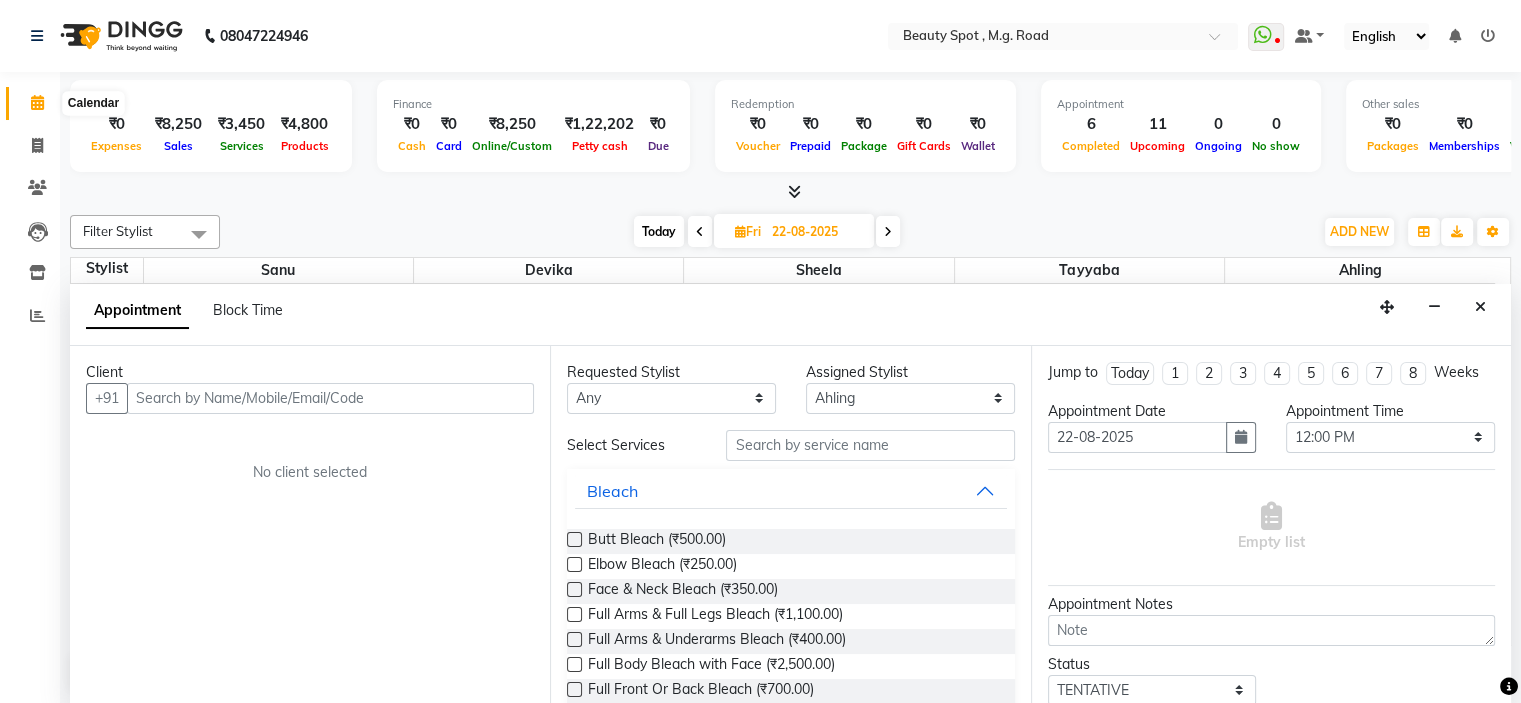 click 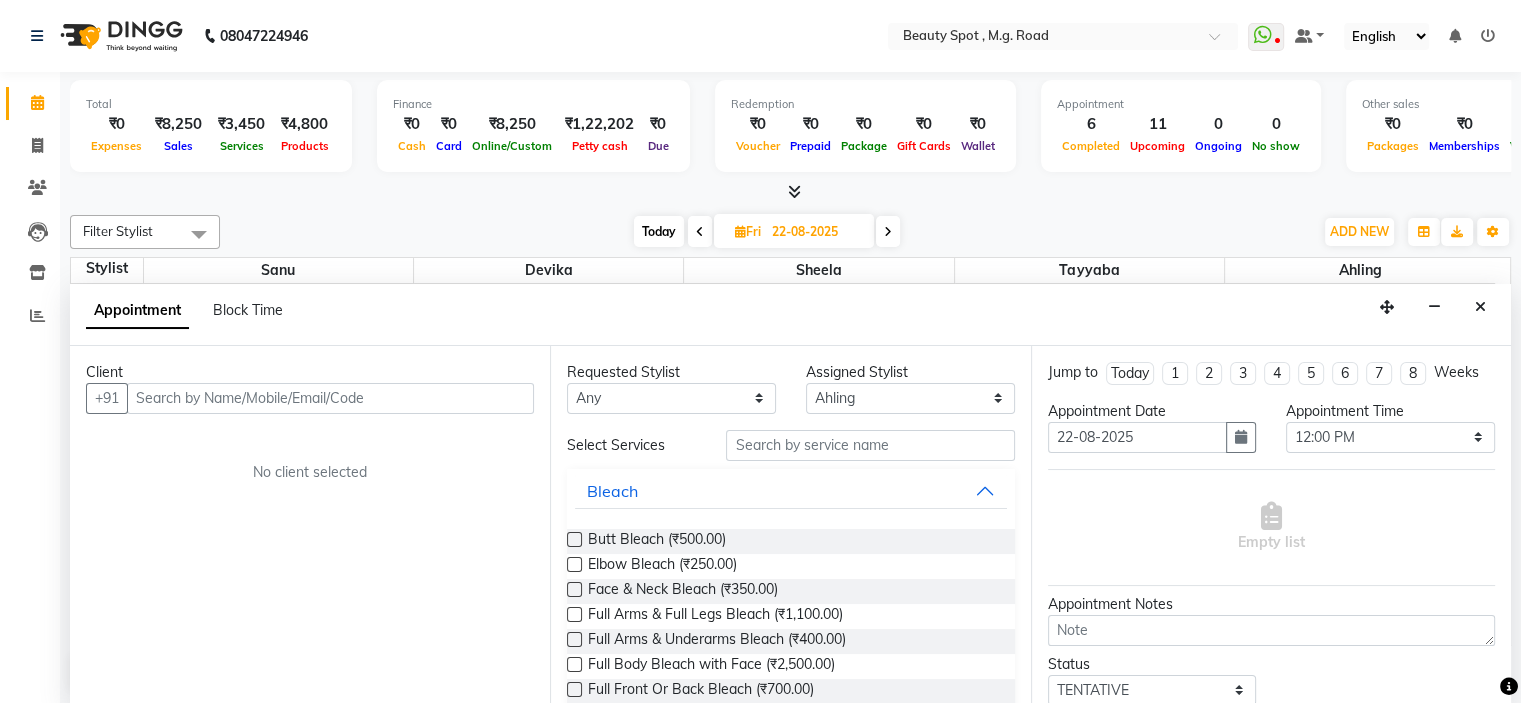 click on "22-08-2025" at bounding box center [816, 232] 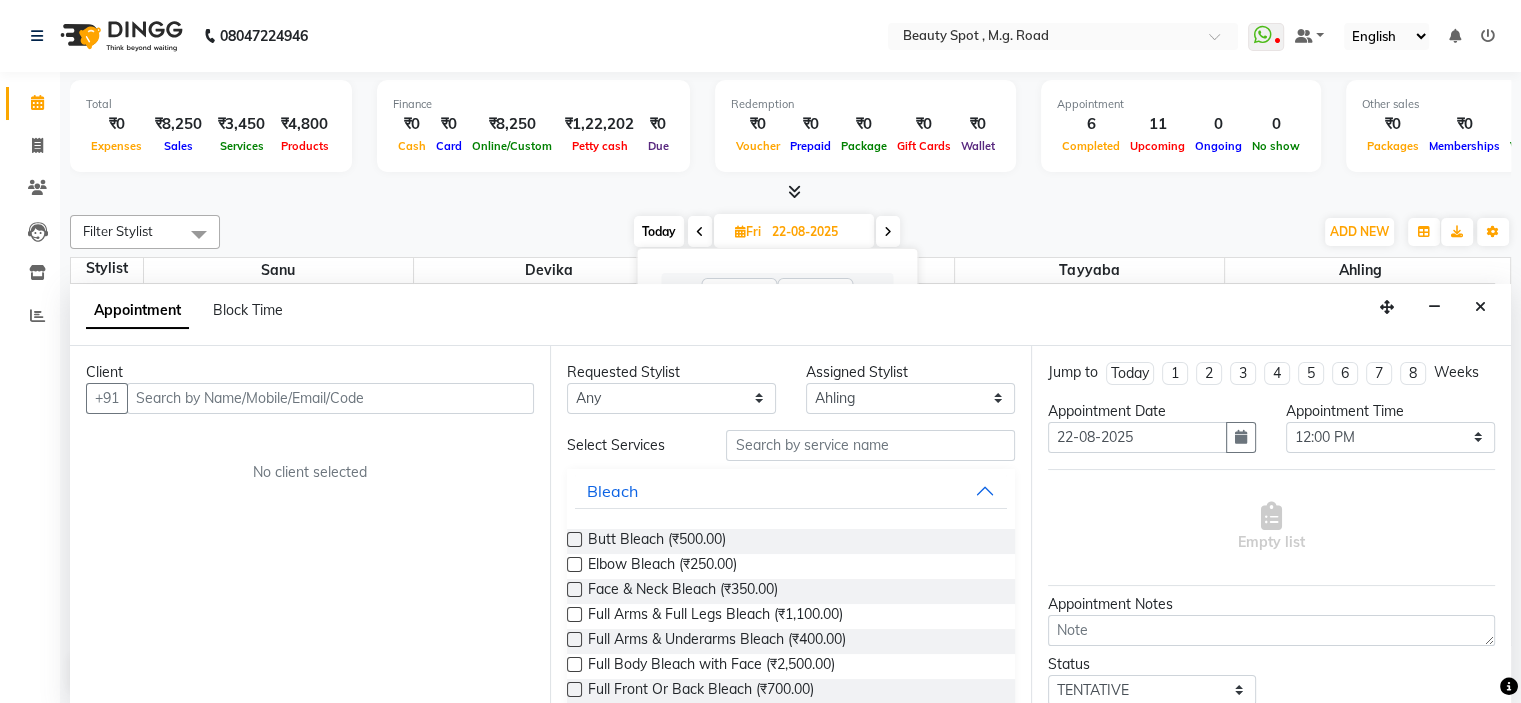 click on "22-08-2025" at bounding box center [816, 232] 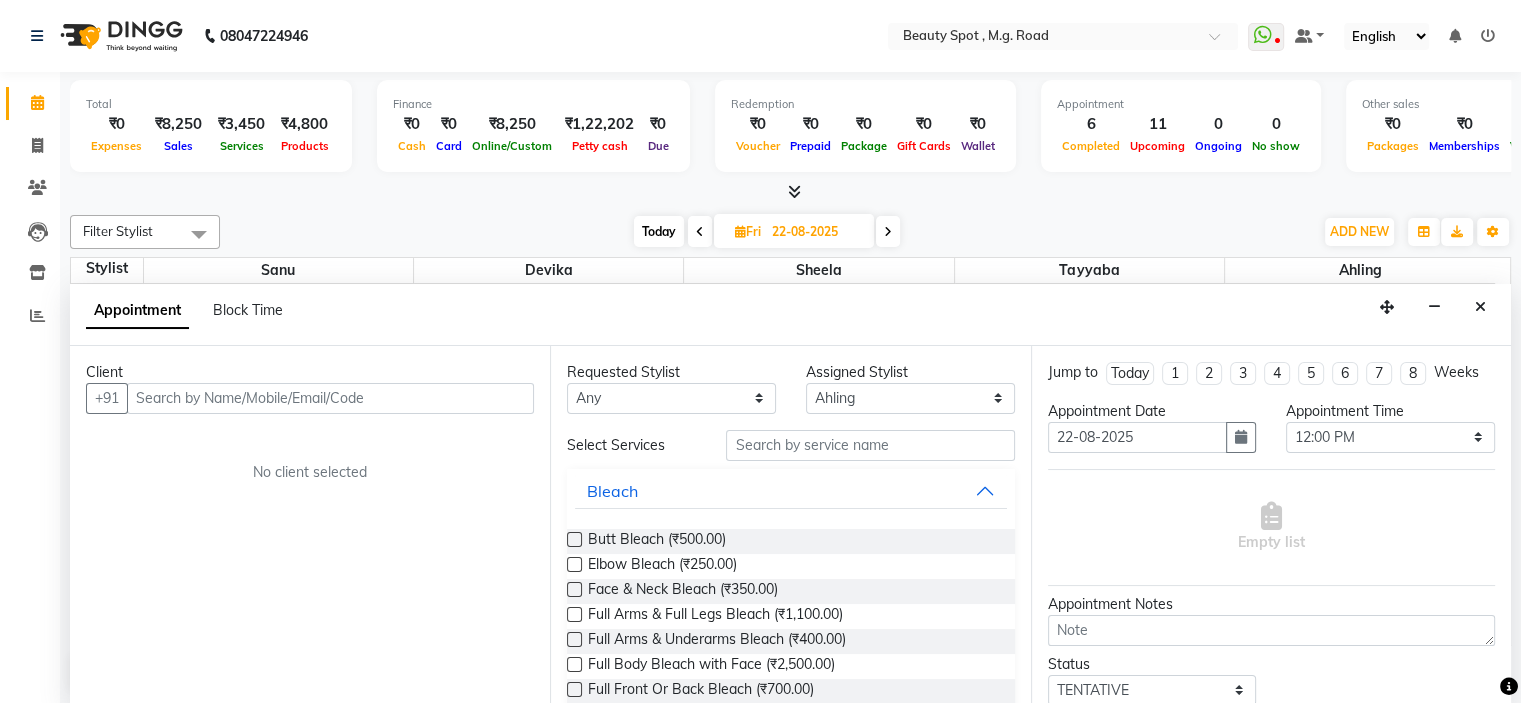 click on "22-08-2025" at bounding box center (816, 232) 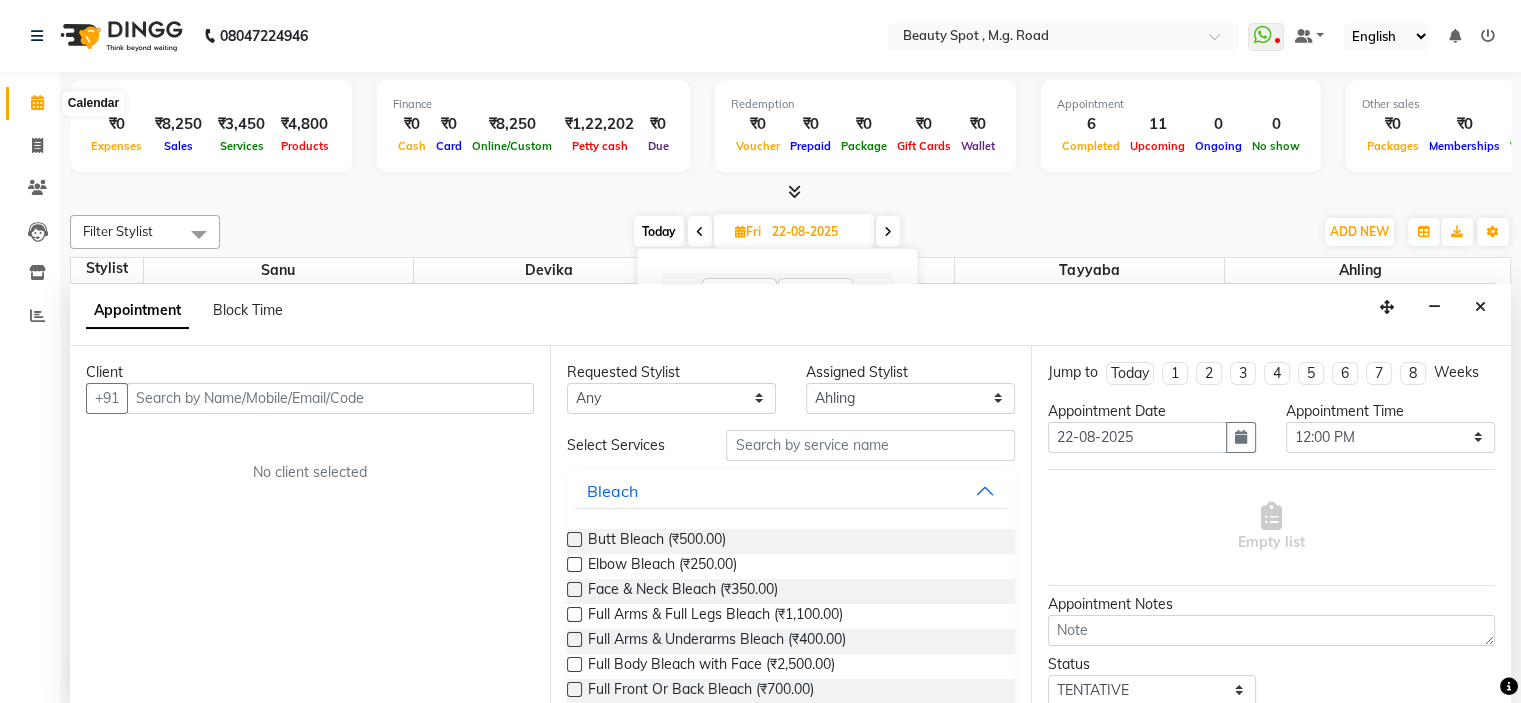 click 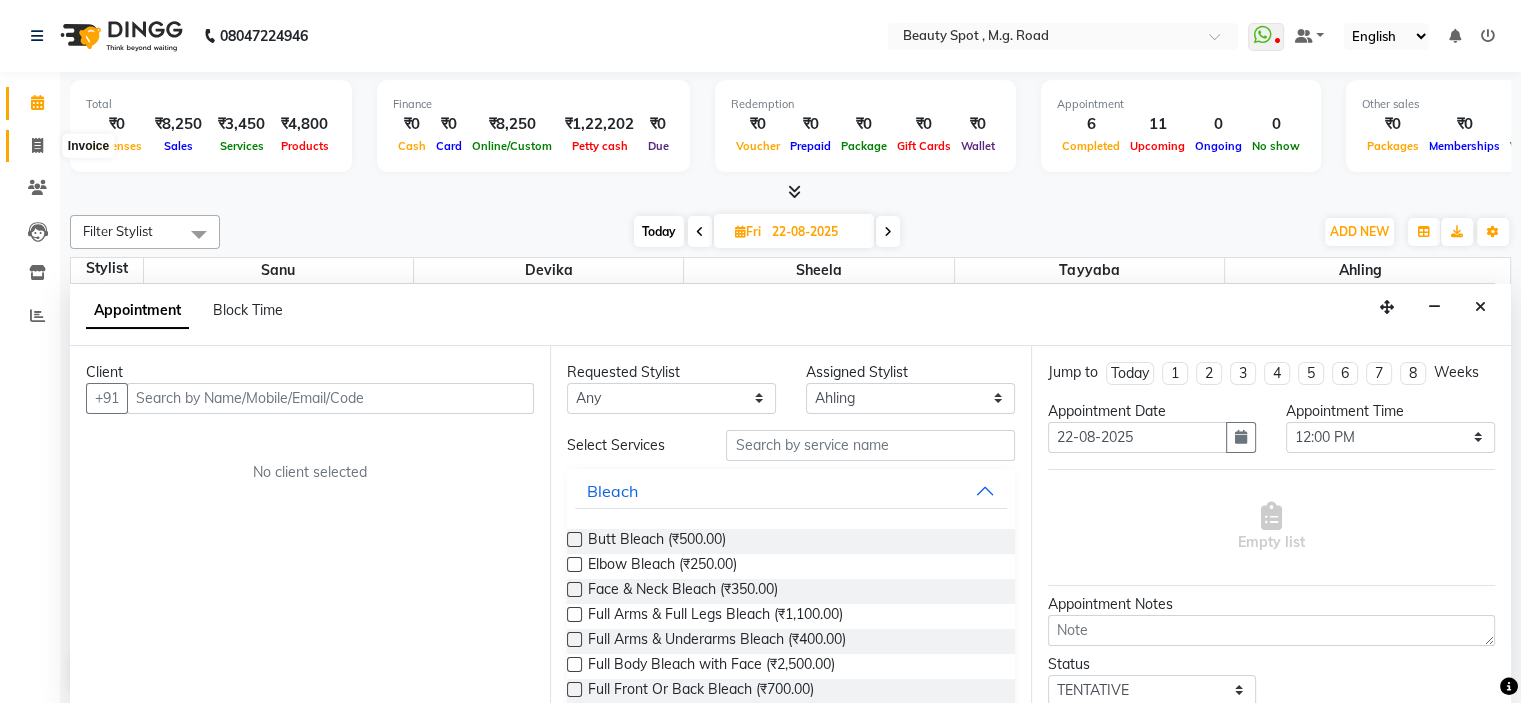 drag, startPoint x: 35, startPoint y: 143, endPoint x: 30, endPoint y: 131, distance: 13 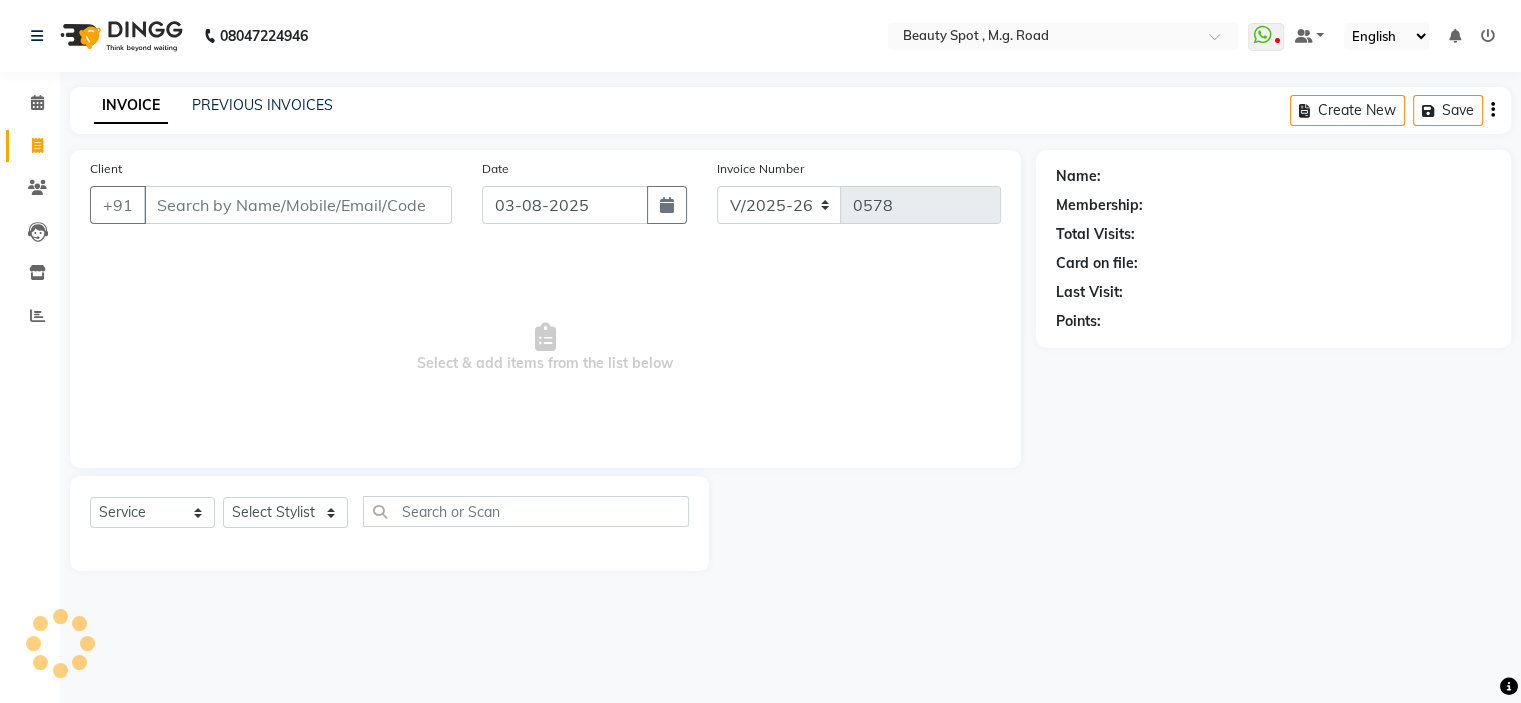 scroll, scrollTop: 0, scrollLeft: 0, axis: both 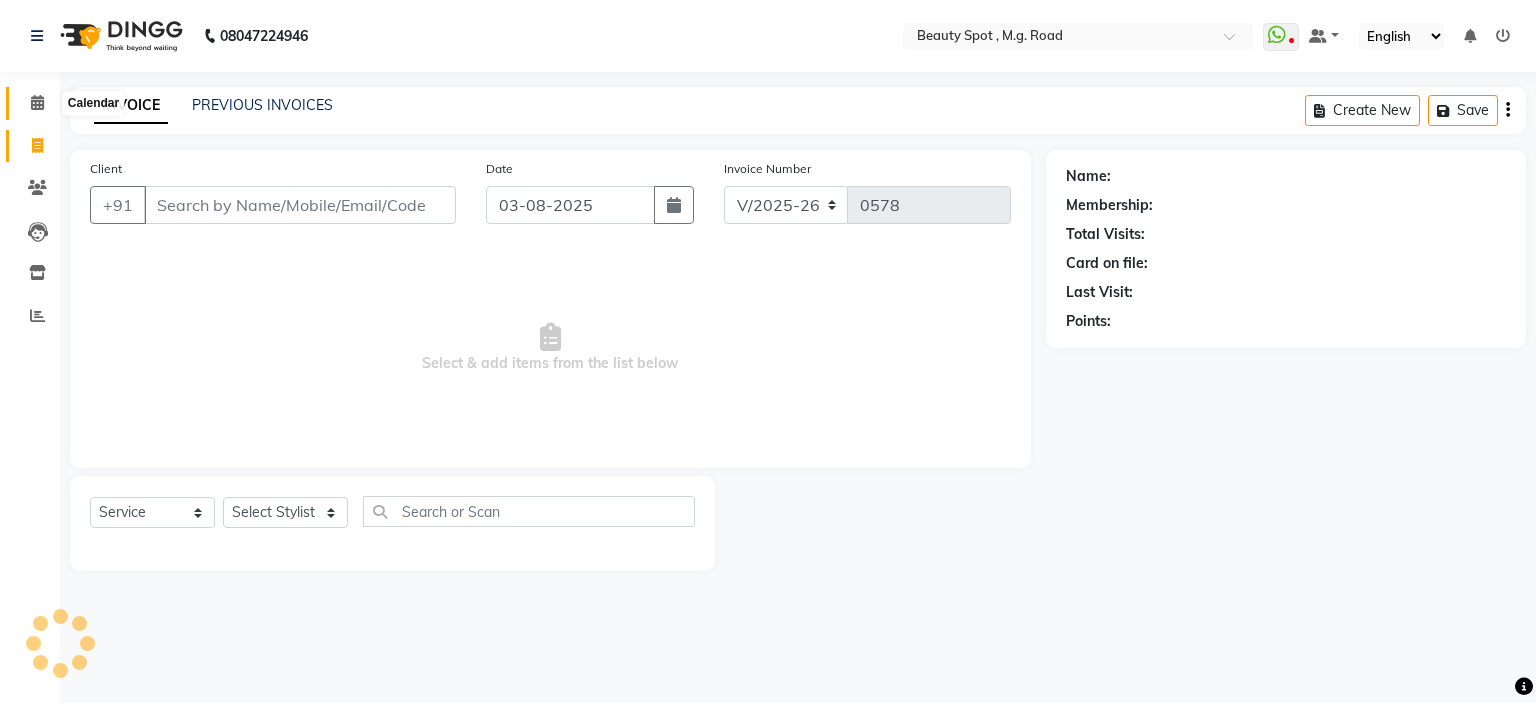 click 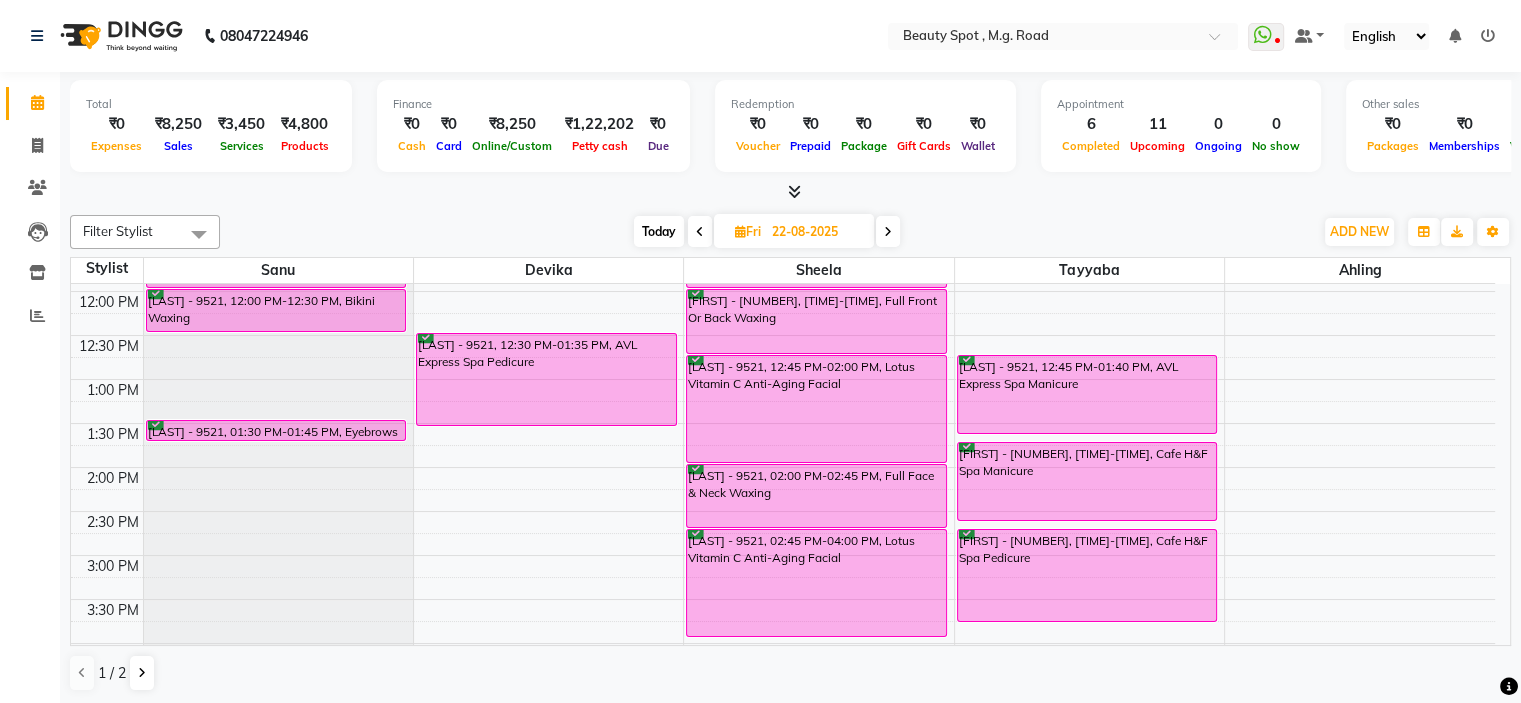 scroll, scrollTop: 300, scrollLeft: 0, axis: vertical 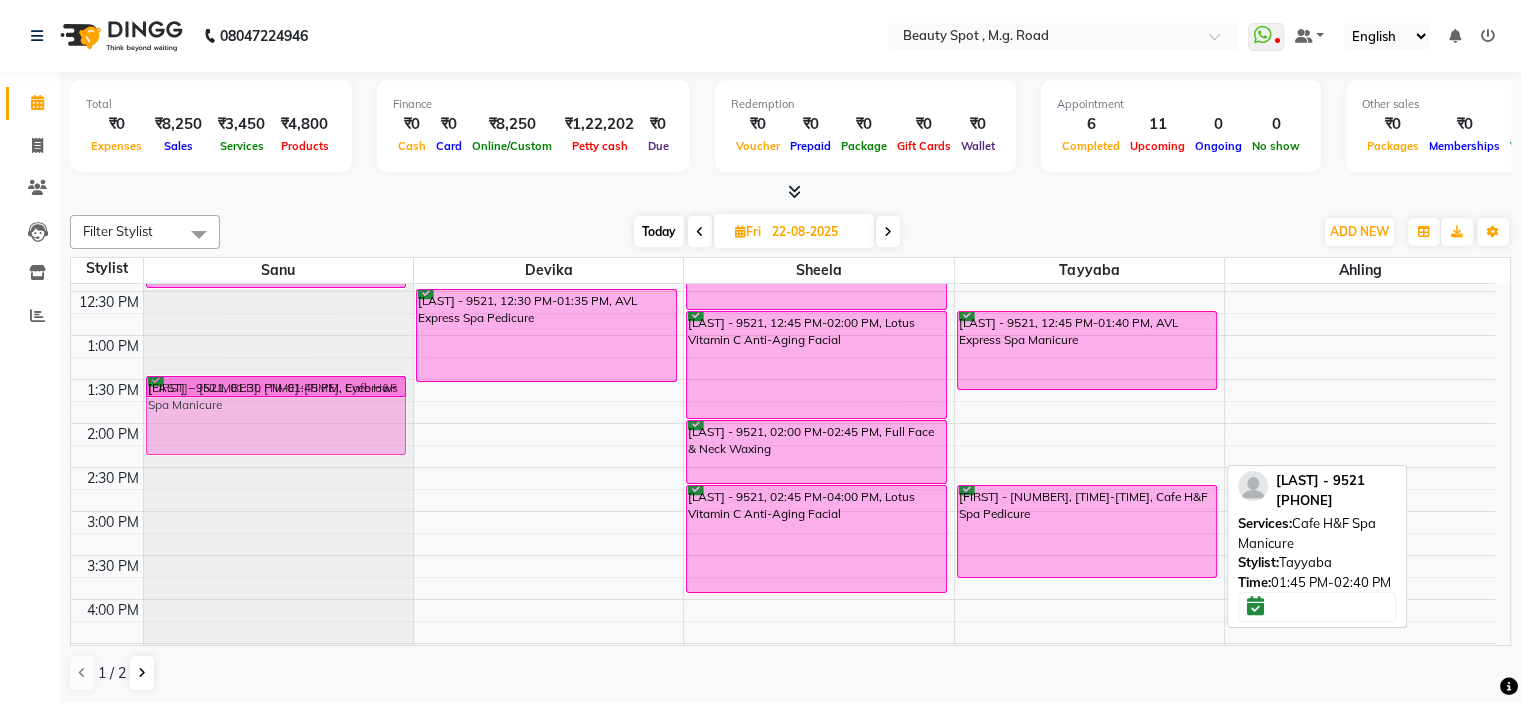 drag, startPoint x: 1003, startPoint y: 426, endPoint x: 80, endPoint y: 387, distance: 923.82355 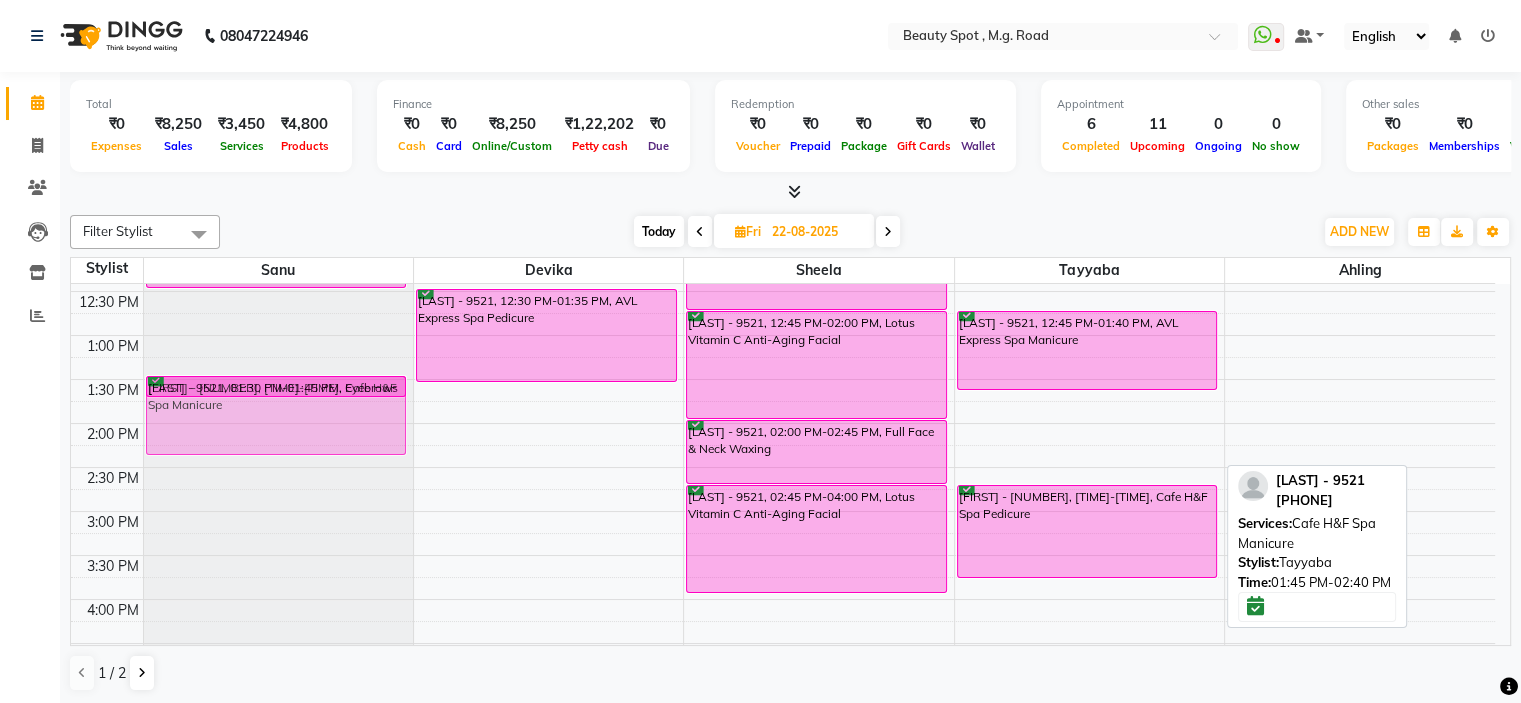 click on "9:00 AM 9:30 AM 10:00 AM 10:30 AM 11:00 AM 11:30 AM 12:00 PM 12:30 PM 1:00 PM 1:30 PM 2:00 PM 2:30 PM 3:00 PM 3:30 PM 4:00 PM 4:30 PM 5:00 PM 5:30 PM 6:00 PM 6:30 PM 7:00 PM 7:30 PM     [FIRST] - [NUMBER], [TIME]-[TIME], Full Waxing [Fa + Ua + Fl]     [FIRST] - [NUMBER], [TIME]-[TIME], Bikini Waxing     [FIRST] - [NUMBER], [TIME]-[TIME], Eyebrows + U Lip + Chin Threading     [FIRST] - [NUMBER], [TIME]-[TIME], Cafe H&F Spa Manicure     [FIRST] - [NUMBER], [TIME]-[TIME], AVL Express Spa Pedicure     [FIRST] - [NUMBER], [TIME]-[TIME], Colour Box     [FIRST] - [NUMBER], [TIME]-[TIME], Full Waxing [Fa + Ua + Fl]     [FIRST] - [NUMBER], [TIME]-[TIME], Bikini Waxing     [FIRST] - [NUMBER], [TIME]-[TIME], Full Front Or Back Waxing     [FIRST] - [NUMBER], [TIME]-[TIME], Lotus Vitamin C Anti-Aging Facial     [FIRST] - [NUMBER], [TIME]-[TIME], Full Face & Neck Waxing     [FIRST] - [NUMBER], [TIME]-[TIME], Lotus Vitamin C Anti-Aging Facial     [FIRST] - [NUMBER], [TIME]-[TIME], Root Touch Up - Inoa Full Head" at bounding box center [783, 467] 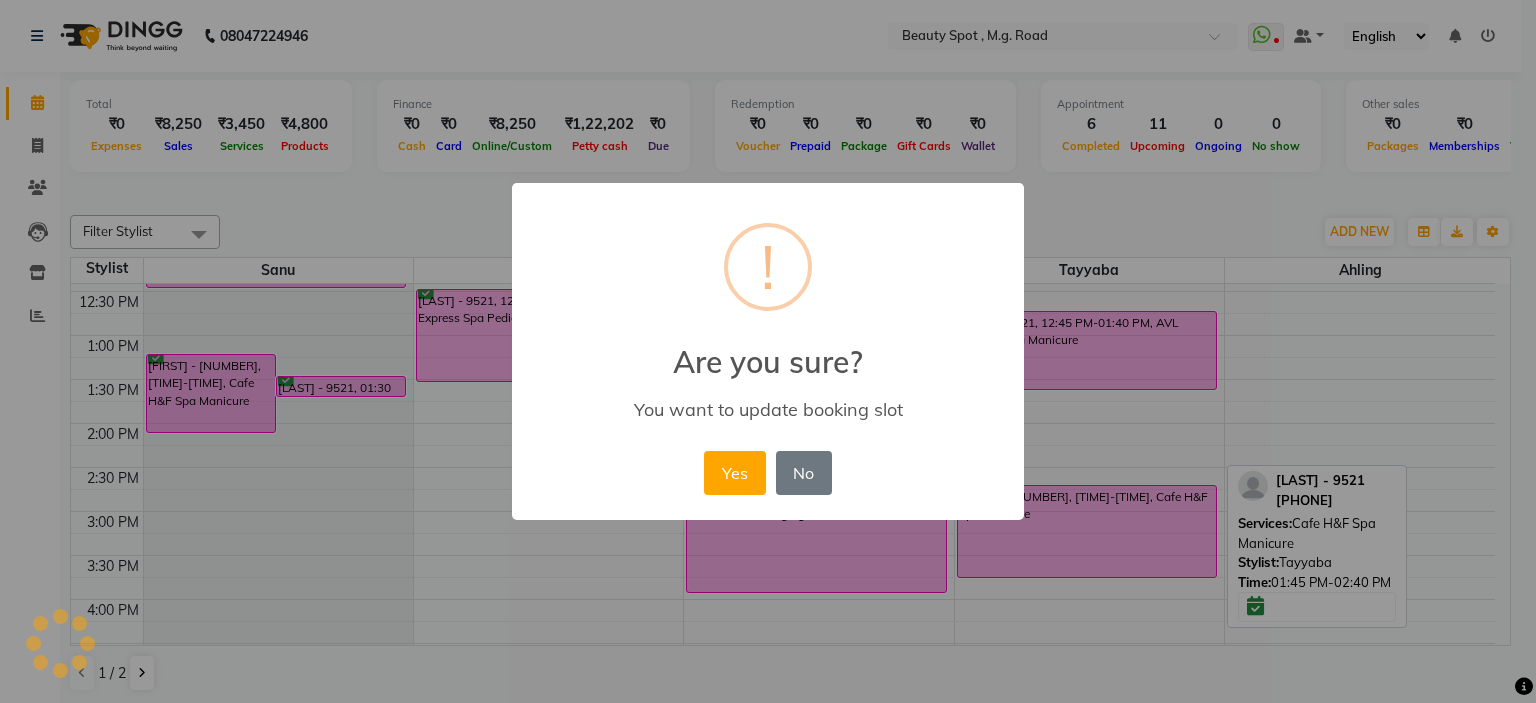 click on "× ! Are you sure? You want to update booking slot Yes No No" at bounding box center [768, 351] 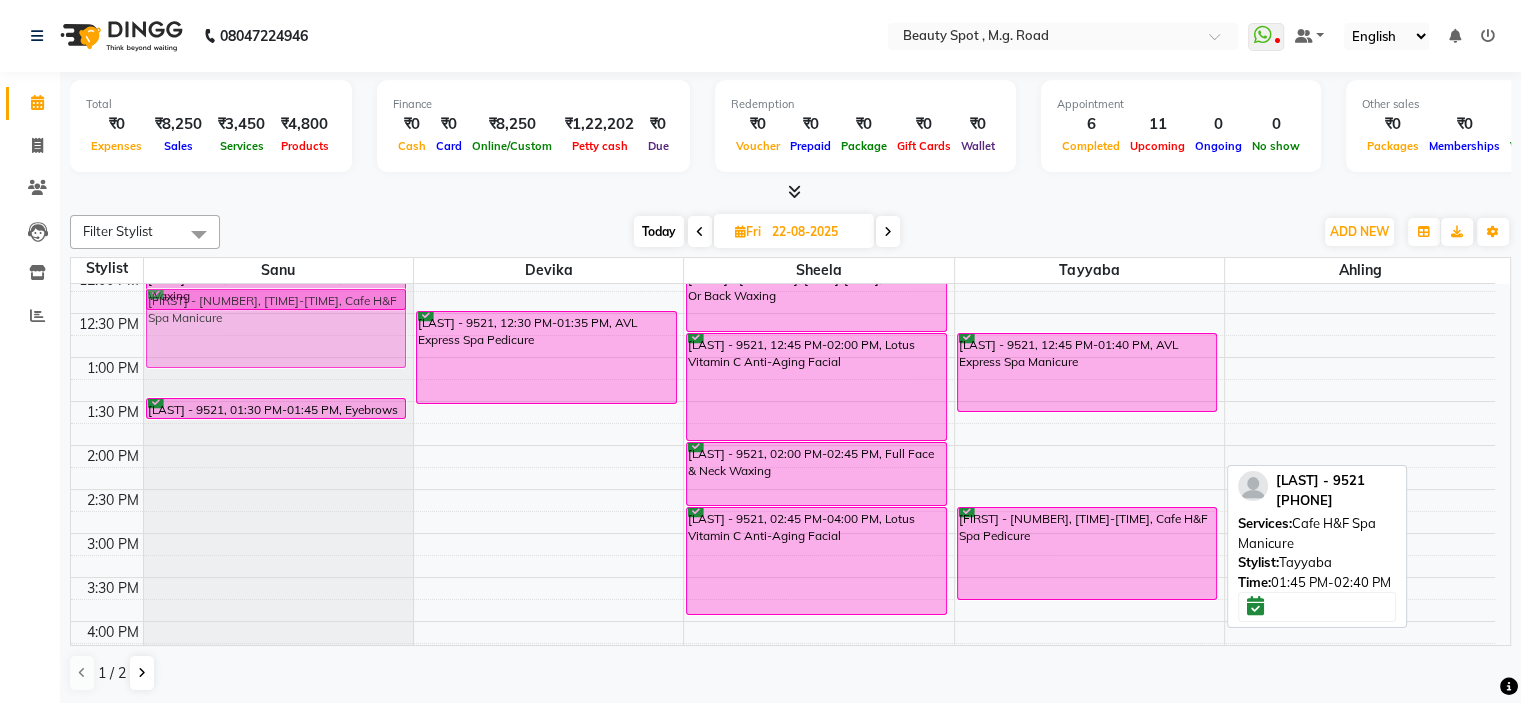 scroll, scrollTop: 274, scrollLeft: 0, axis: vertical 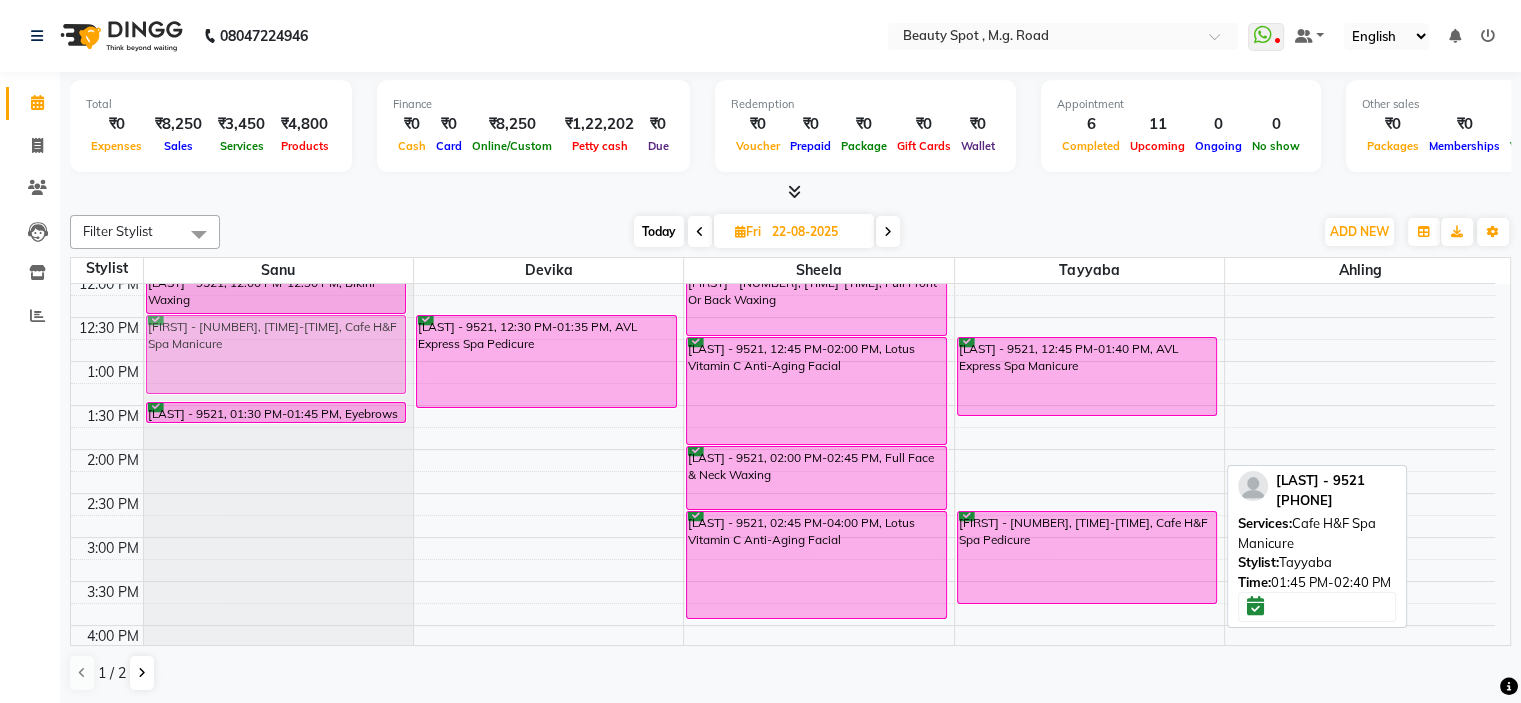 drag, startPoint x: 844, startPoint y: 448, endPoint x: 252, endPoint y: 354, distance: 599.4164 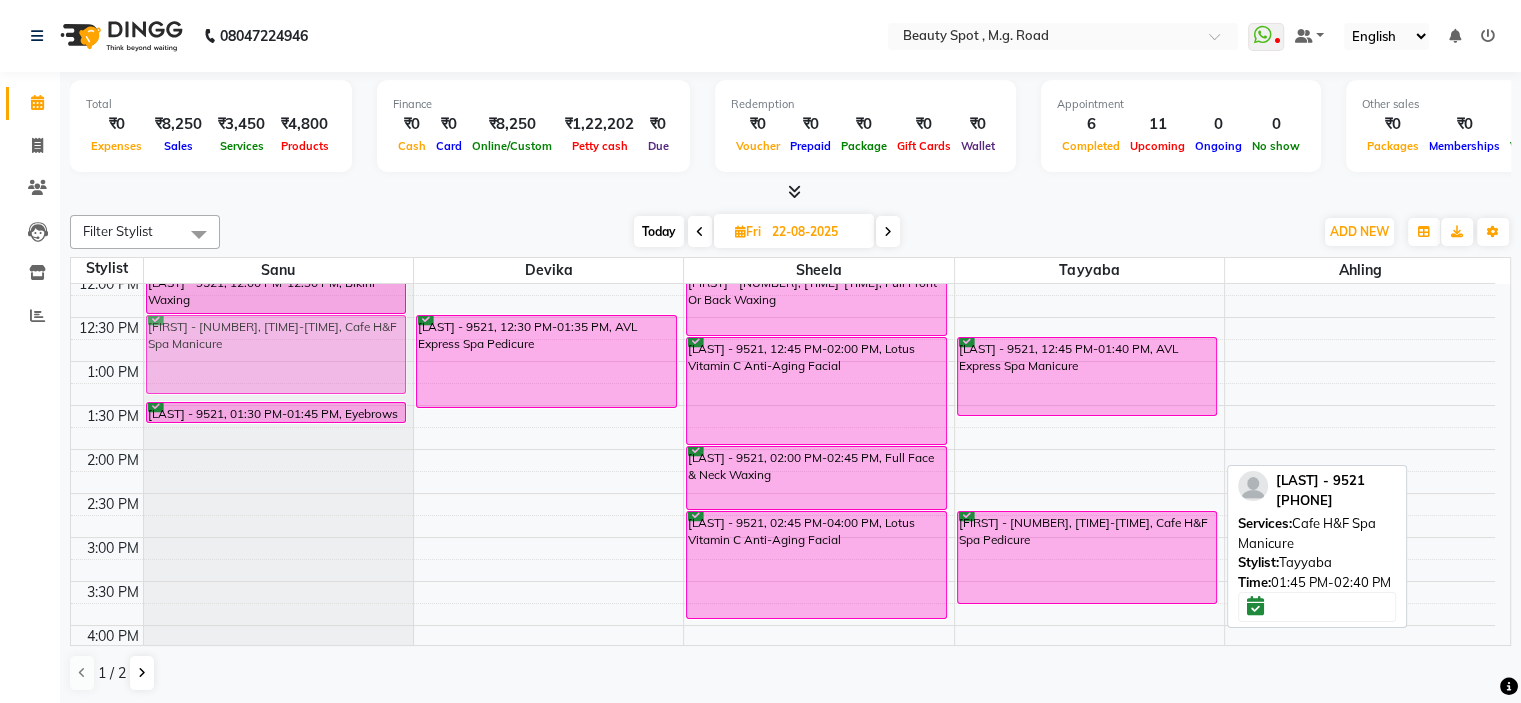 click on "[LAST] - 9521, 11:00 AM-12:00 PM, Full Waxing [Fa + Ua + Fl]     [LAST] - 9521, 12:00 PM-12:30 PM, Bikini Waxing     [LAST] - 9521, 01:30 PM-01:45 PM, Eyebrows + U Lip + Chin Threading     [LAST] - 9521, 01:45 PM-02:40 PM, Cafe H&F Spa Manicure     [LAST] - 9521, 12:30 PM-01:35 PM, AVL Express Spa Pedicure     [LAST] - 9521, 10:00 AM-11:00 AM, Colour Box     [LAST] - 9521, 10:30 AM-11:30 AM, Full Waxing [Fa + Ua + Fl]     [LAST] - 9521, 11:30 AM-12:00 PM, Bikini Waxing     [LAST] - 9521, 12:00 PM-12:45 PM, Full Front Or Back Waxing     [LAST] - 9521, 12:45 PM-02:00 PM, Lotus Vitamin C Anti-Aging Facial     [LAST] - 9521, 02:00 PM-02:45 PM, Full Face & Neck Waxing     [LAST] - 9521, 02:45 PM-04:00 PM, Lotus Vitamin C Anti-Aging Facial     [LAST] - 9521, 10:00 AM-11:00 AM, Root Touch Up - Inoa Full Head     [LAST] - 9521, 12:45 PM-01:40 PM, AVL Express Spa Manicure     [LAST] - 9521, 01:45 PM-02:40 PM, Cafe H&F Spa Manicure     [LAST] - 9521, 02:45 PM-03:50 PM, Cafe H&F Spa Pedicure" at bounding box center [783, 493] 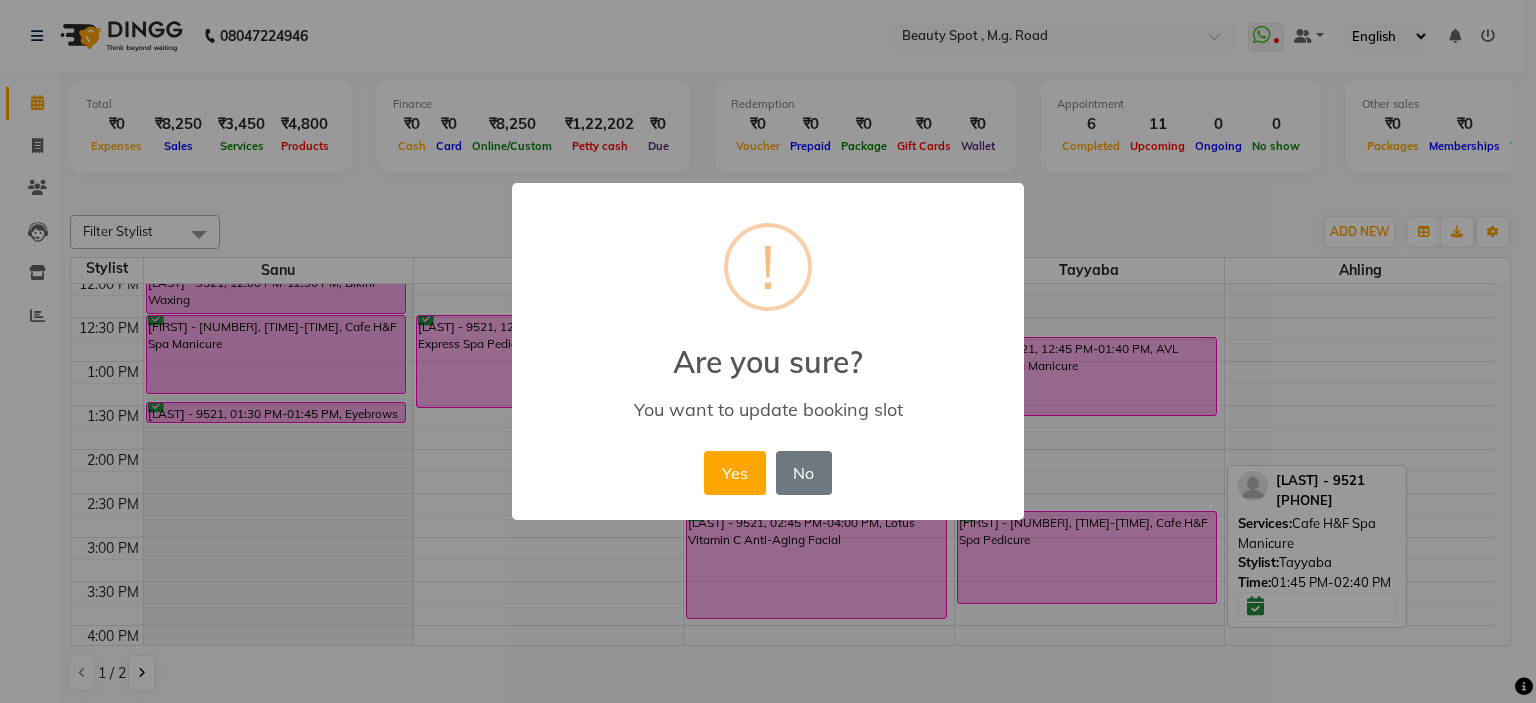 click on "Yes" at bounding box center (734, 473) 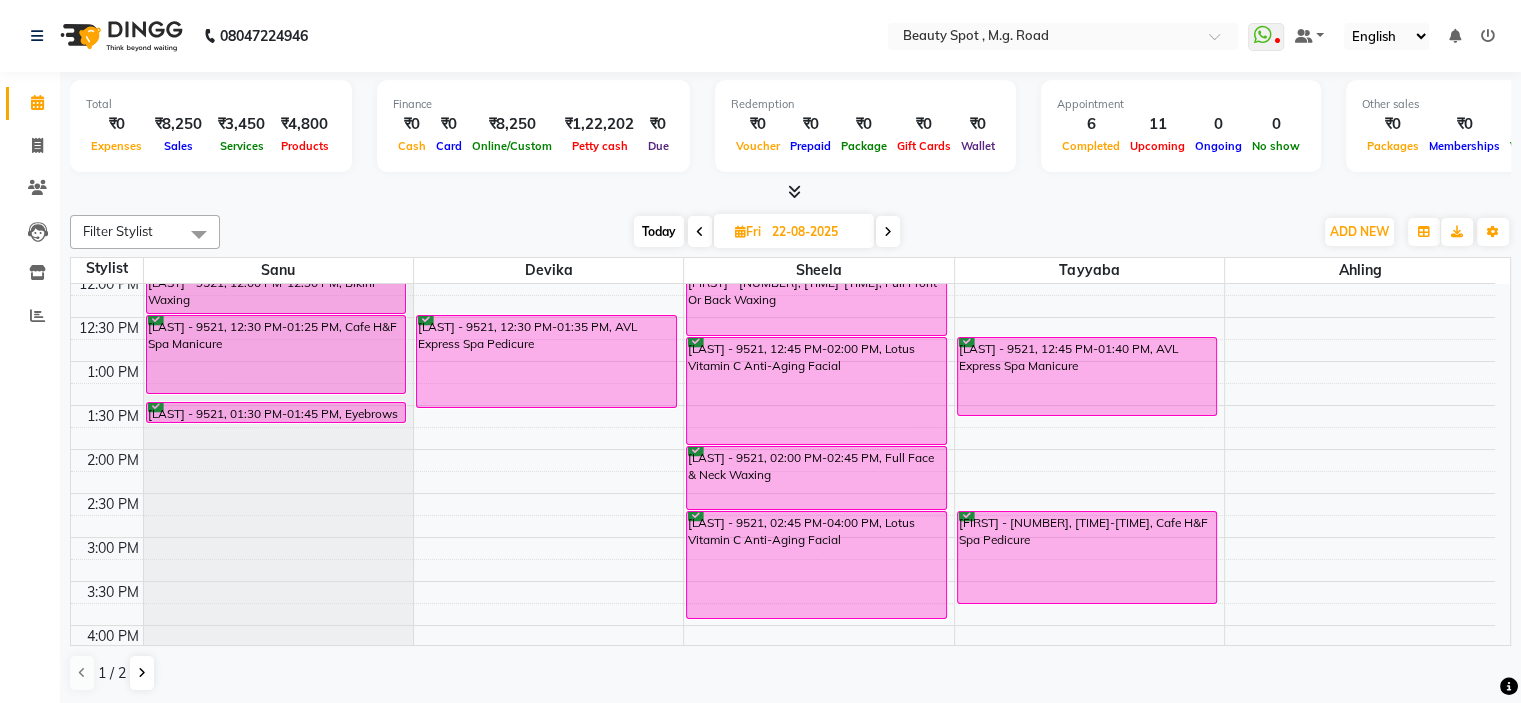 scroll, scrollTop: 374, scrollLeft: 0, axis: vertical 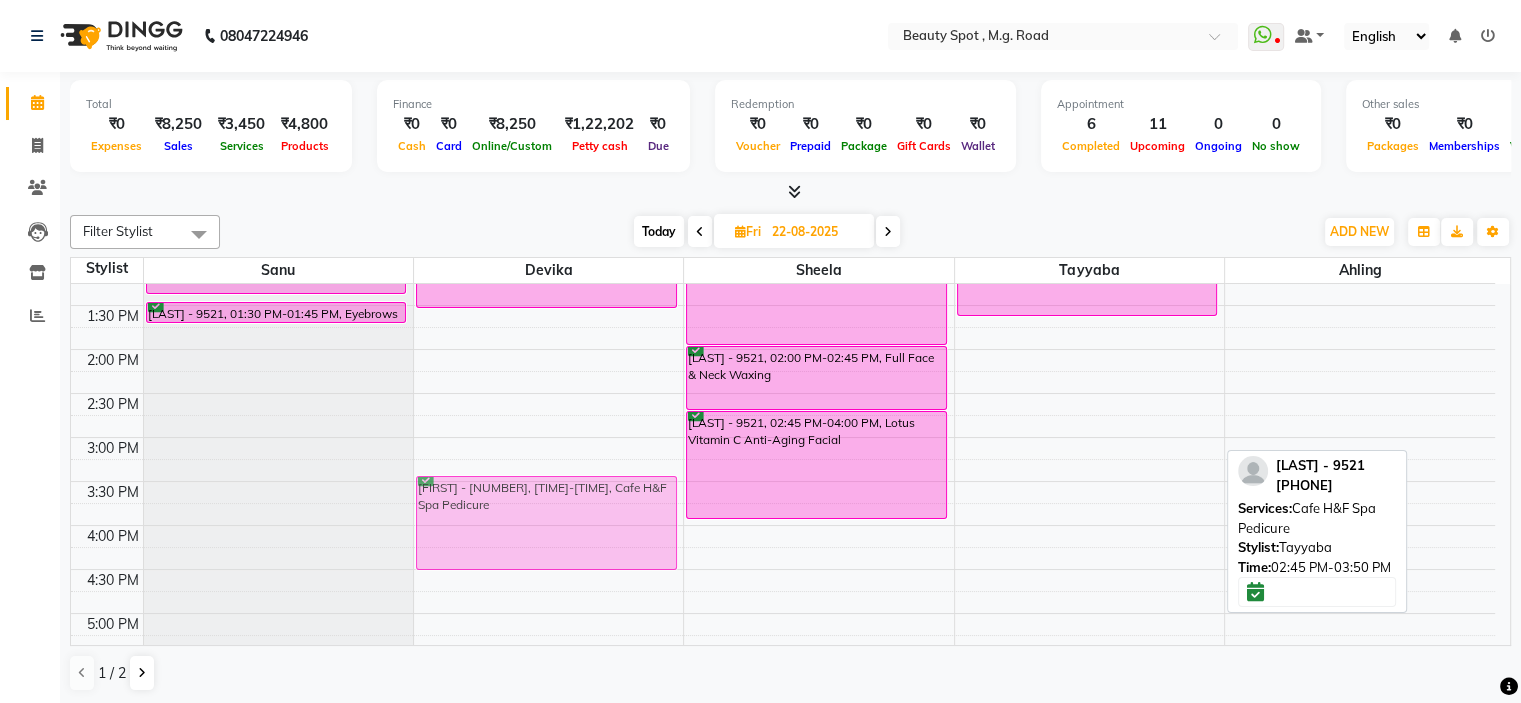 drag, startPoint x: 995, startPoint y: 473, endPoint x: 562, endPoint y: 543, distance: 438.6217 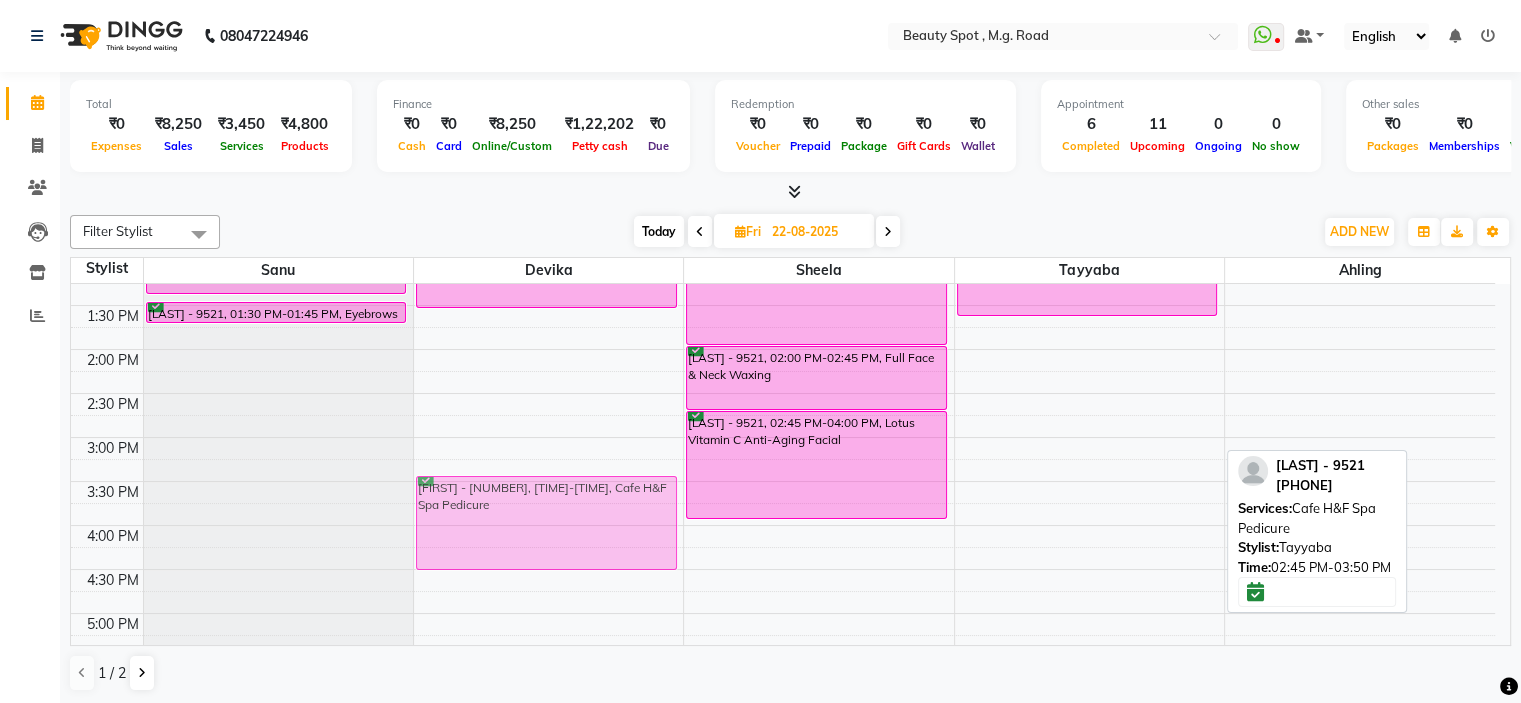 click on "[LAST] - 9521, 11:00 AM-12:00 PM, Full Waxing [Fa + Ua + Fl]     [LAST] - 9521, 12:00 PM-12:30 PM, Bikini Waxing     [LAST] - 9521, 12:30 PM-01:25 PM, Cafe H&F Spa Manicure     [LAST] - 9521, 01:30 PM-01:45 PM, Eyebrows + U Lip + Chin Threading     [LAST] - 9521, 12:30 PM-01:35 PM, AVL Express Spa Pedicure     [LAST] - 9521, 02:45 PM-03:50 PM, Cafe H&F Spa Pedicure     [LAST] - 9521, 10:00 AM-11:00 AM, Colour Box     [LAST] - 9521, 10:30 AM-11:30 AM, Full Waxing [Fa + Ua + Fl]     [LAST] - 9521, 11:30 AM-12:00 PM, Bikini Waxing     [LAST] - 9521, 12:00 PM-12:45 PM, Full Front Or Back Waxing     [LAST] - 9521, 12:45 PM-02:00 PM, Lotus Vitamin C Anti-Aging Facial     [LAST] - 9521, 02:00 PM-02:45 PM, Full Face & Neck Waxing     [LAST] - 9521, 02:45 PM-04:00 PM, Lotus Vitamin C Anti-Aging Facial     [LAST] - 9521, 10:00 AM-11:00 AM, Root Touch Up - Inoa Full Head     [LAST] - 9521, 12:45 PM-01:40 PM, AVL Express Spa Manicure     [LAST] - 9521, 02:45 PM-03:50 PM, Cafe H&F Spa Pedicure" at bounding box center (783, 393) 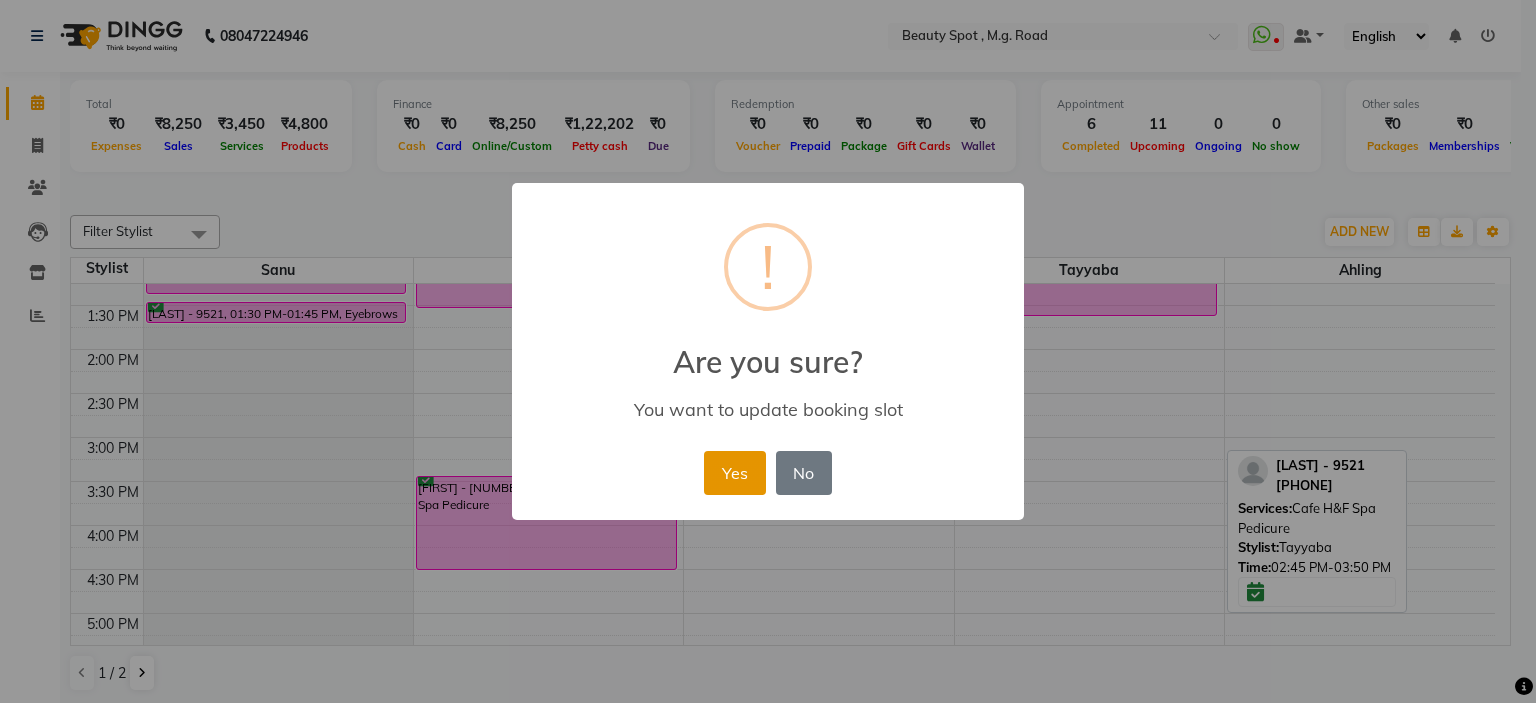 click on "Yes" at bounding box center (734, 473) 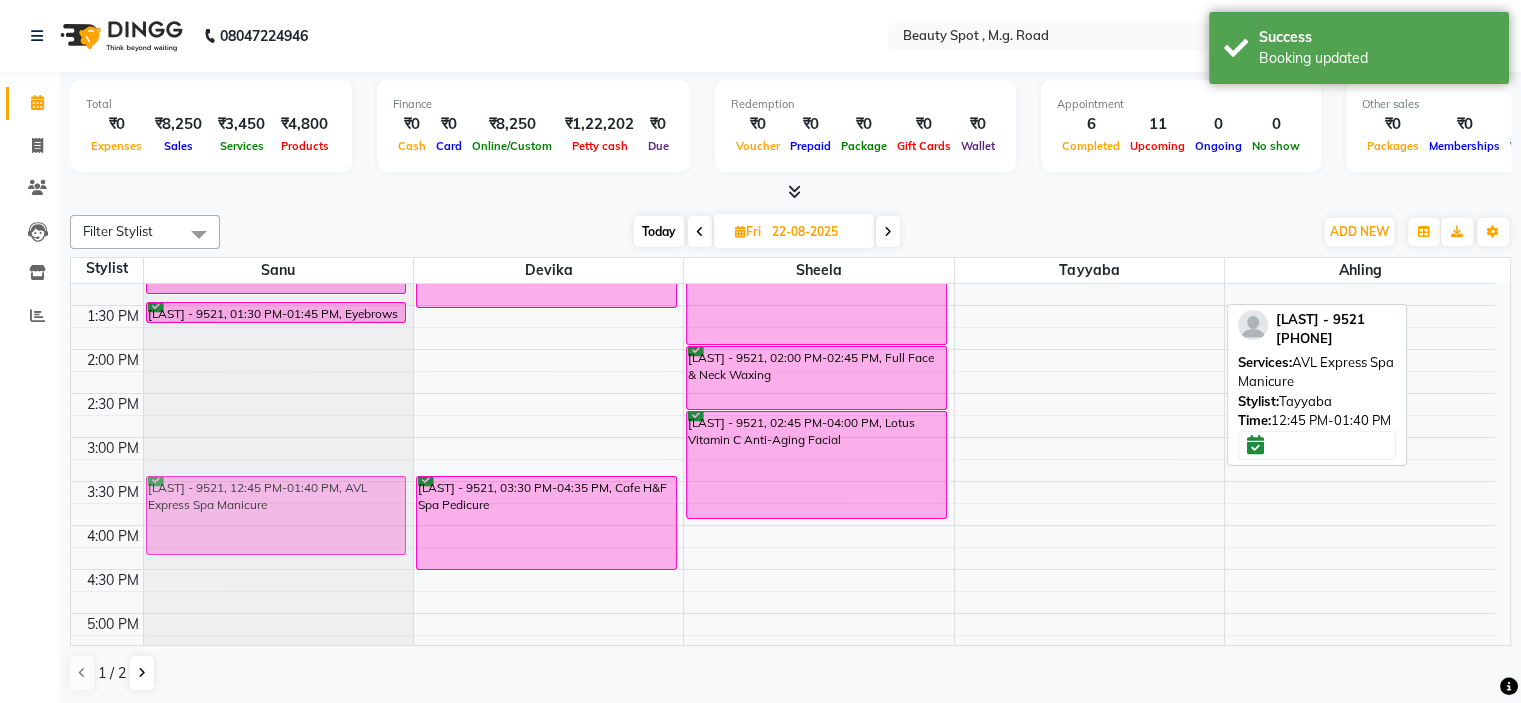 drag, startPoint x: 1068, startPoint y: 297, endPoint x: 283, endPoint y: 542, distance: 822.34424 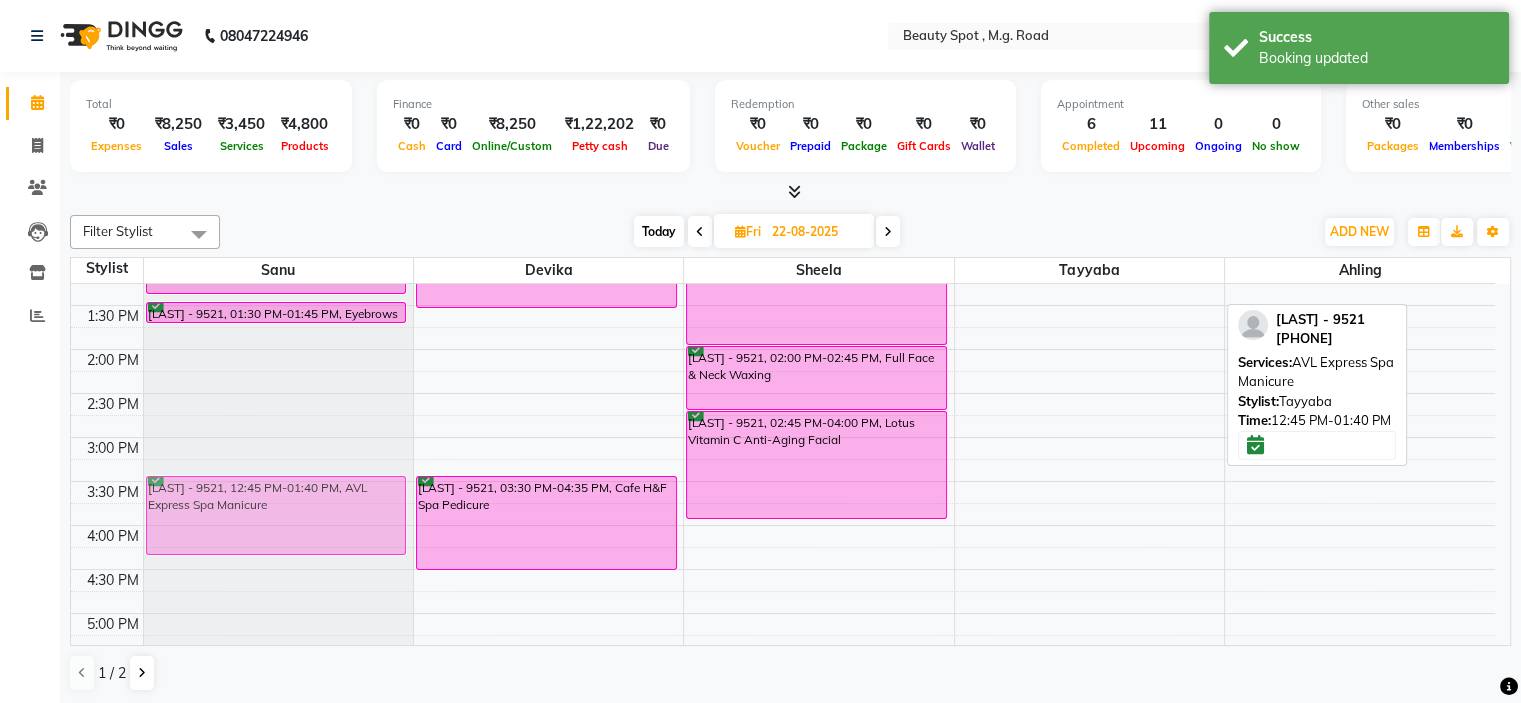 click on "[LAST] - 9521, 11:00 AM-12:00 PM, Full Waxing [Fa + Ua + Fl]     [LAST] - 9521, 12:00 PM-12:30 PM, Bikini Waxing     [LAST] - 9521, 12:30 PM-01:25 PM, Cafe H&F Spa Manicure     [LAST] - 9521, 01:30 PM-01:45 PM, Eyebrows + U Lip + Chin Threading     [LAST] - 9521, 12:45 PM-01:40 PM, AVL Express Spa Manicure     [LAST] - 9521, 12:30 PM-01:35 PM, AVL Express Spa Pedicure     [LAST] - 9521, 03:30 PM-04:35 PM, Cafe H&F Spa Pedicure     [LAST] - 9521, 10:00 AM-11:00 AM, Colour Box     [LAST] - 9521, 10:30 AM-11:30 AM, Full Waxing [Fa + Ua + Fl]     [LAST] - 9521, 11:30 AM-12:00 PM, Bikini Waxing     [LAST] - 9521, 12:00 PM-12:45 PM, Full Front Or Back Waxing     [LAST] - 9521, 12:45 PM-02:00 PM, Lotus Vitamin C Anti-Aging Facial     [LAST] - 9521, 02:00 PM-02:45 PM, Full Face & Neck Waxing     [LAST] - 9521, 02:45 PM-04:00 PM, Lotus Vitamin C Anti-Aging Facial     [LAST] - 9521, 10:00 AM-11:00 AM, Root Touch Up - Inoa Full Head     [LAST] - 9521, 12:45 PM-01:40 PM, AVL Express Spa Manicure" at bounding box center (783, 393) 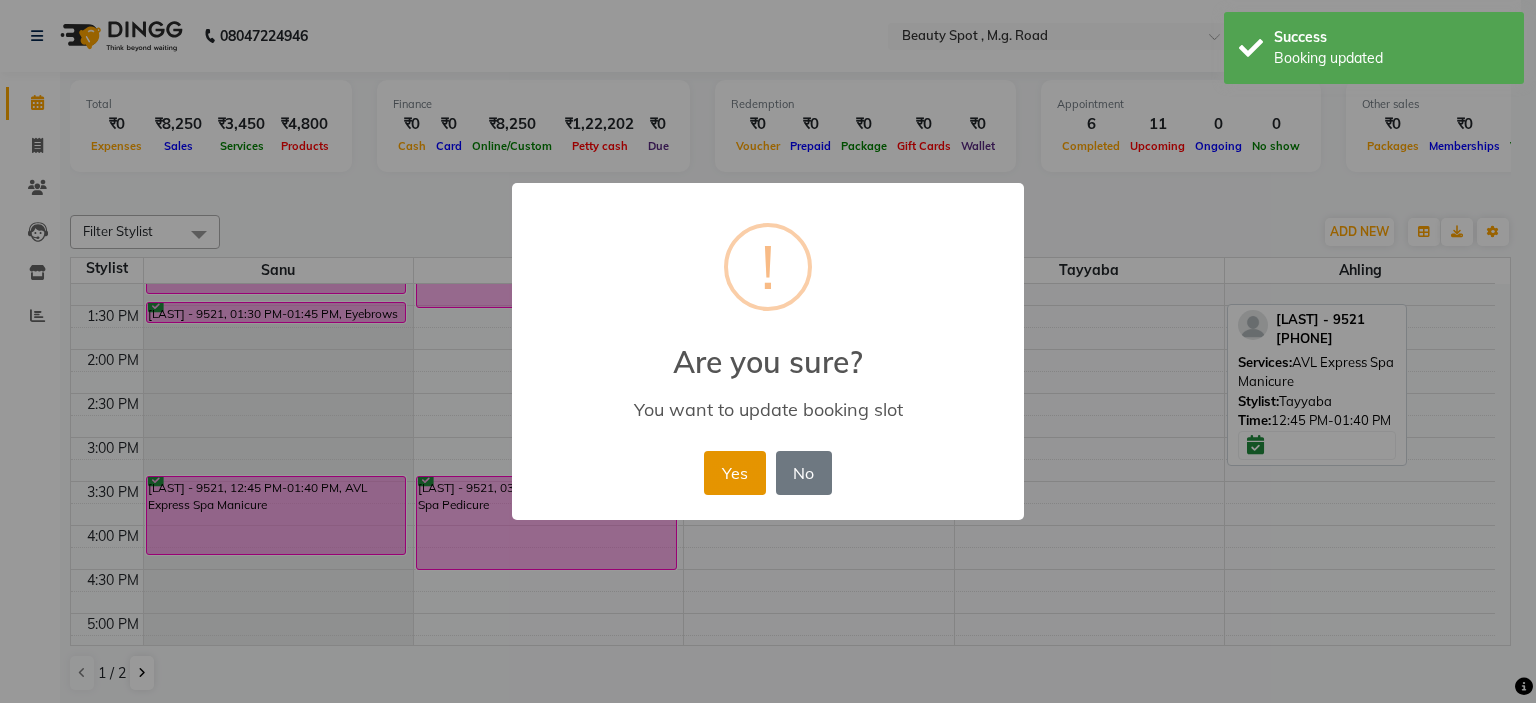 click on "Yes" at bounding box center [734, 473] 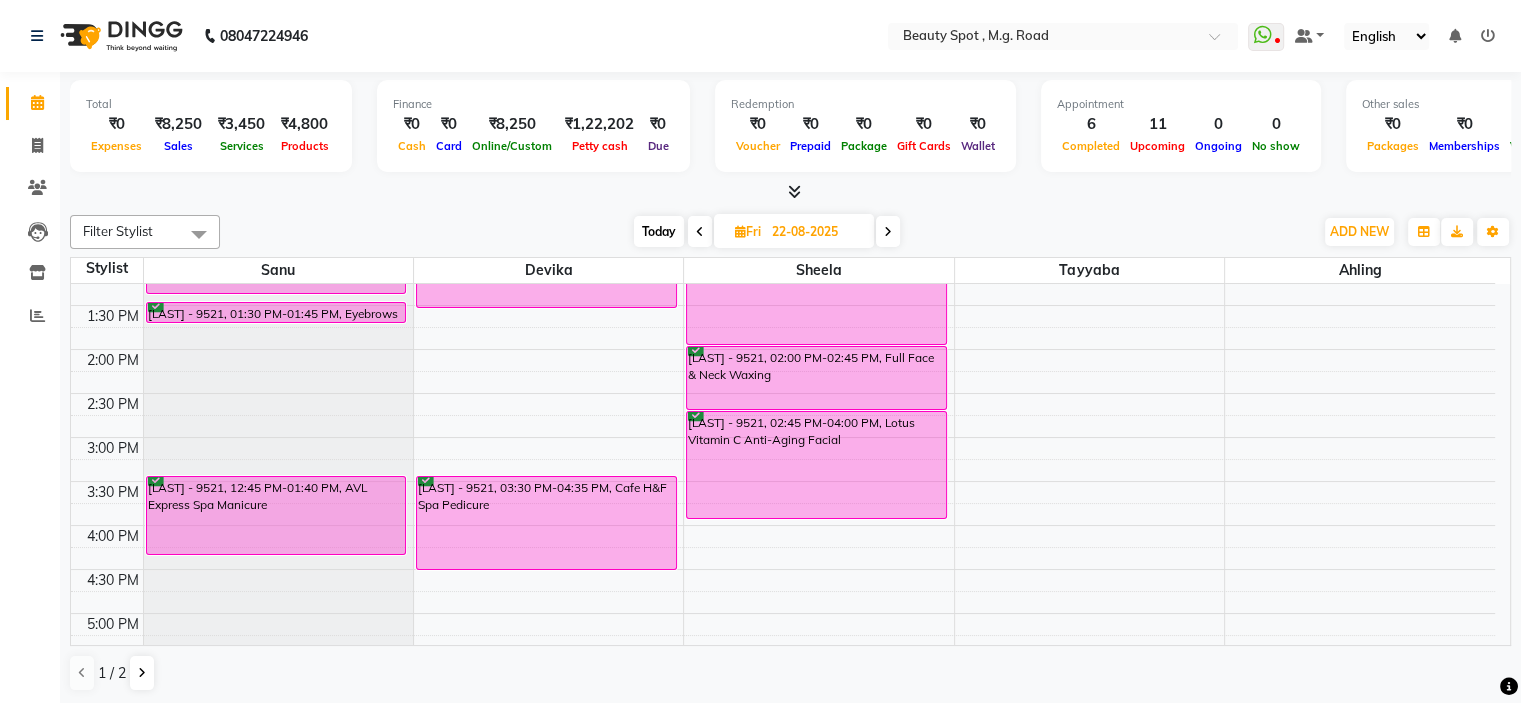 click on "Today" at bounding box center [659, 231] 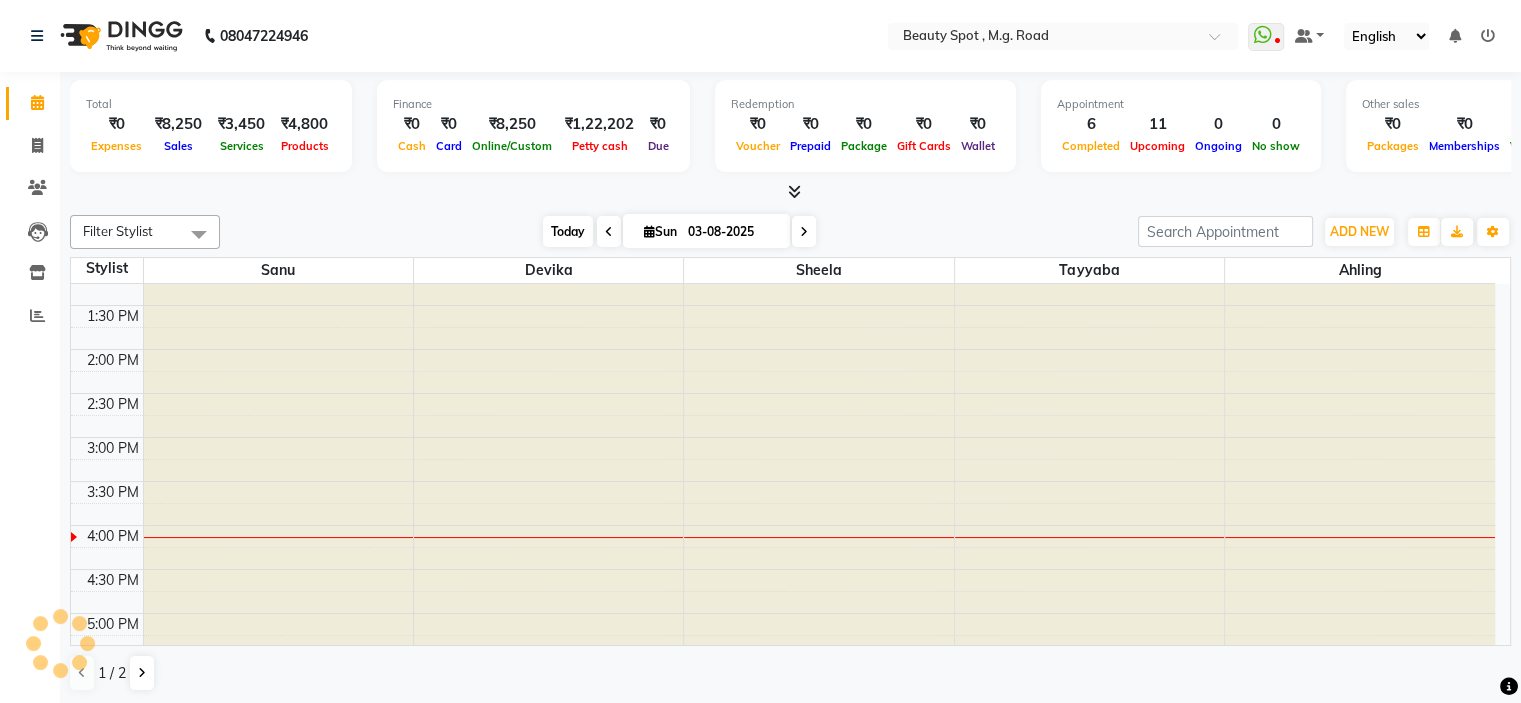 scroll, scrollTop: 596, scrollLeft: 0, axis: vertical 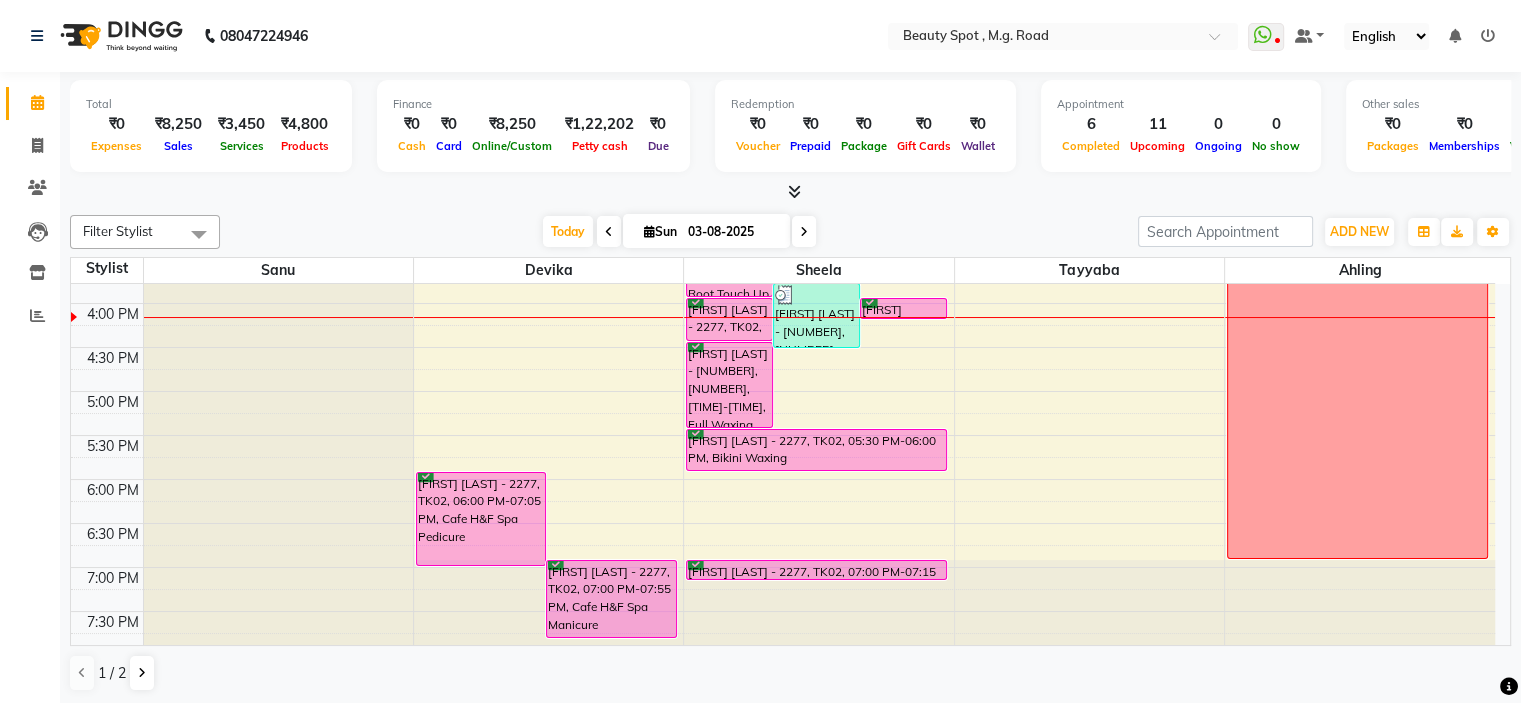 click on "03-08-2025" at bounding box center (732, 232) 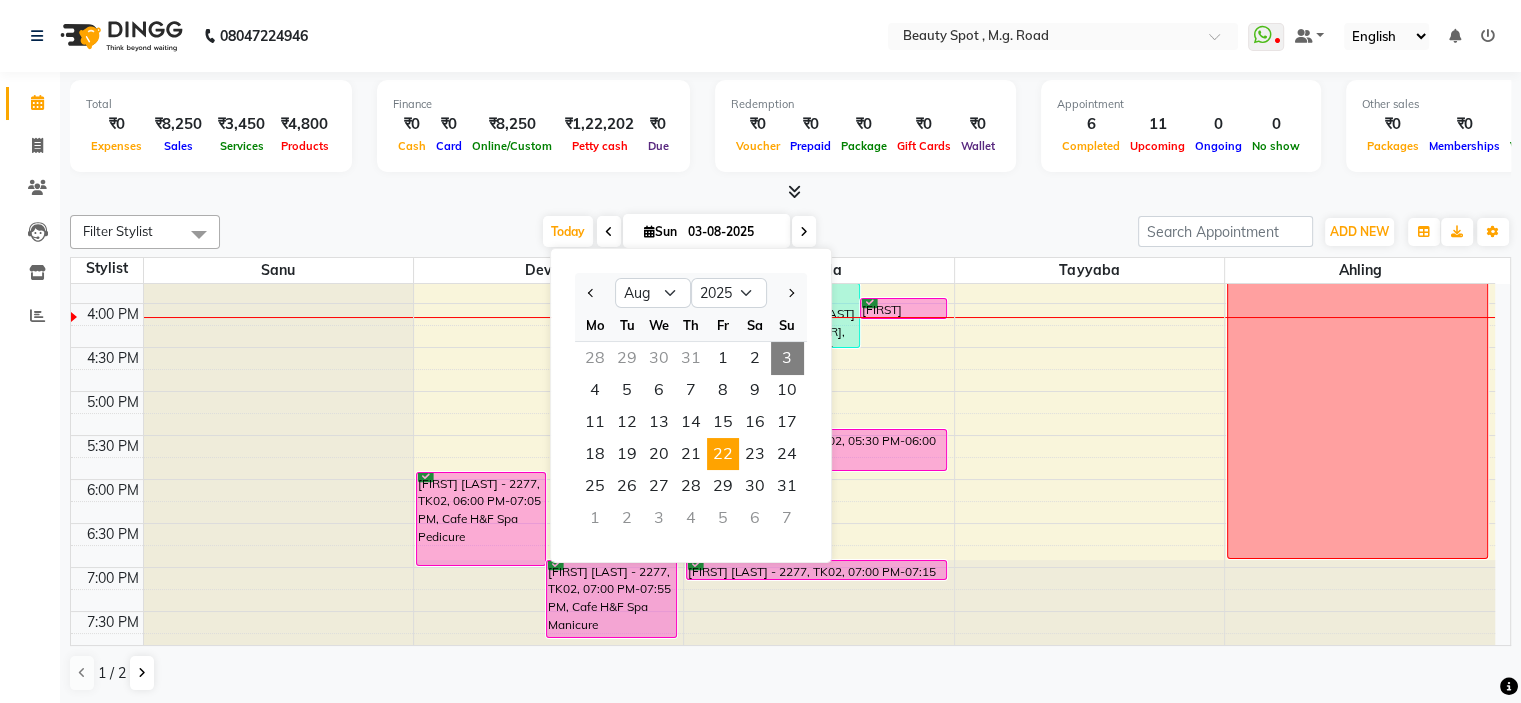 click on "22" at bounding box center (723, 454) 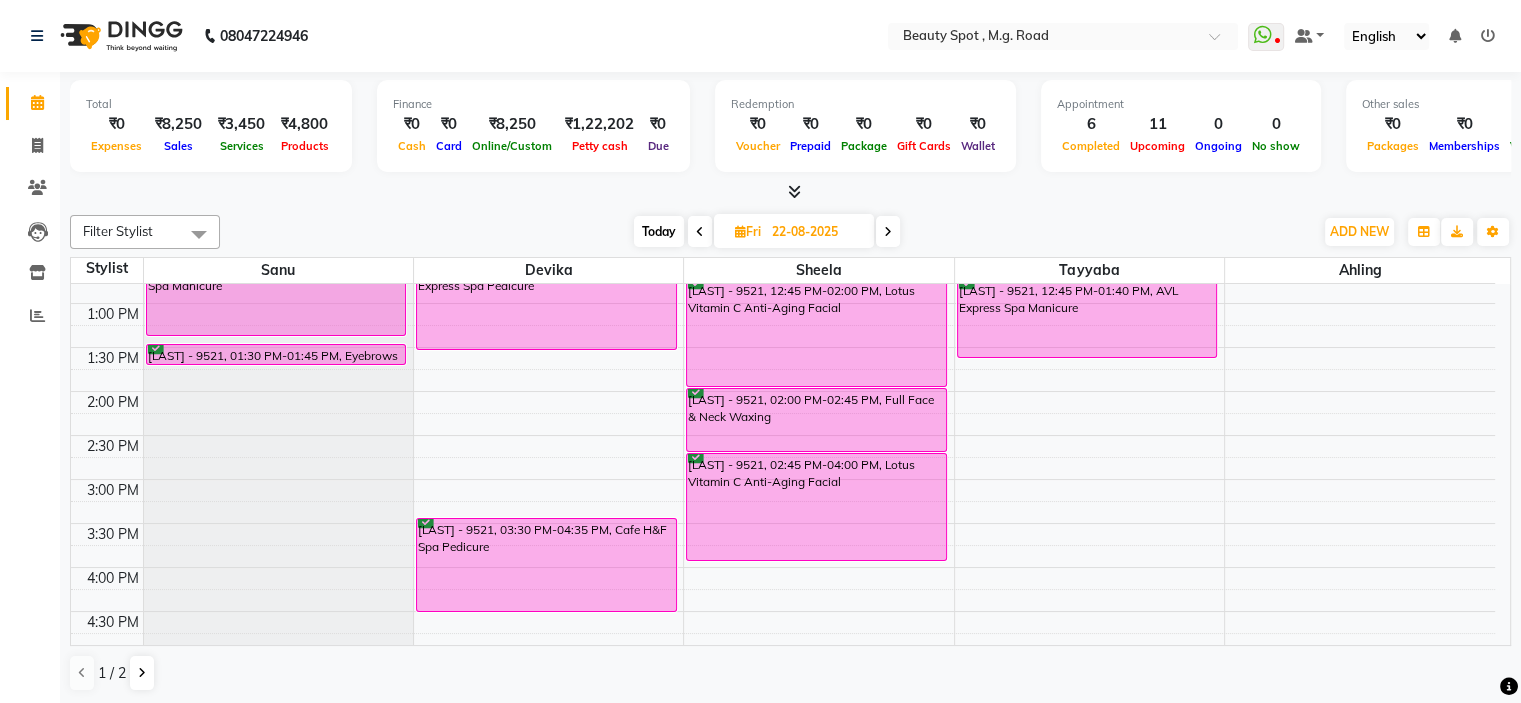 scroll, scrollTop: 296, scrollLeft: 0, axis: vertical 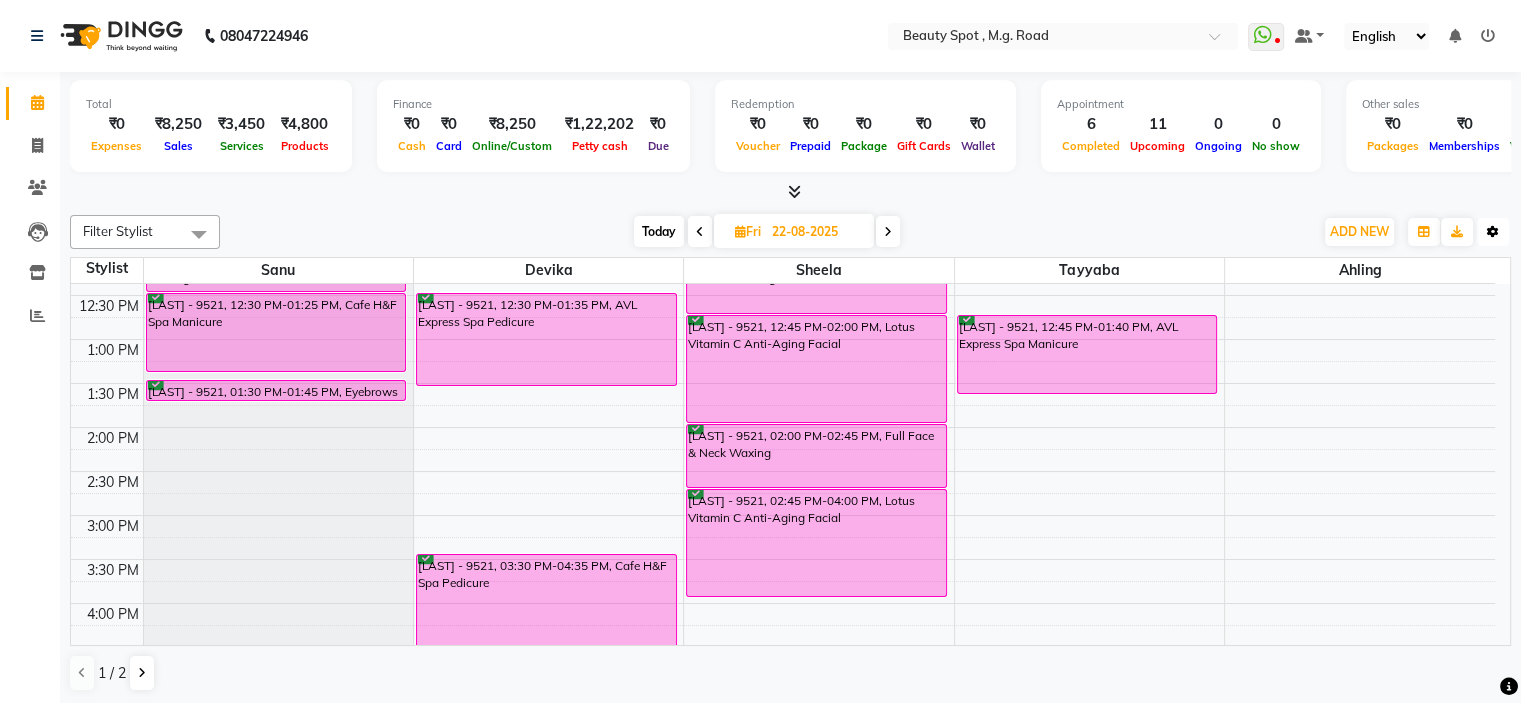 click at bounding box center [1493, 232] 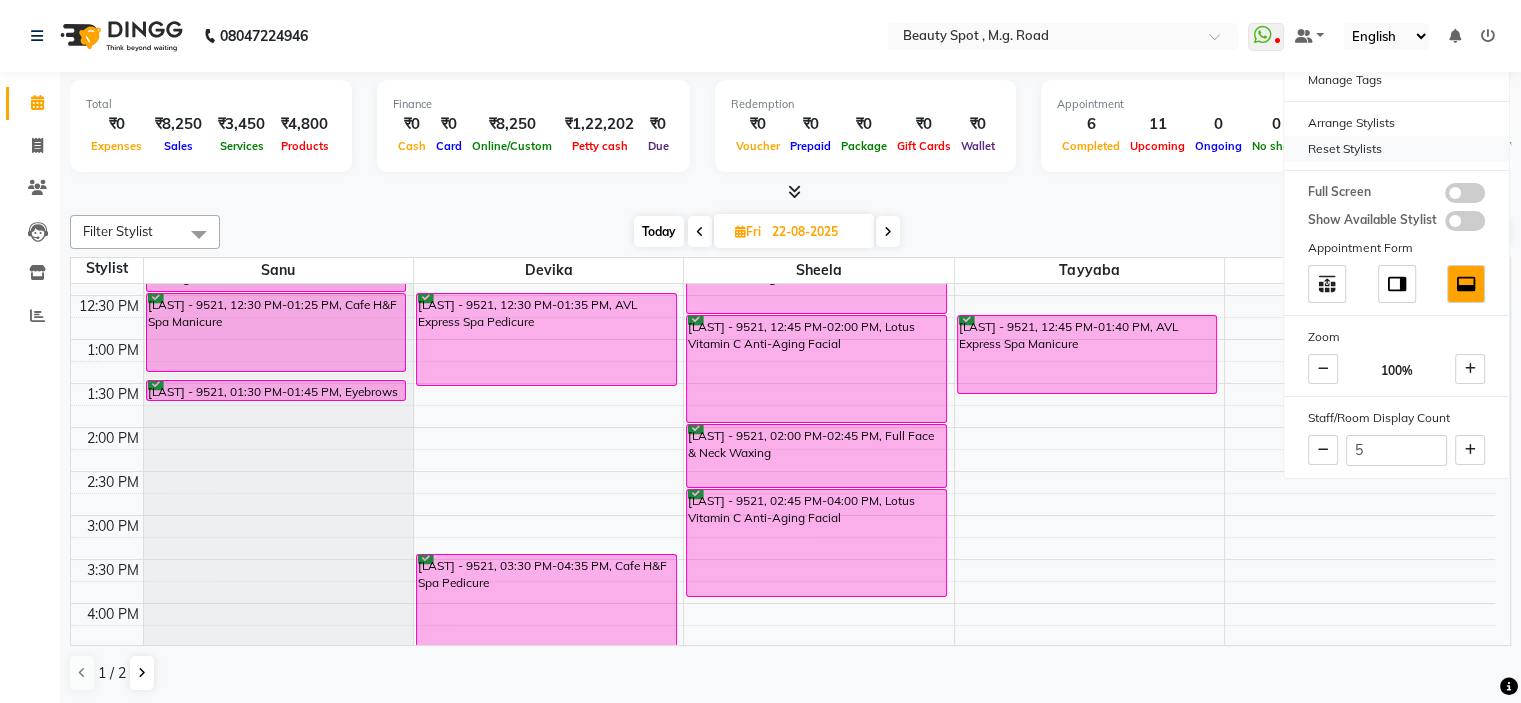 click on "Reset Stylists" at bounding box center [1396, 149] 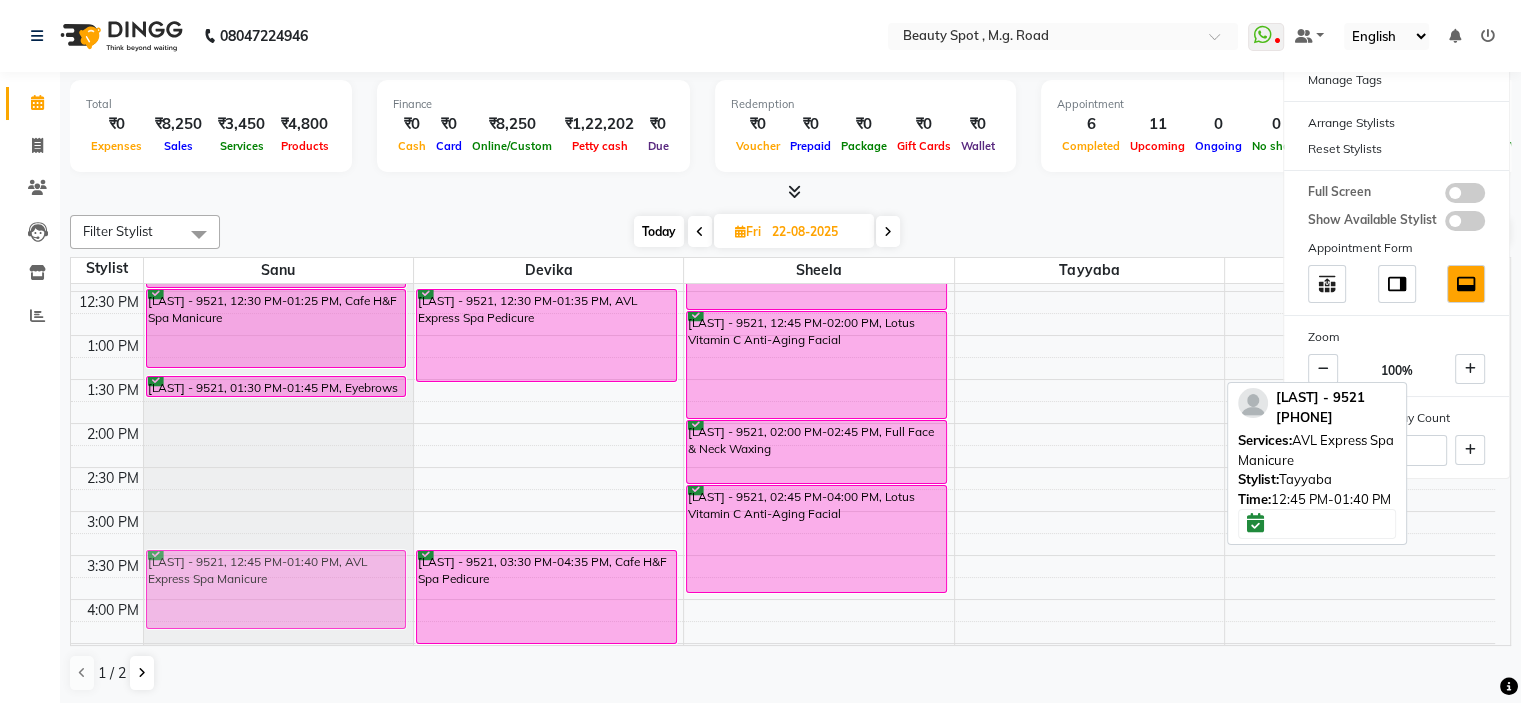 drag, startPoint x: 1085, startPoint y: 359, endPoint x: 310, endPoint y: 603, distance: 812.5029 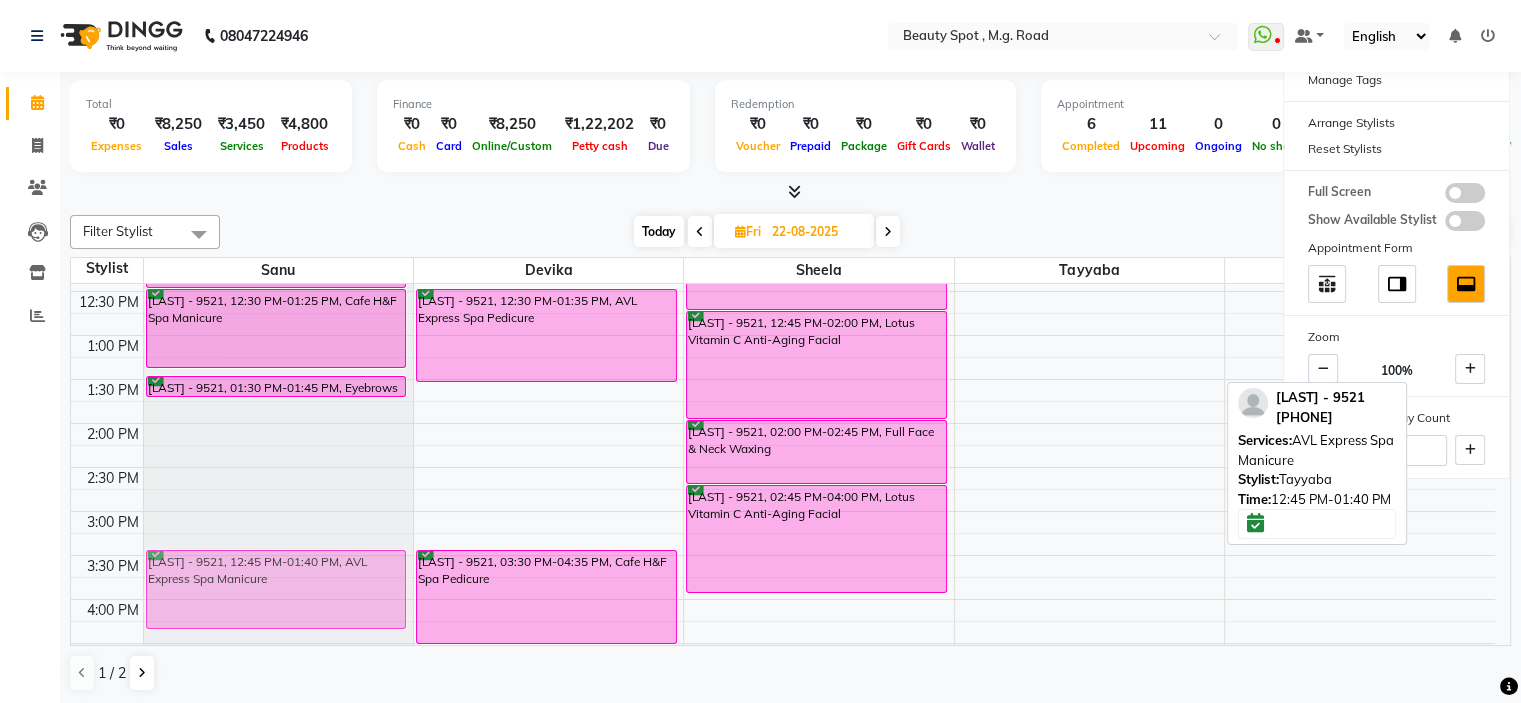click on "[LAST] - 9521, 11:00 AM-12:00 PM, Full Waxing [Fa + Ua + Fl]     [LAST] - 9521, 12:00 PM-12:30 PM, Bikini Waxing     [LAST] - 9521, 12:30 PM-01:25 PM, Cafe H&F Spa Manicure     [LAST] - 9521, 01:30 PM-01:45 PM, Eyebrows + U Lip + Chin Threading     [LAST] - 9521, 12:45 PM-01:40 PM, AVL Express Spa Manicure     [LAST] - 9521, 12:30 PM-01:35 PM, AVL Express Spa Pedicure     [LAST] - 9521, 03:30 PM-04:35 PM, Cafe H&F Spa Pedicure     [LAST] - 9521, 10:00 AM-11:00 AM, Colour Box     [LAST] - 9521, 10:30 AM-11:30 AM, Full Waxing [Fa + Ua + Fl]     [LAST] - 9521, 11:30 AM-12:00 PM, Bikini Waxing     [LAST] - 9521, 12:00 PM-12:45 PM, Full Front Or Back Waxing     [LAST] - 9521, 12:45 PM-02:00 PM, Lotus Vitamin C Anti-Aging Facial     [LAST] - 9521, 02:00 PM-02:45 PM, Full Face & Neck Waxing     [LAST] - 9521, 02:45 PM-04:00 PM, Lotus Vitamin C Anti-Aging Facial     [LAST] - 9521, 10:00 AM-11:00 AM, Root Touch Up - Inoa Full Head     [LAST] - 9521, 12:45 PM-01:40 PM, AVL Express Spa Manicure" at bounding box center (783, 467) 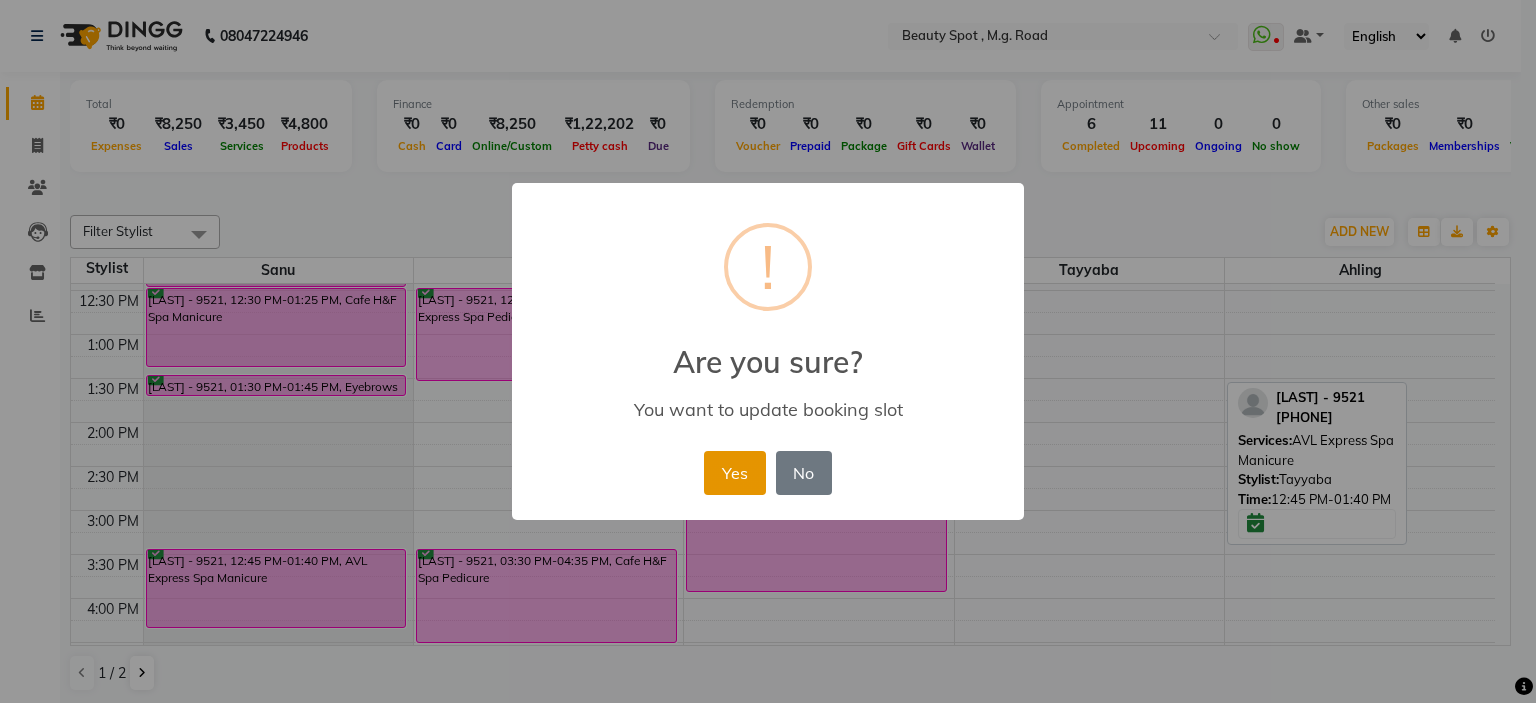 click on "Yes" at bounding box center [734, 473] 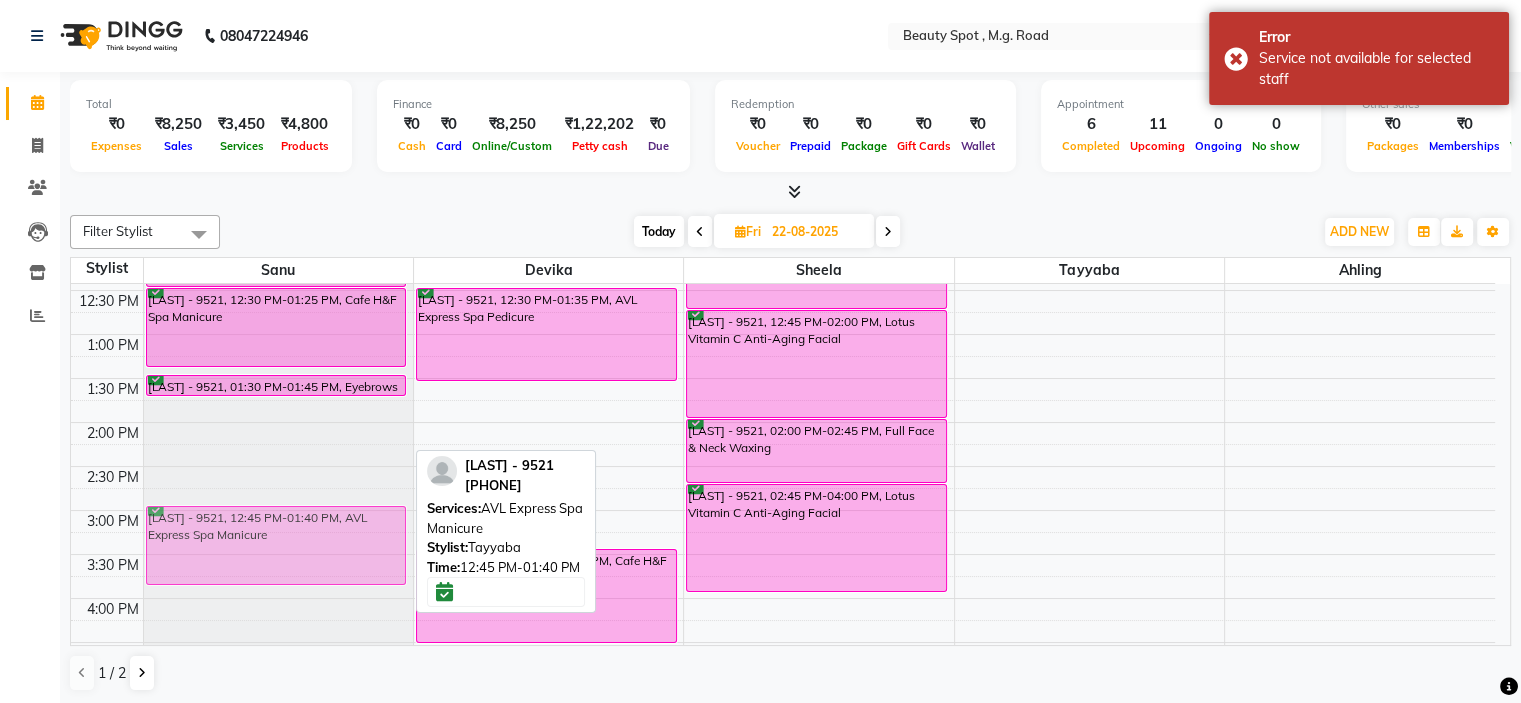 drag, startPoint x: 292, startPoint y: 565, endPoint x: 300, endPoint y: 527, distance: 38.832977 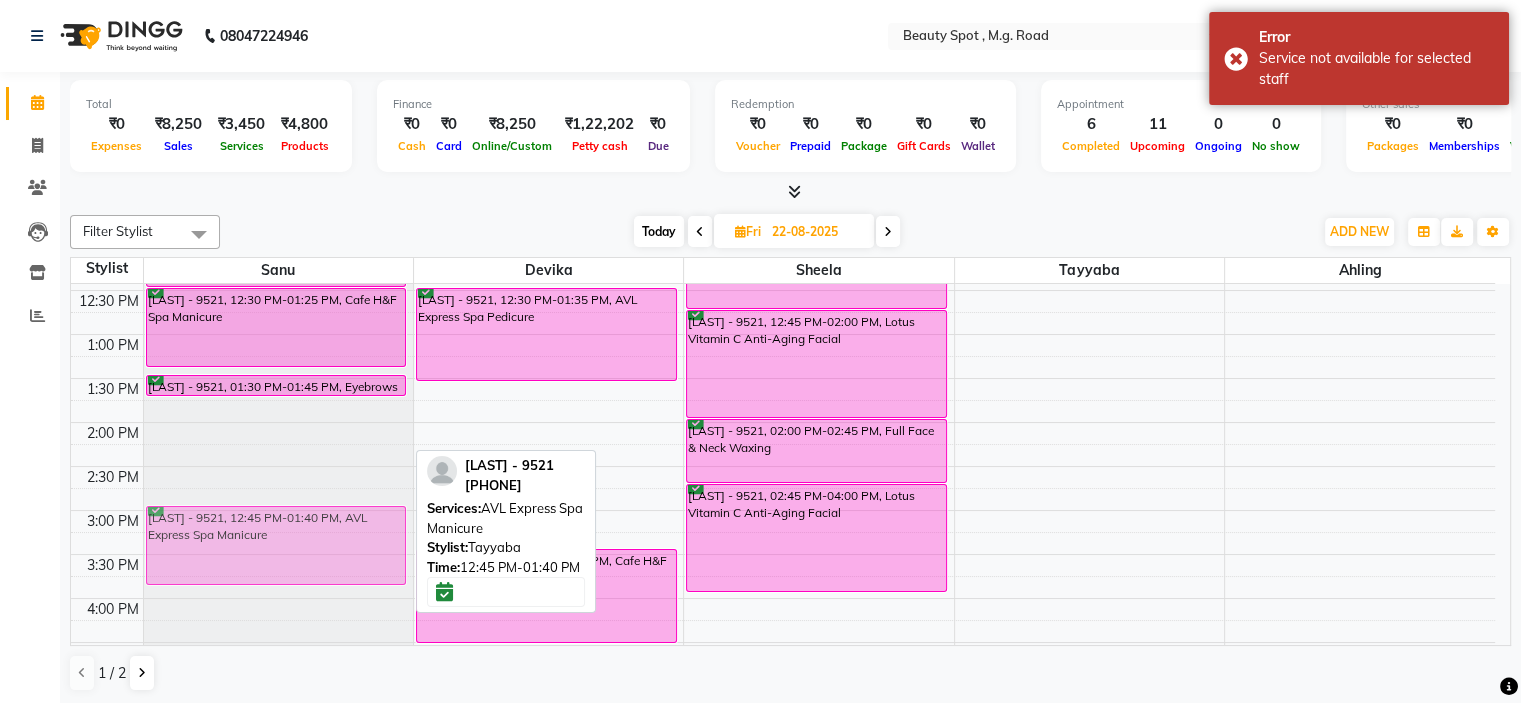 click on "[LAST] - 9521, 11:00 AM-12:00 PM, Full Waxing [Fa + Ua + Fl]     [LAST] - 9521, 12:00 PM-12:30 PM, Bikini Waxing     [LAST] - 9521, 12:30 PM-01:25 PM, Cafe H&F Spa Manicure     [LAST] - 9521, 01:30 PM-01:45 PM, Eyebrows + U Lip + Chin Threading     [LAST] - 9521, 12:45 PM-01:40 PM, AVL Express Spa Manicure     [LAST] - 9521, 12:45 PM-01:40 PM, AVL Express Spa Manicure" at bounding box center (278, 466) 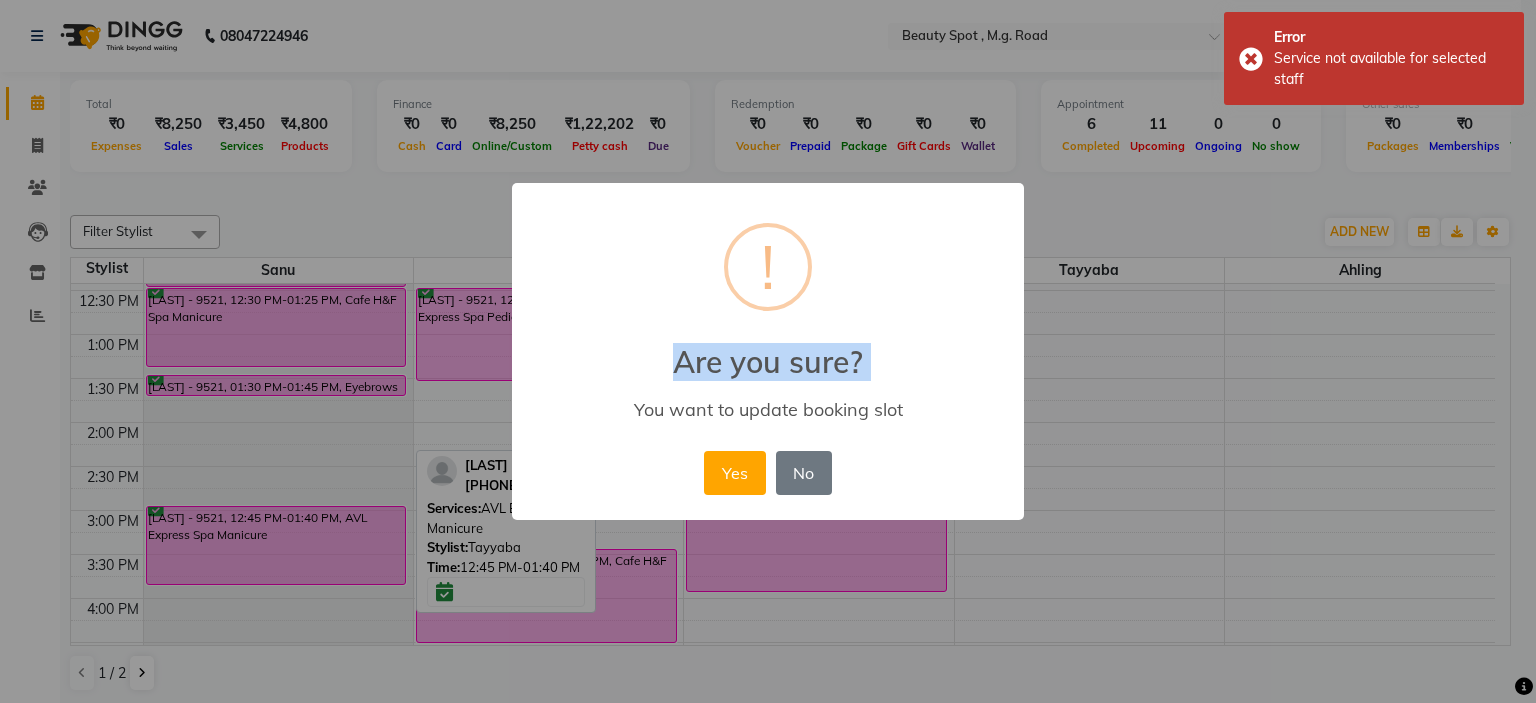 drag, startPoint x: 300, startPoint y: 523, endPoint x: 314, endPoint y: 536, distance: 19.104973 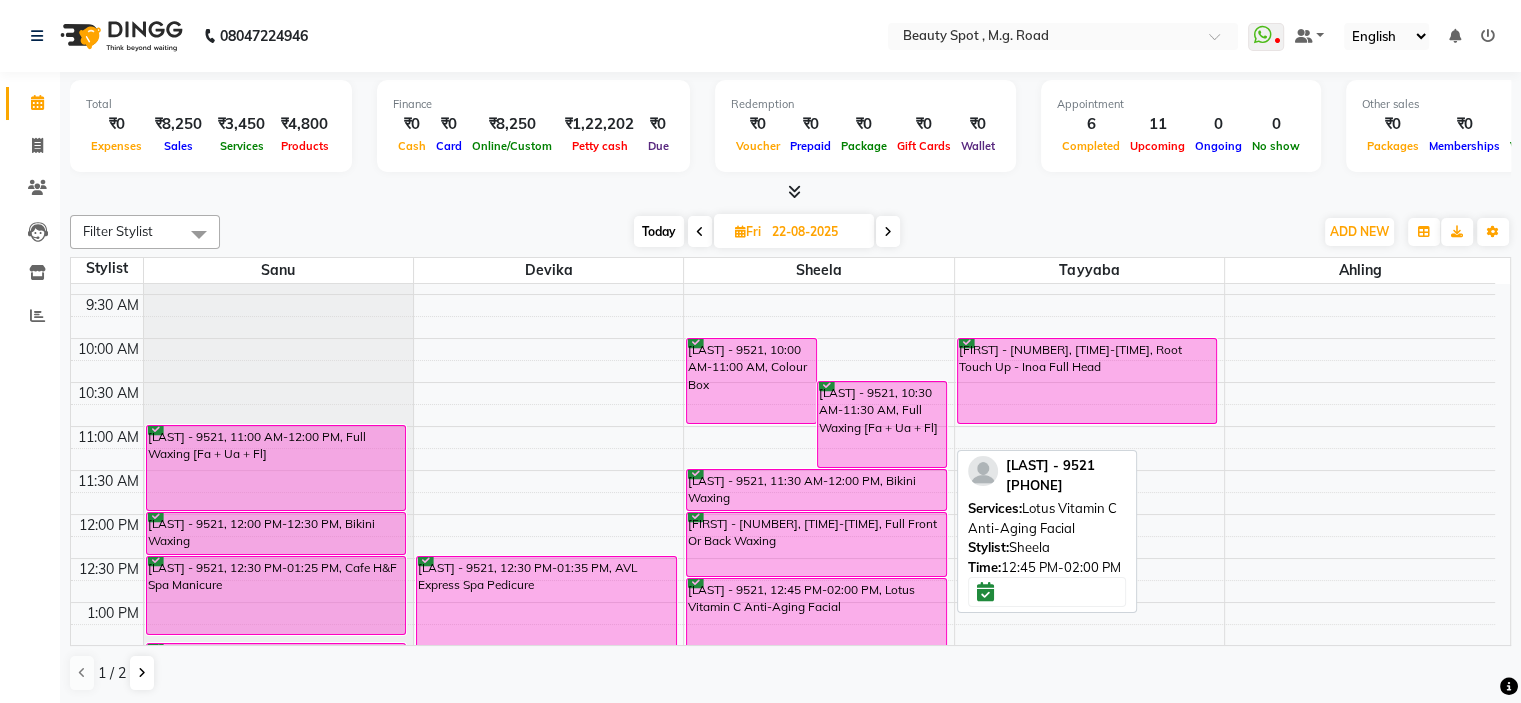 scroll, scrollTop: 0, scrollLeft: 0, axis: both 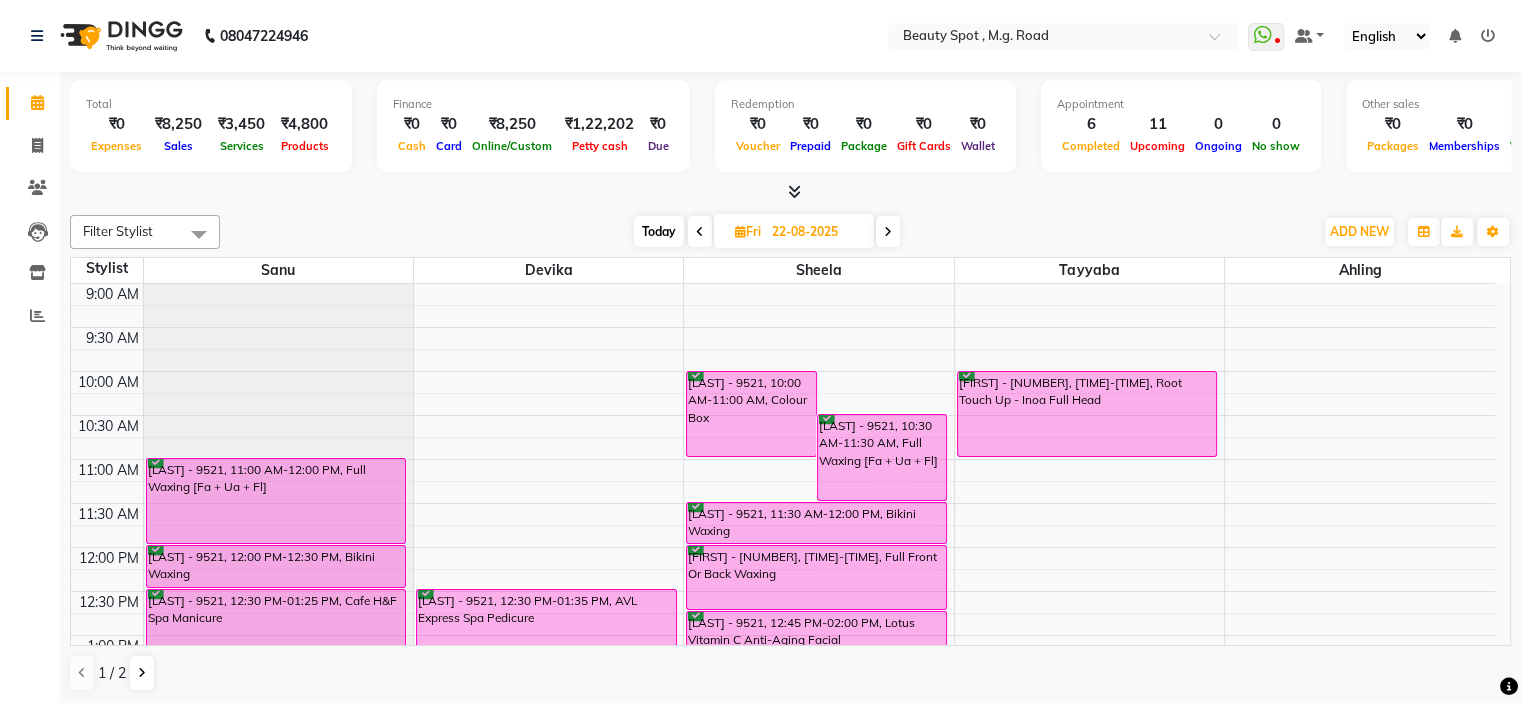 click on "Today" at bounding box center [659, 231] 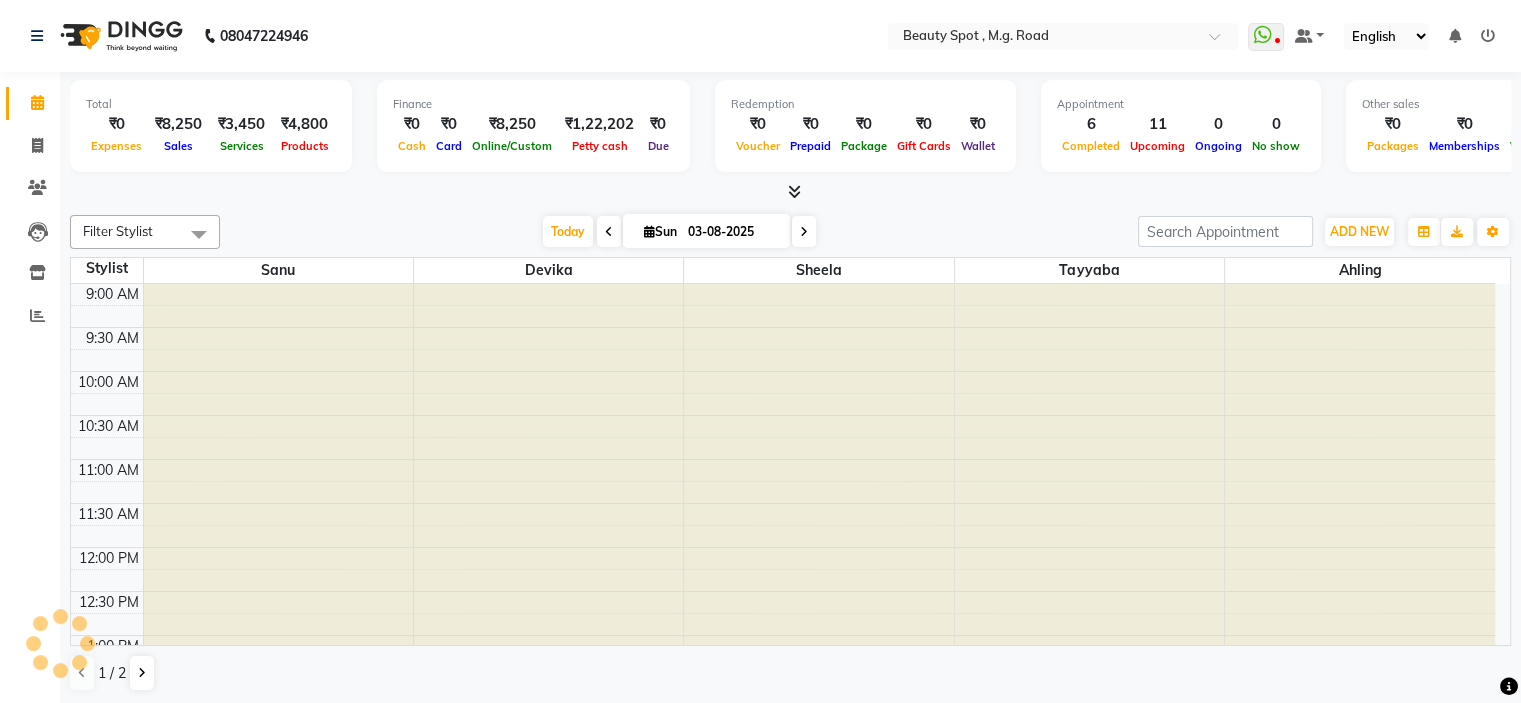 scroll, scrollTop: 596, scrollLeft: 0, axis: vertical 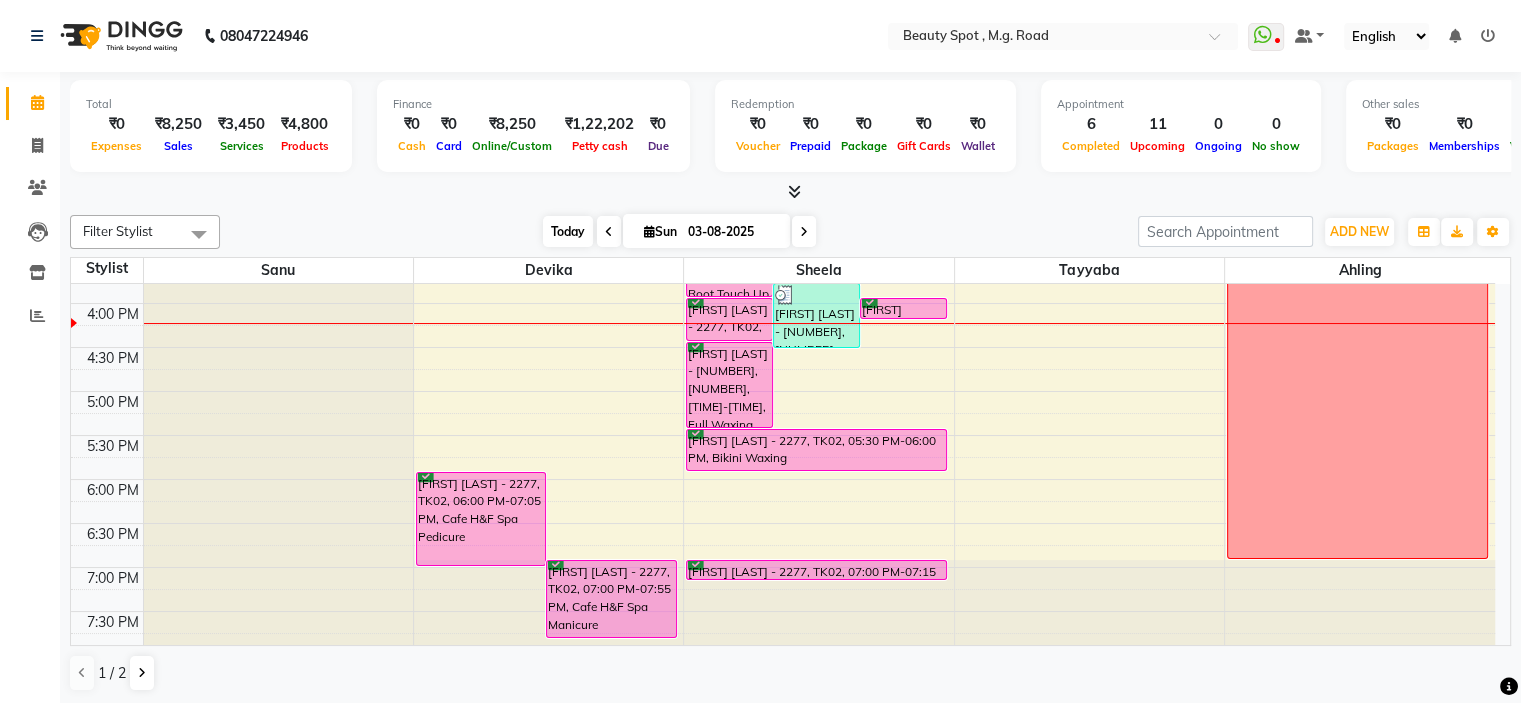 click on "Today" at bounding box center [568, 231] 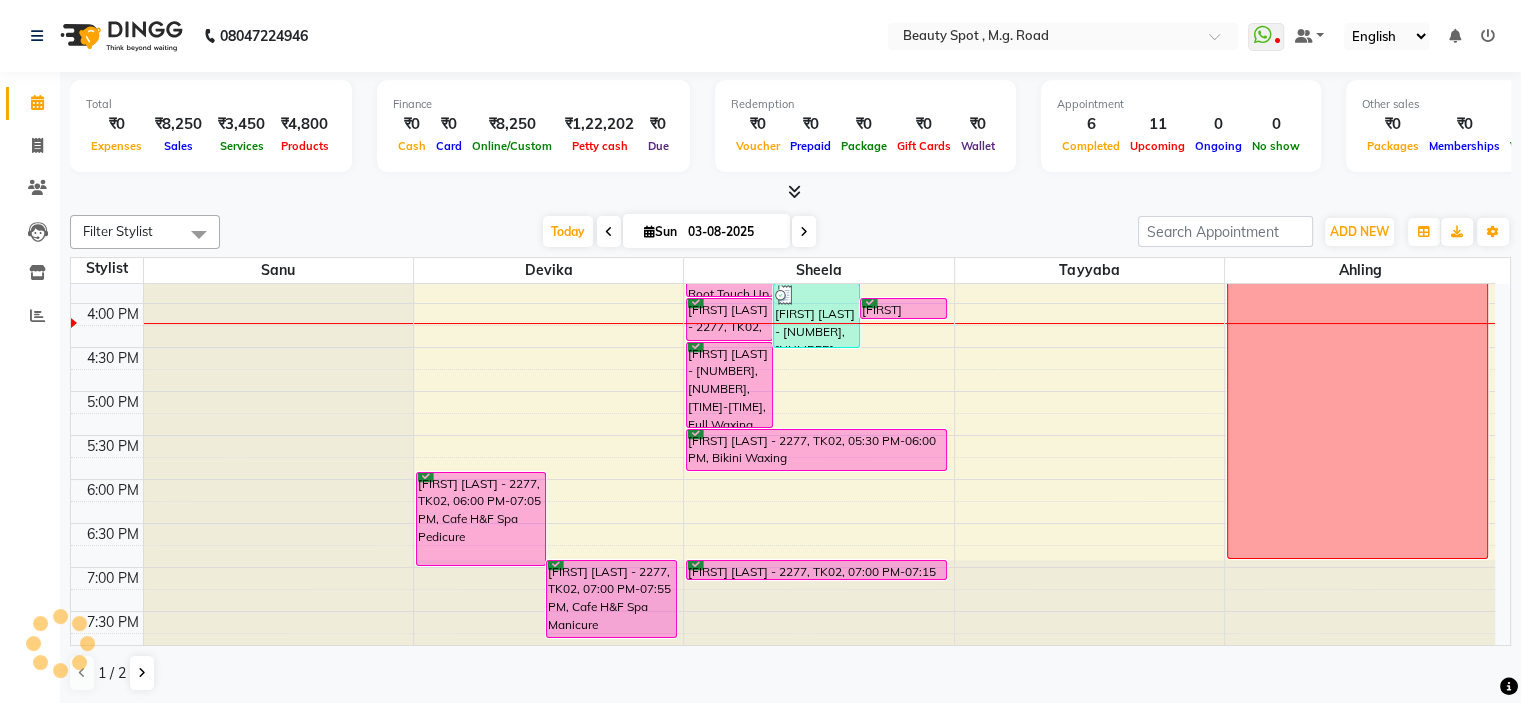 scroll, scrollTop: 596, scrollLeft: 0, axis: vertical 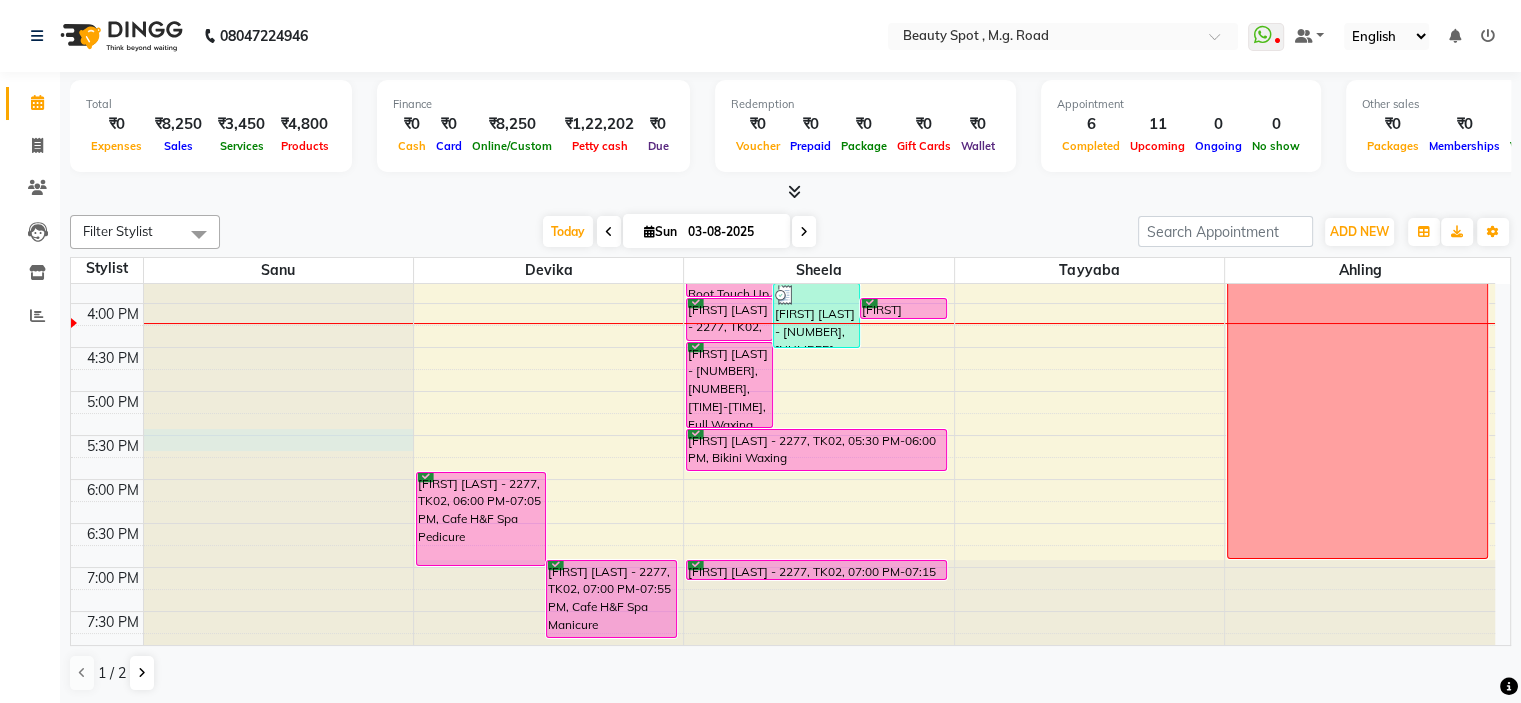 click at bounding box center (278, -312) 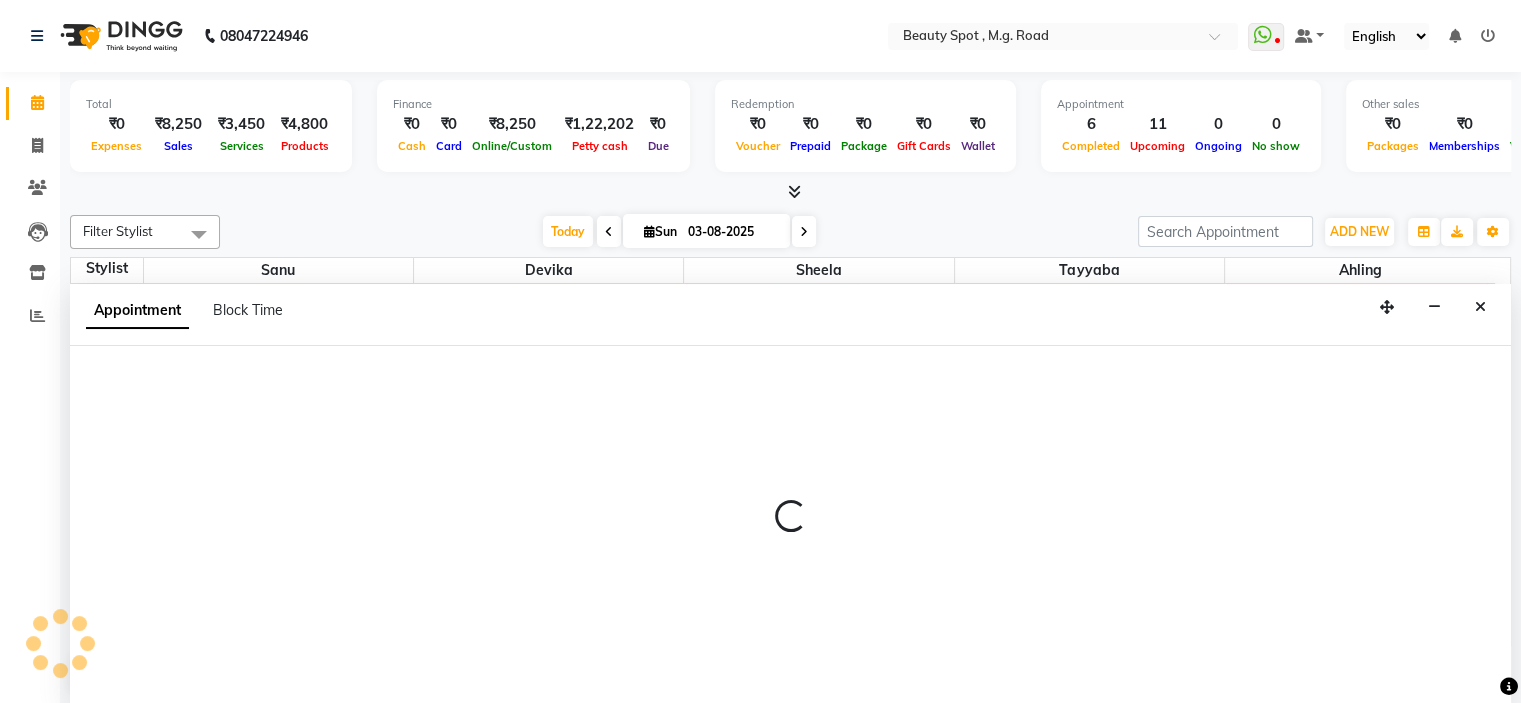 select on "63580" 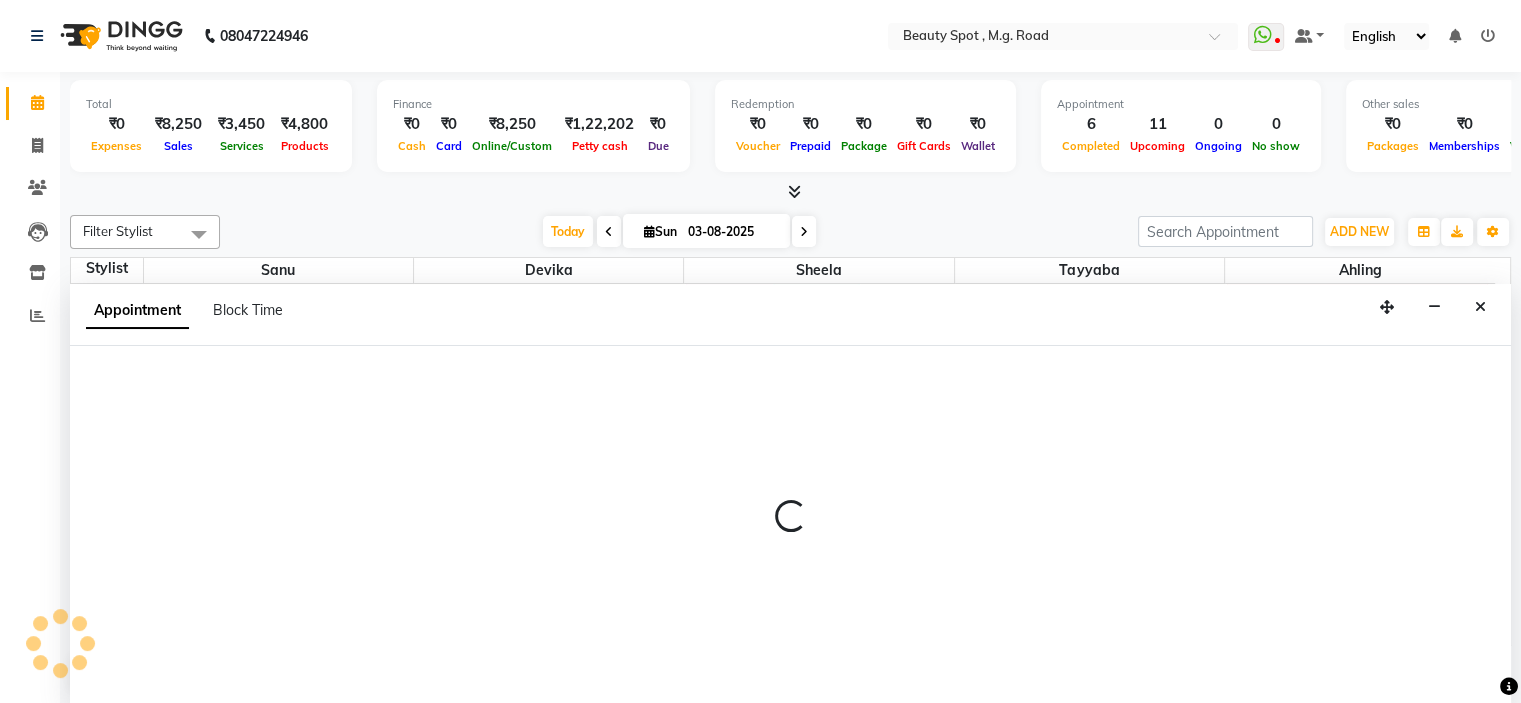 select on "1050" 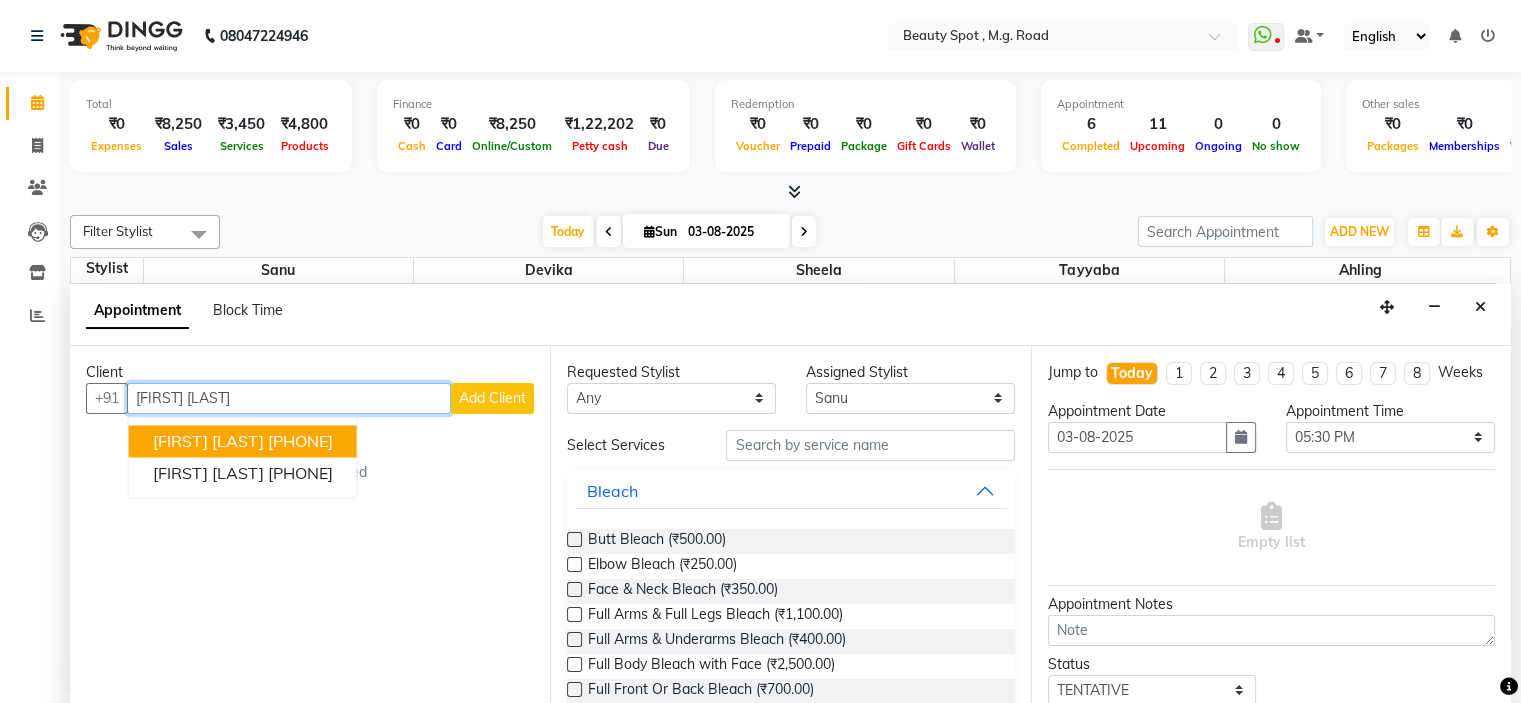 click on "[FIRST] [LAST]" at bounding box center [208, 441] 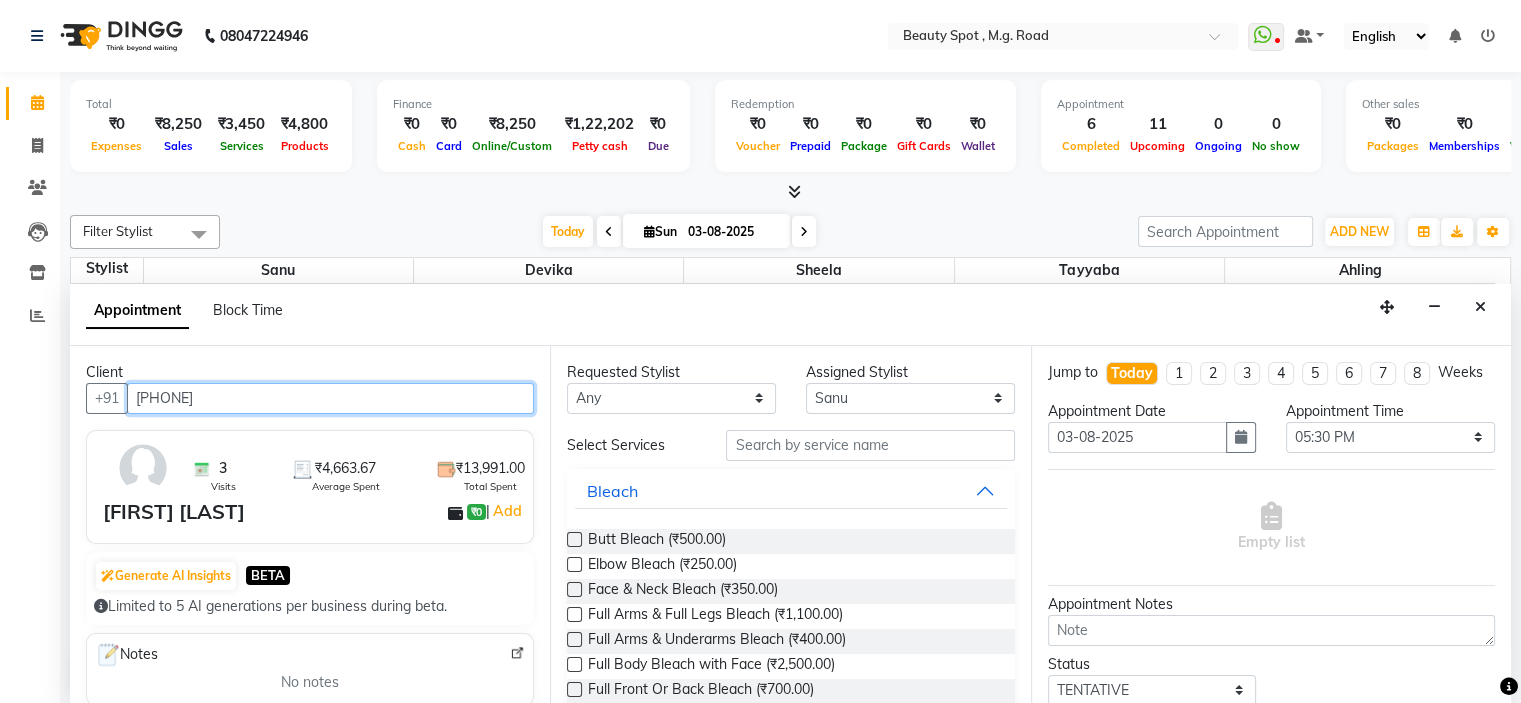 type on "[PHONE]" 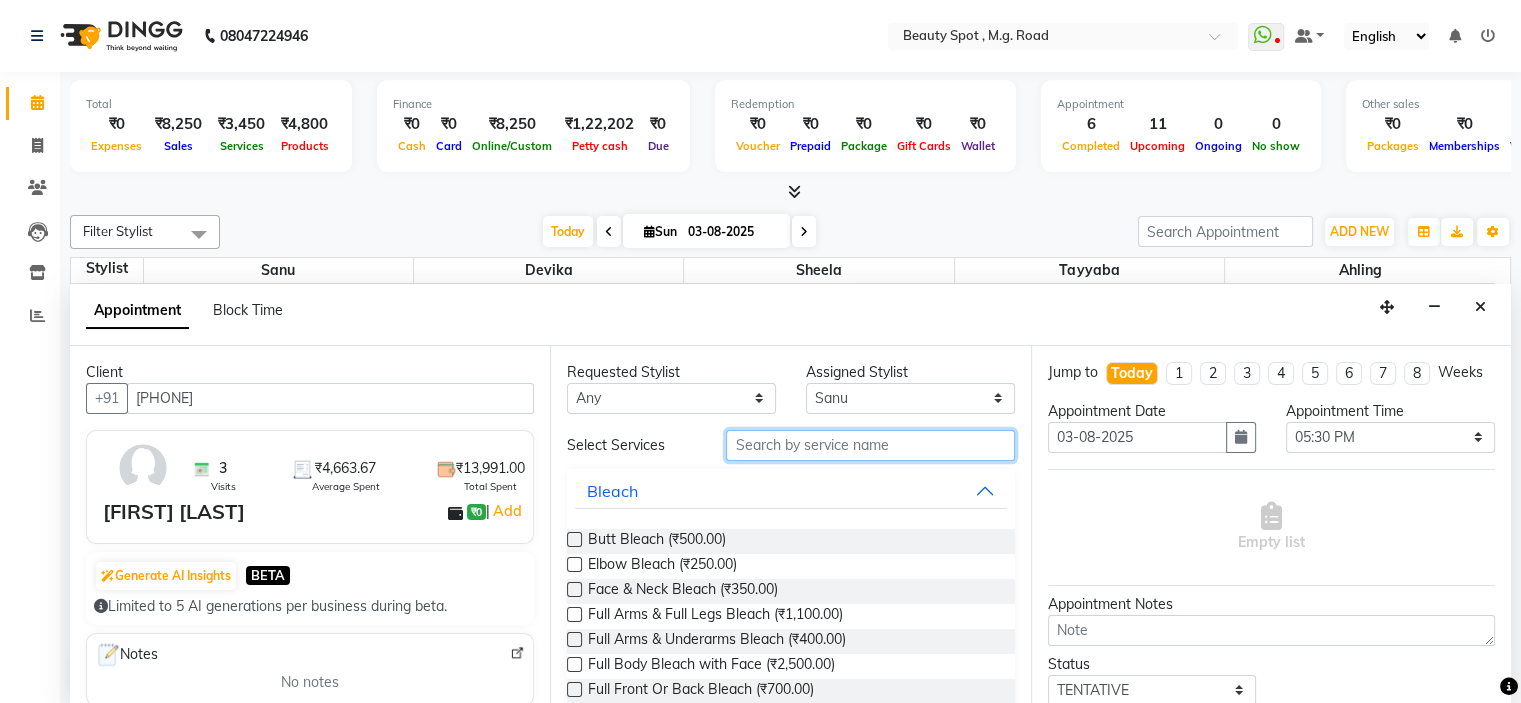 click at bounding box center (870, 445) 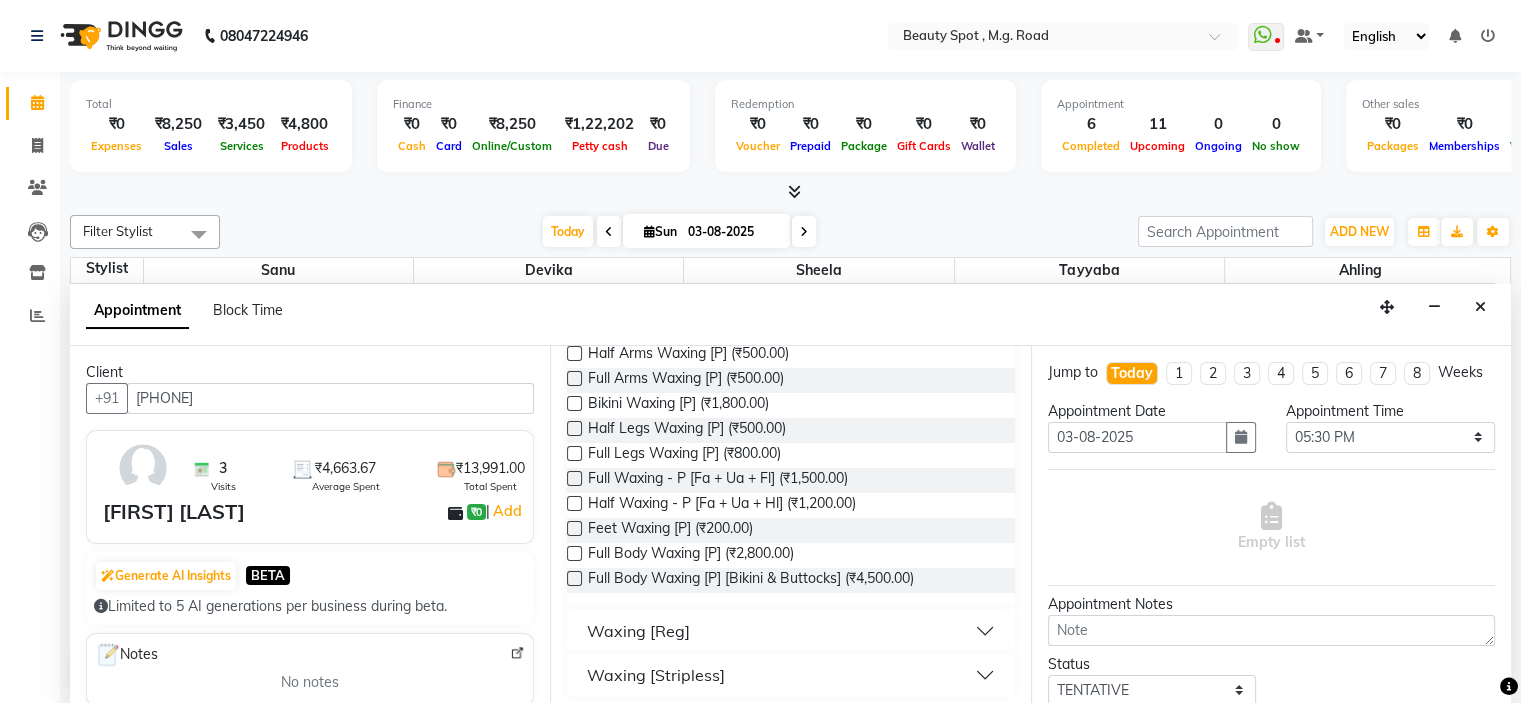 scroll, scrollTop: 417, scrollLeft: 0, axis: vertical 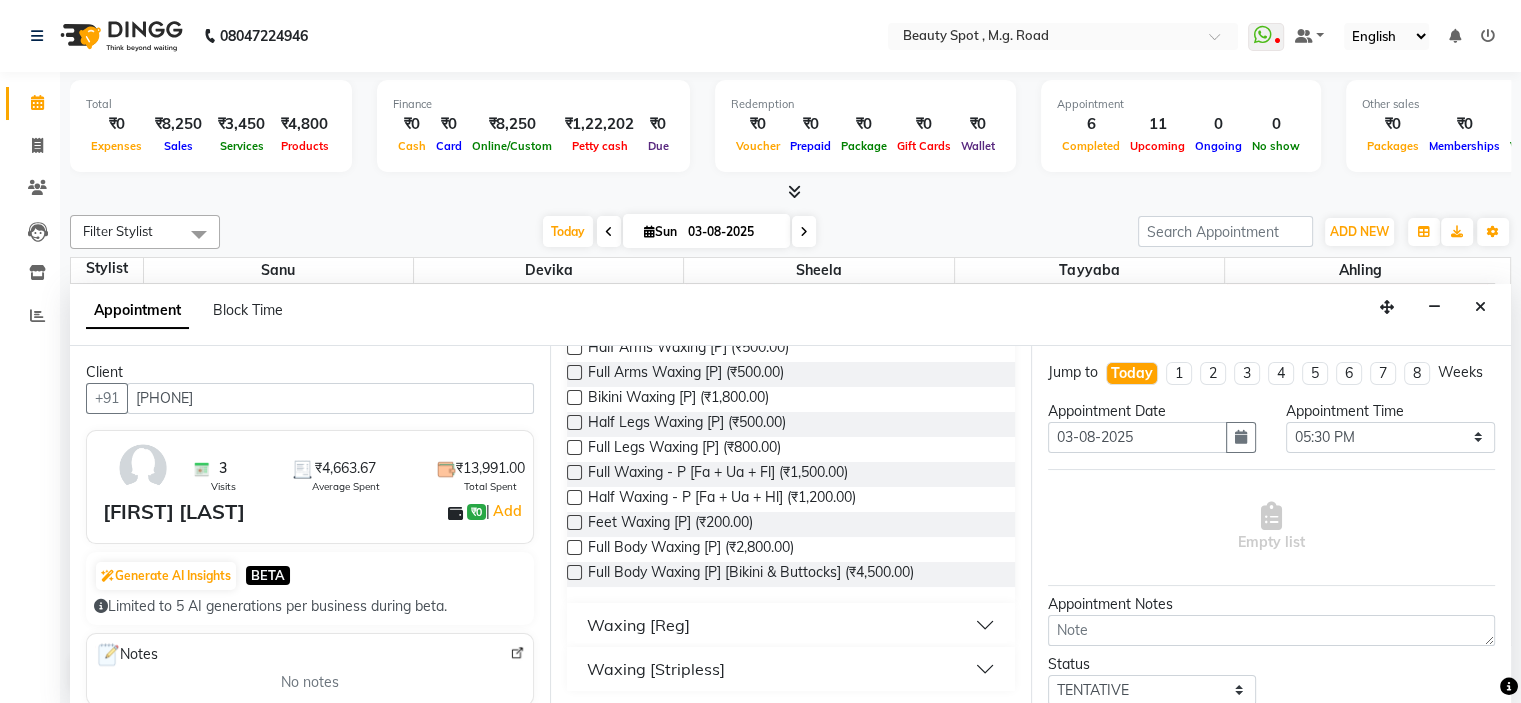 type on "wax" 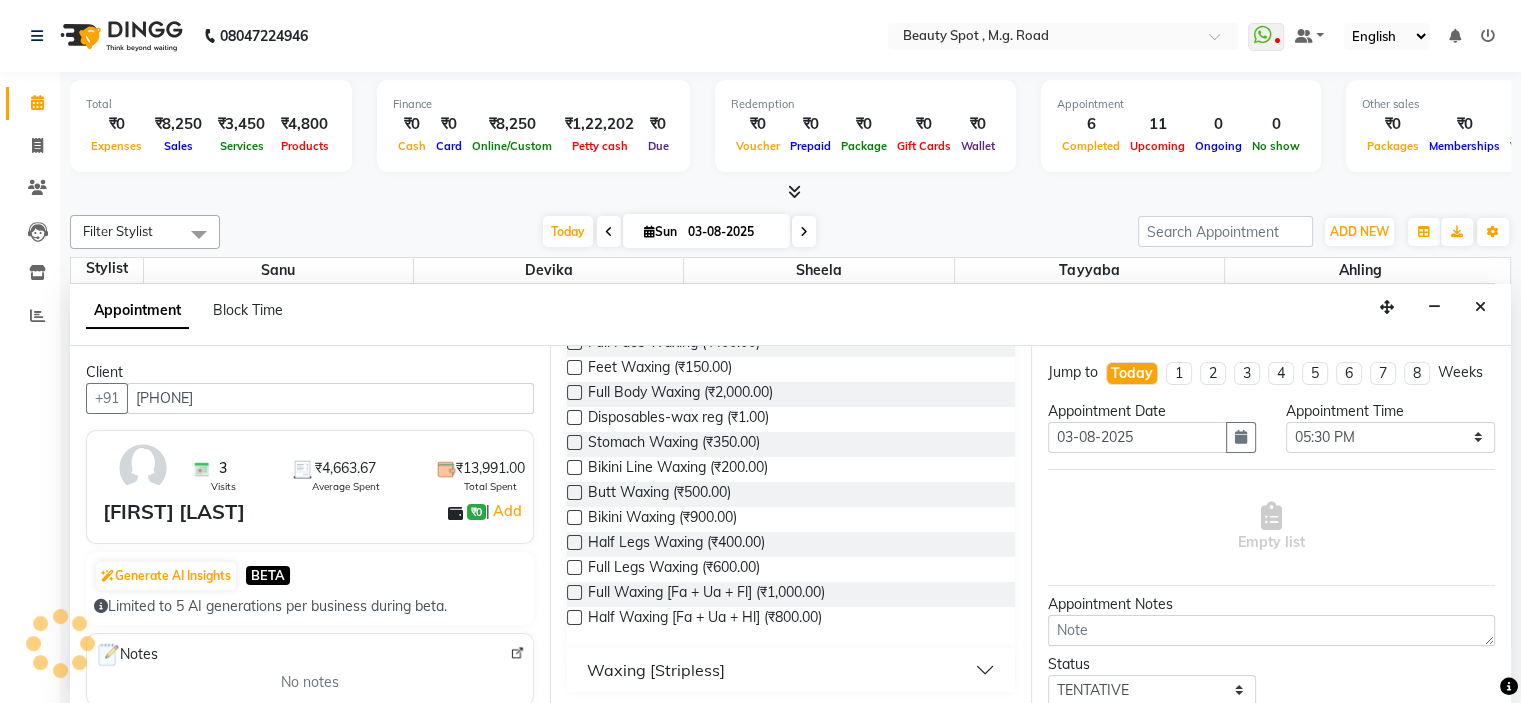 scroll, scrollTop: 1149, scrollLeft: 0, axis: vertical 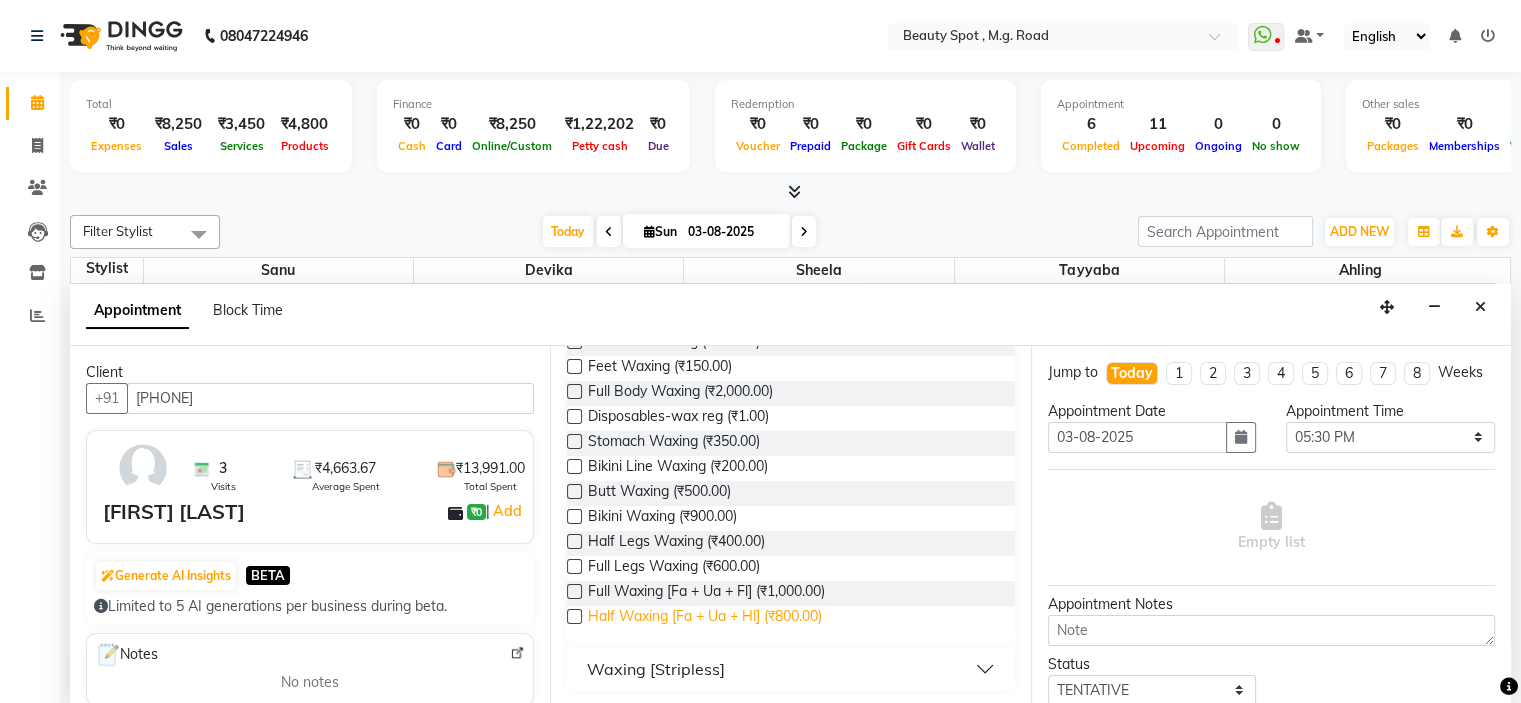 click on "Half Waxing [Fa + Ua + Hl] (₹800.00)" at bounding box center [705, 618] 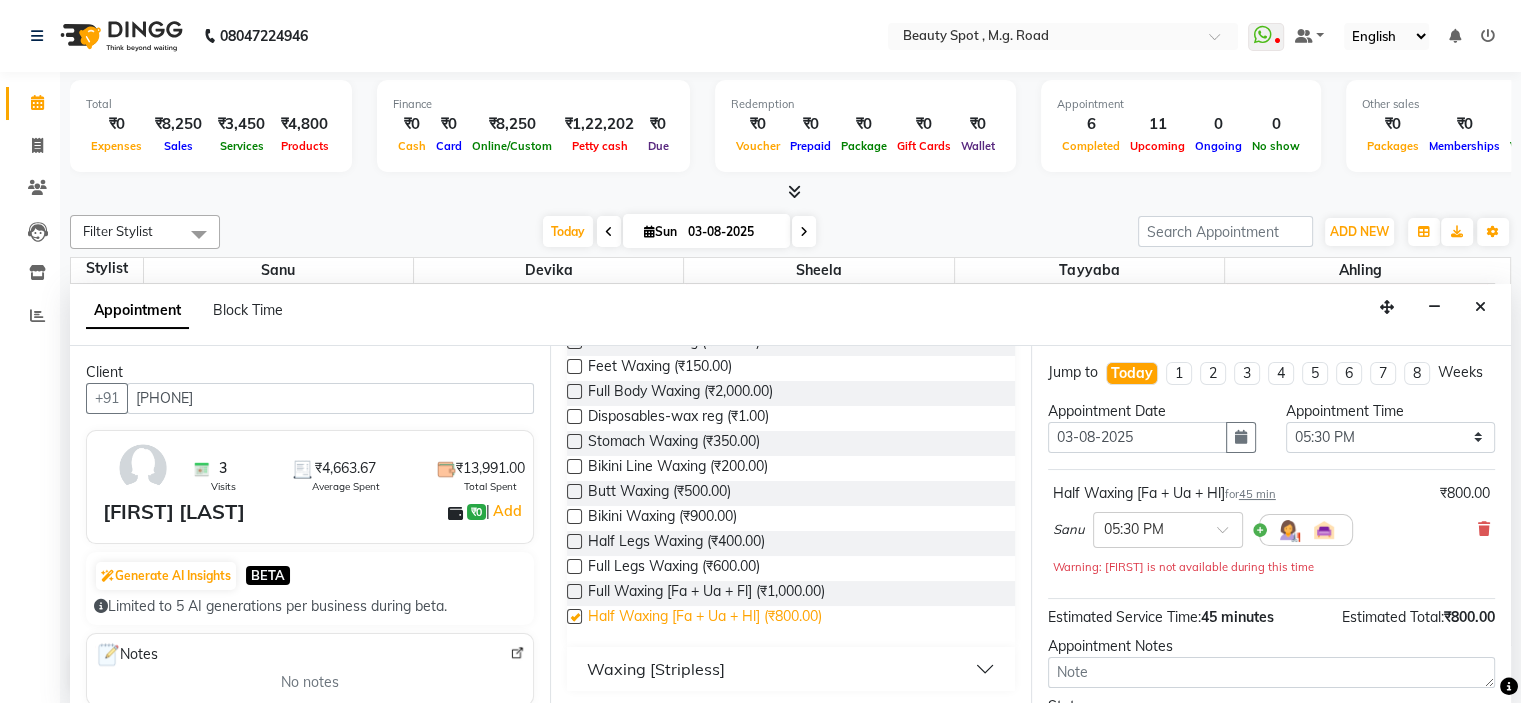 checkbox on "false" 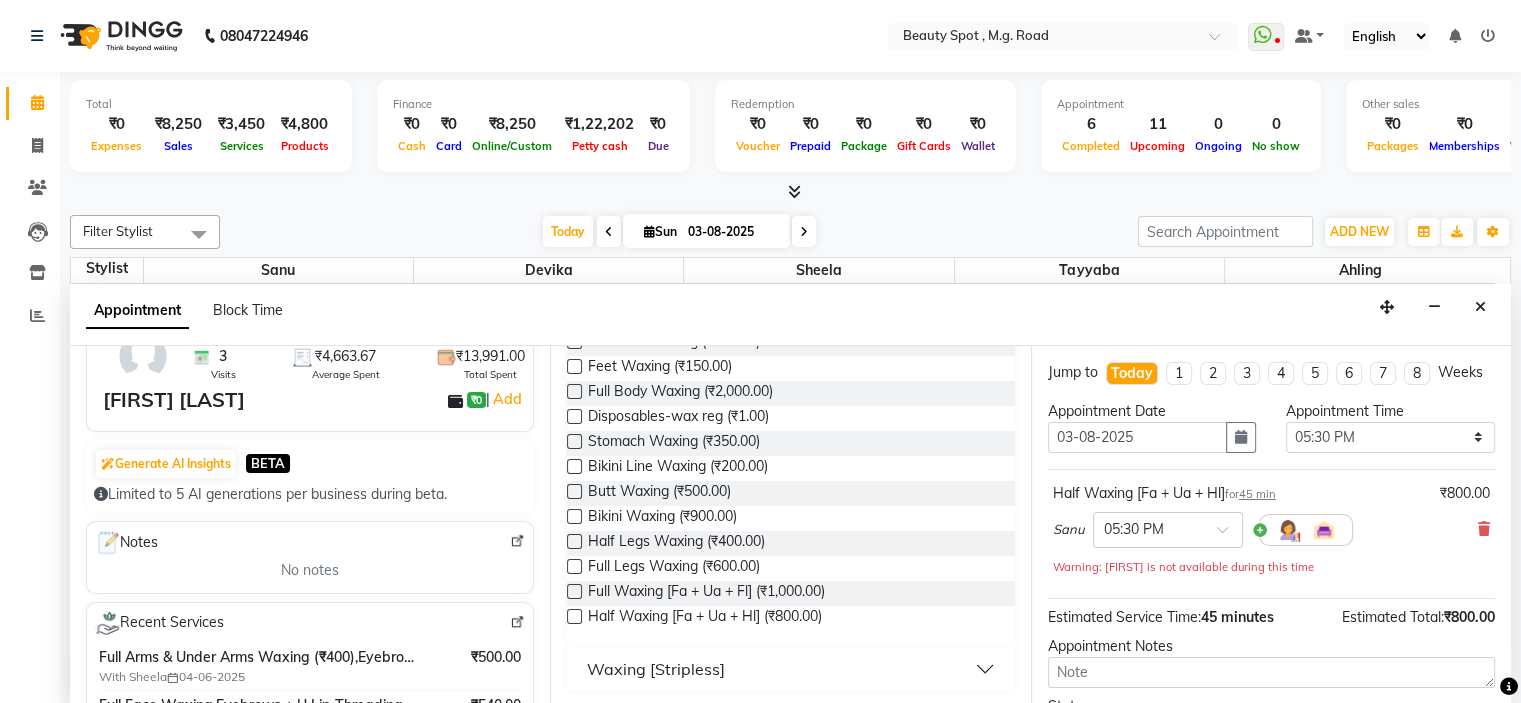 scroll, scrollTop: 100, scrollLeft: 0, axis: vertical 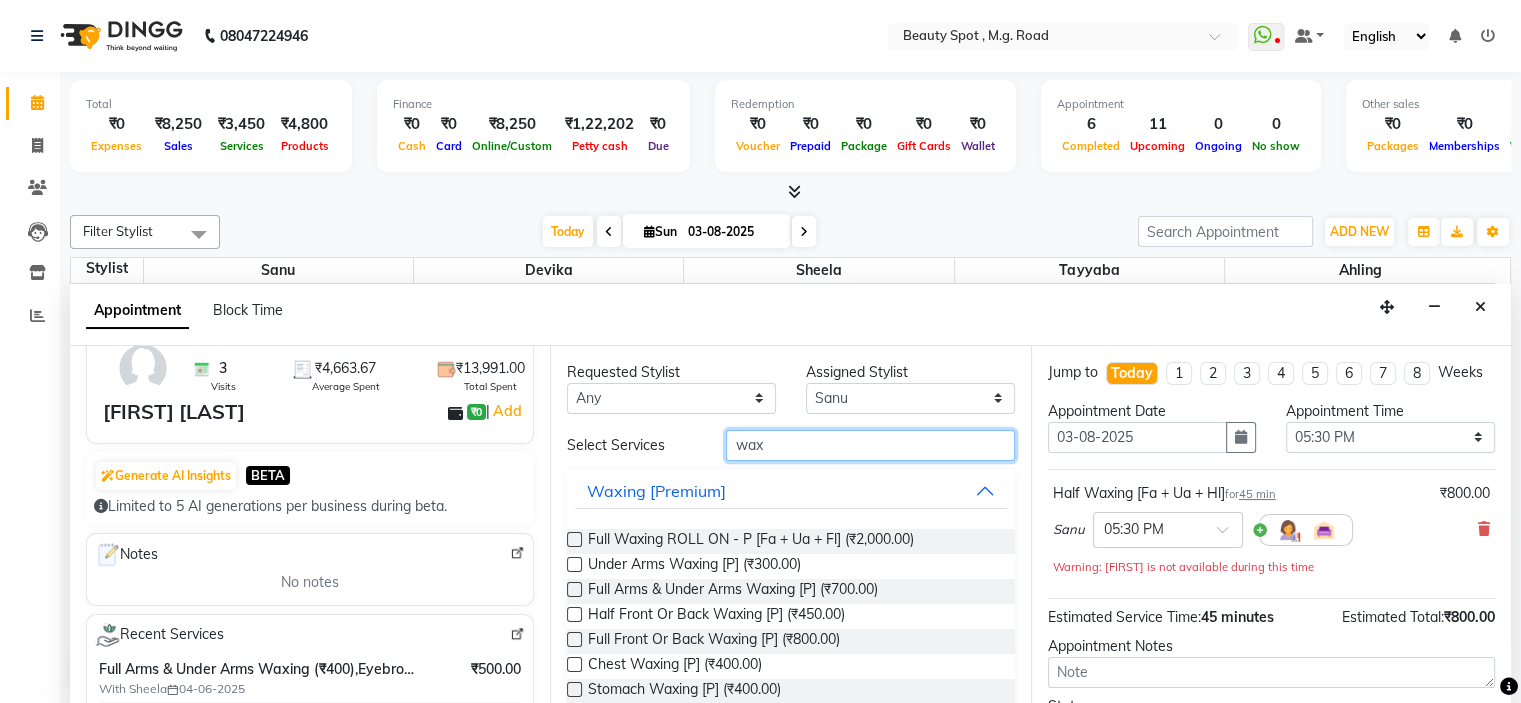 click on "wax" at bounding box center [870, 445] 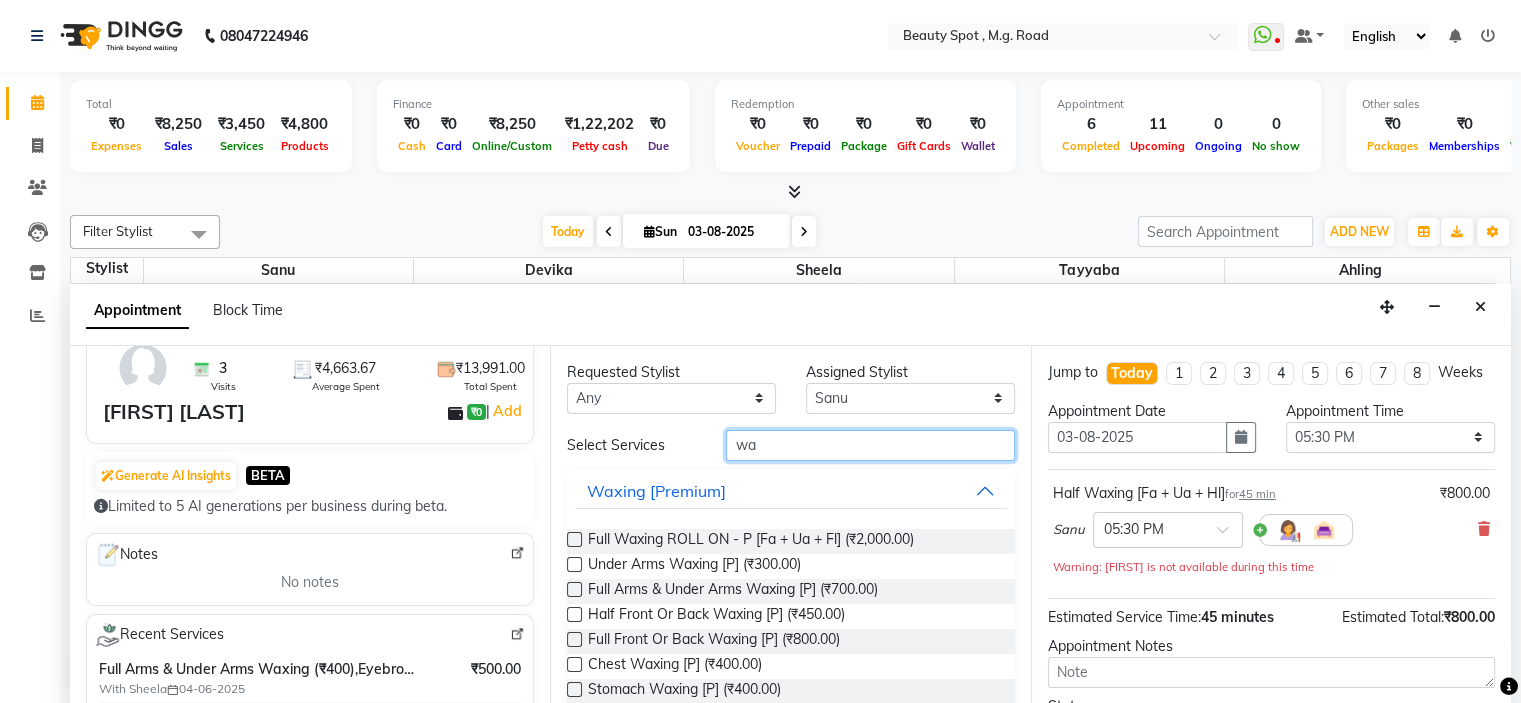 type on "w" 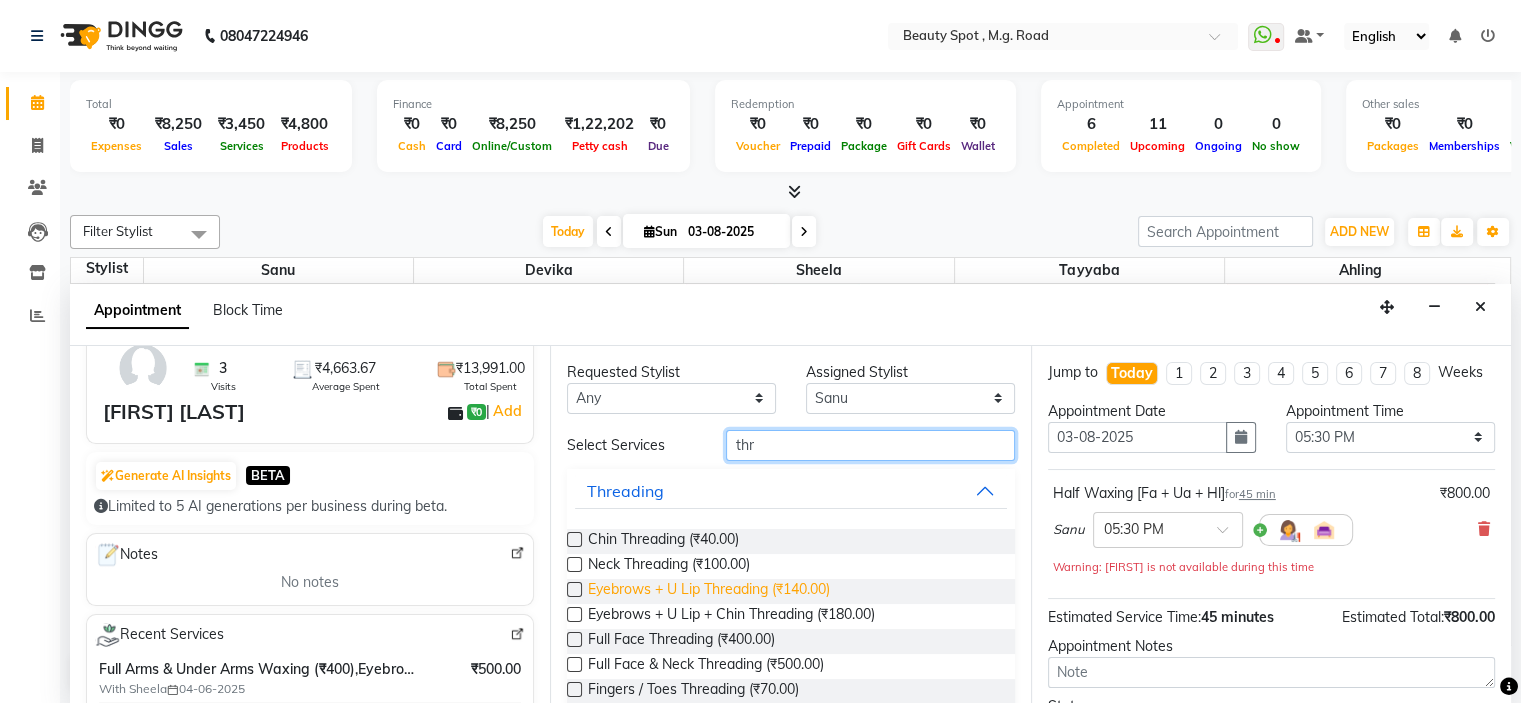 type on "thr" 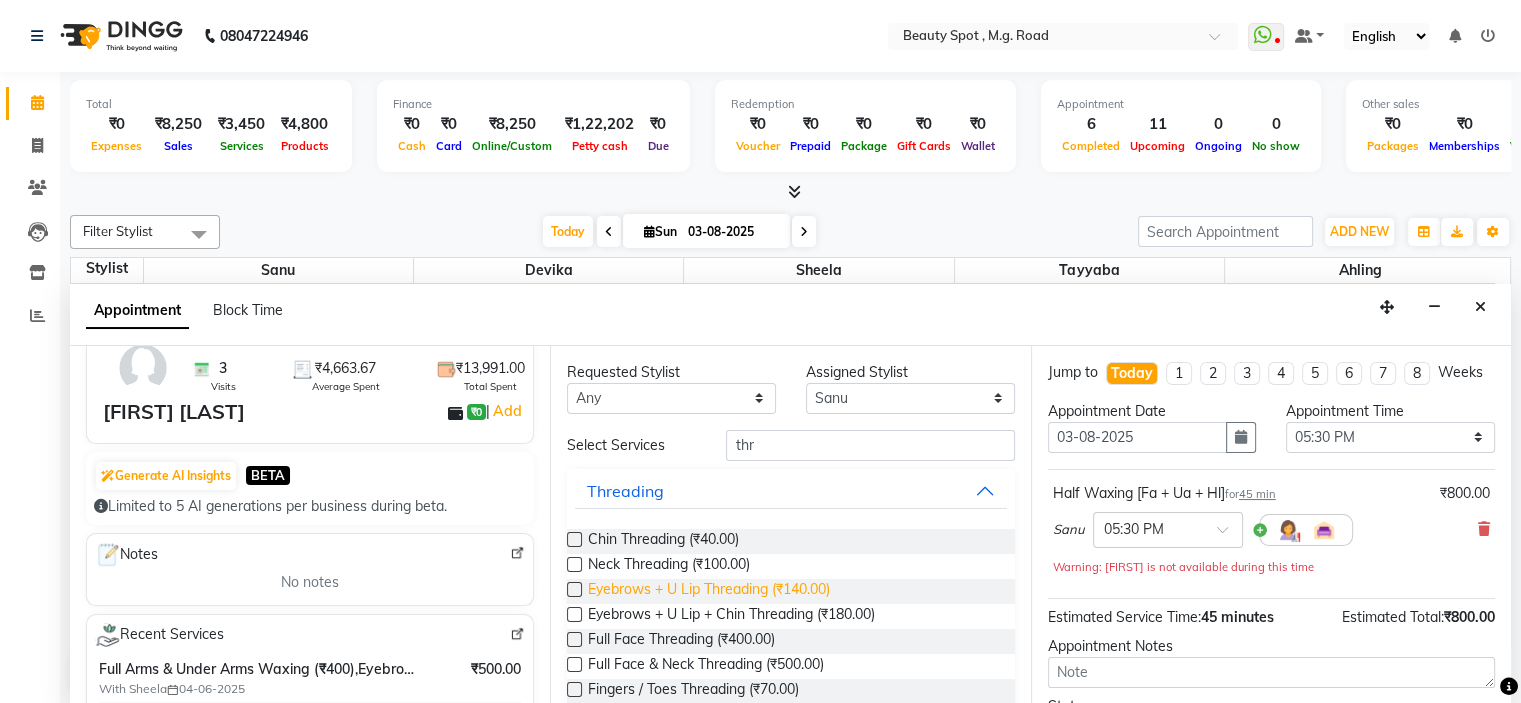 click on "Eyebrows + U Lip Threading (₹140.00)" at bounding box center [709, 591] 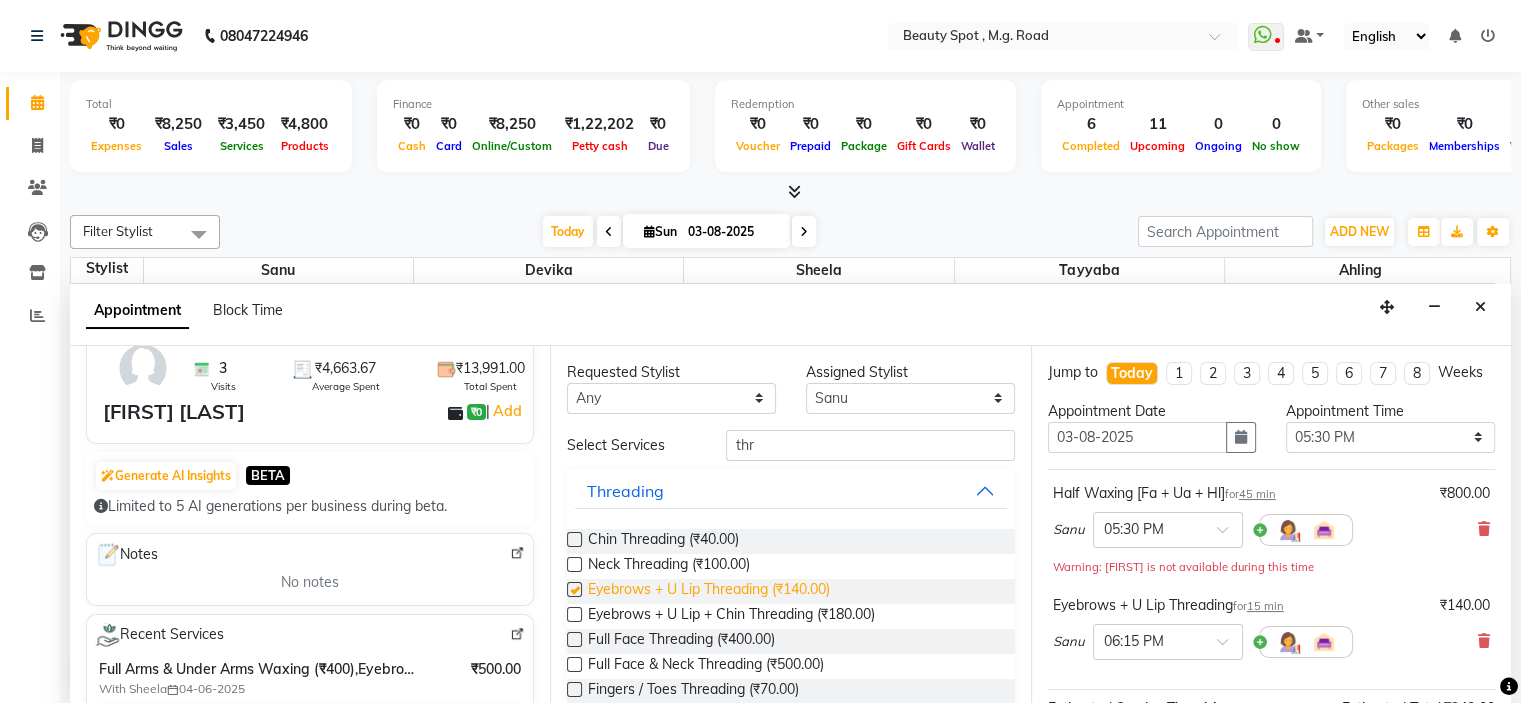 checkbox on "false" 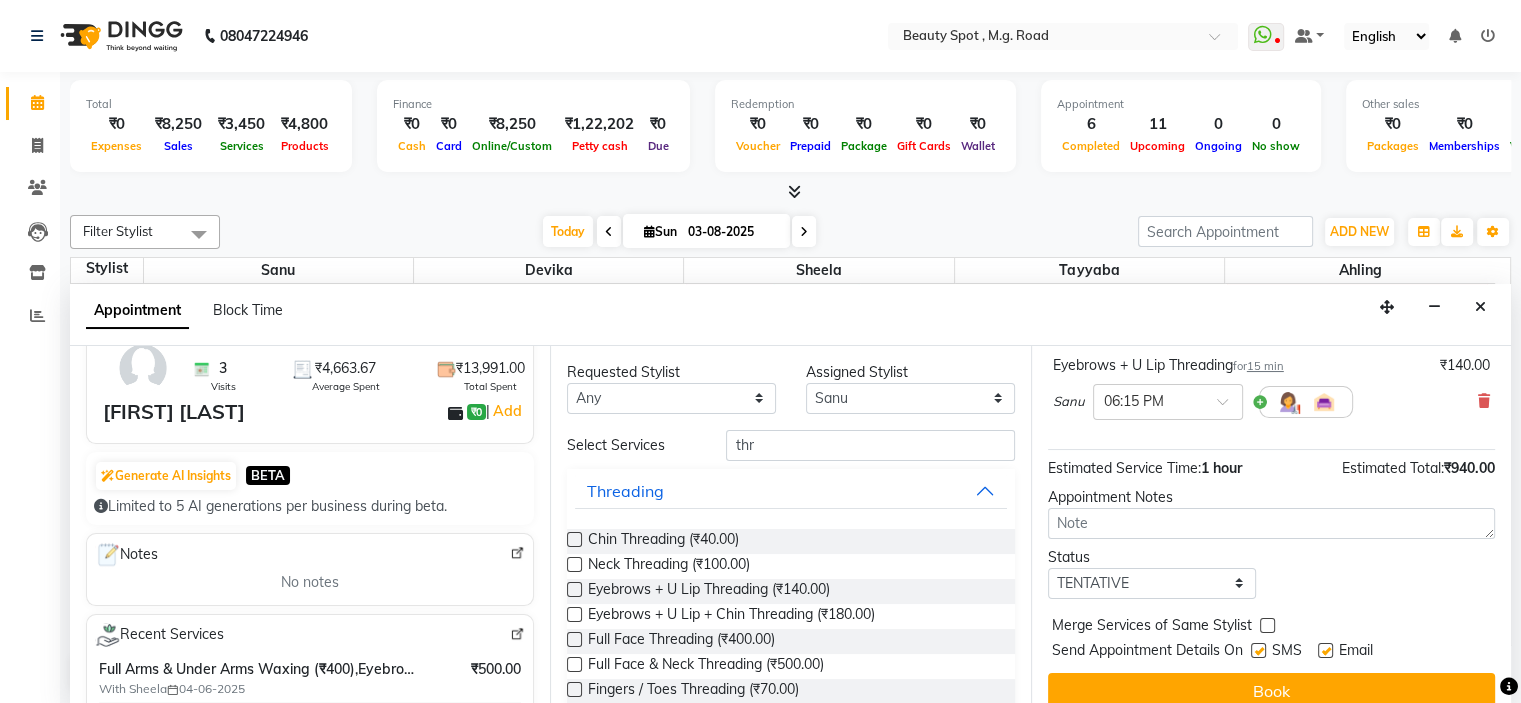 scroll, scrollTop: 277, scrollLeft: 0, axis: vertical 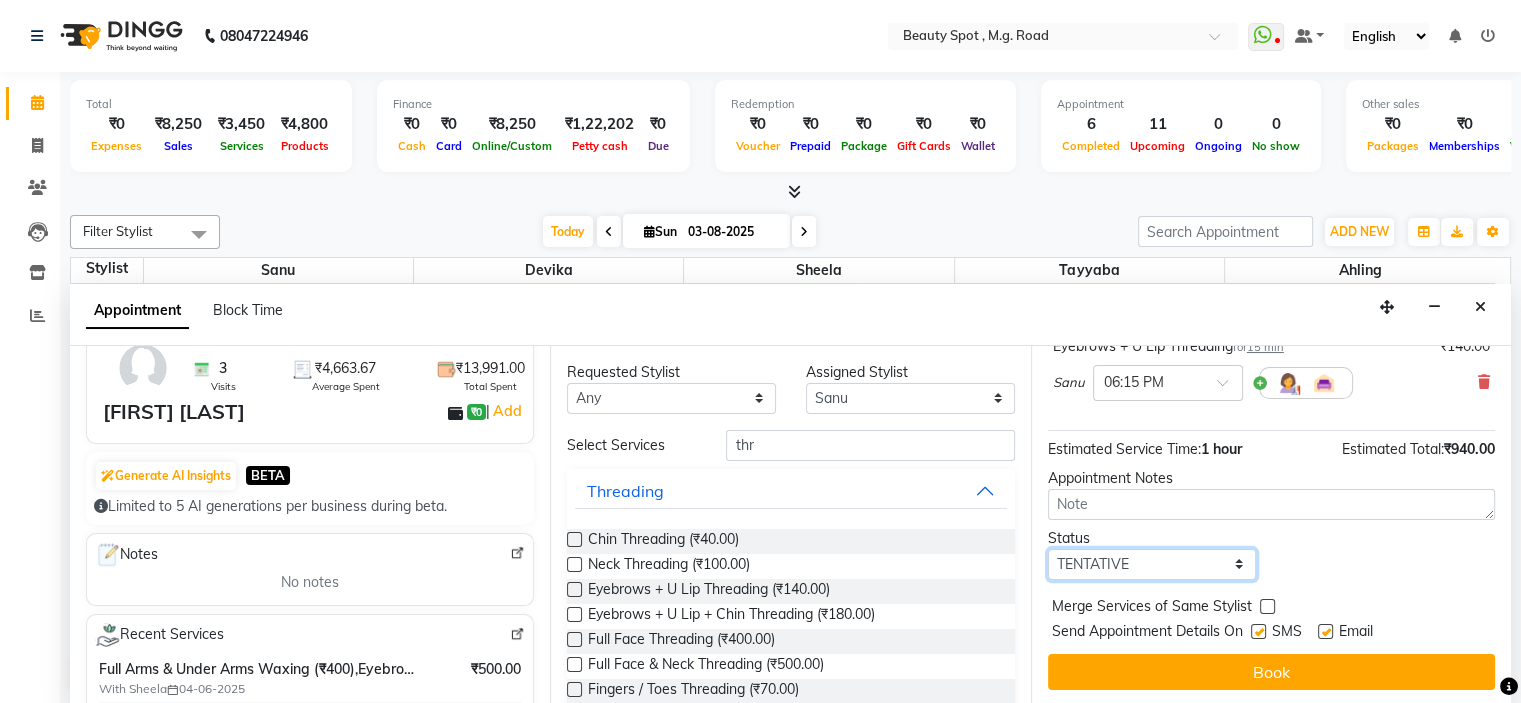 click on "Select TENTATIVE CONFIRM CHECK-IN UPCOMING" at bounding box center (1152, 564) 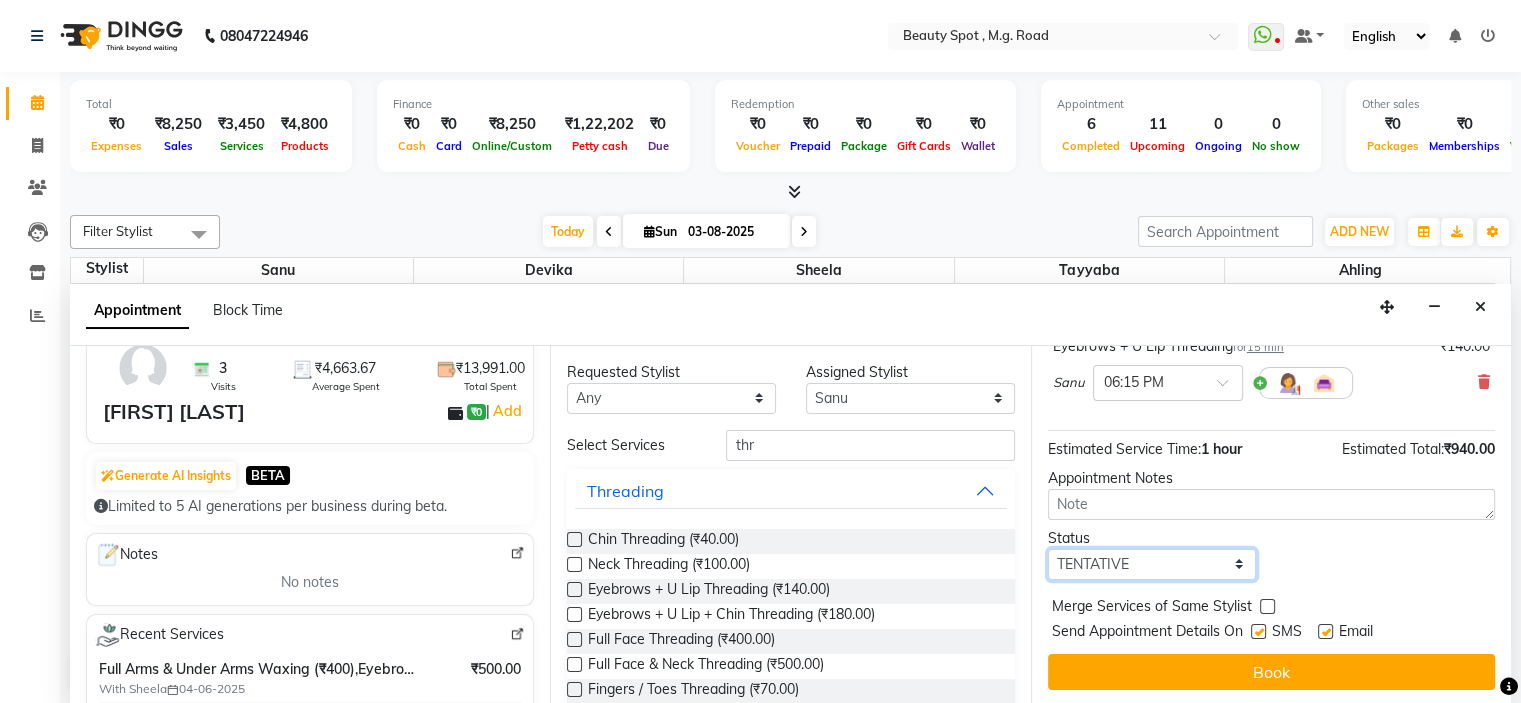 select on "confirm booking" 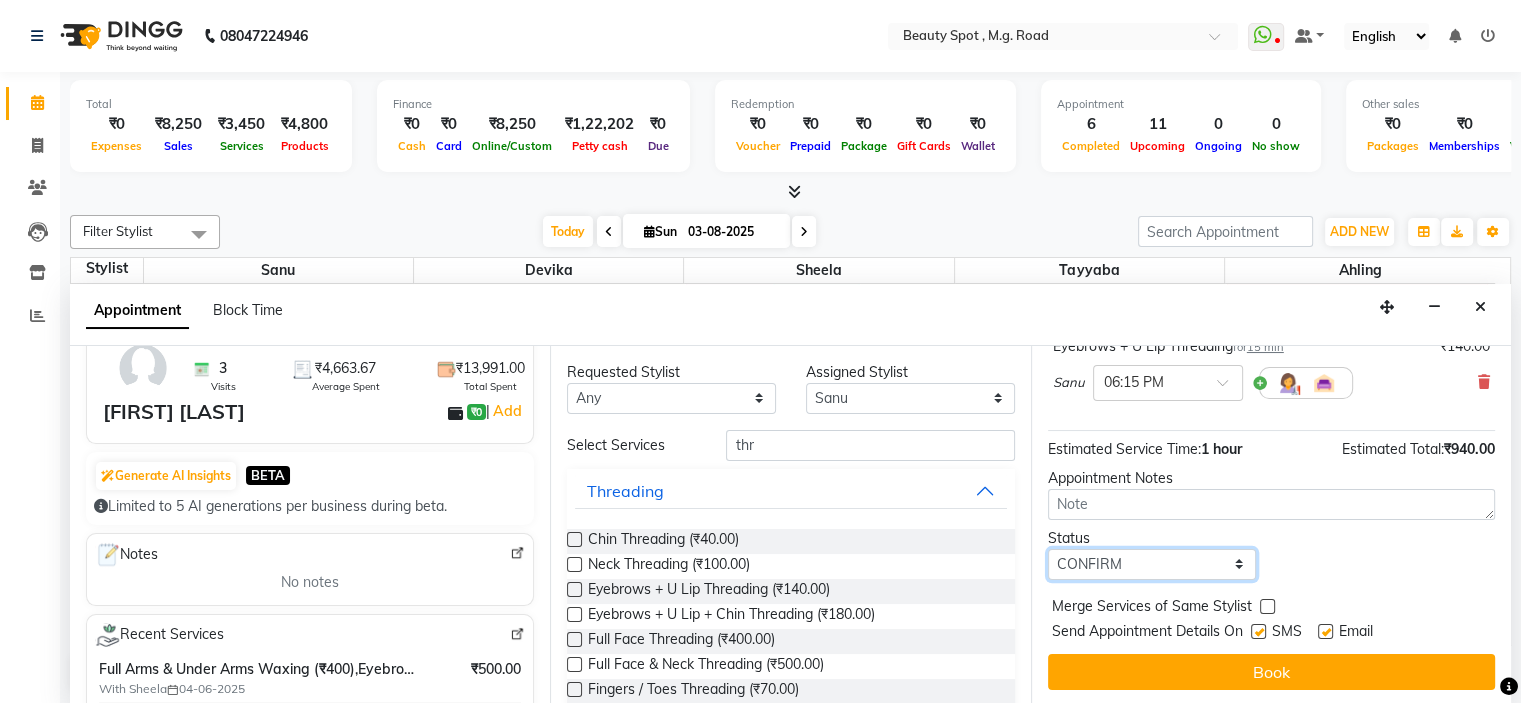 click on "Select TENTATIVE CONFIRM CHECK-IN UPCOMING" at bounding box center (1152, 564) 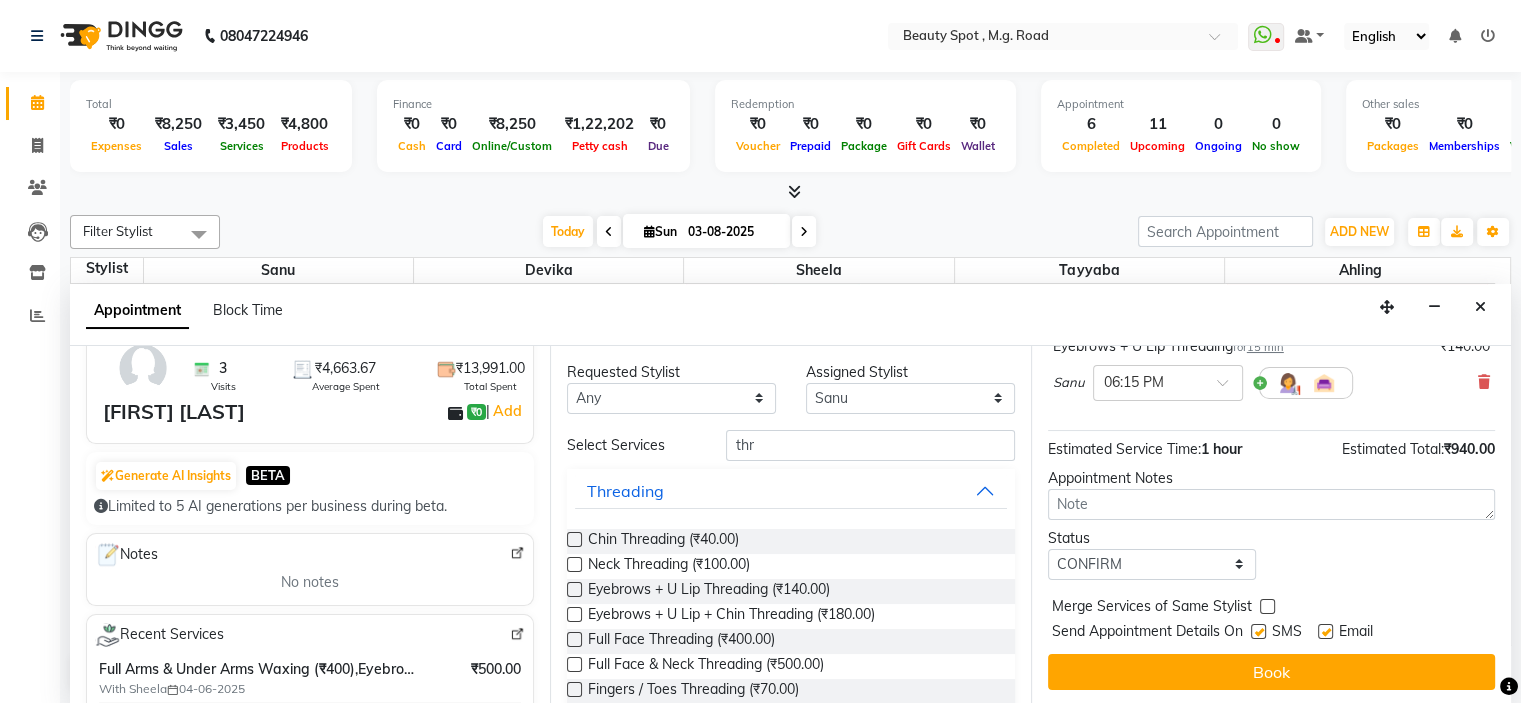 click on "Book" at bounding box center [1271, 672] 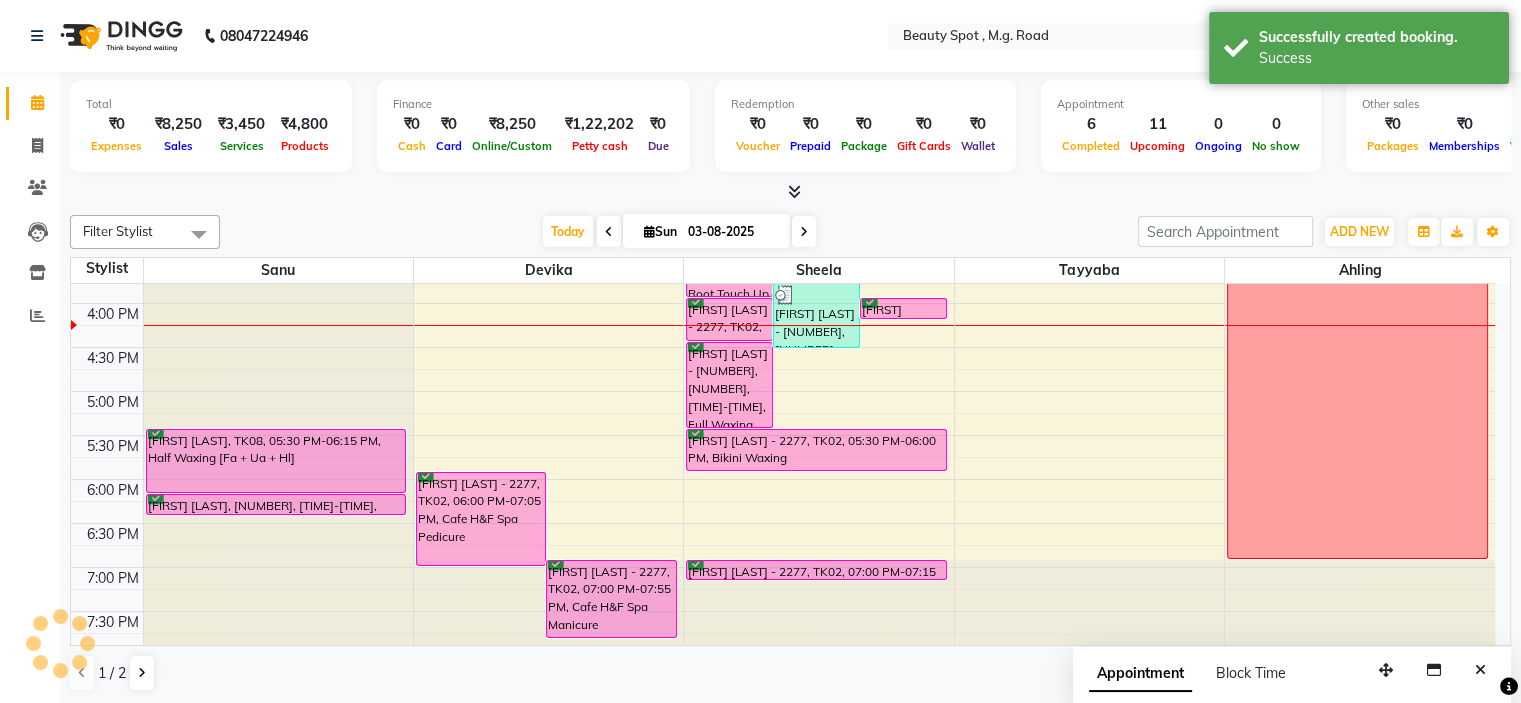 scroll, scrollTop: 0, scrollLeft: 0, axis: both 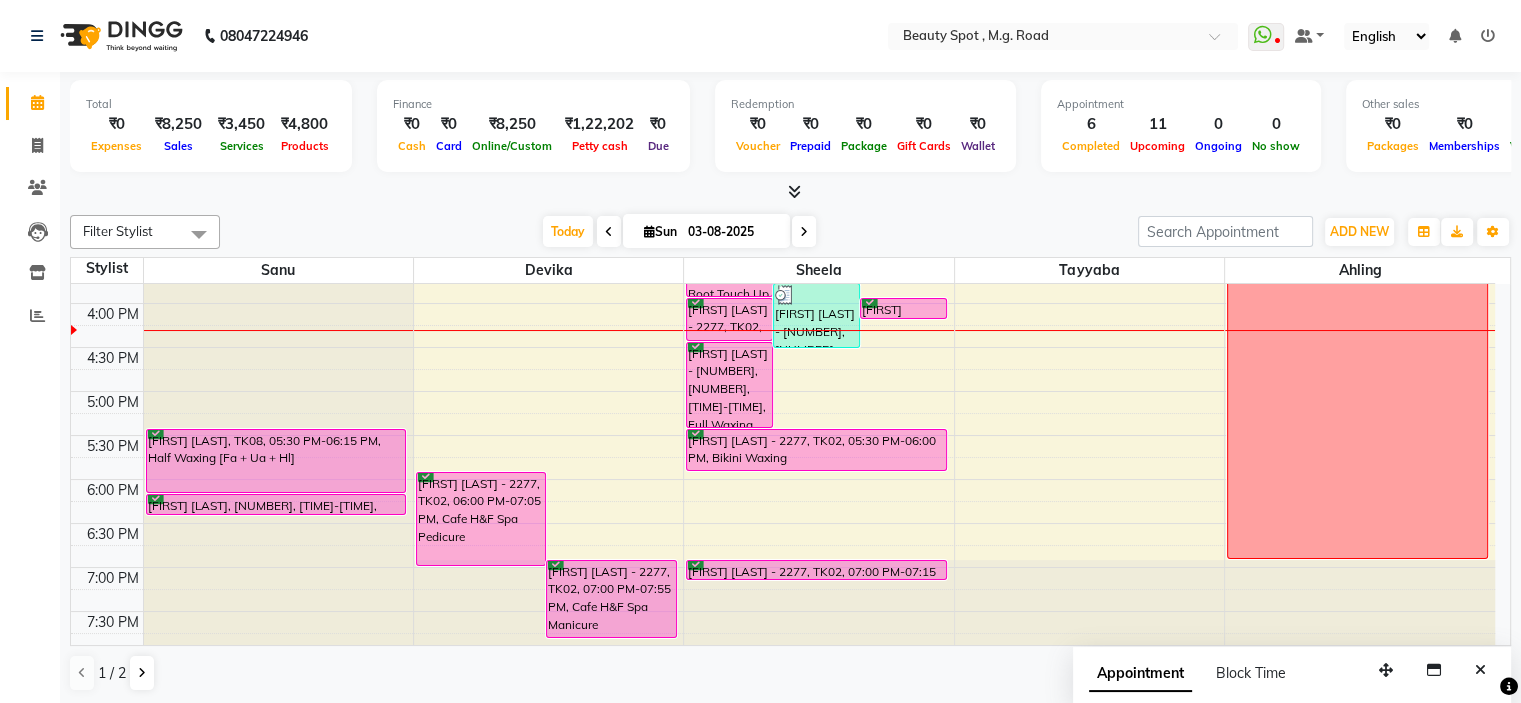 click on "03-08-2025" at bounding box center [732, 232] 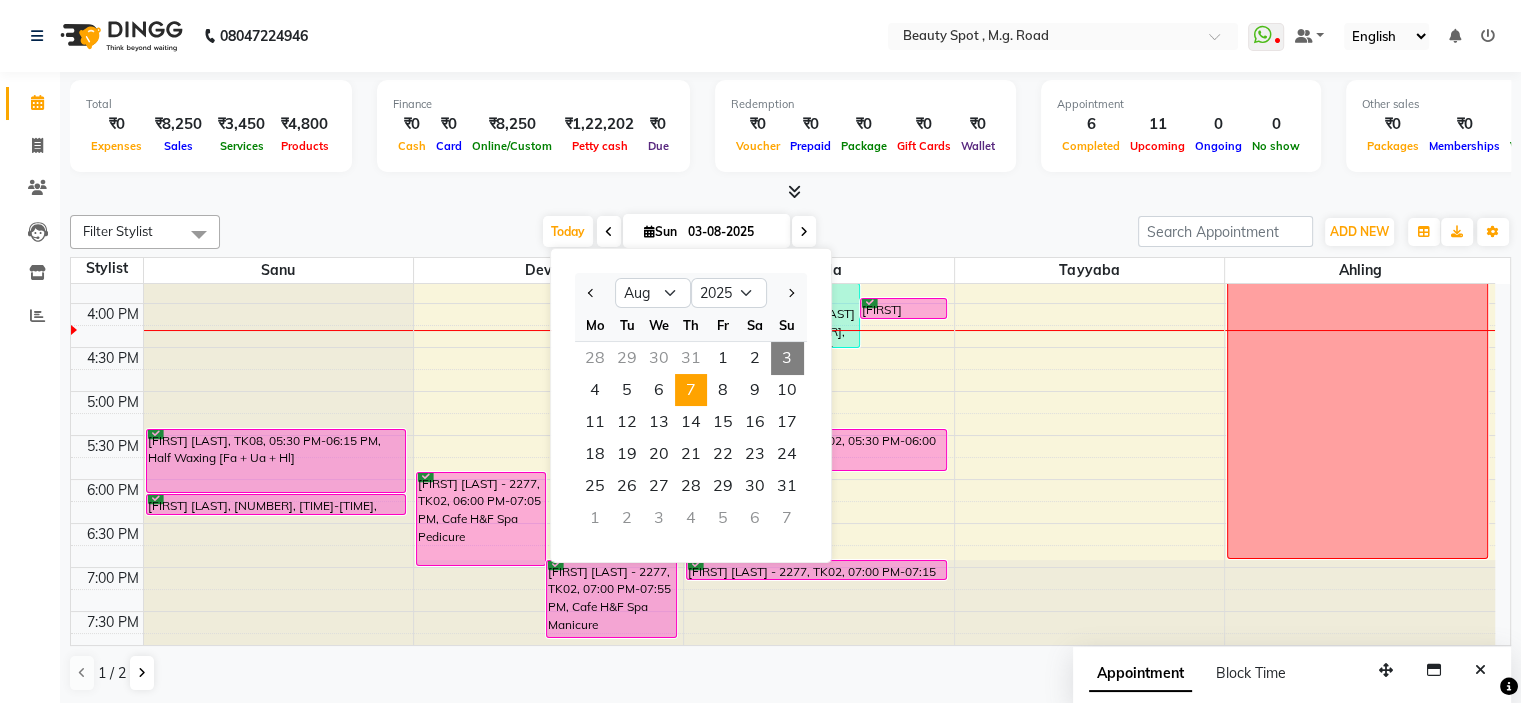 click on "7" at bounding box center [691, 390] 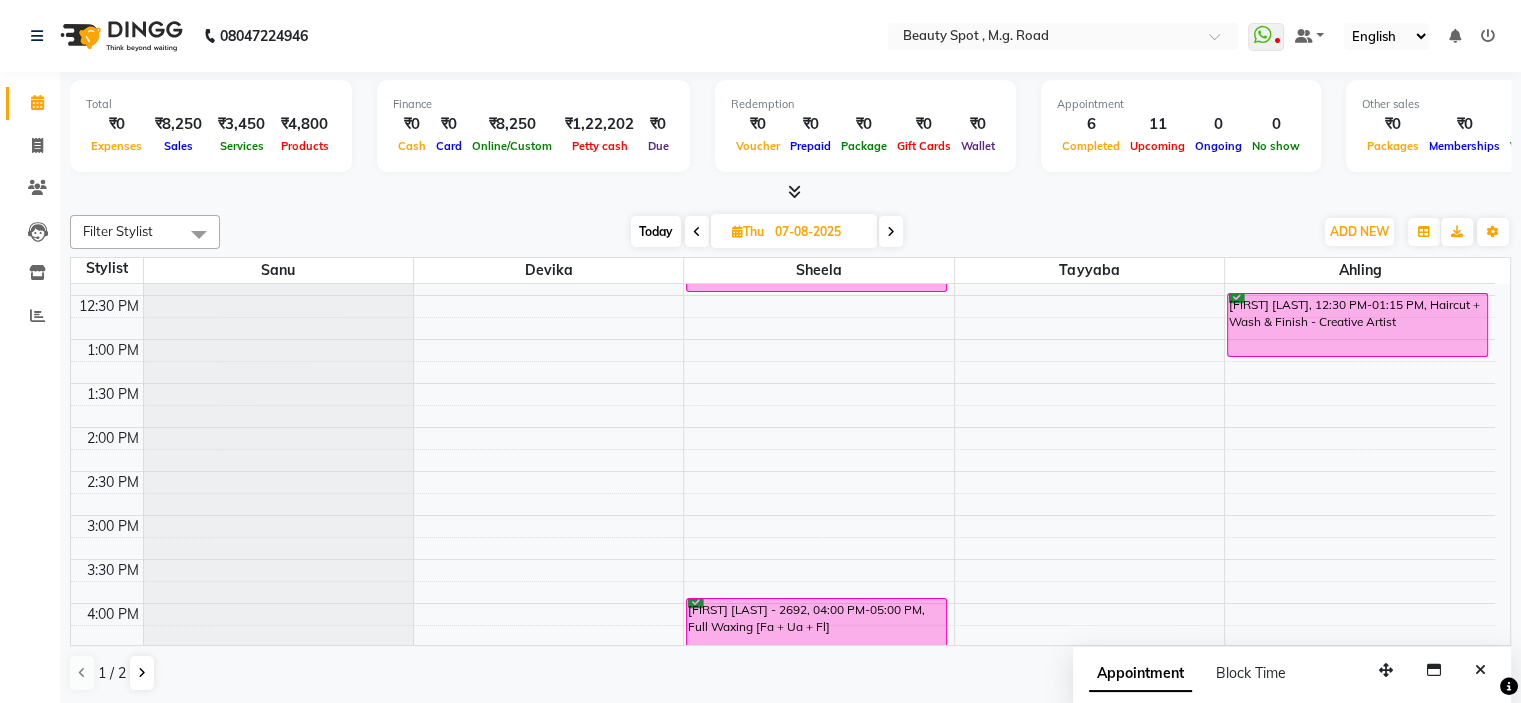scroll, scrollTop: 96, scrollLeft: 0, axis: vertical 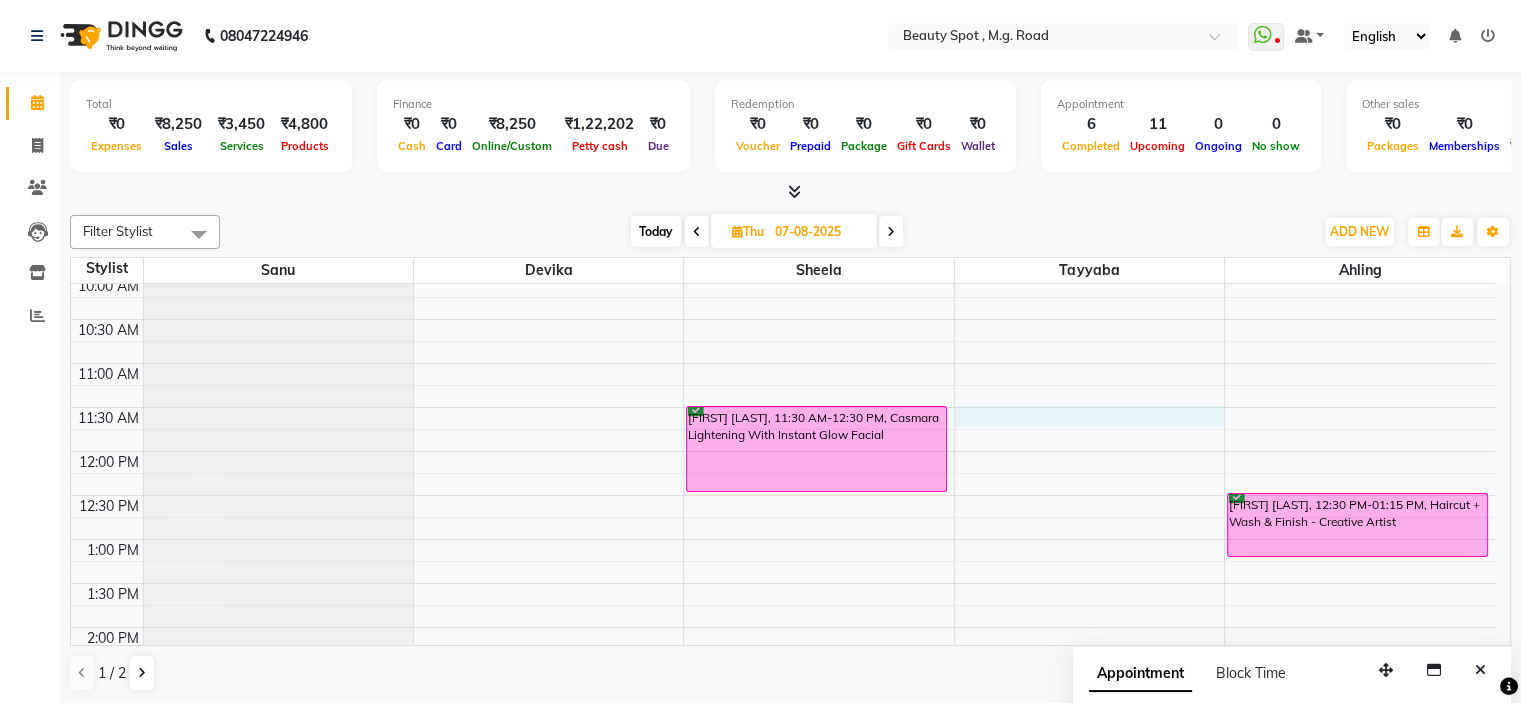 click on "9:00 AM 9:30 AM 10:00 AM 10:30 AM 11:00 AM 11:30 AM 12:00 PM 12:30 PM 1:00 PM 1:30 PM 2:00 PM 2:30 PM 3:00 PM 3:30 PM 4:00 PM 4:30 PM 5:00 PM 5:30 PM 6:00 PM 6:30 PM 7:00 PM 7:30 PM     [FIRST] [LAST], [TIME]-[TIME], Casmara Lightening With Instant Glow Facial     [FIRST] [LAST] - [NUMBER], [TIME]-[TIME], Full Waxing [Fa + Ua + Fl]     [FIRST] [LAST] - [NUMBER], [TIME]-[TIME], Eyebrows + U Lip Threading     [FIRST] [LAST], [TIME]-[TIME], Haircut + Wash & Finish - Creative Artist" at bounding box center (783, 671) 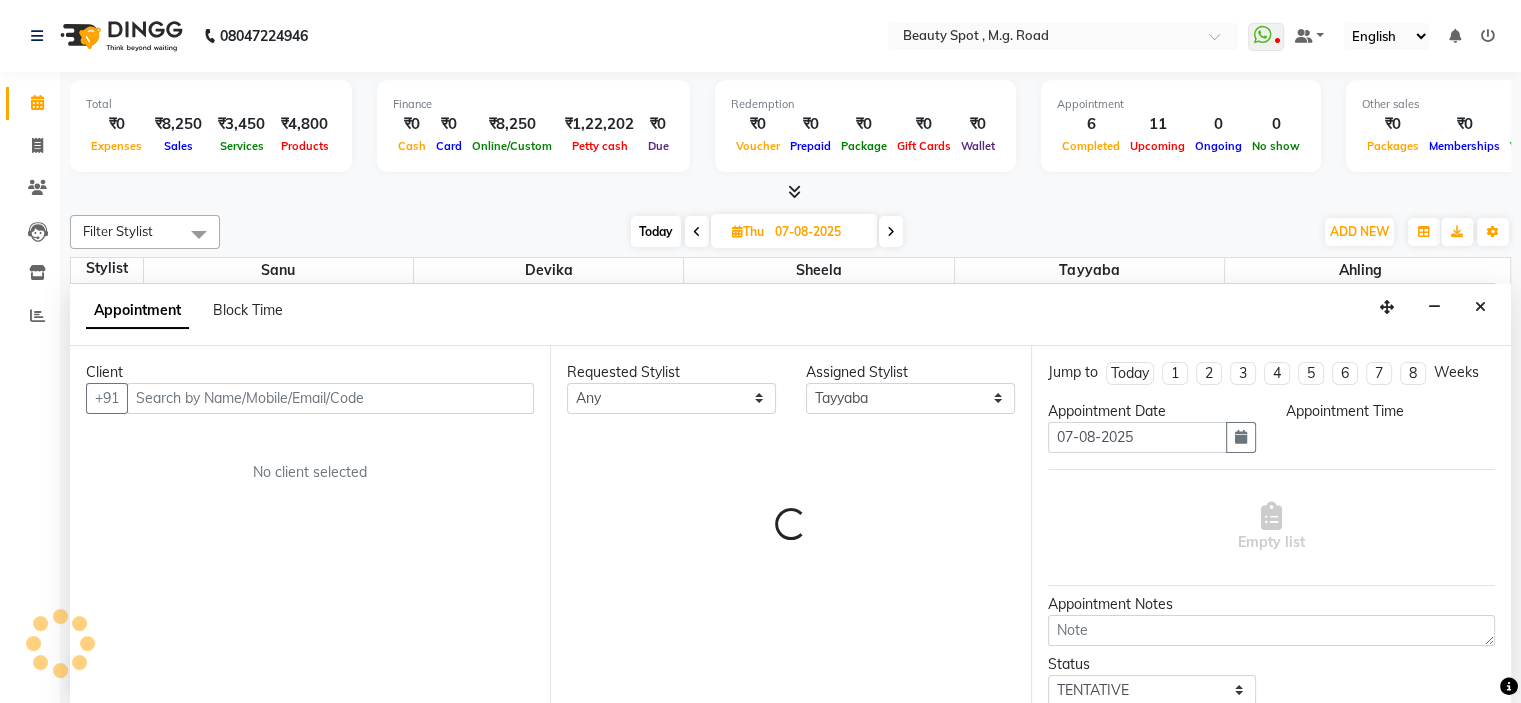scroll, scrollTop: 0, scrollLeft: 0, axis: both 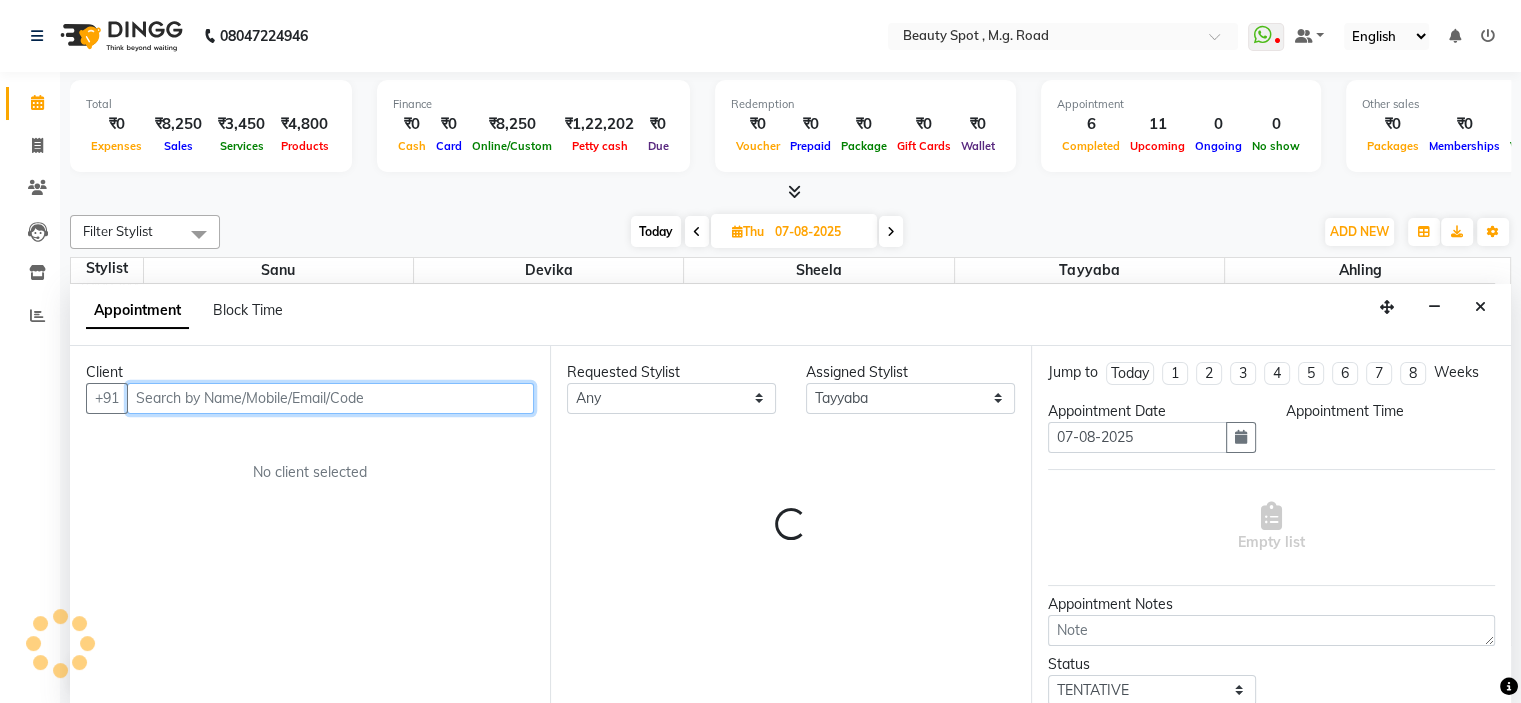 select on "690" 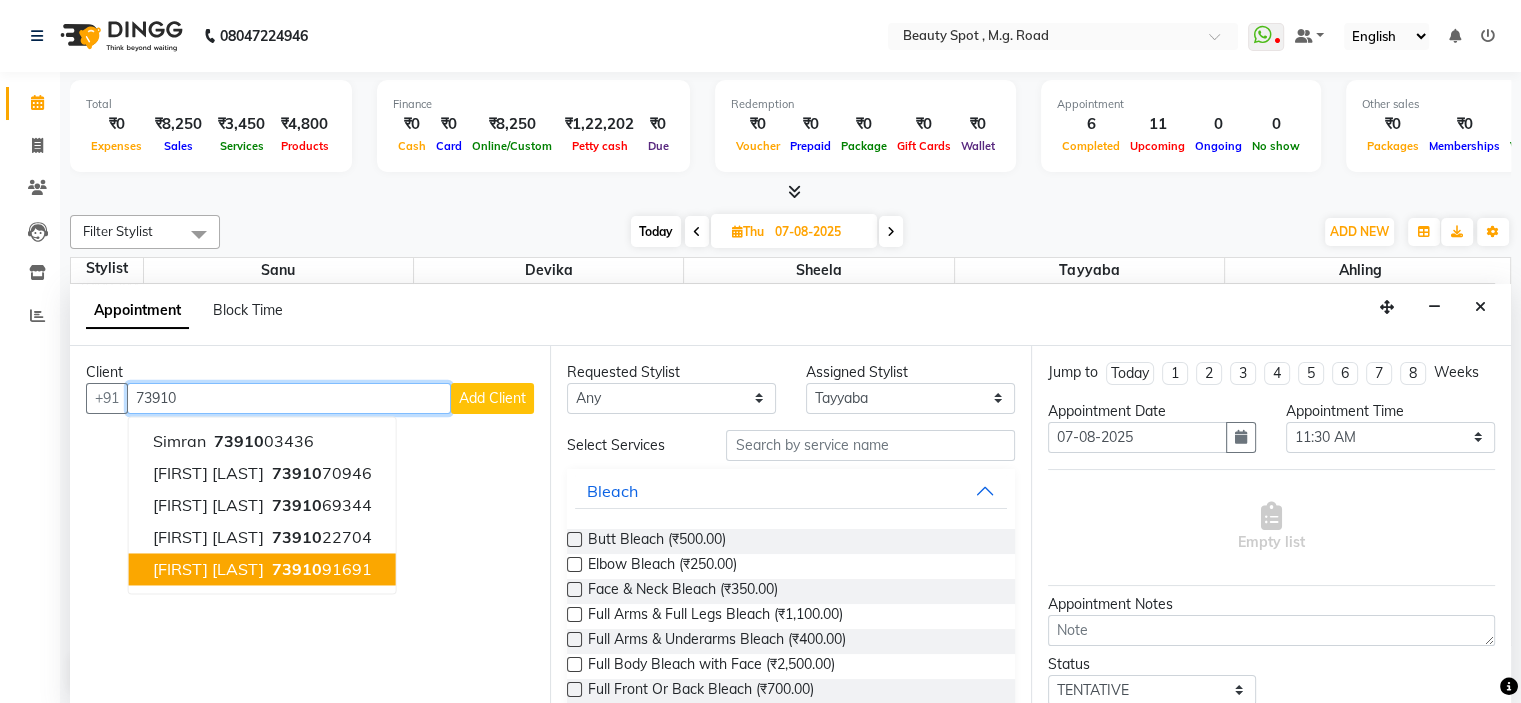click on "[FIRST] [LAST]" at bounding box center (208, 569) 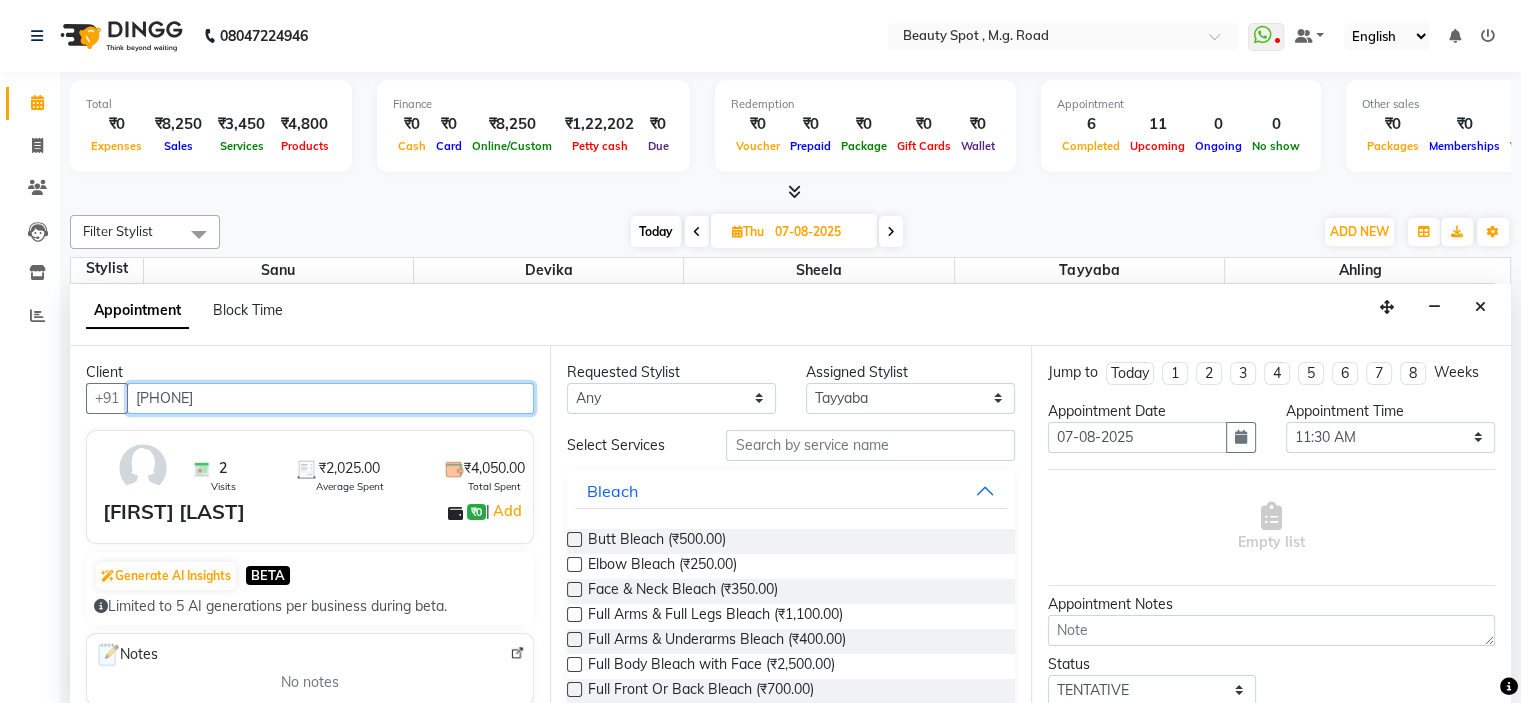 type on "[PHONE]" 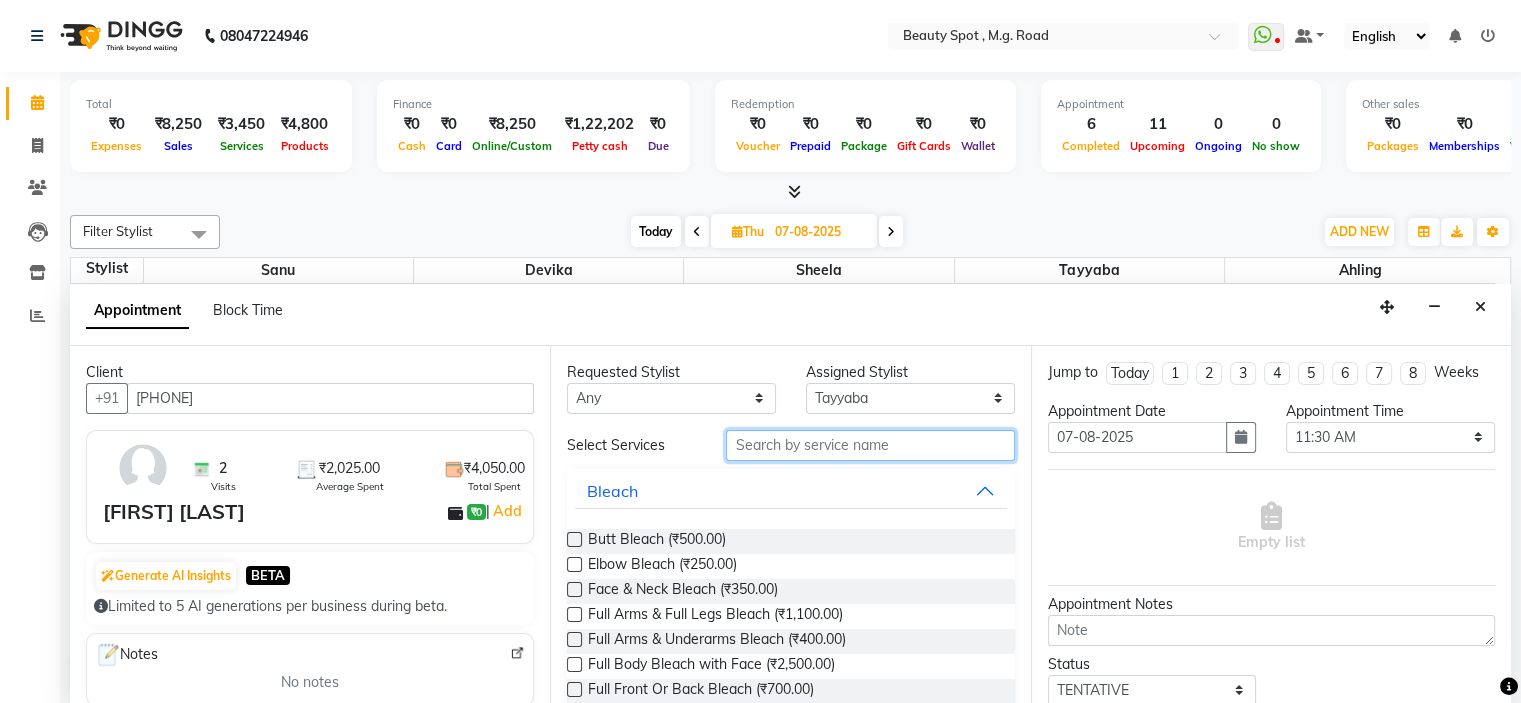 click at bounding box center (870, 445) 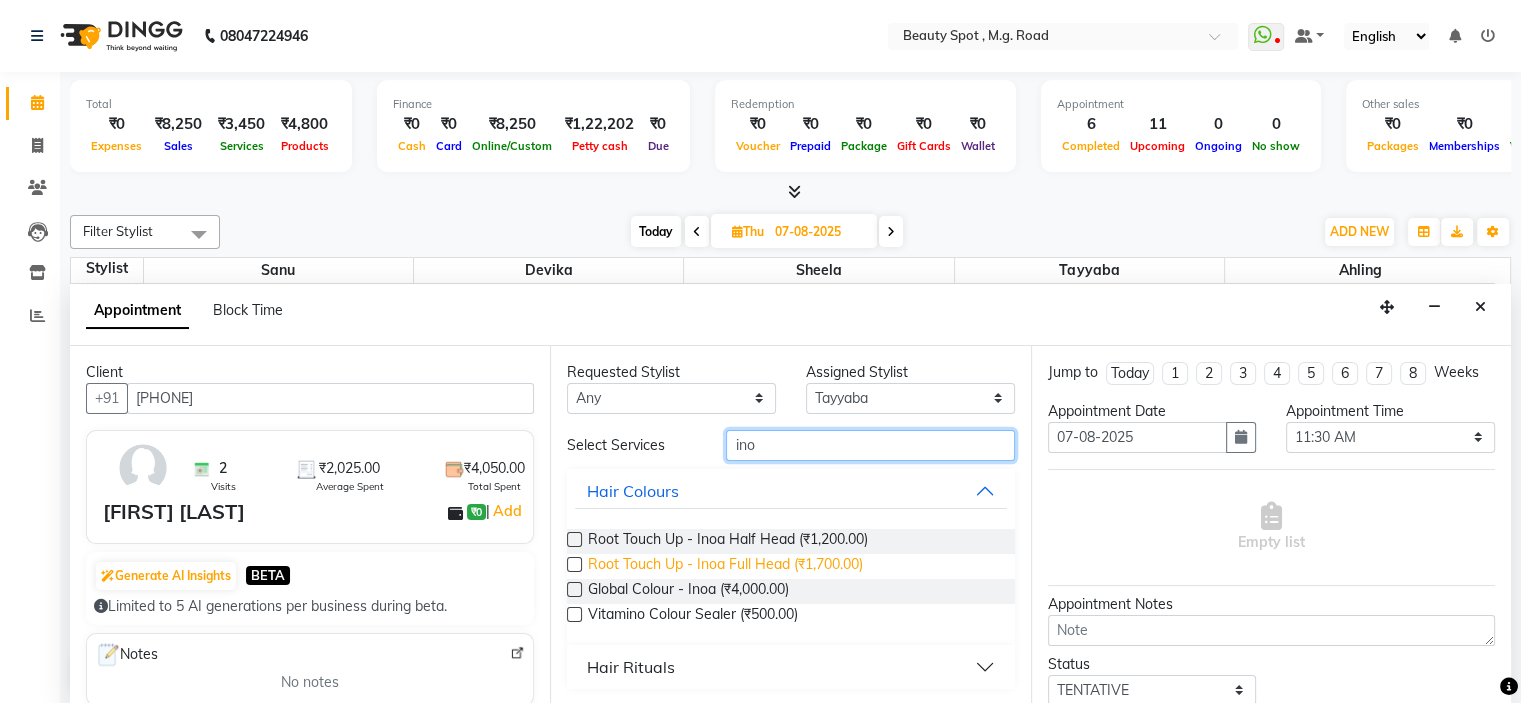 type on "ino" 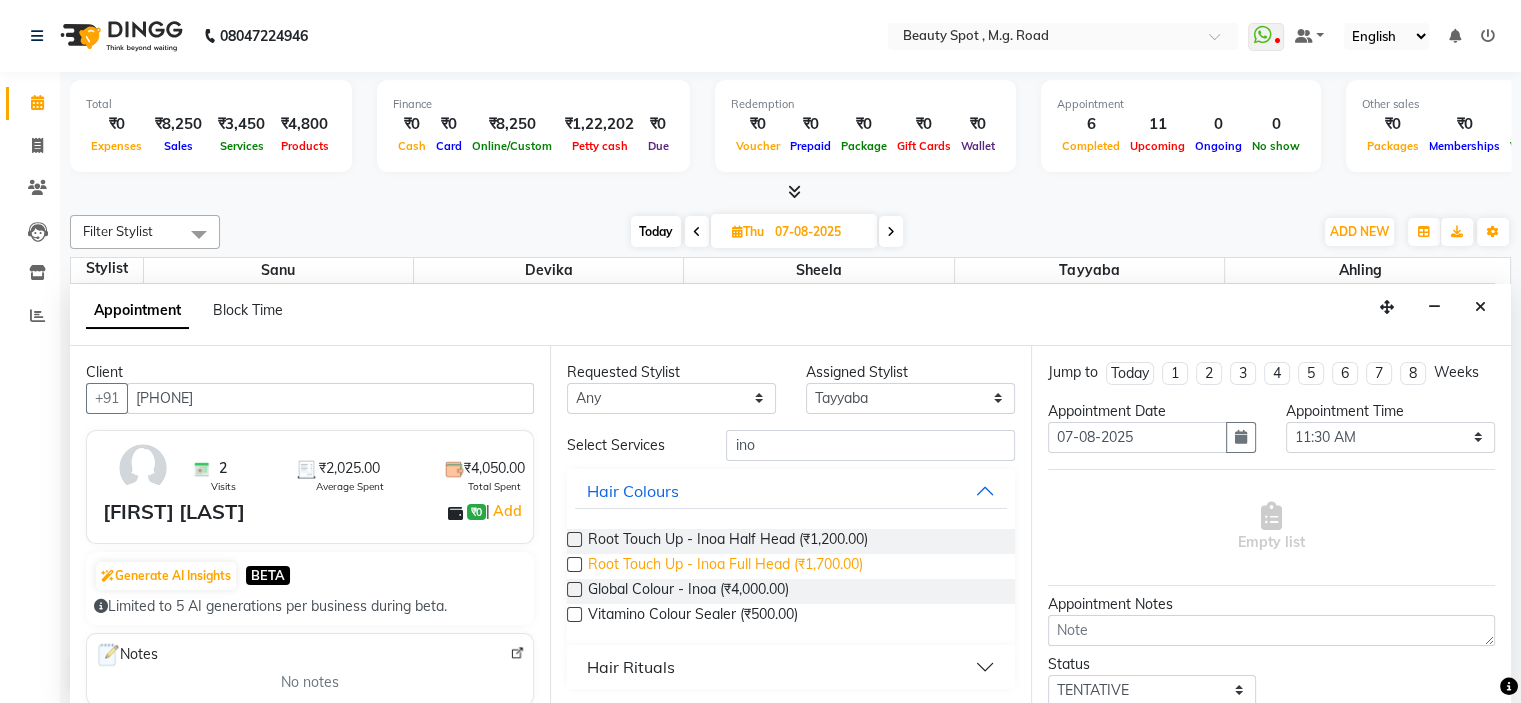 click on "Root Touch Up - Inoa Full Head (₹1,700.00)" at bounding box center (725, 566) 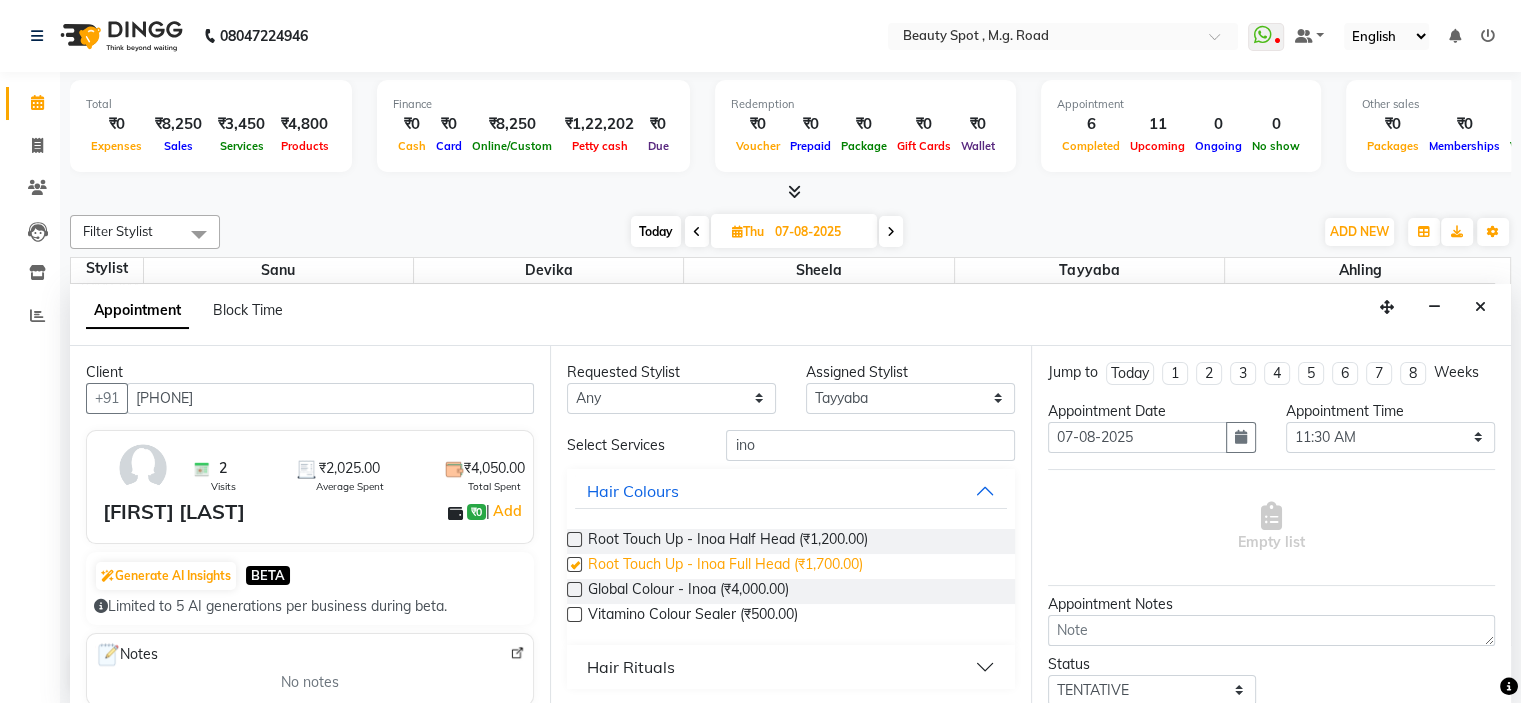 checkbox on "false" 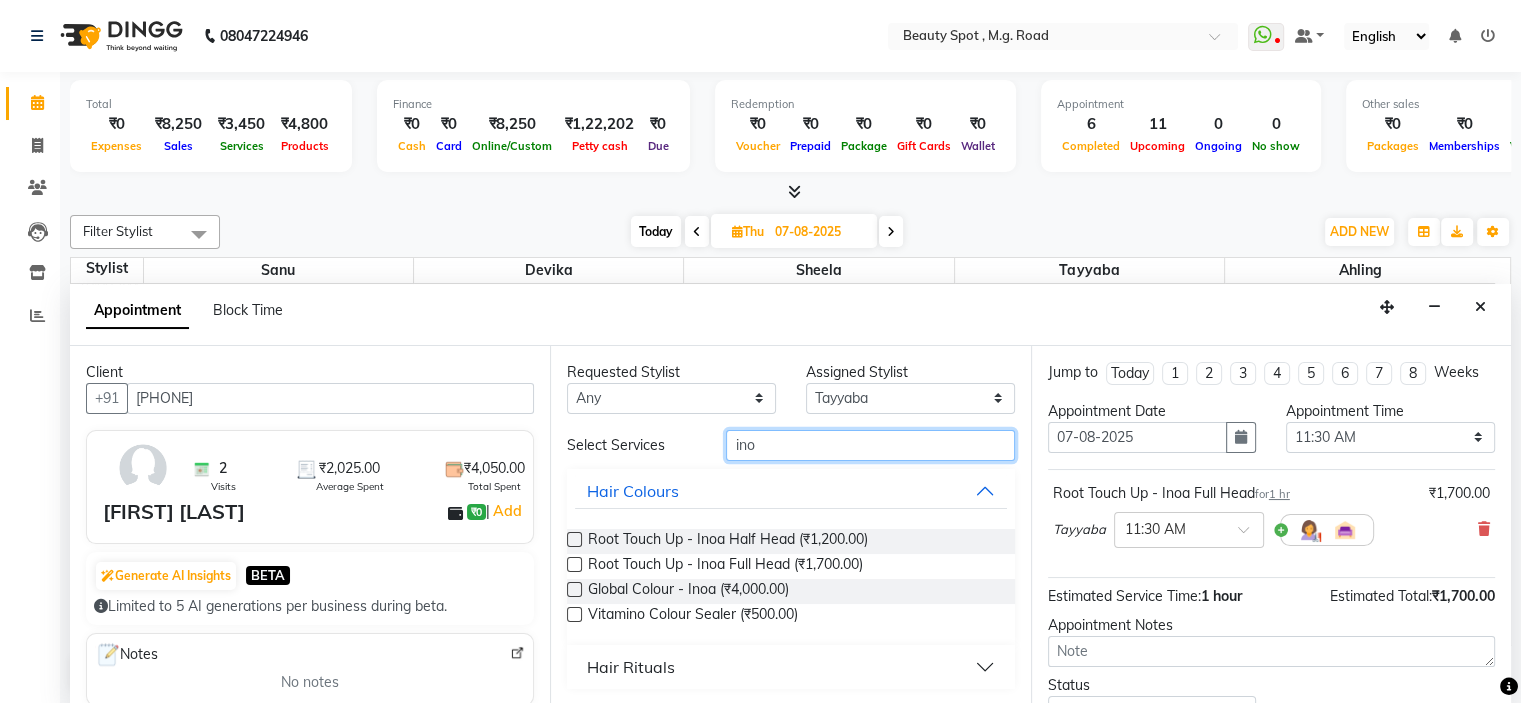 click on "ino" at bounding box center (870, 445) 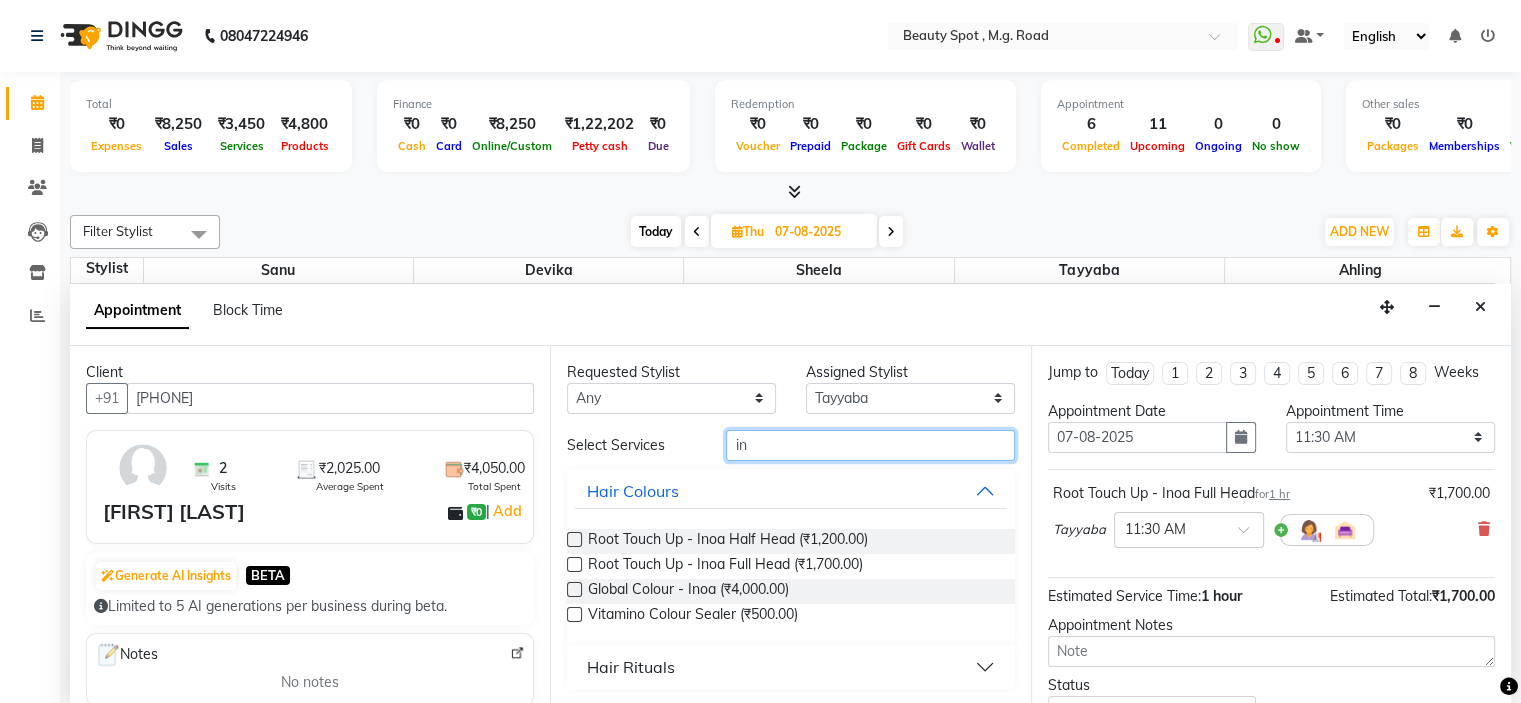 type on "i" 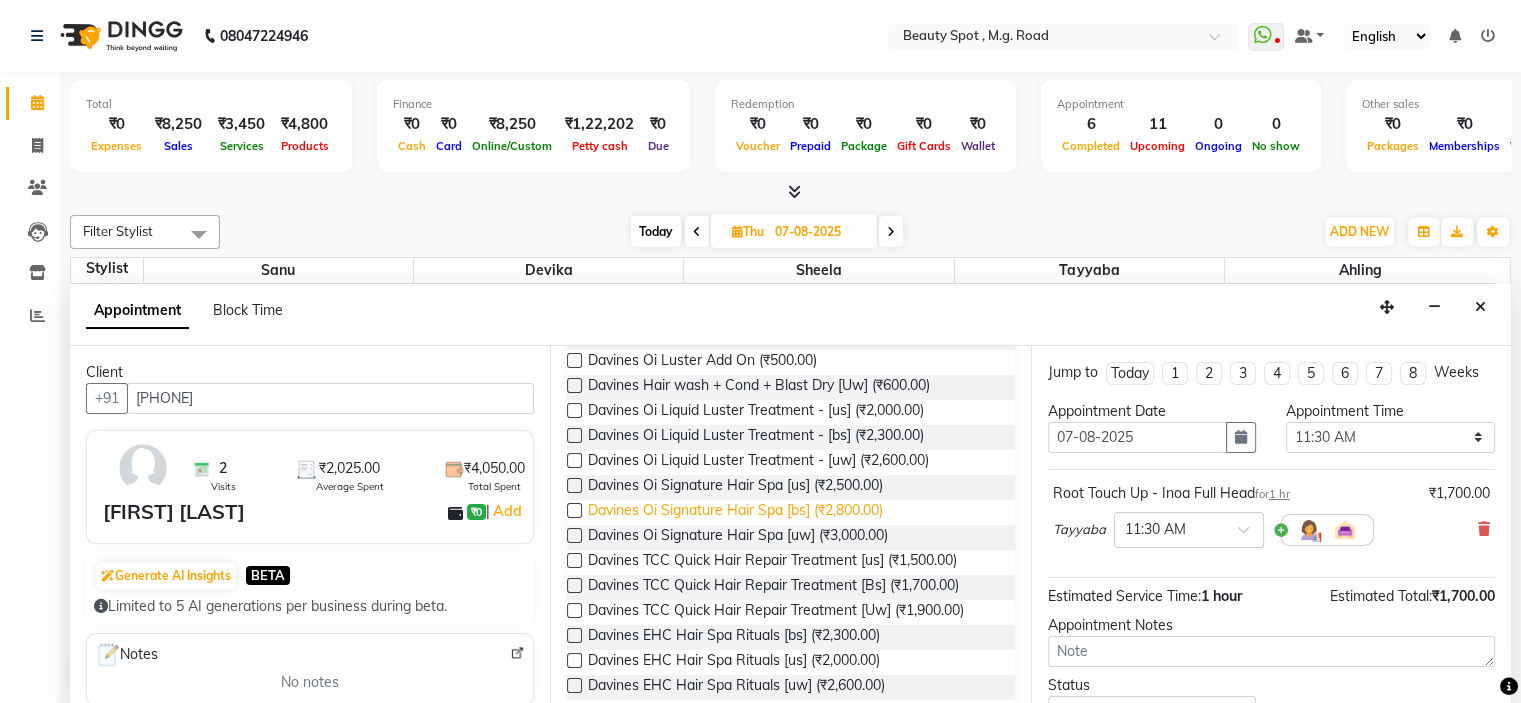scroll, scrollTop: 304, scrollLeft: 0, axis: vertical 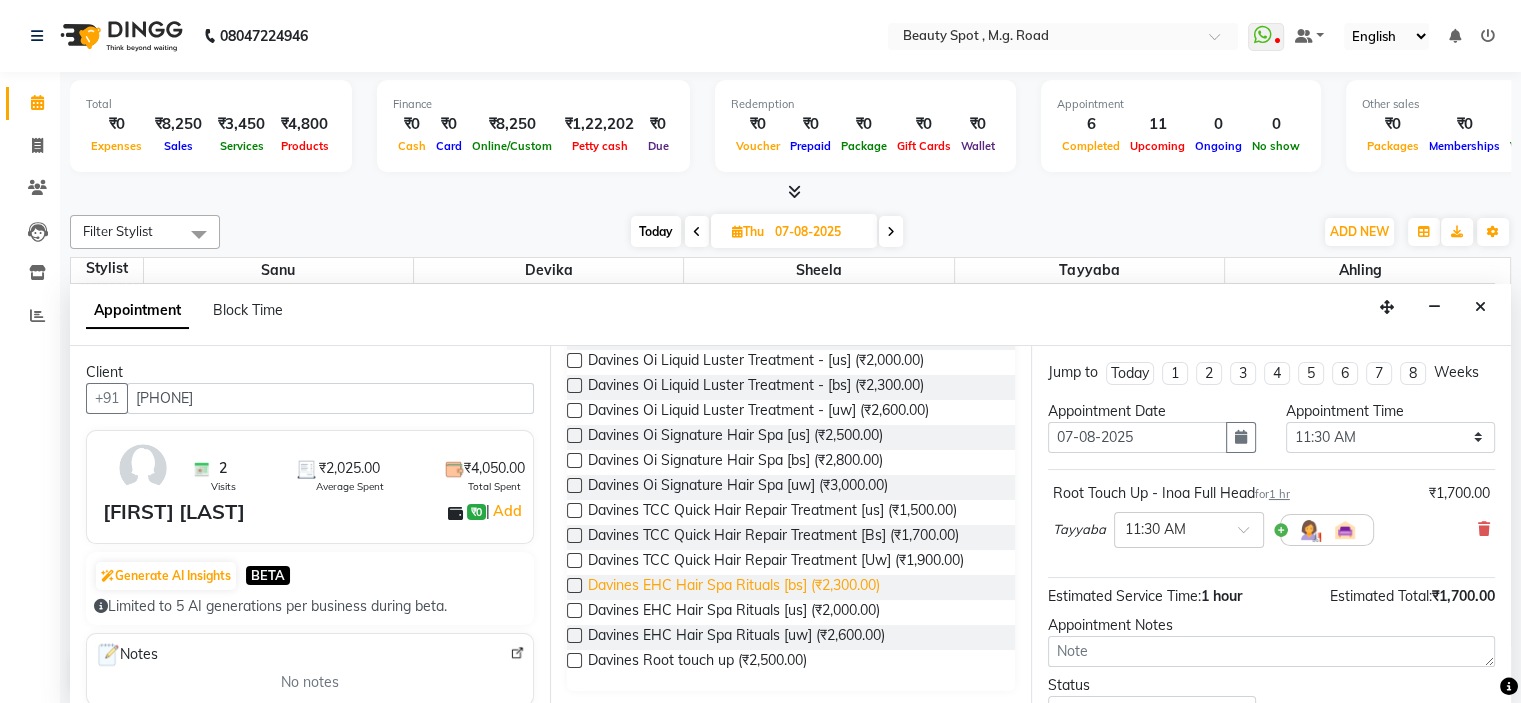 type on "dav" 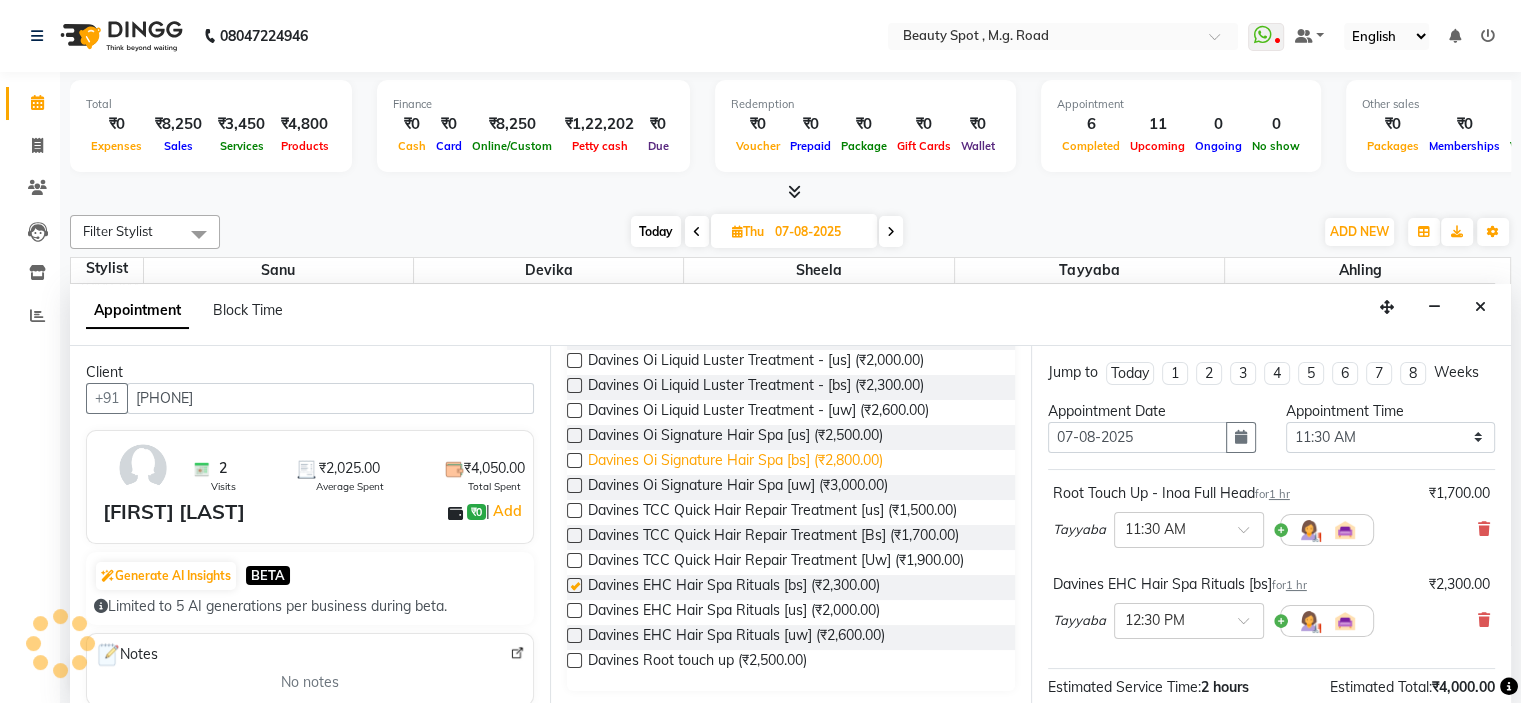 checkbox on "false" 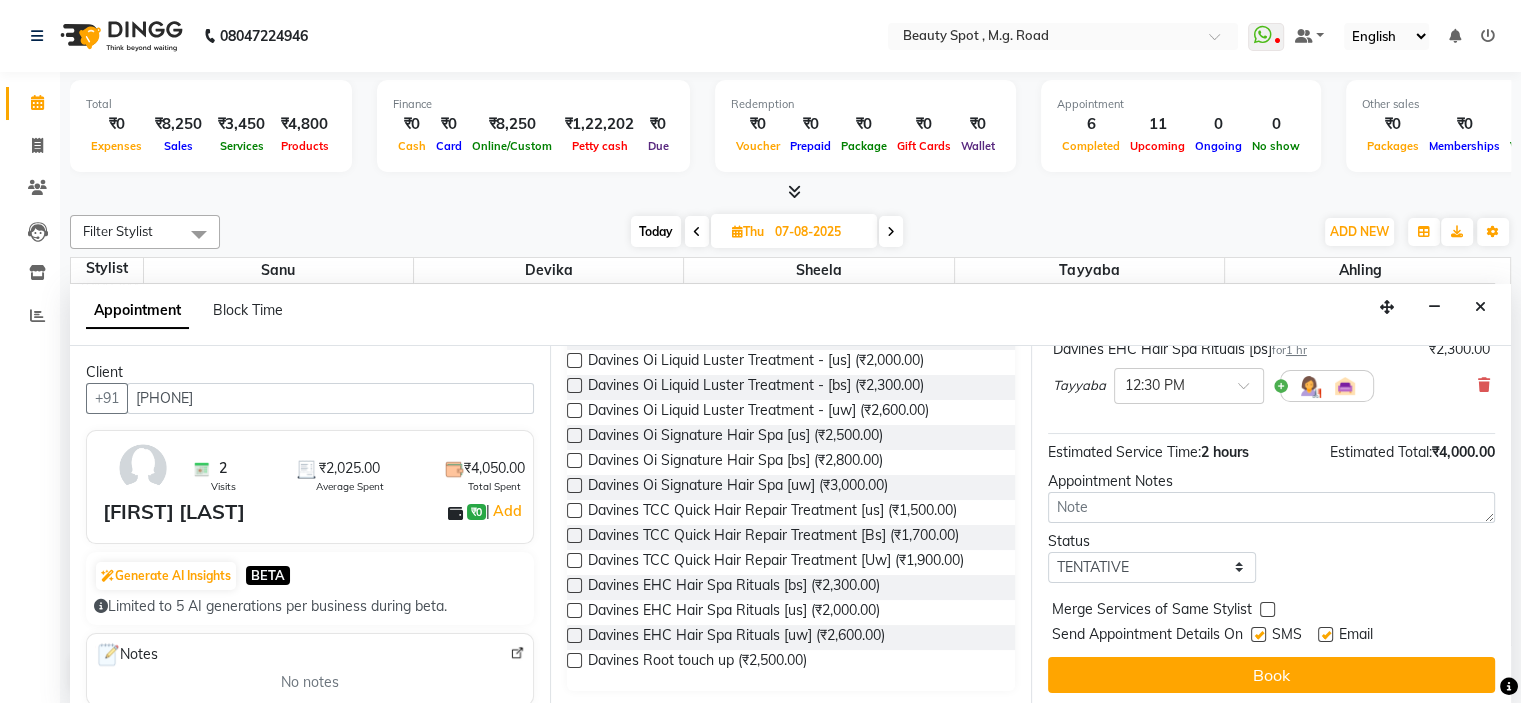 scroll, scrollTop: 236, scrollLeft: 0, axis: vertical 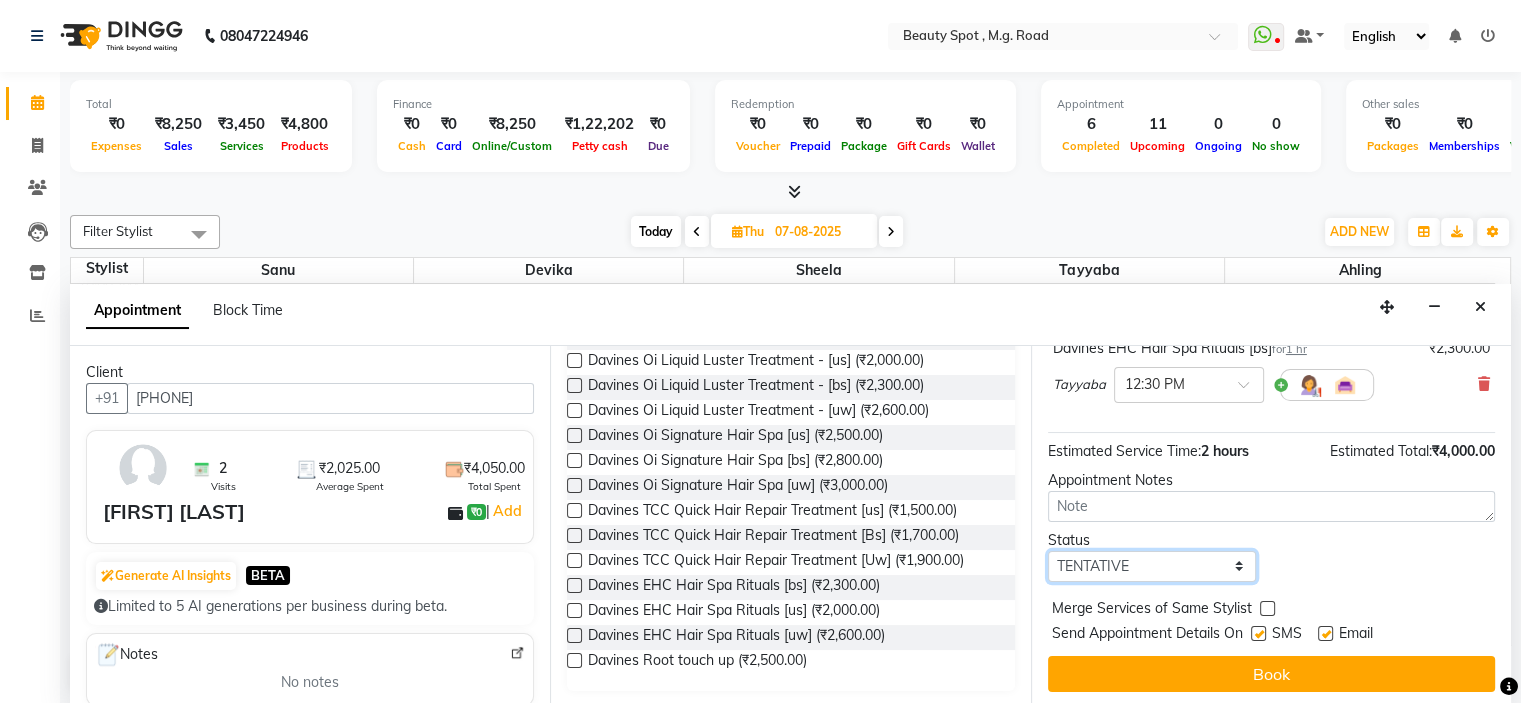 click on "Select TENTATIVE CONFIRM UPCOMING" at bounding box center (1152, 566) 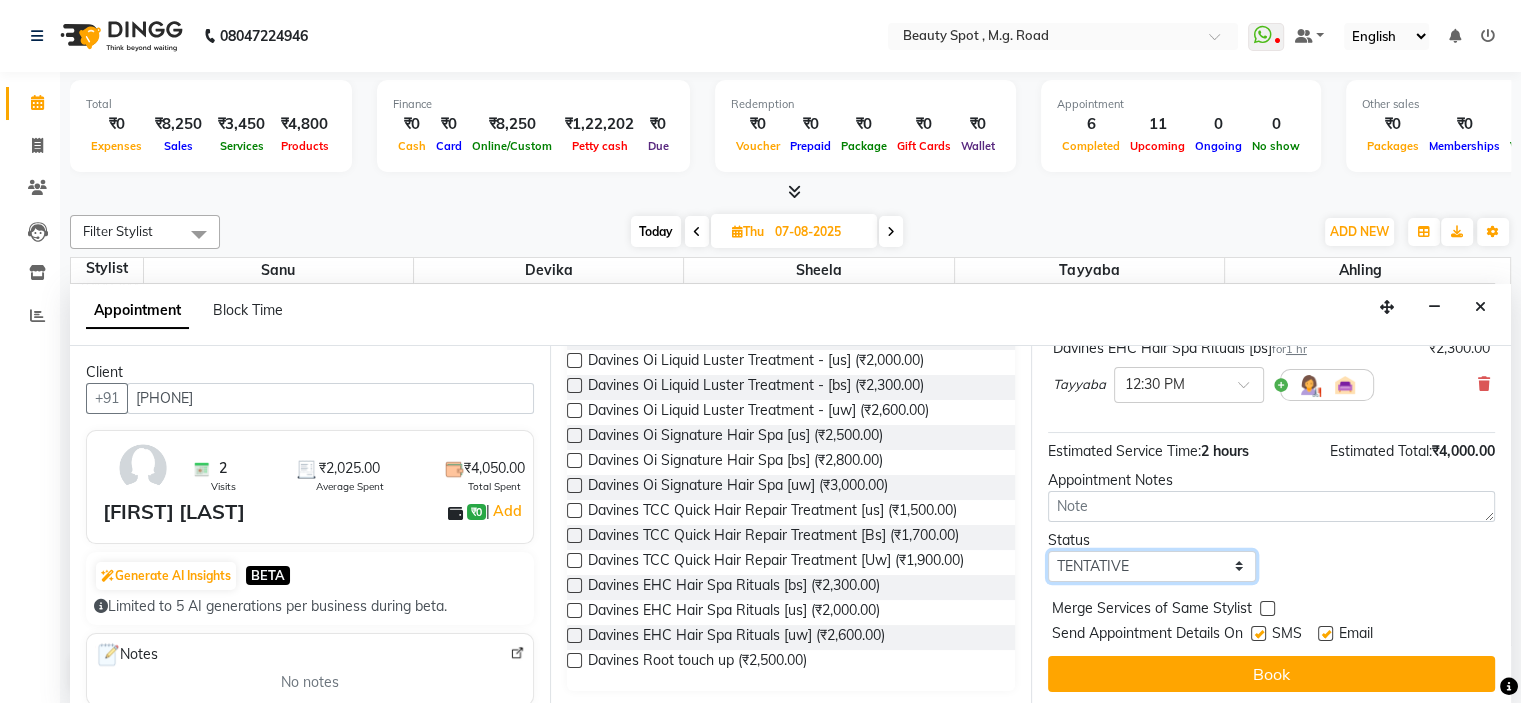 select on "confirm booking" 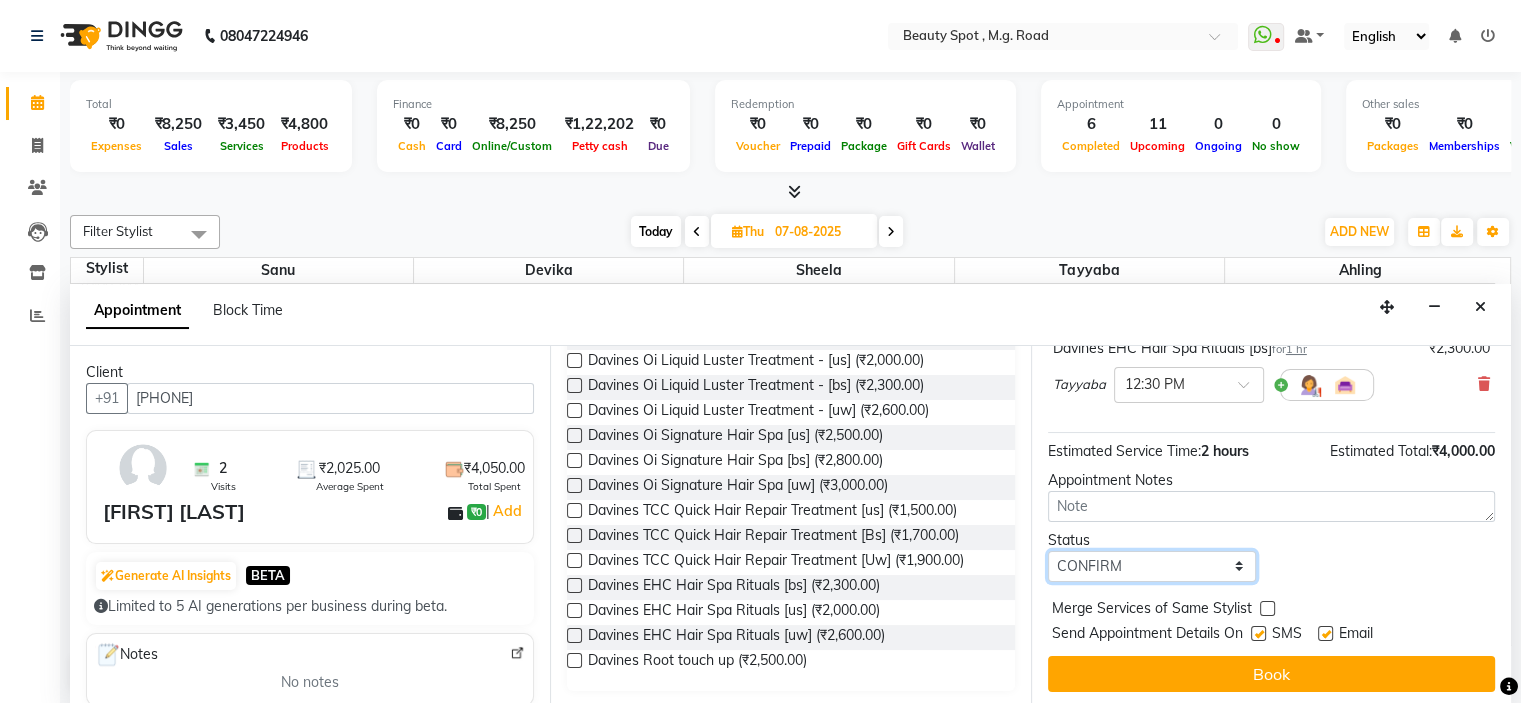click on "Select TENTATIVE CONFIRM UPCOMING" at bounding box center (1152, 566) 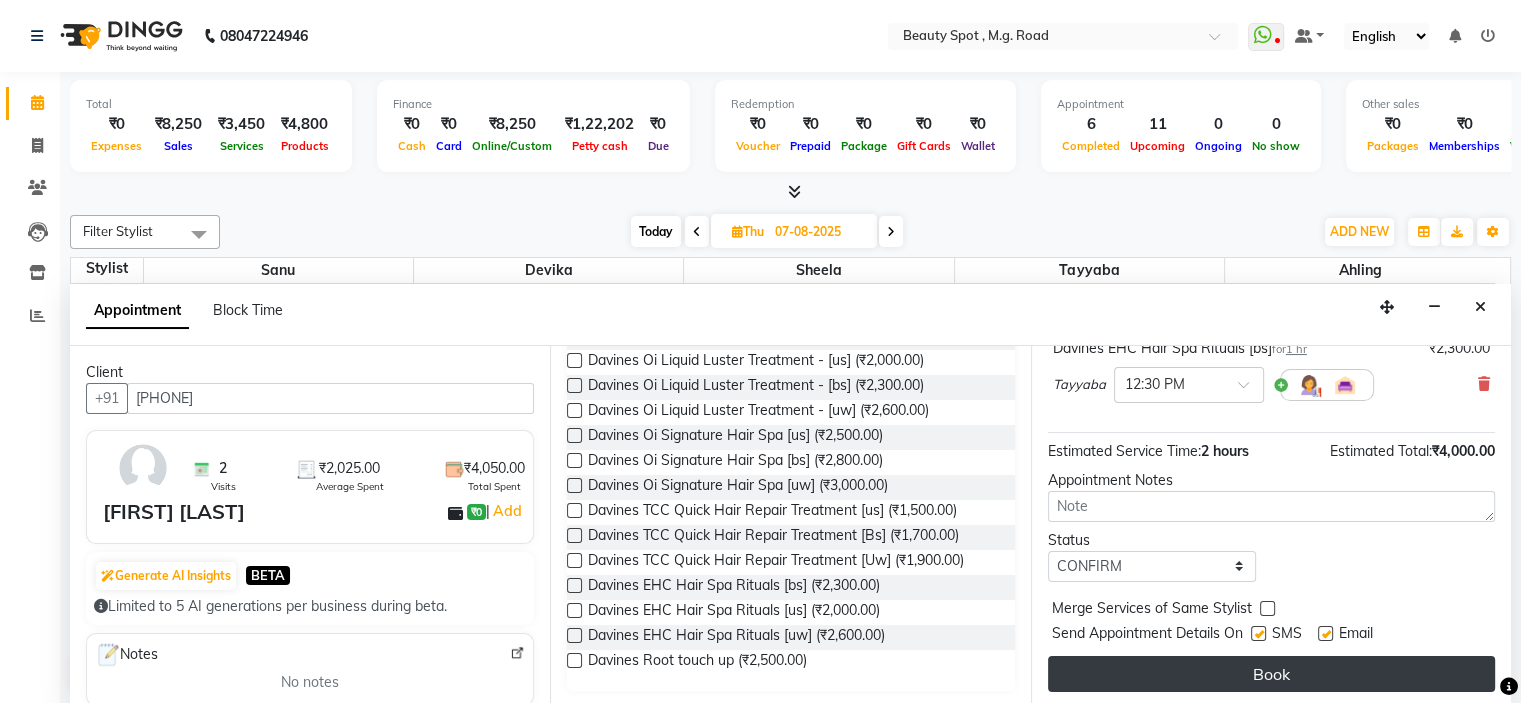 click on "Book" at bounding box center [1271, 674] 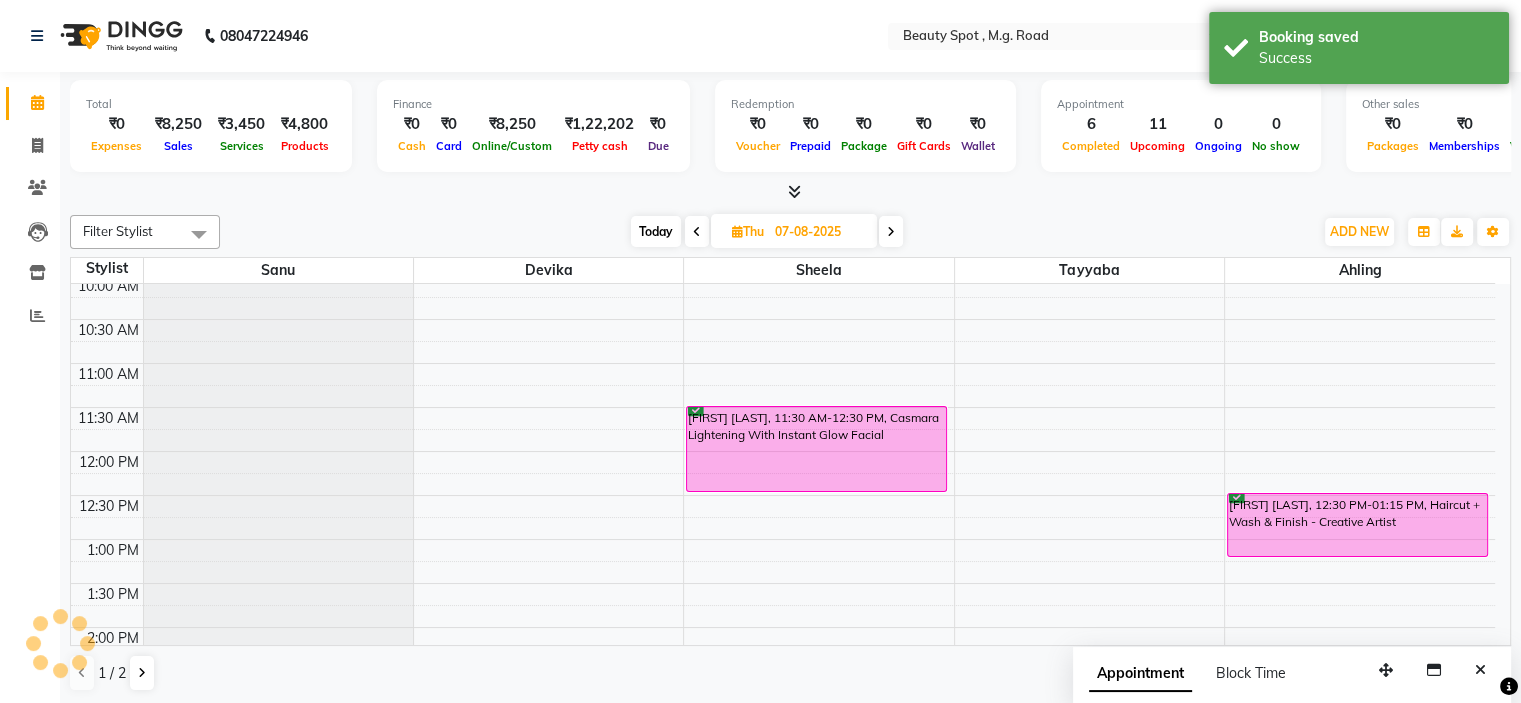 scroll, scrollTop: 0, scrollLeft: 0, axis: both 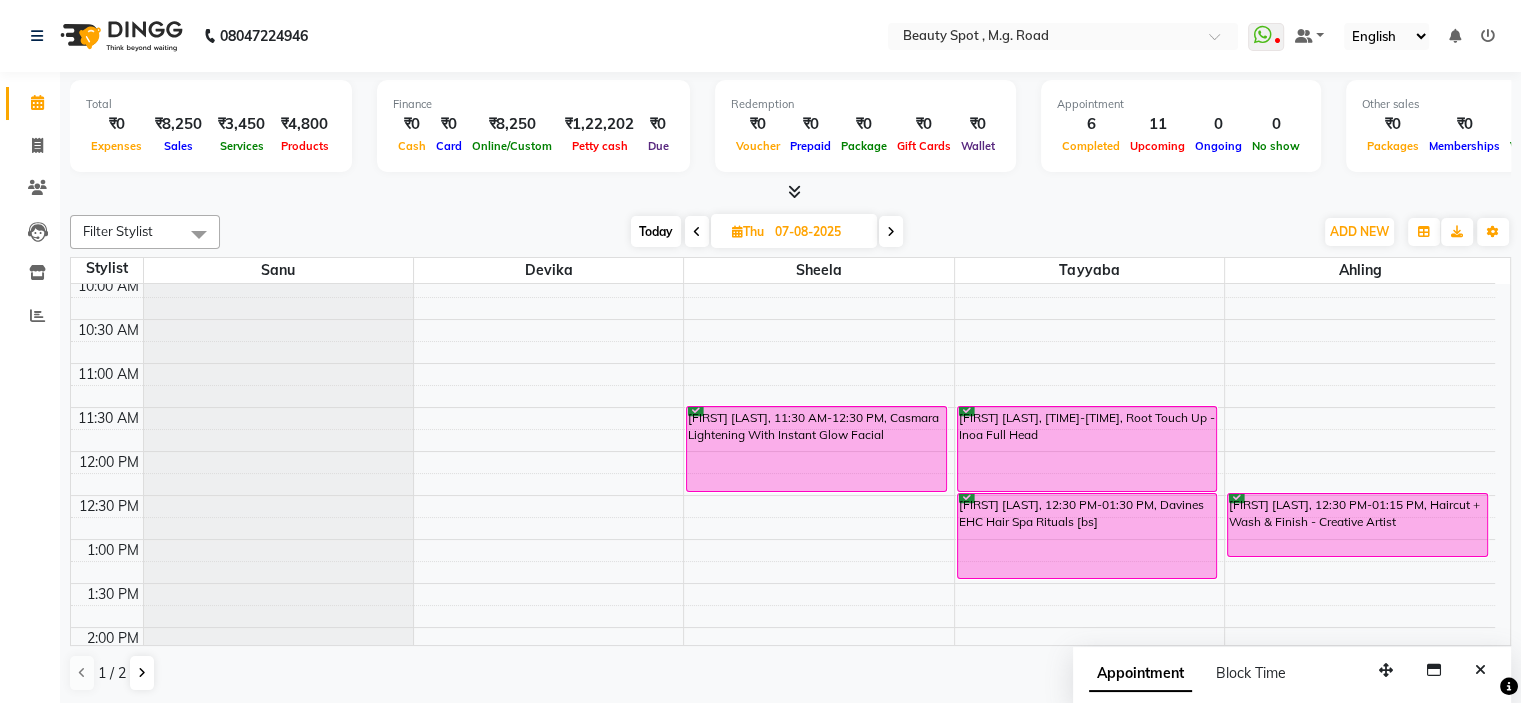 click on "Today" at bounding box center [656, 231] 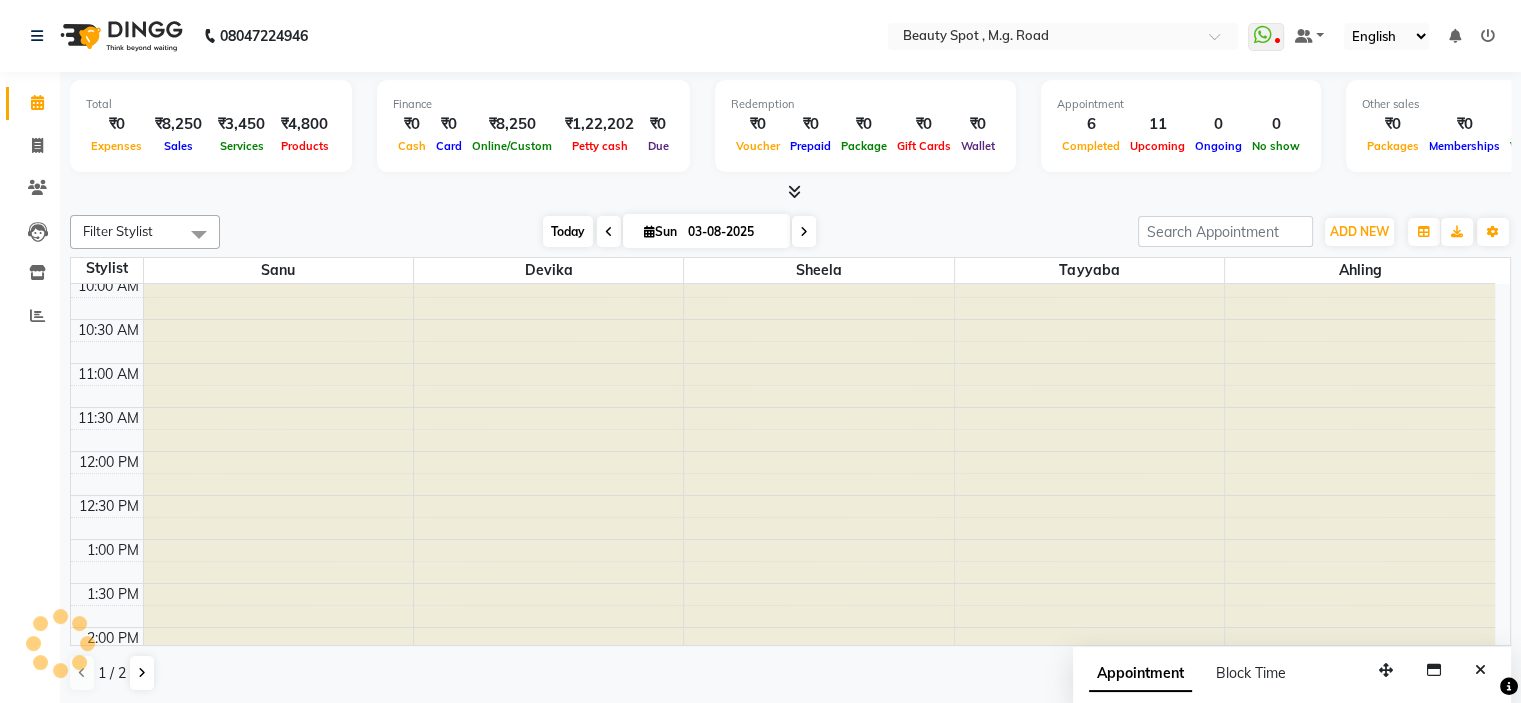 scroll, scrollTop: 596, scrollLeft: 0, axis: vertical 